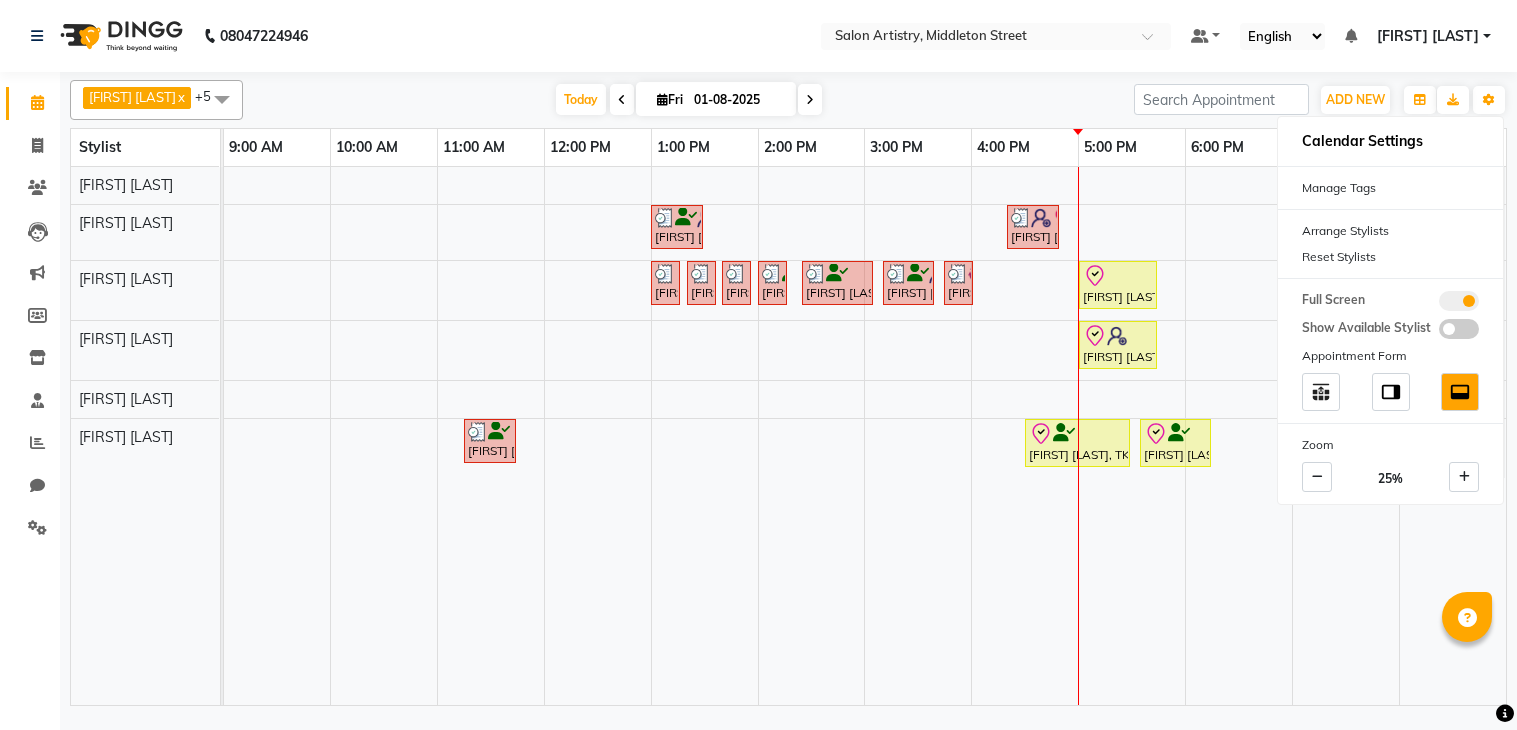 scroll, scrollTop: 0, scrollLeft: 0, axis: both 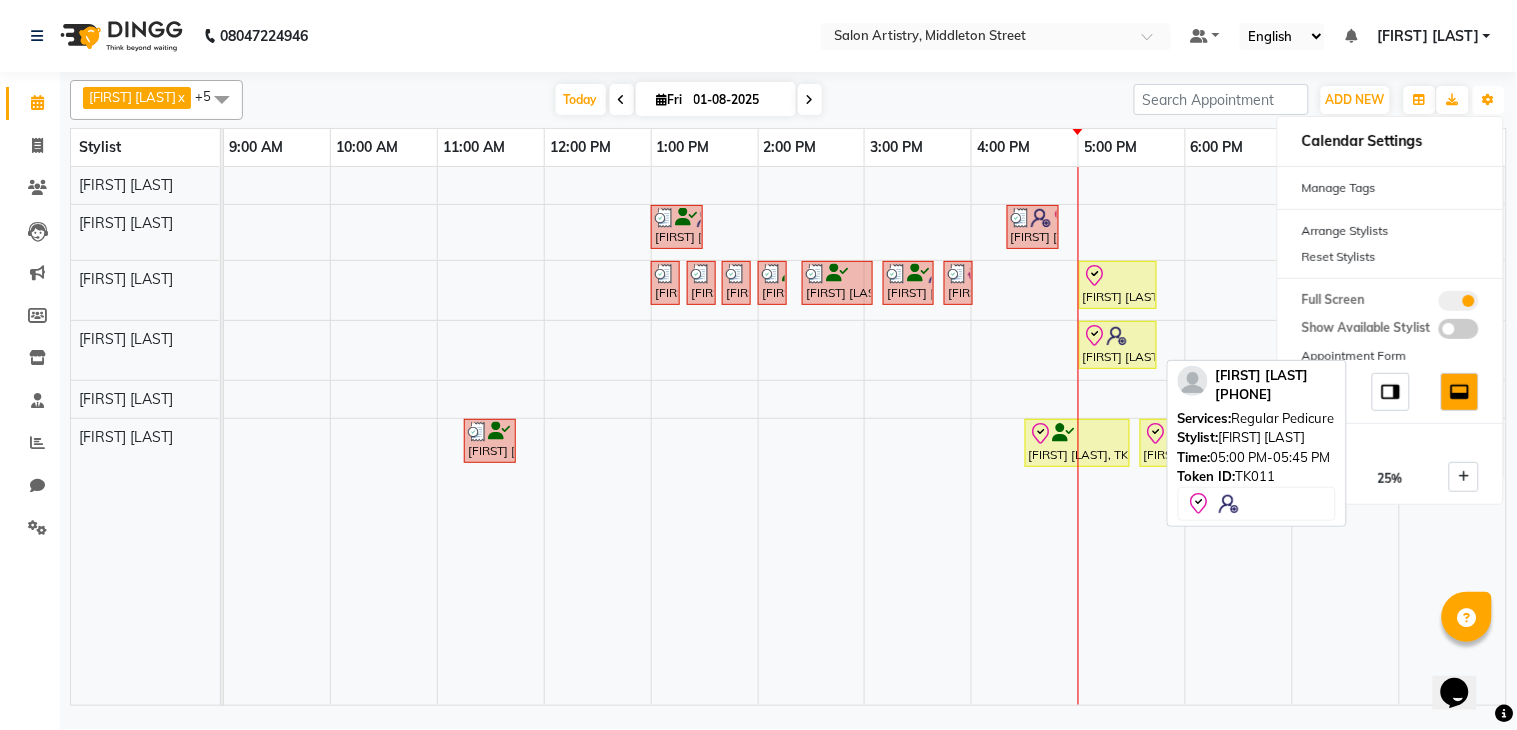 click on "[FIRST] [LAST], TK11, 05:00 PM-05:45 PM, Regular Pedicure" at bounding box center (1118, 345) 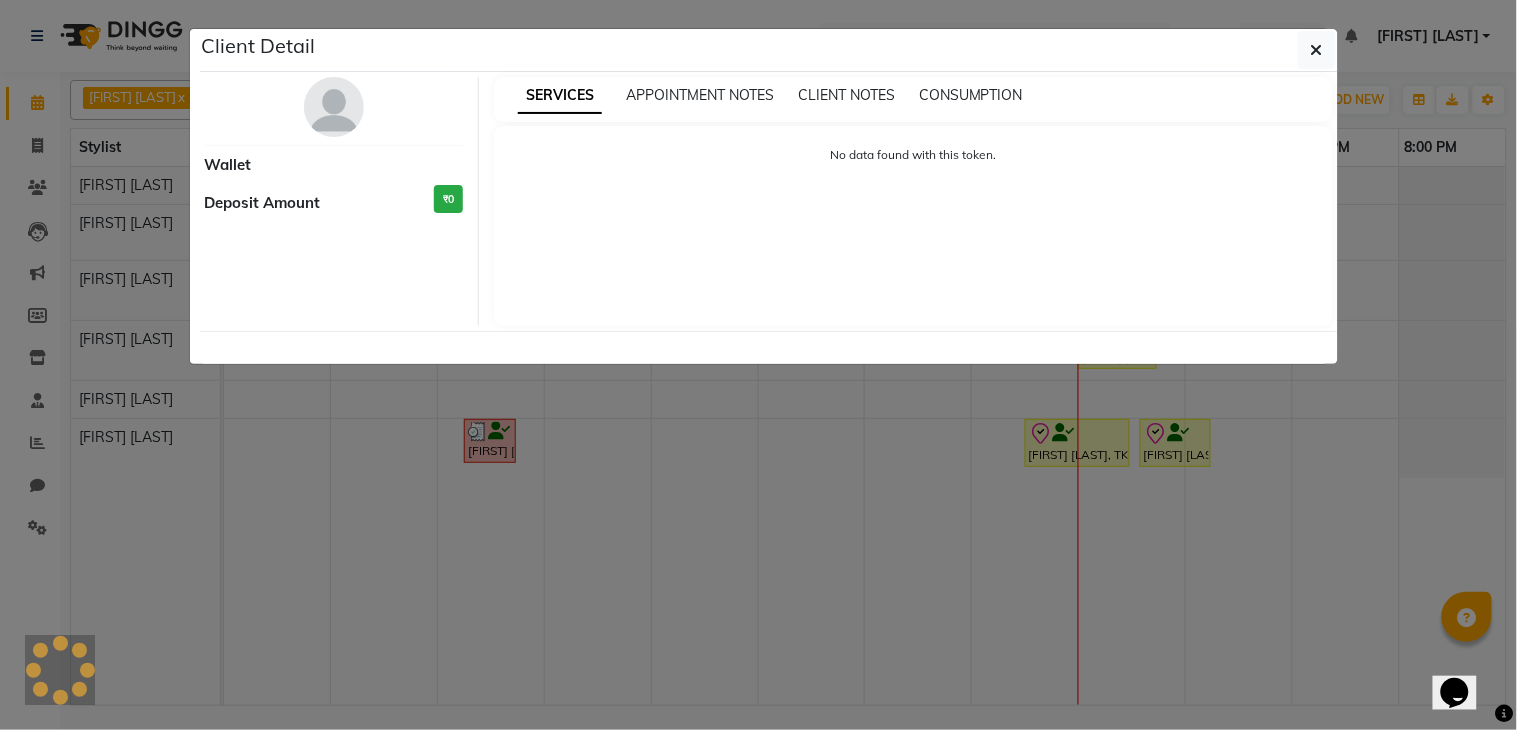 select on "8" 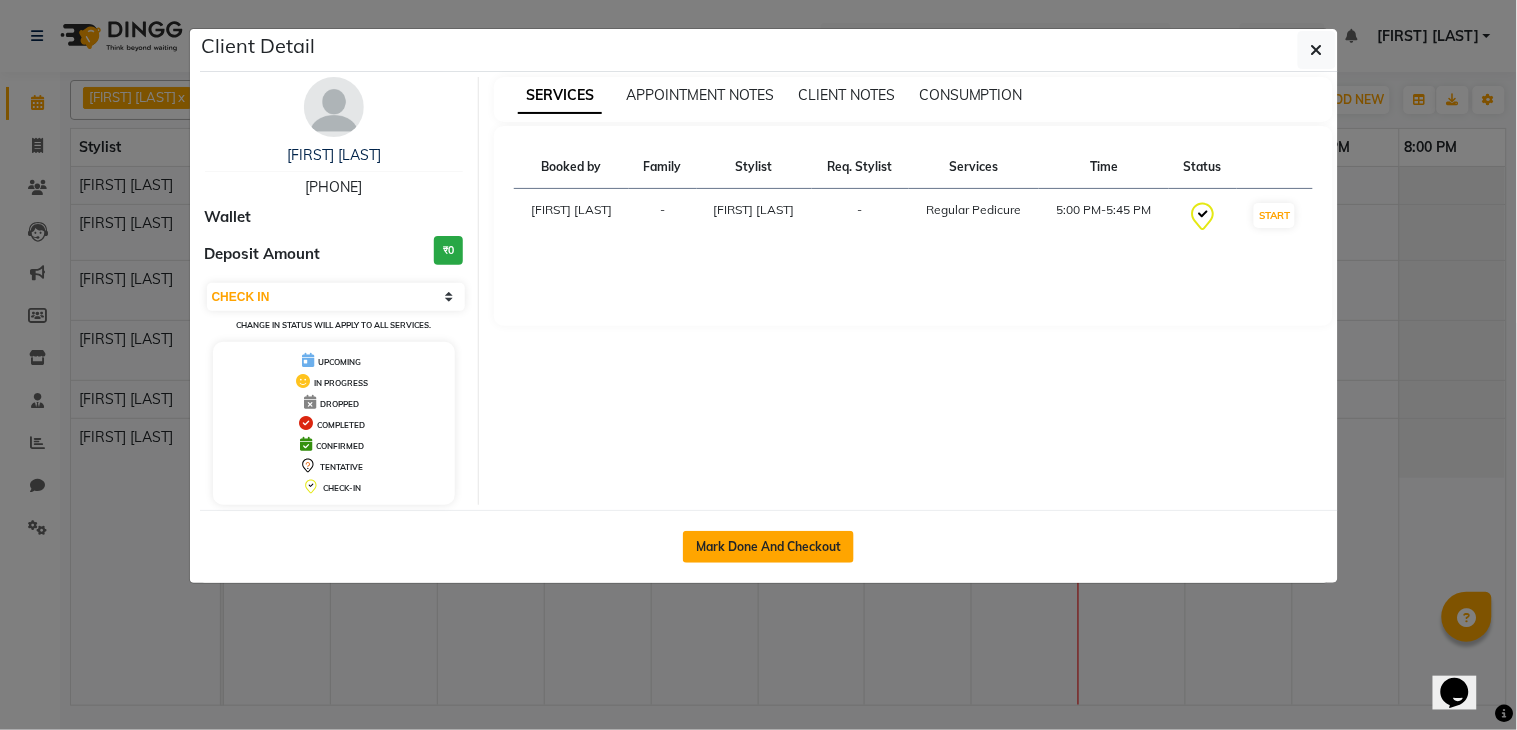 click on "Mark Done And Checkout" 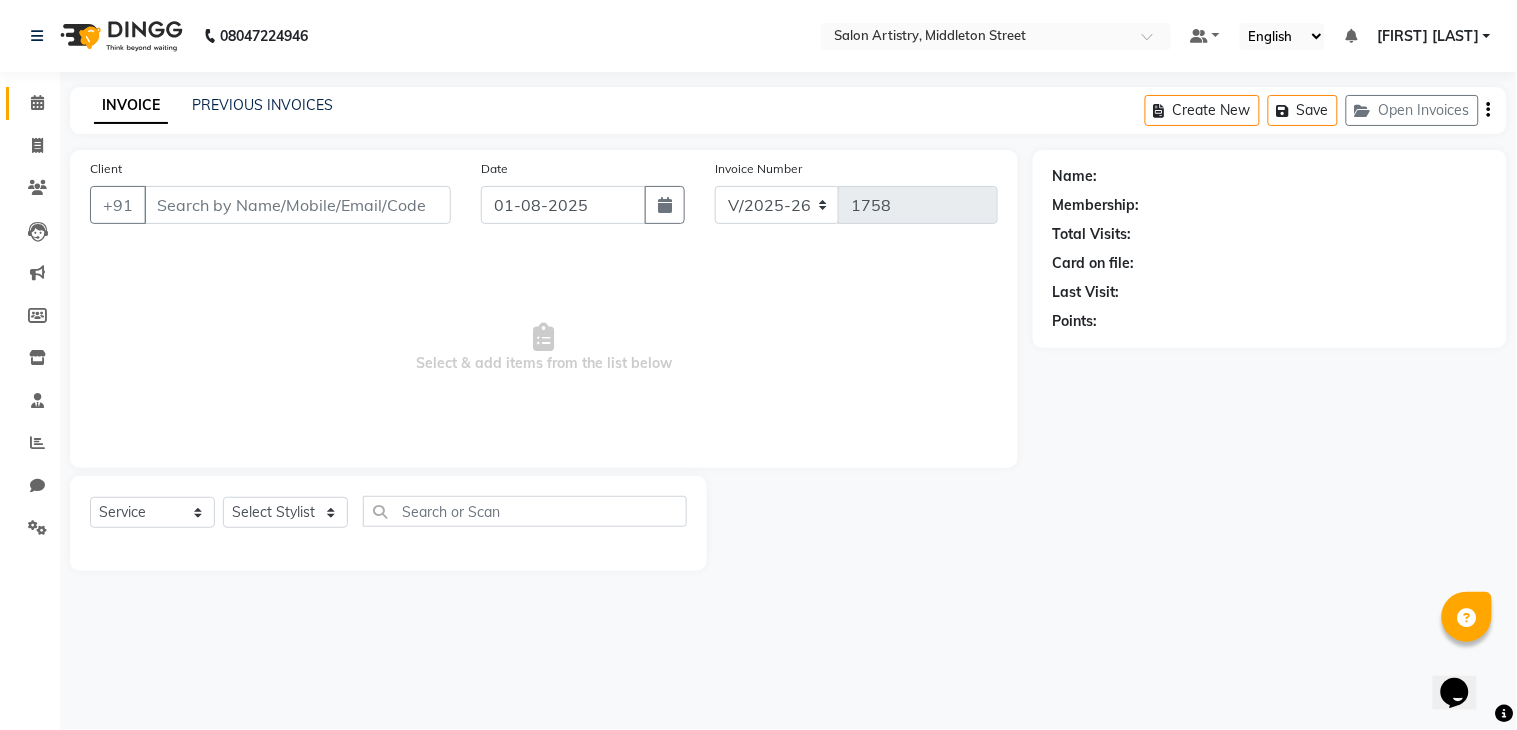 select on "79865" 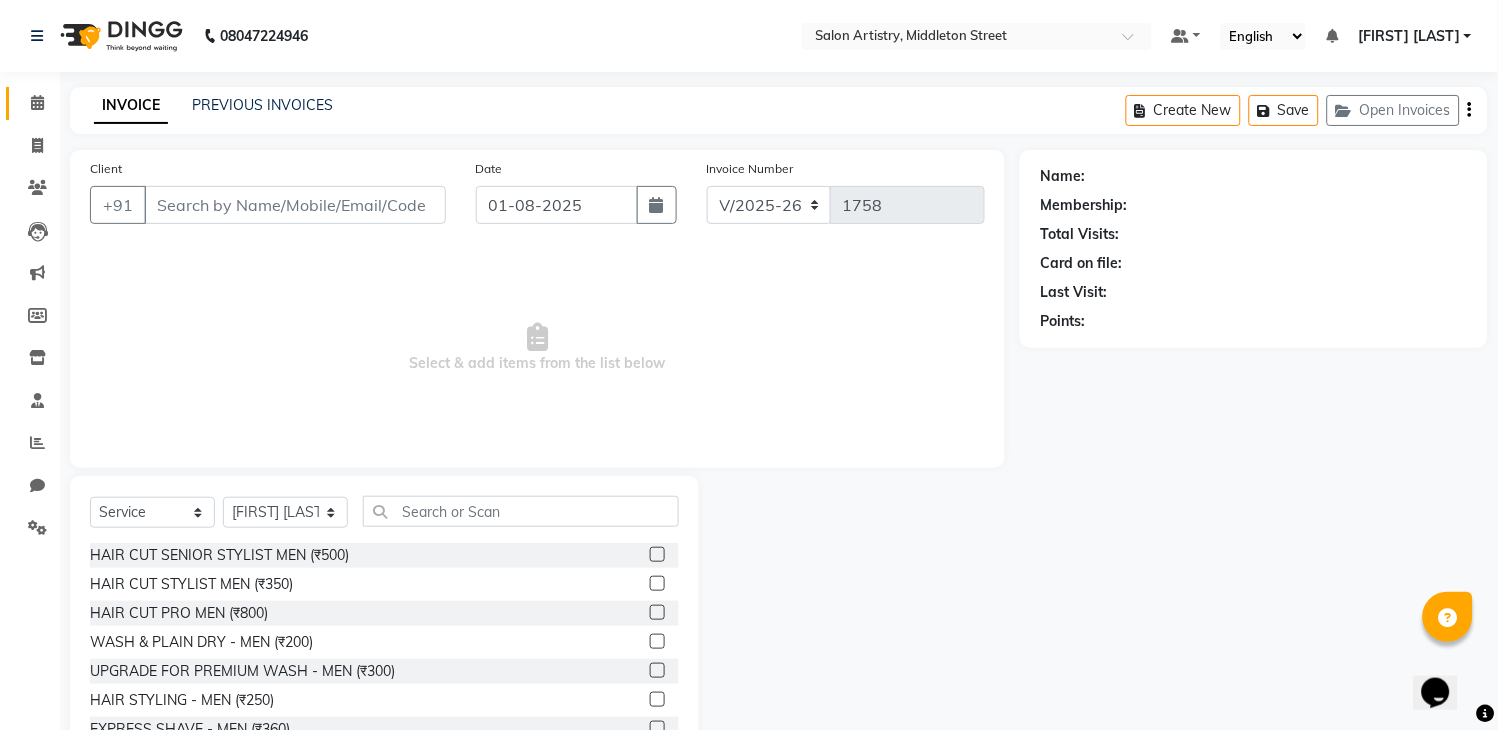 type on "[PHONE]" 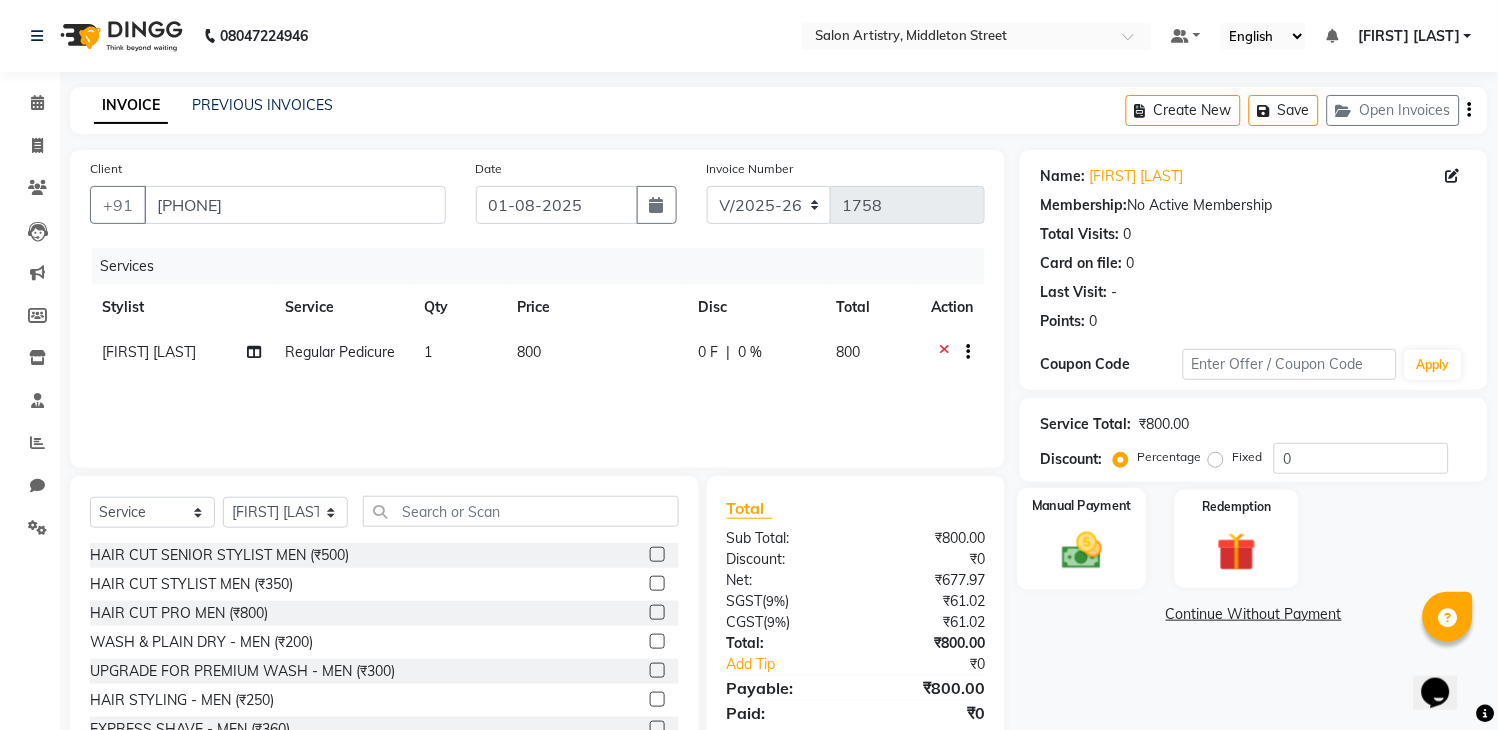 click 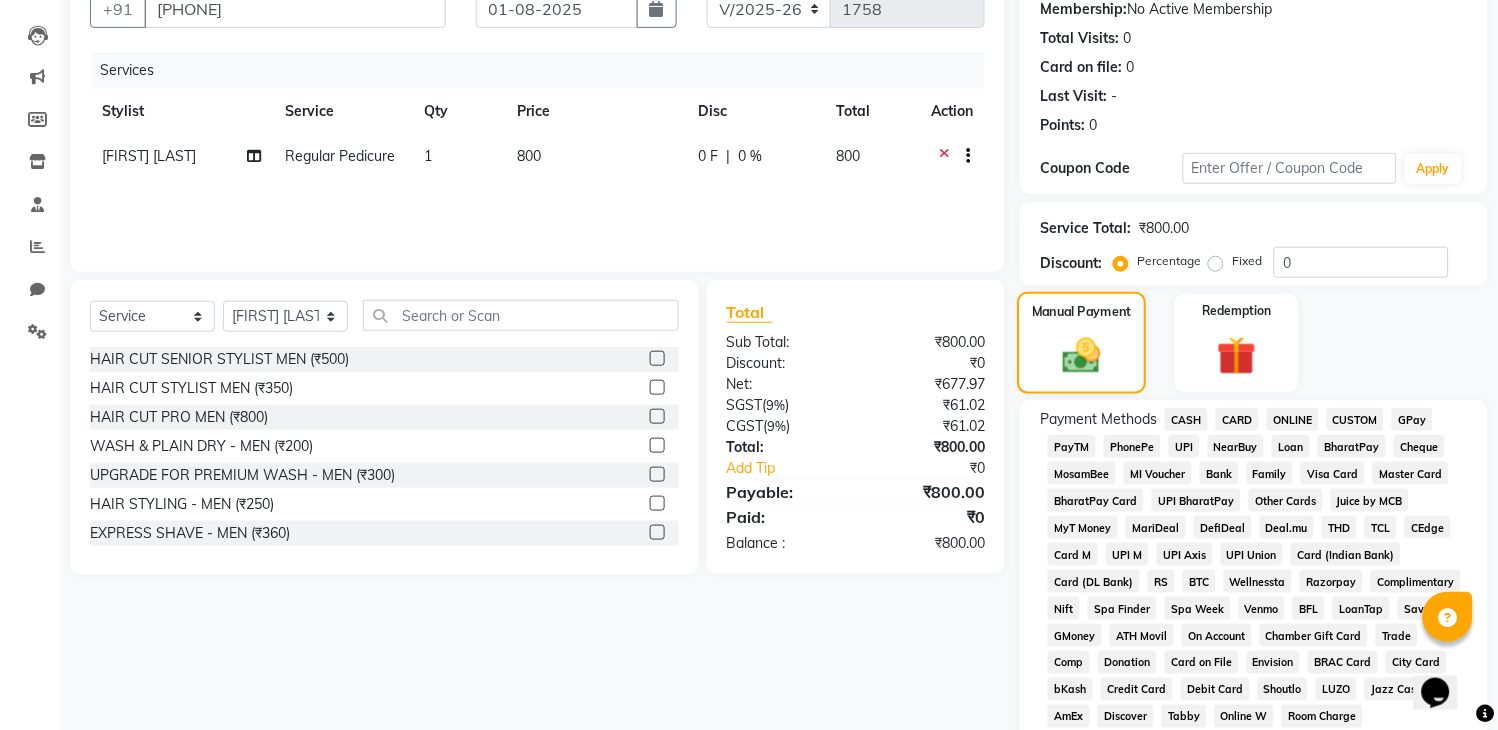 scroll, scrollTop: 333, scrollLeft: 0, axis: vertical 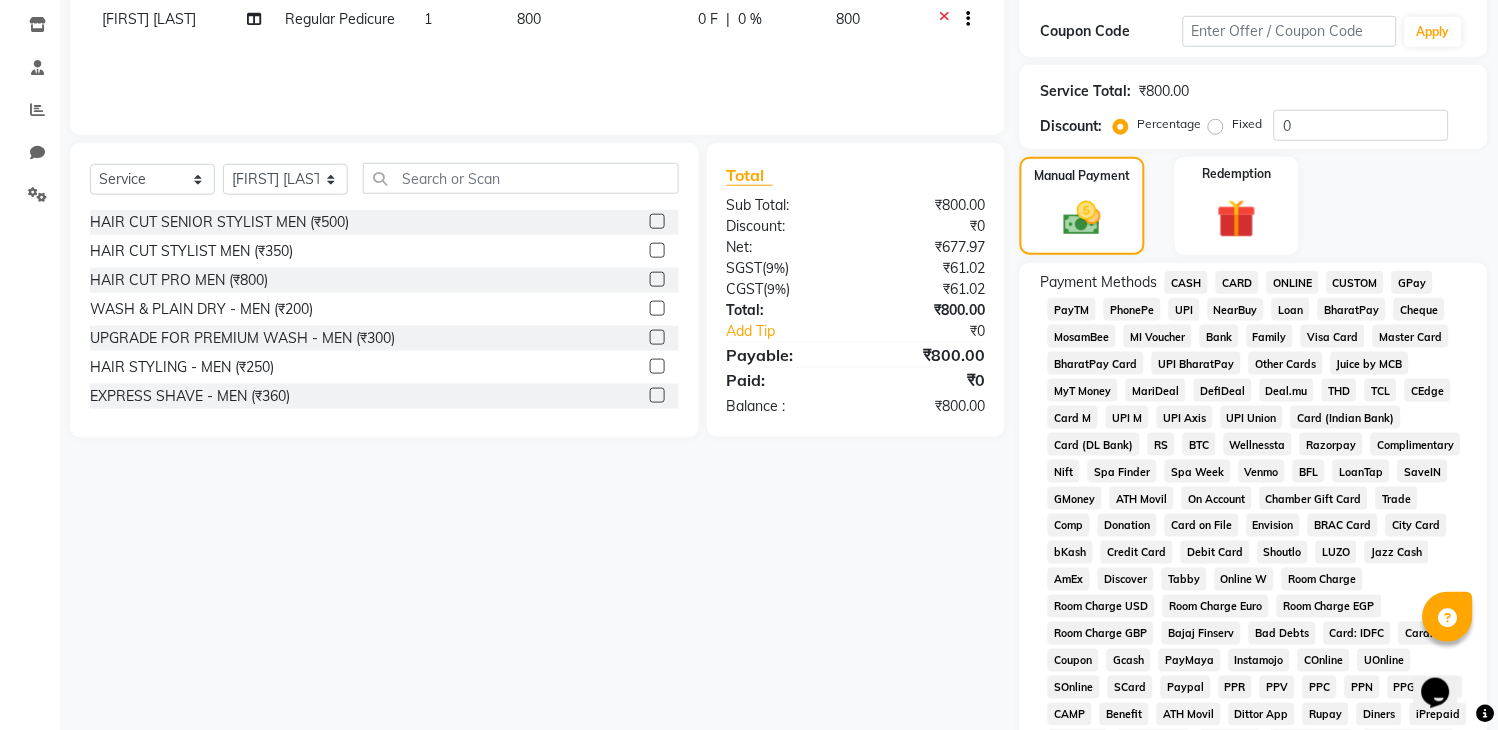 click on "CARD" 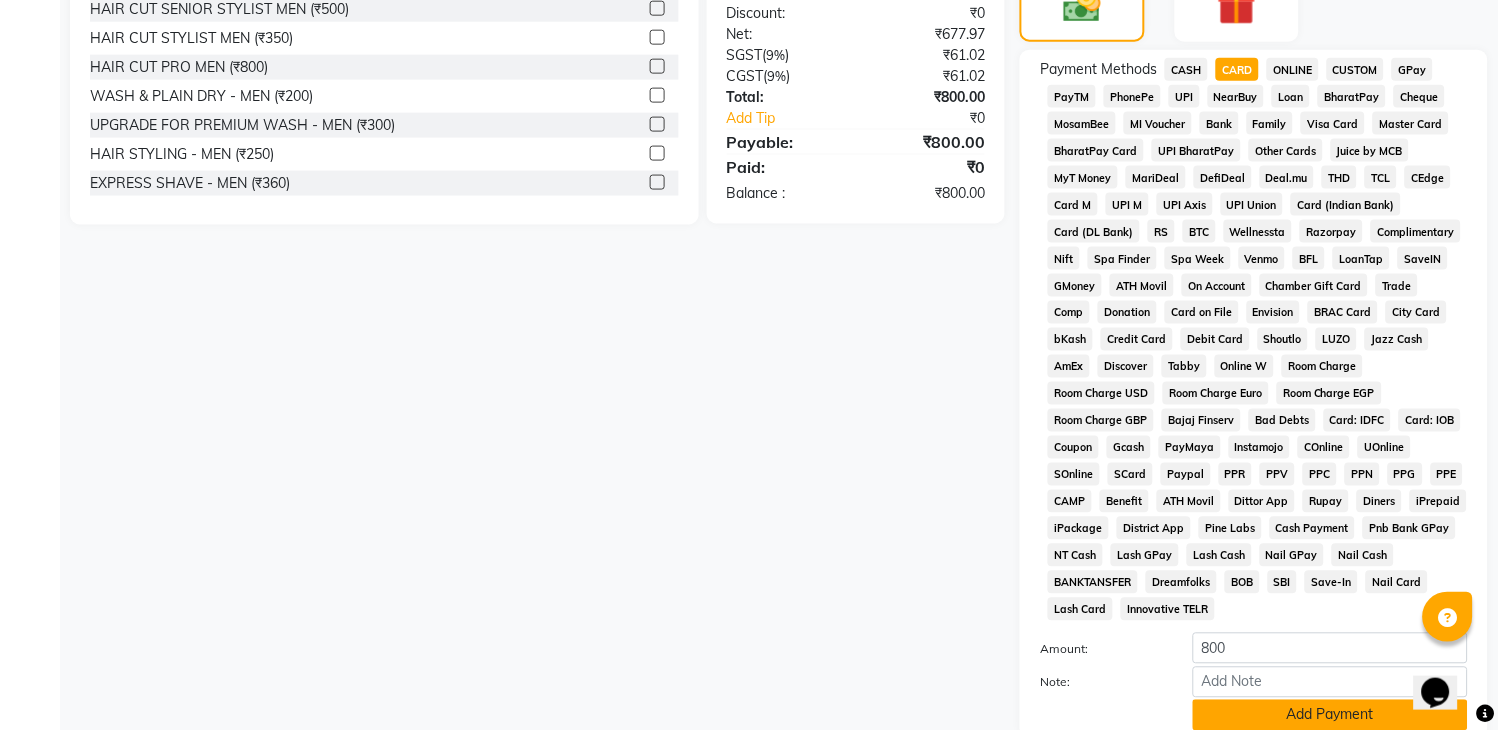 scroll, scrollTop: 707, scrollLeft: 0, axis: vertical 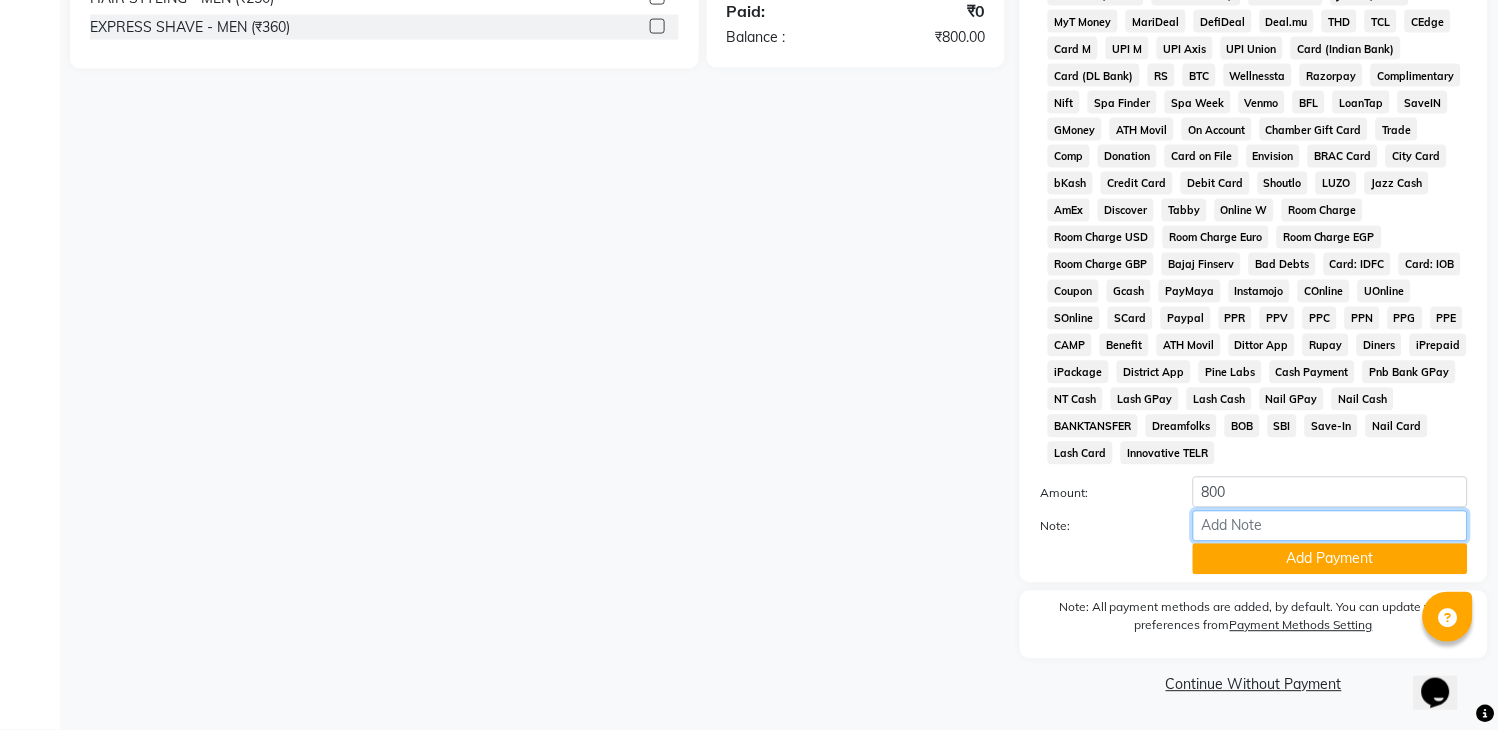 click on "Note:" at bounding box center (1330, 526) 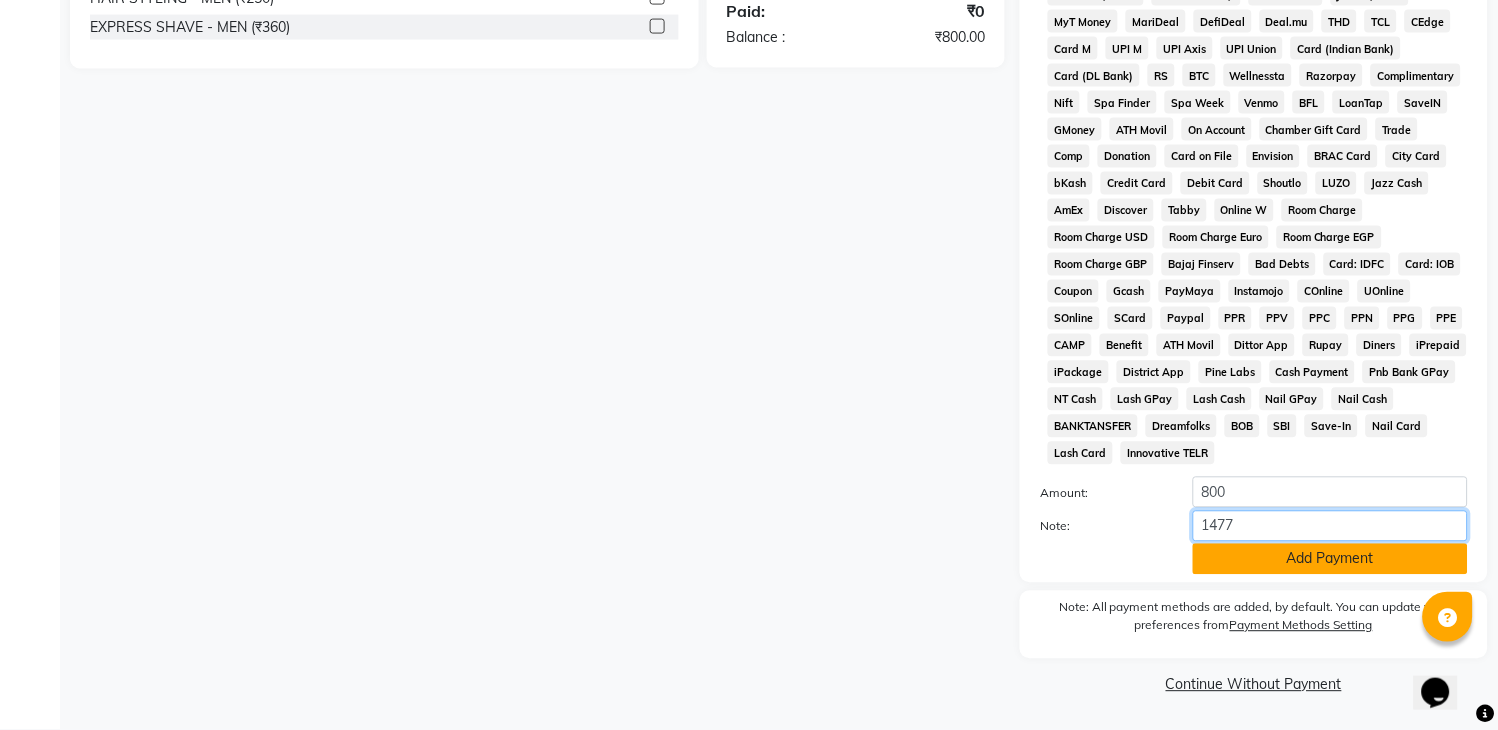type on "1477" 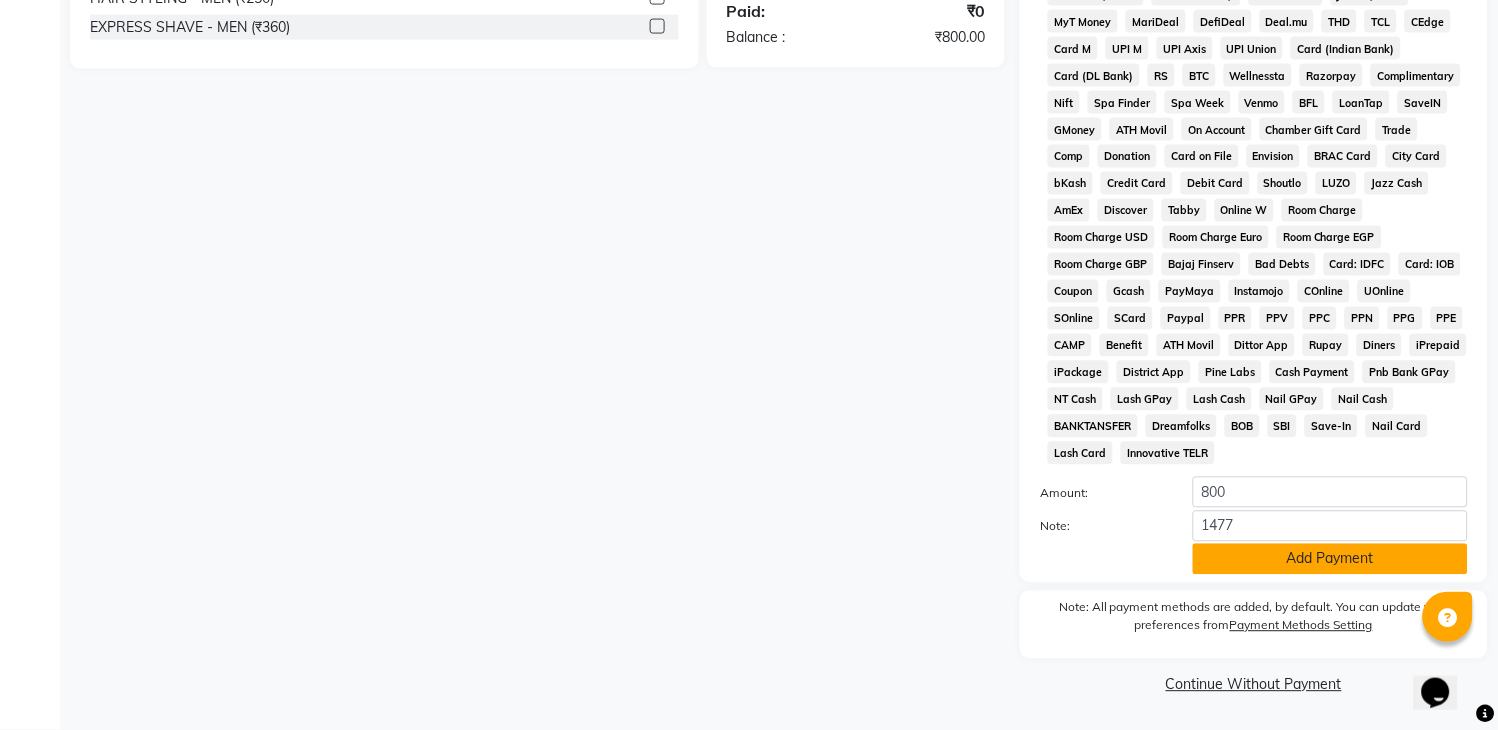 click on "Add Payment" 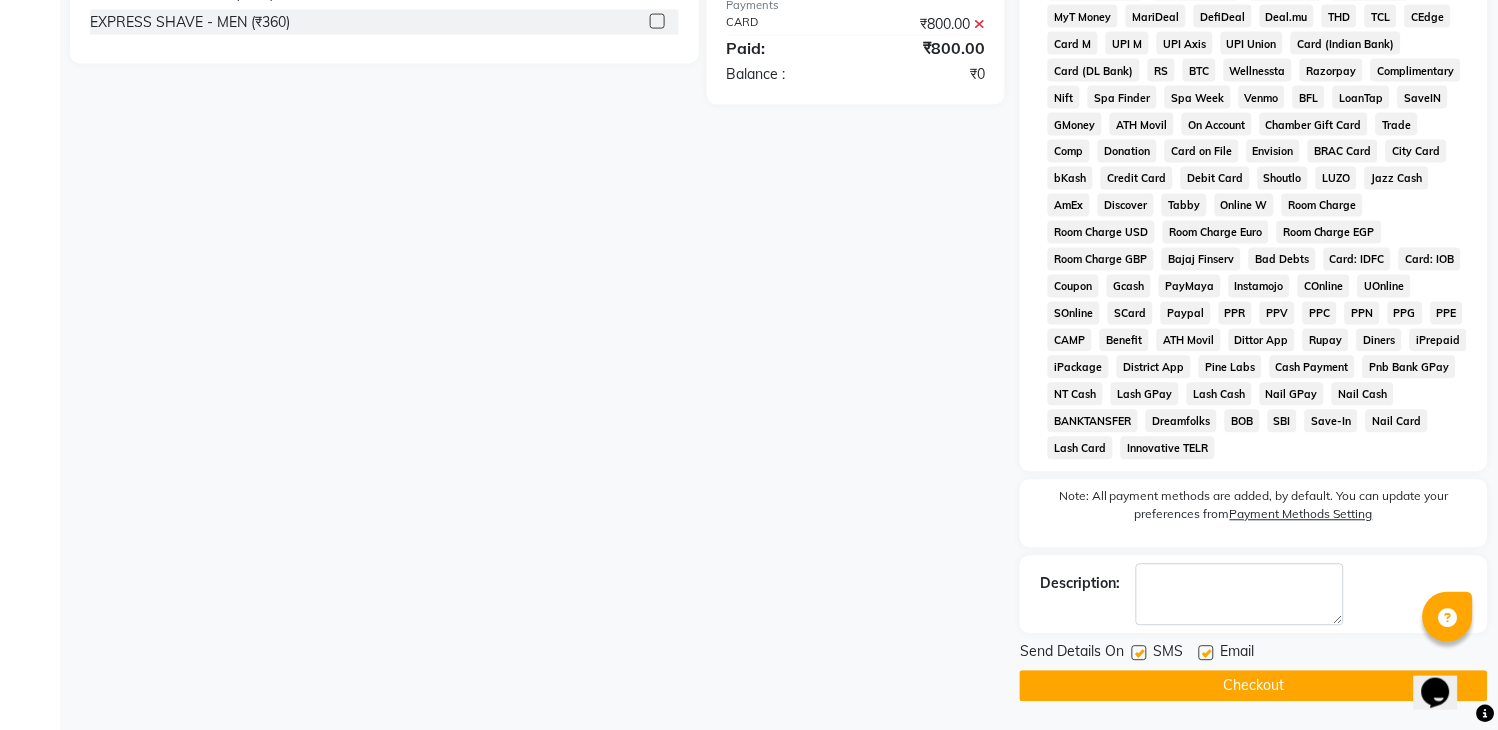 click on "Checkout" 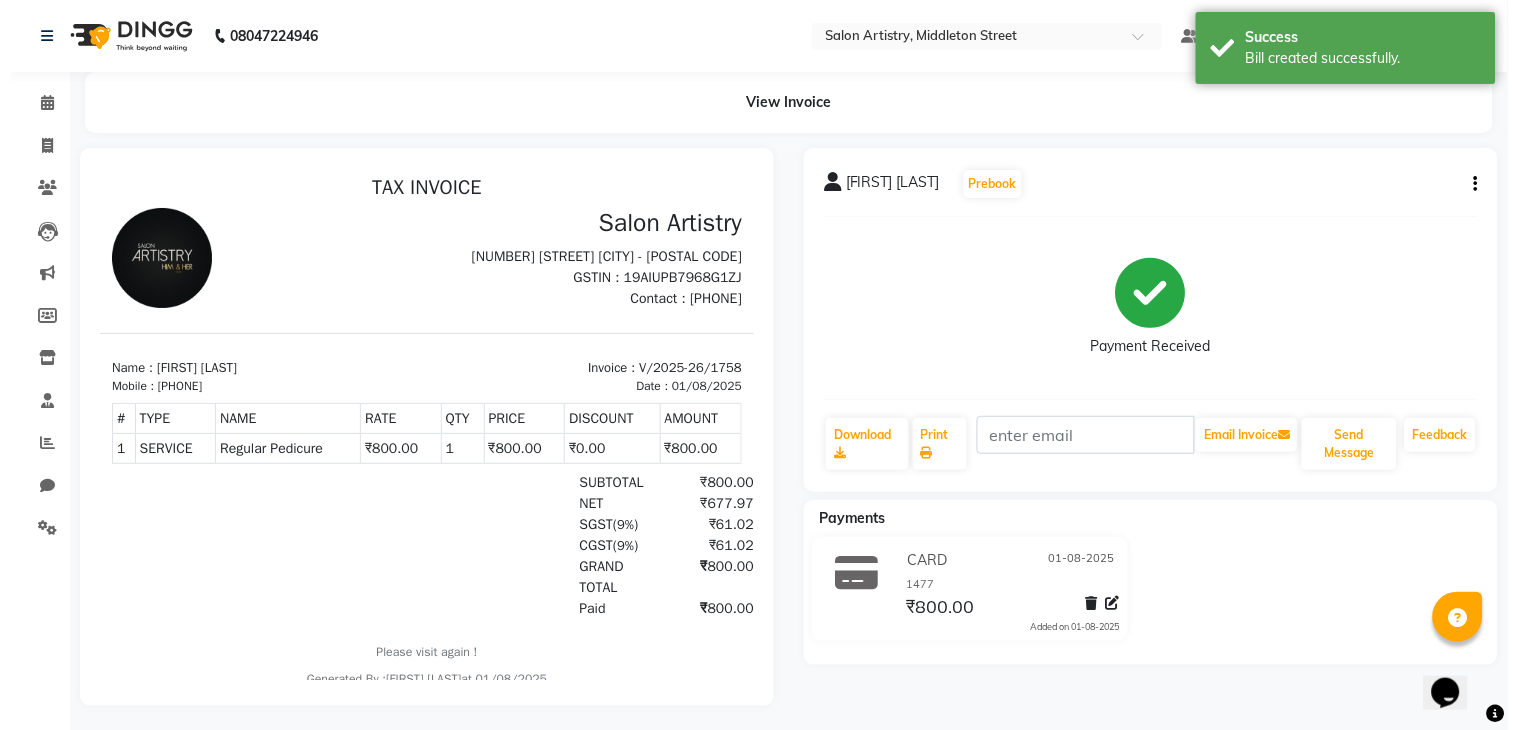 scroll, scrollTop: 0, scrollLeft: 0, axis: both 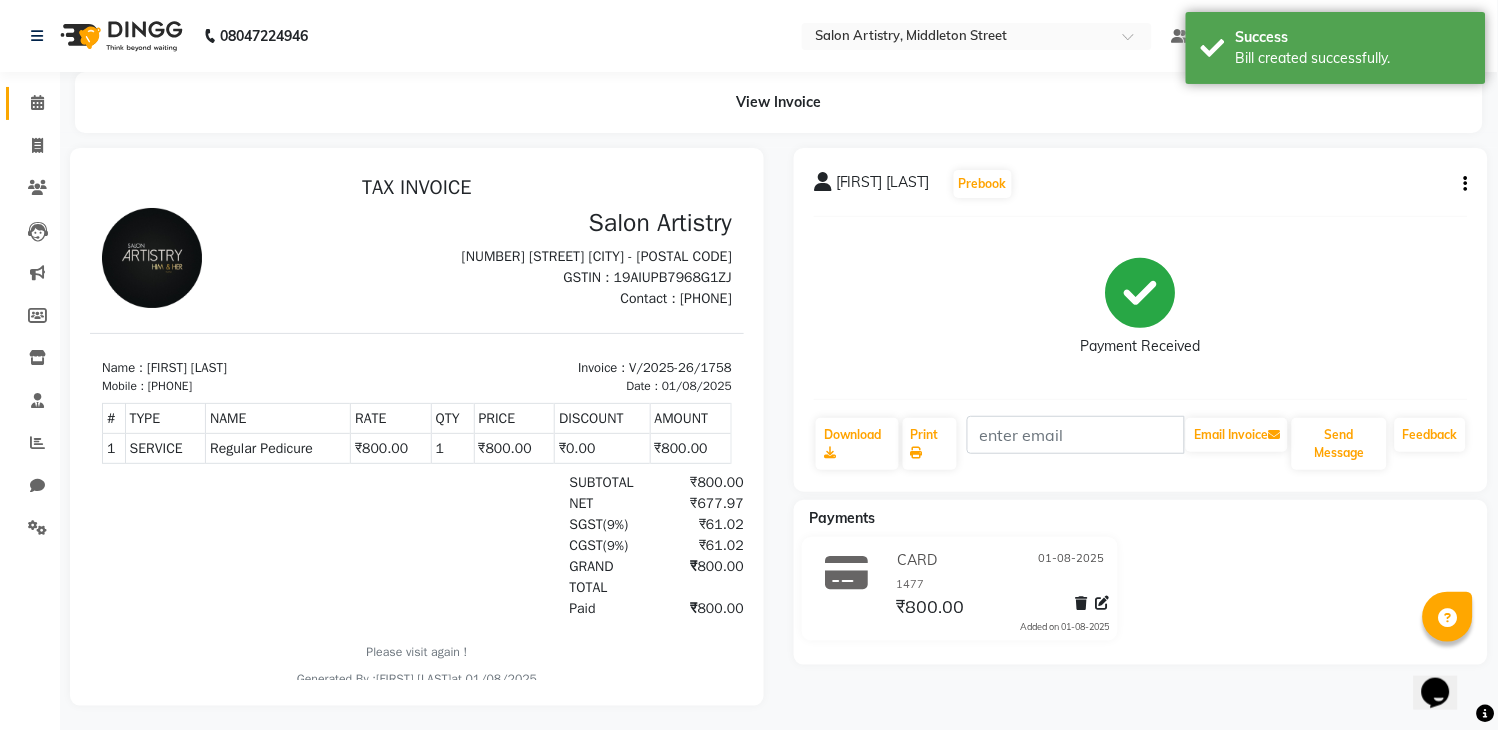 click 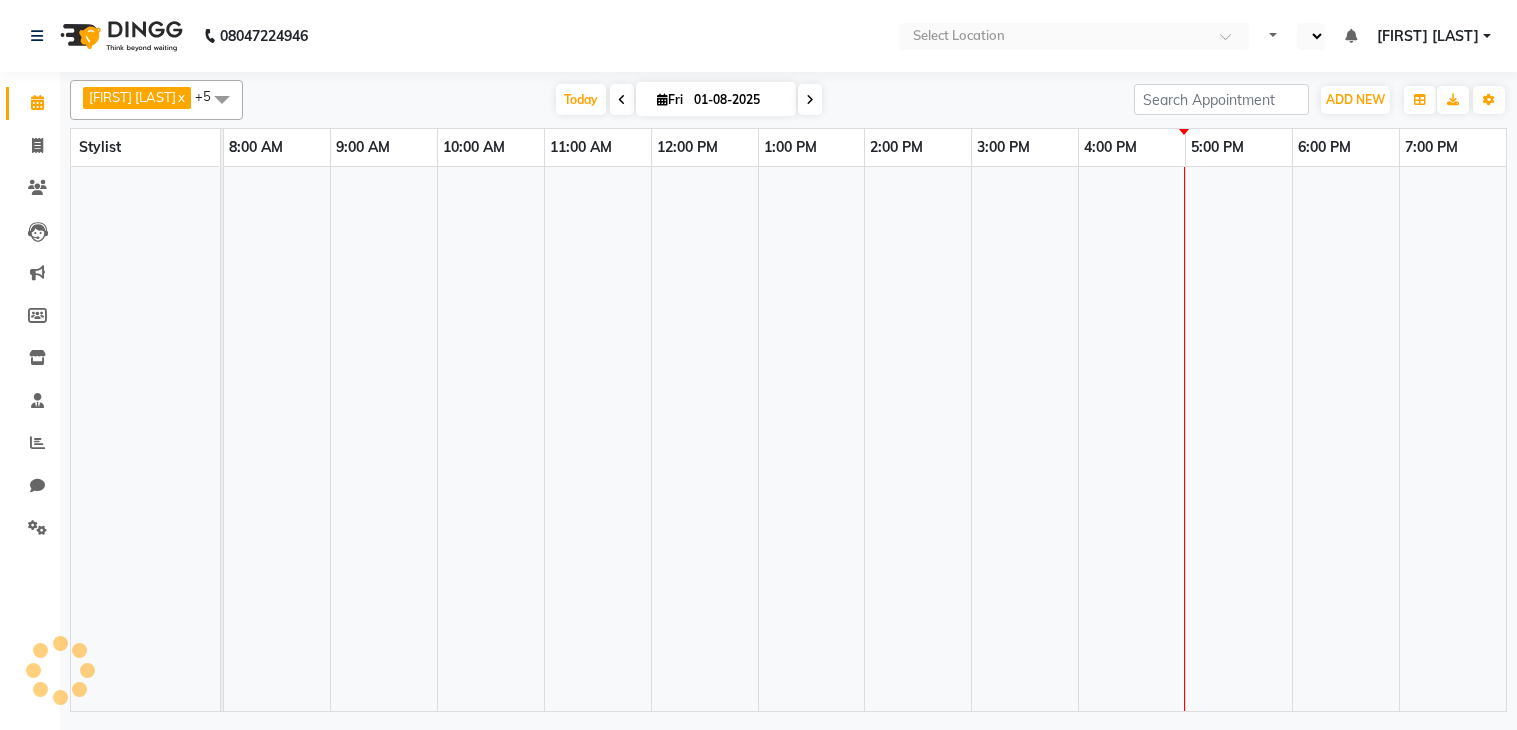scroll, scrollTop: 0, scrollLeft: 0, axis: both 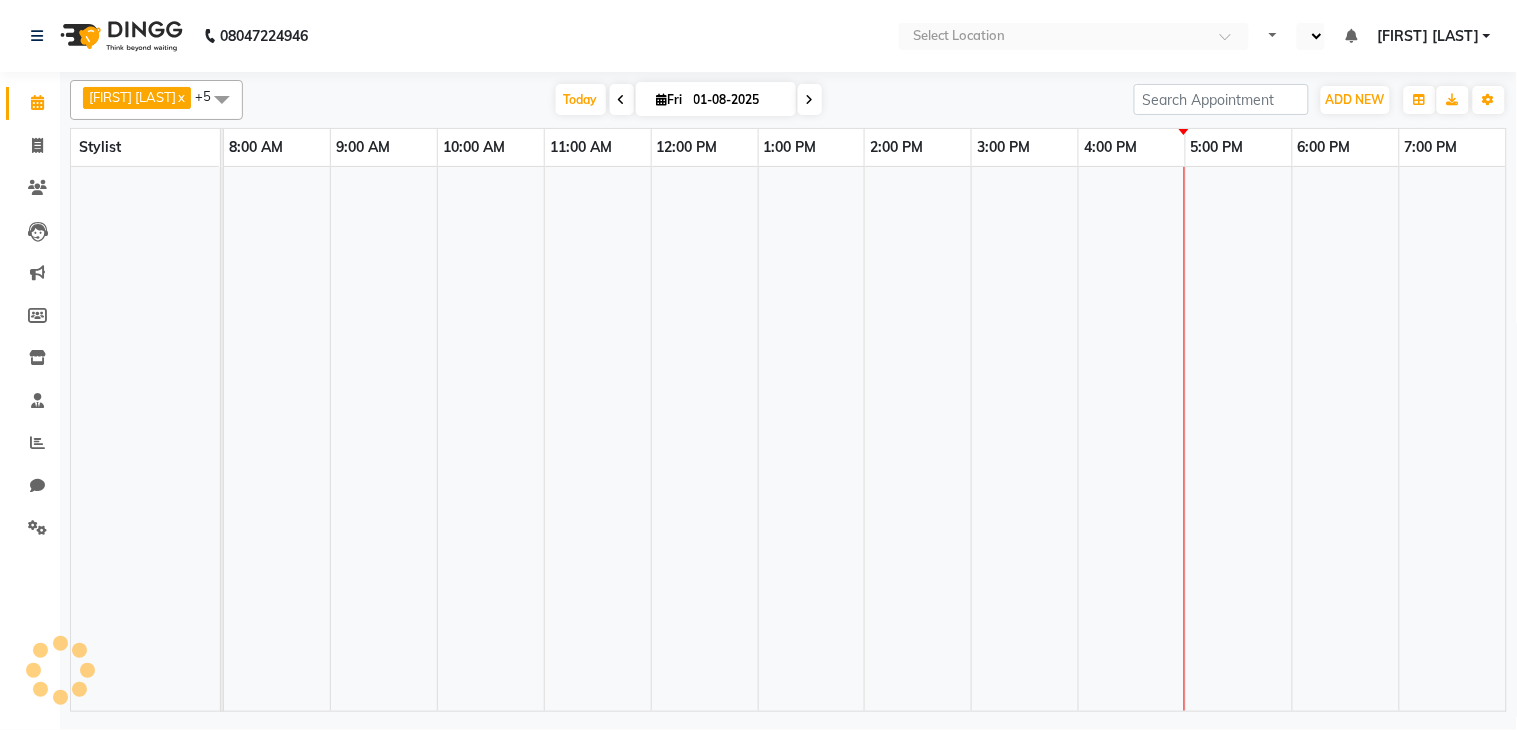 select on "en" 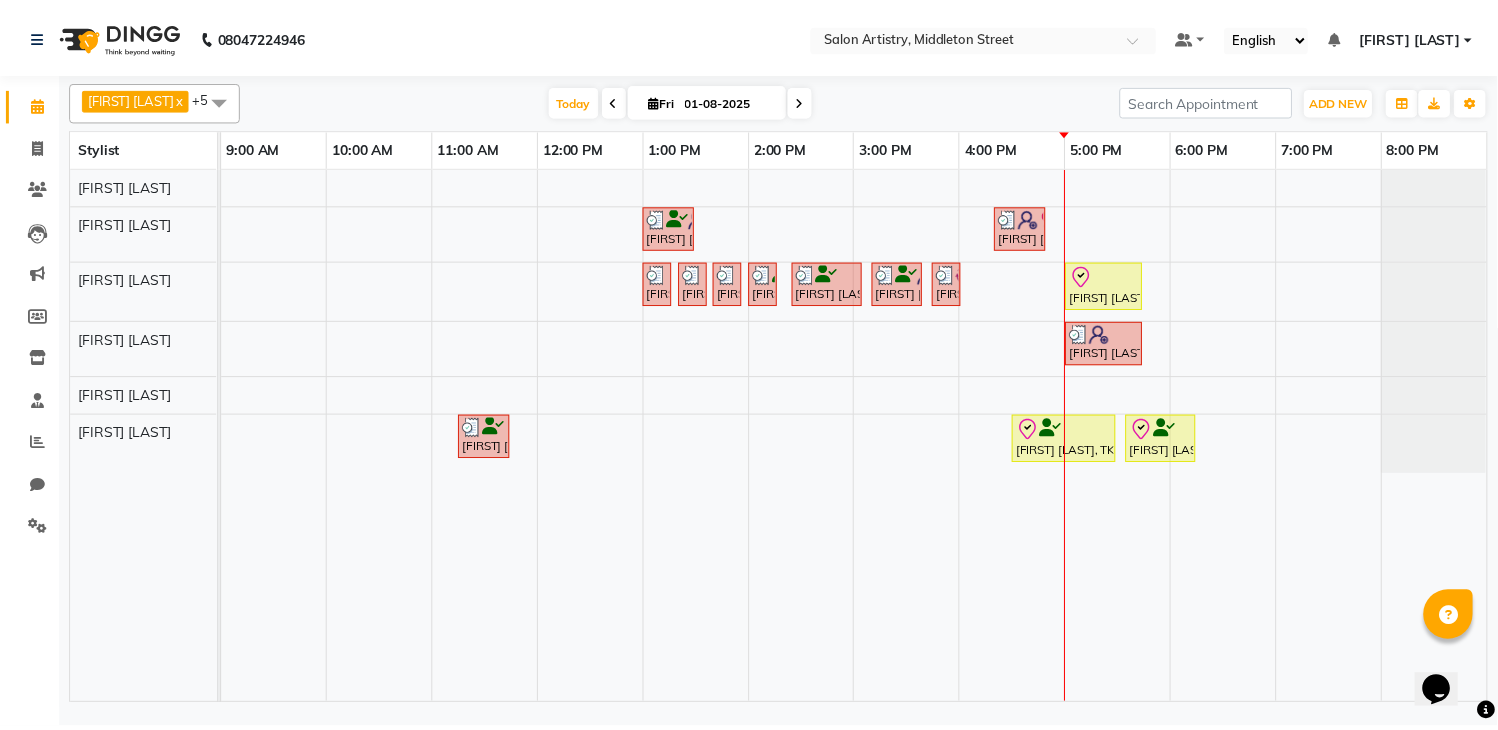 scroll, scrollTop: 0, scrollLeft: 0, axis: both 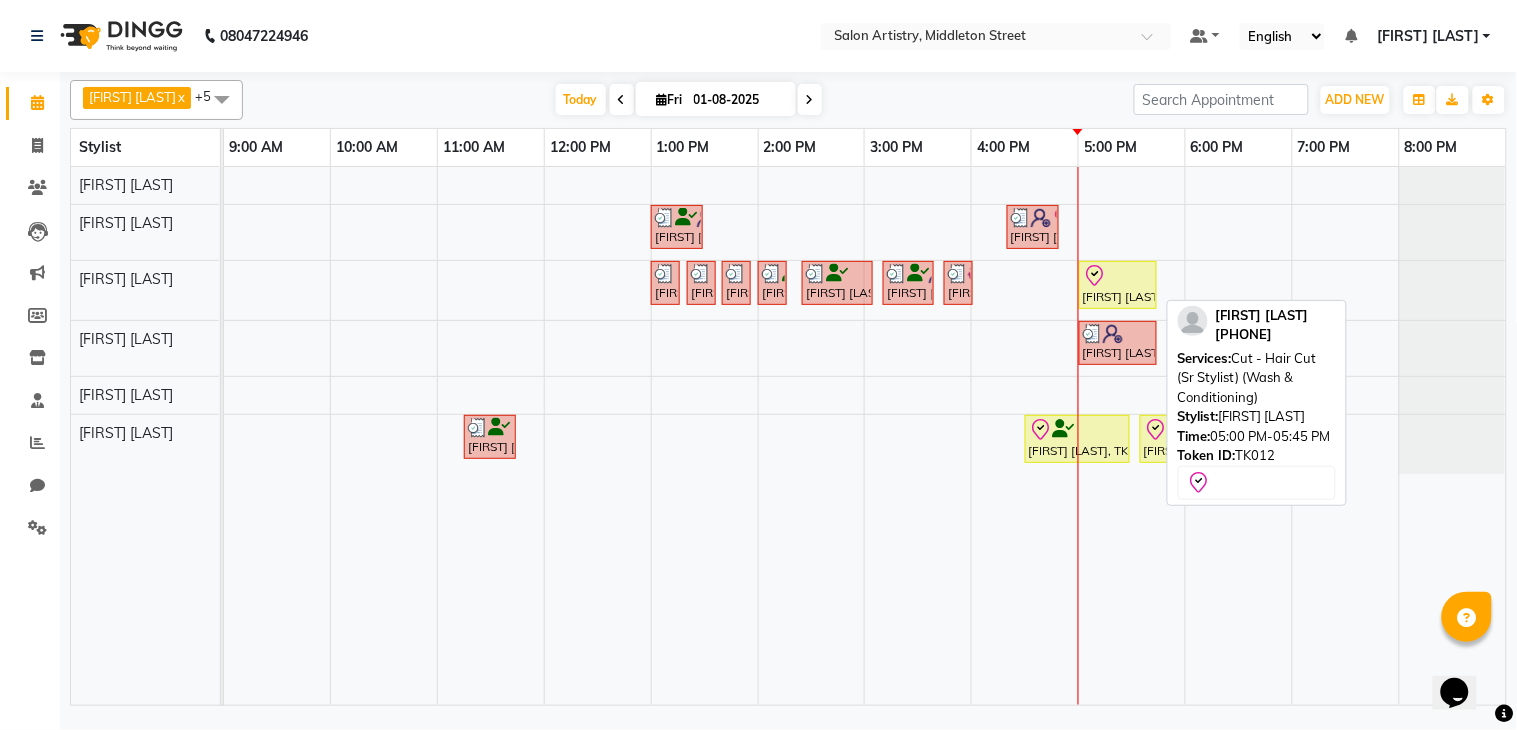 click on "[FIRST] [LAST], TK12, 05:00 PM-05:45 PM, Cut - Hair Cut (Sr Stylist) (Wash & Conditioning)" at bounding box center (1118, 285) 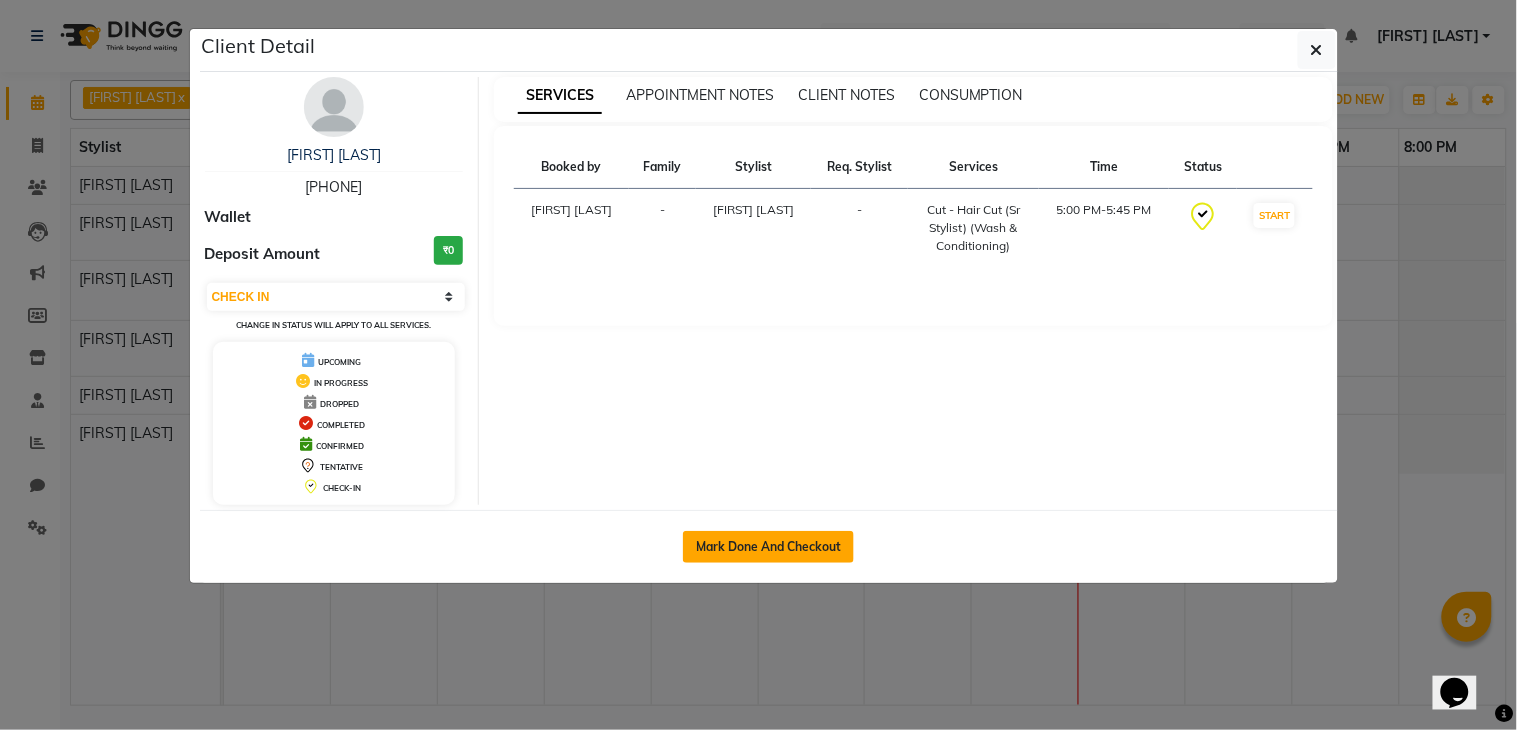 click on "Mark Done And Checkout" 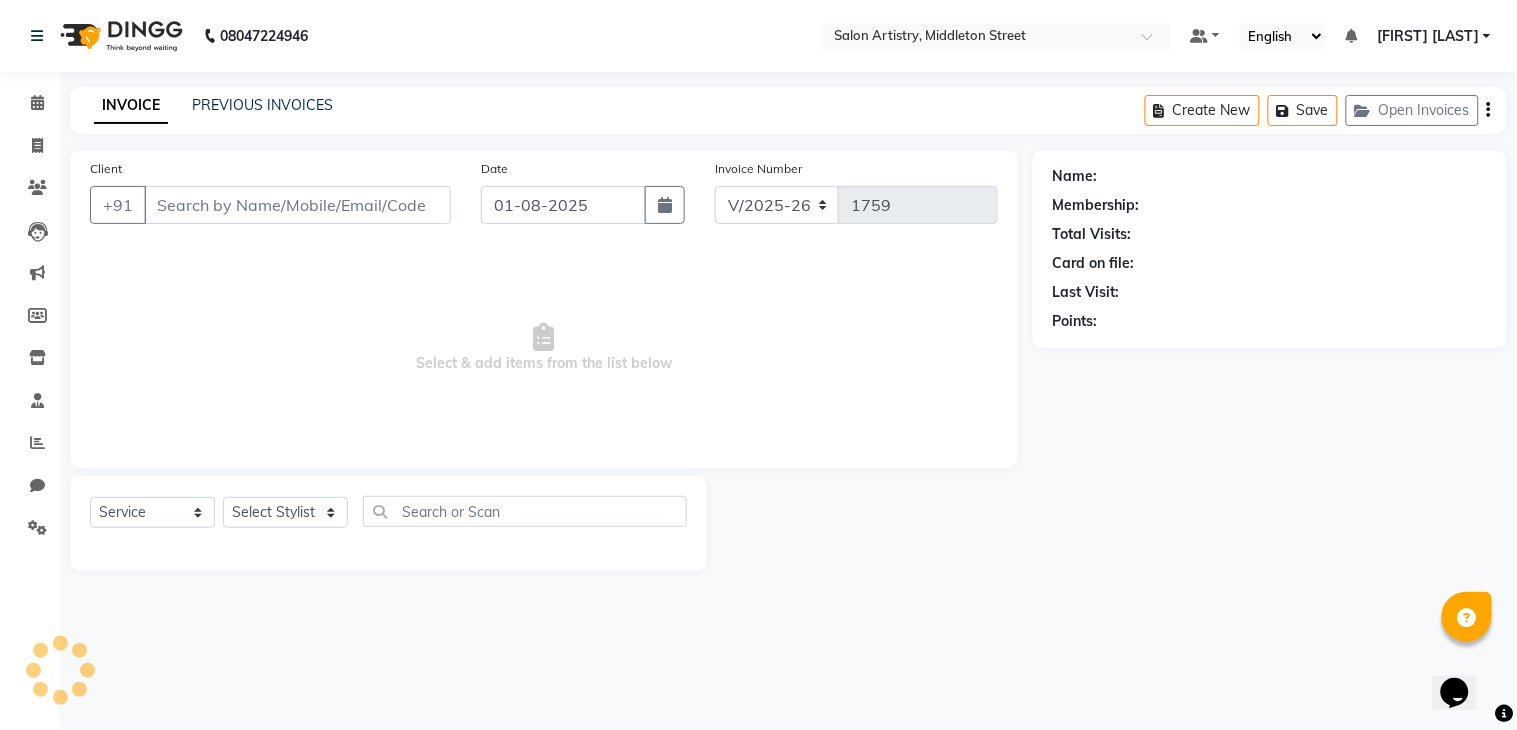 select on "79865" 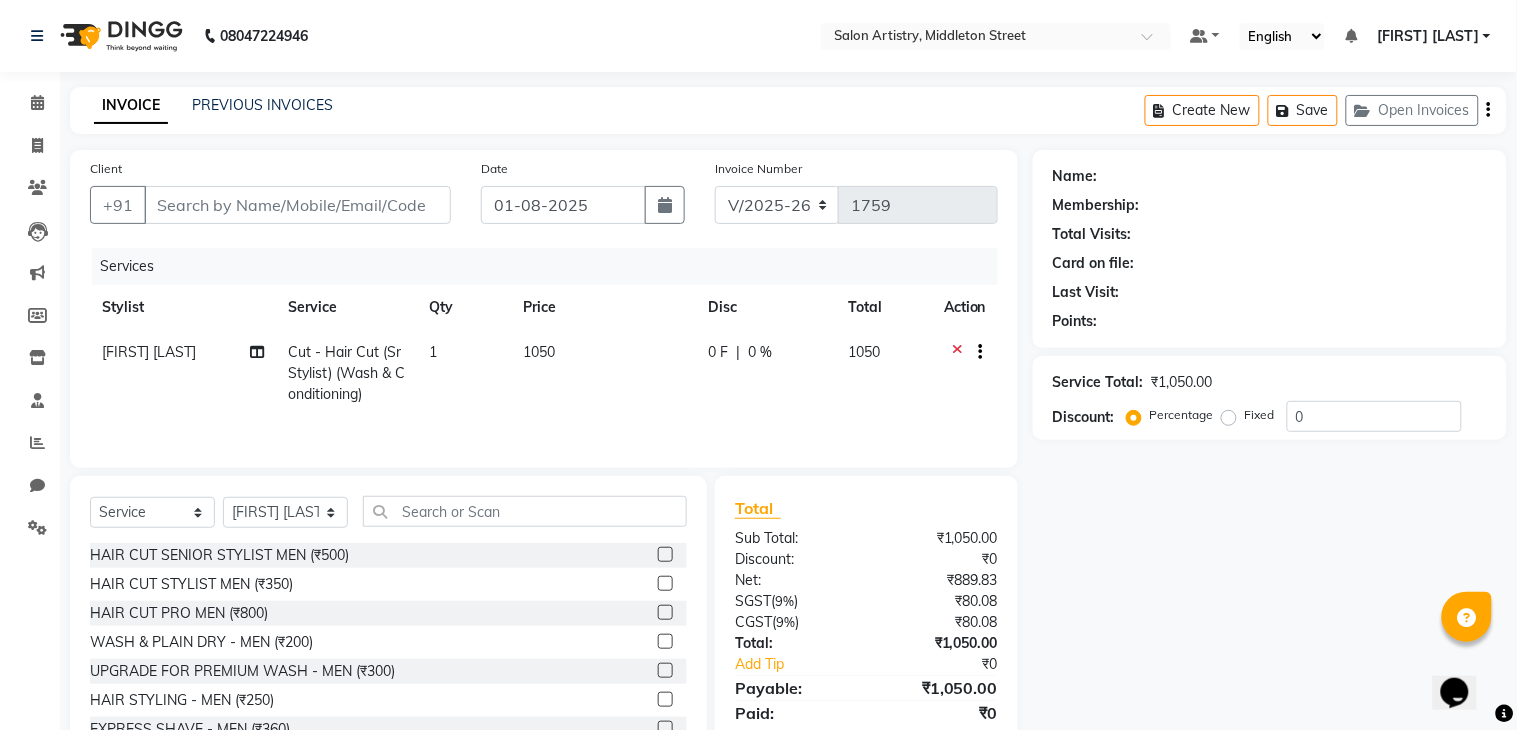 type on "[PHONE]" 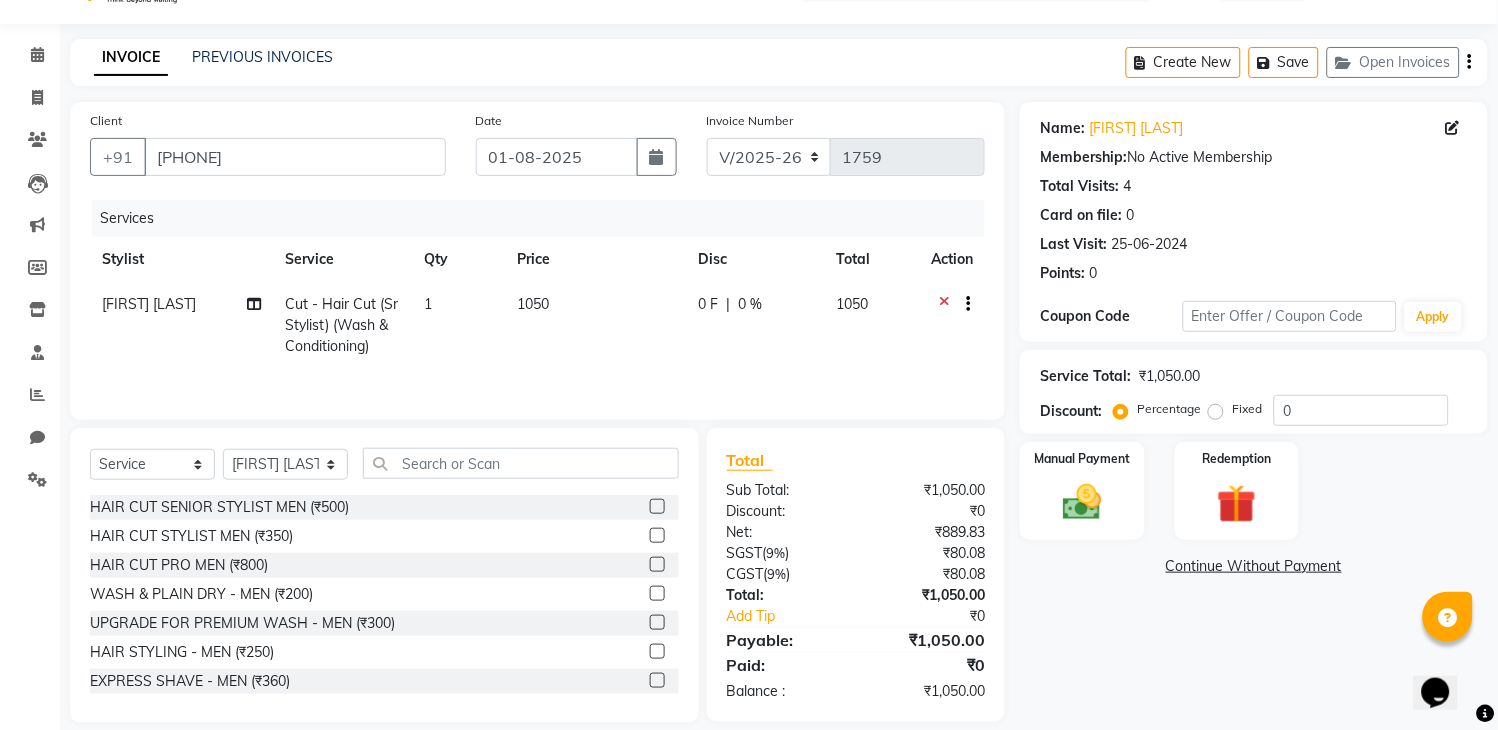 scroll, scrollTop: 75, scrollLeft: 0, axis: vertical 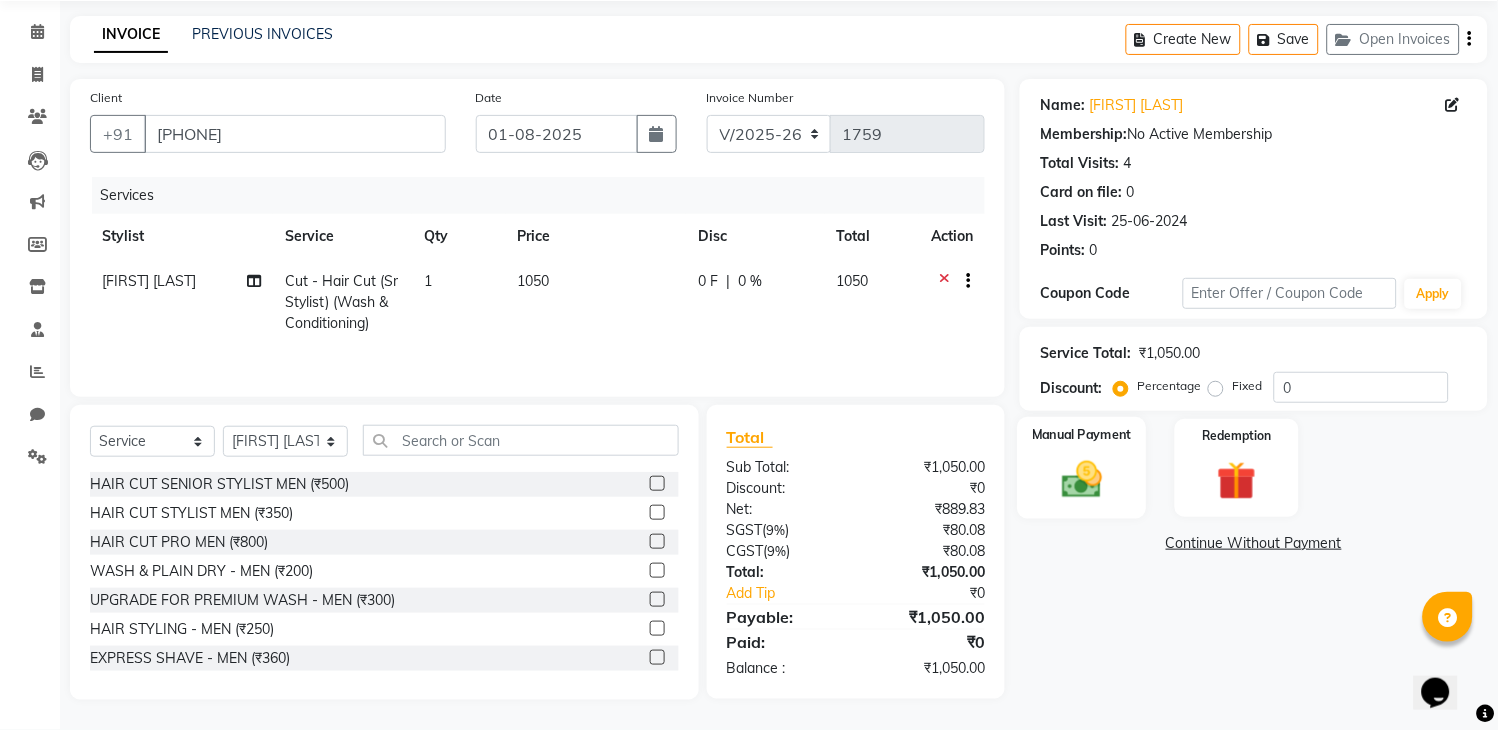 click 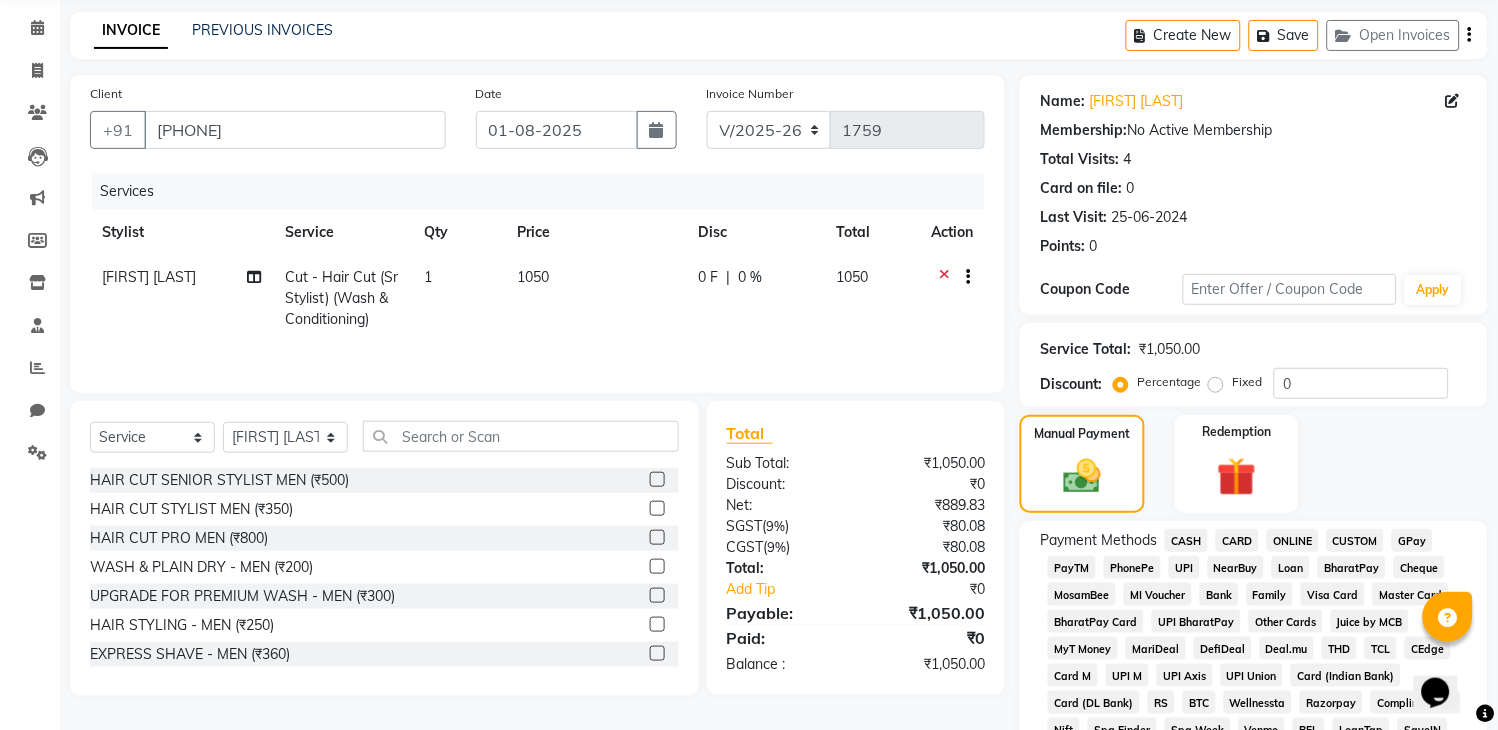 click on "CASH" 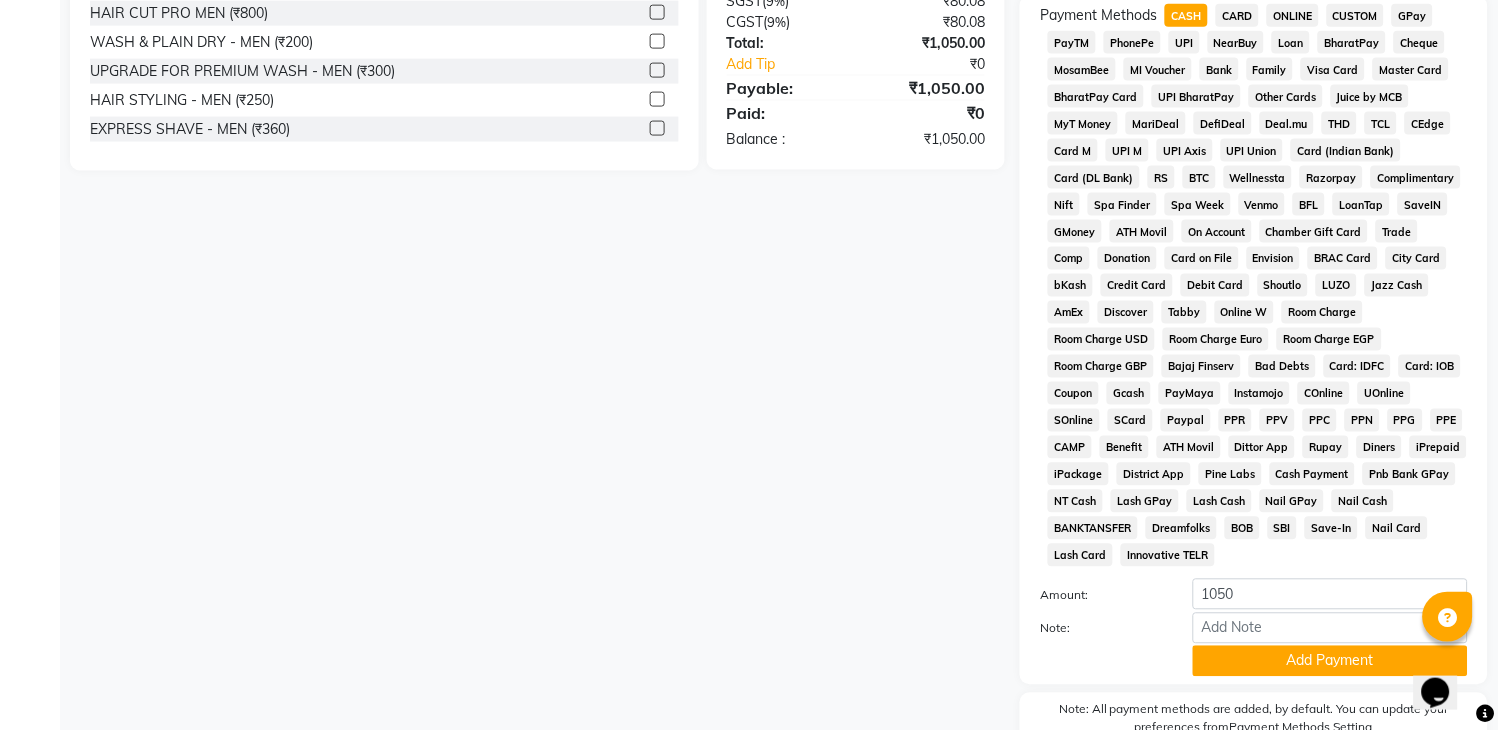 scroll, scrollTop: 707, scrollLeft: 0, axis: vertical 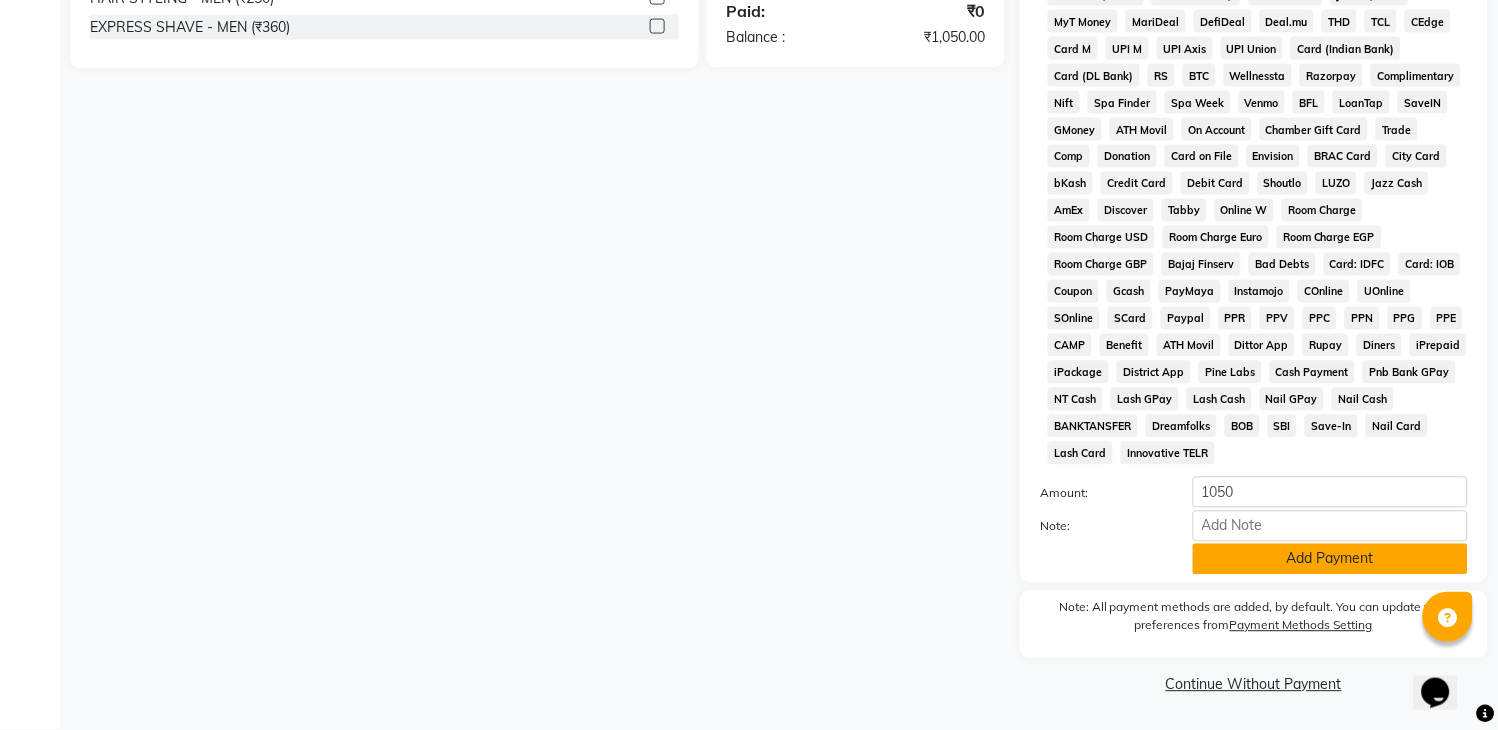 click on "Add Payment" 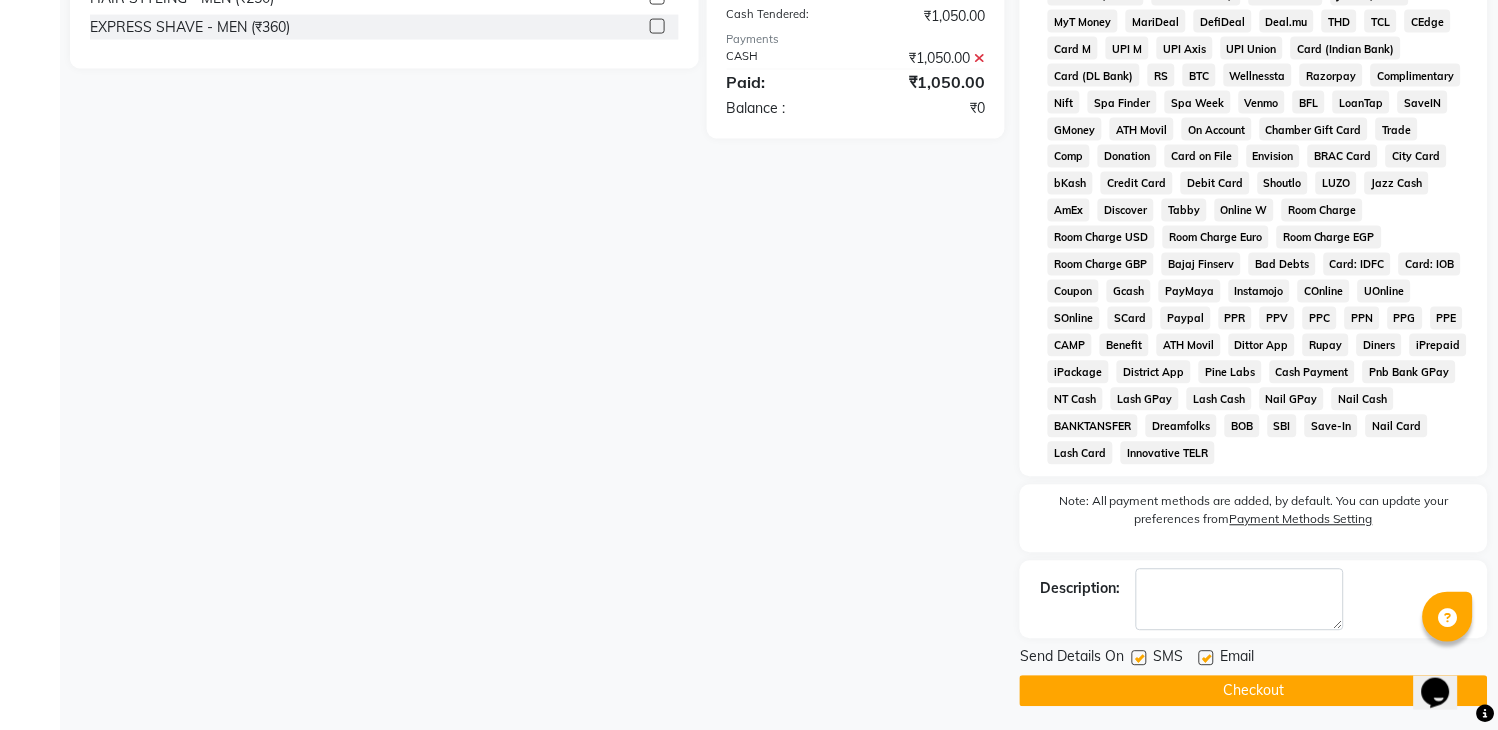 scroll, scrollTop: 714, scrollLeft: 0, axis: vertical 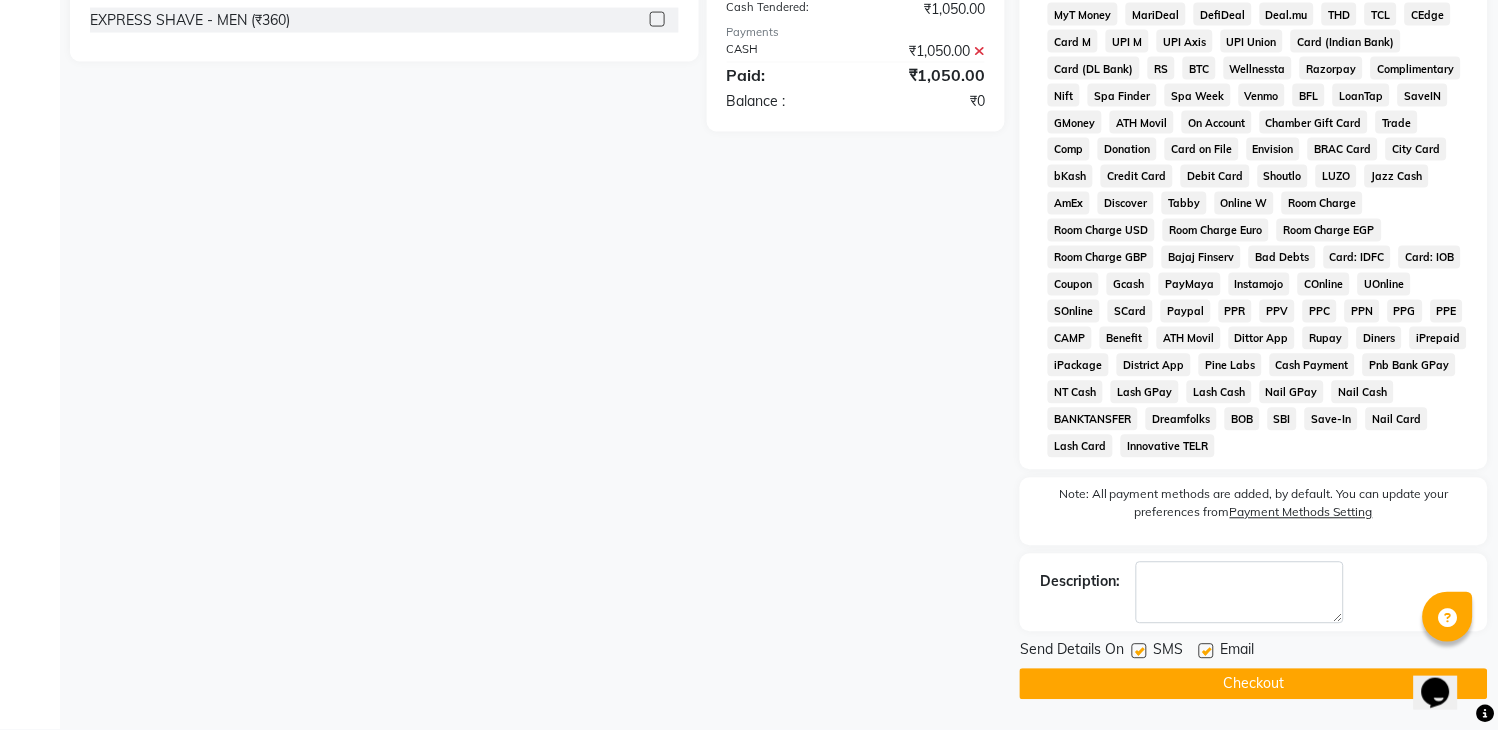 click on "Checkout" 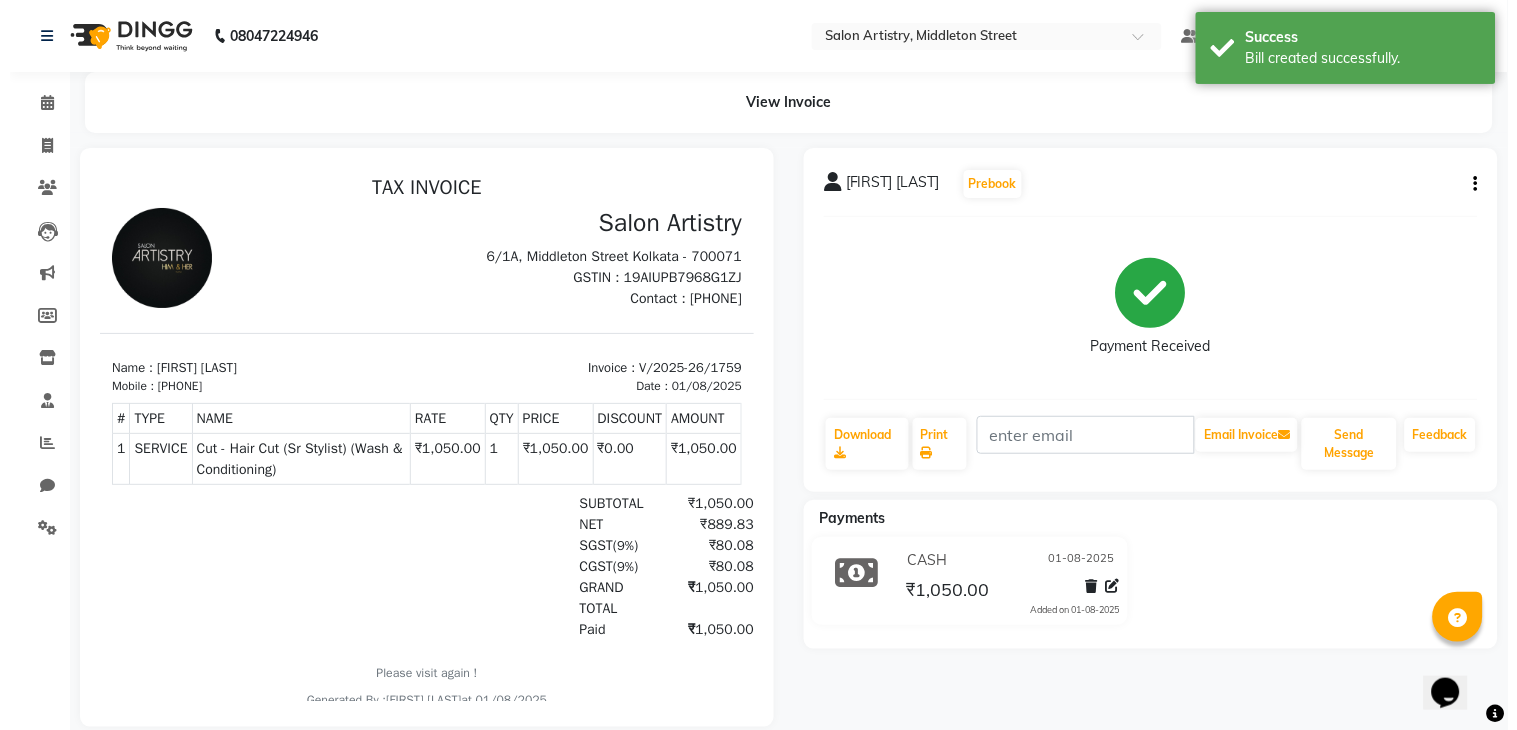 scroll, scrollTop: 0, scrollLeft: 0, axis: both 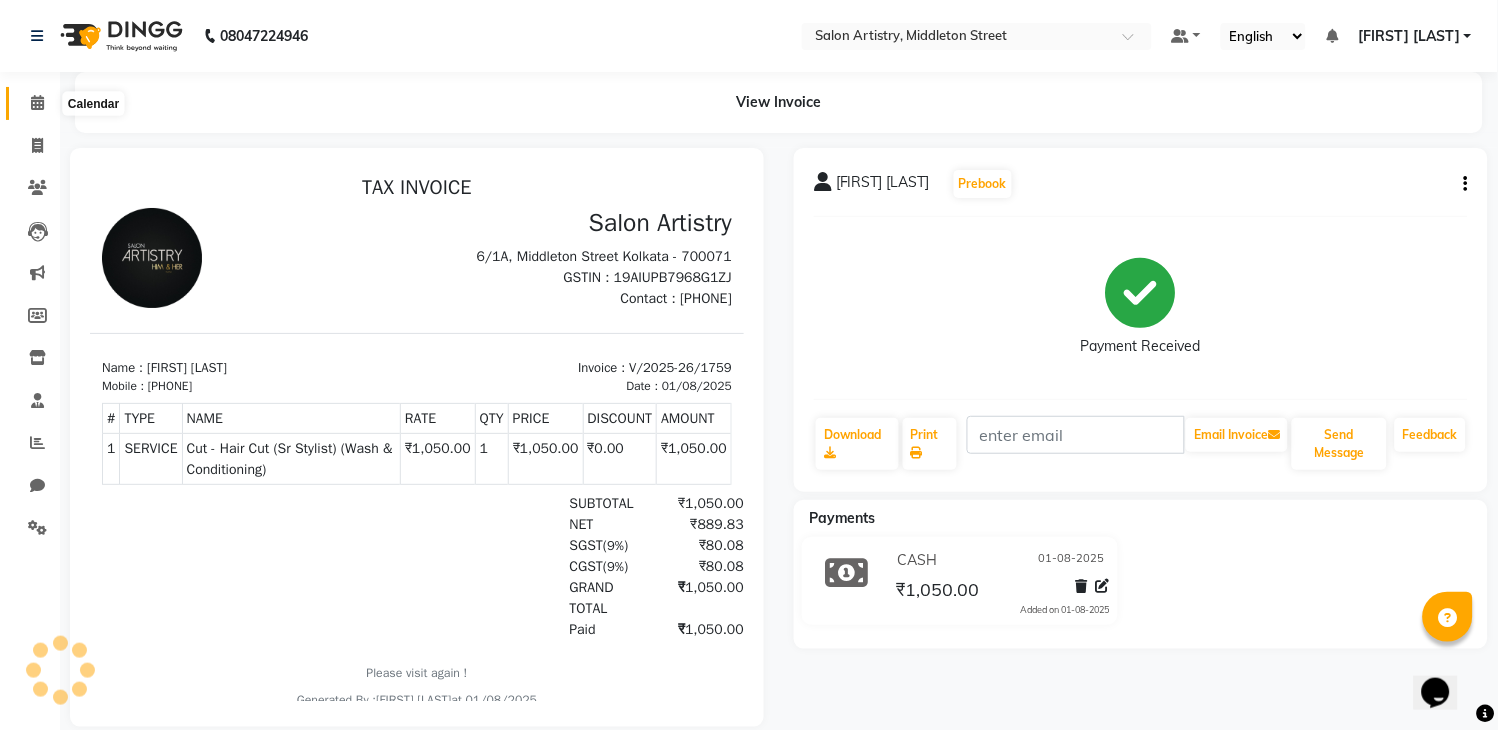 click 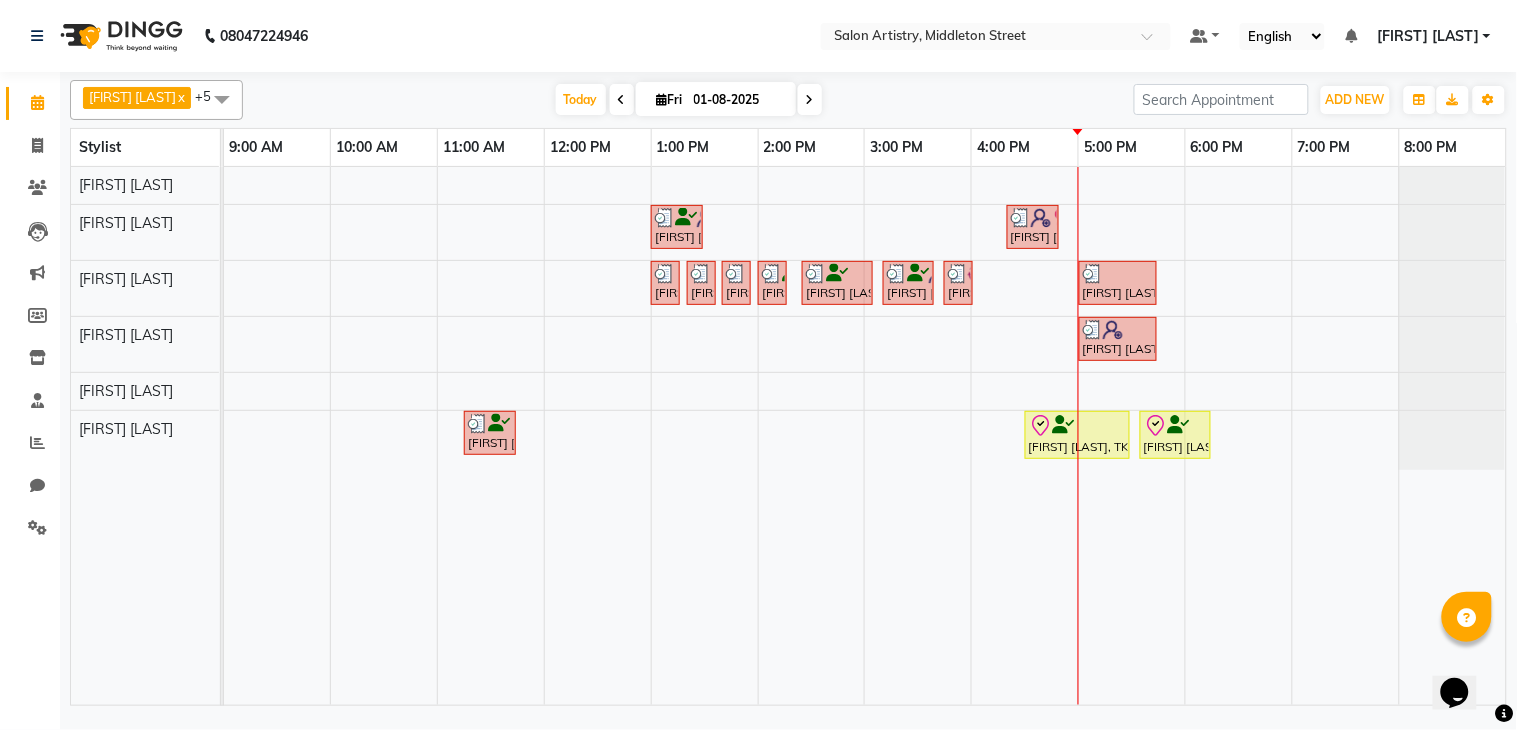 click at bounding box center [810, 100] 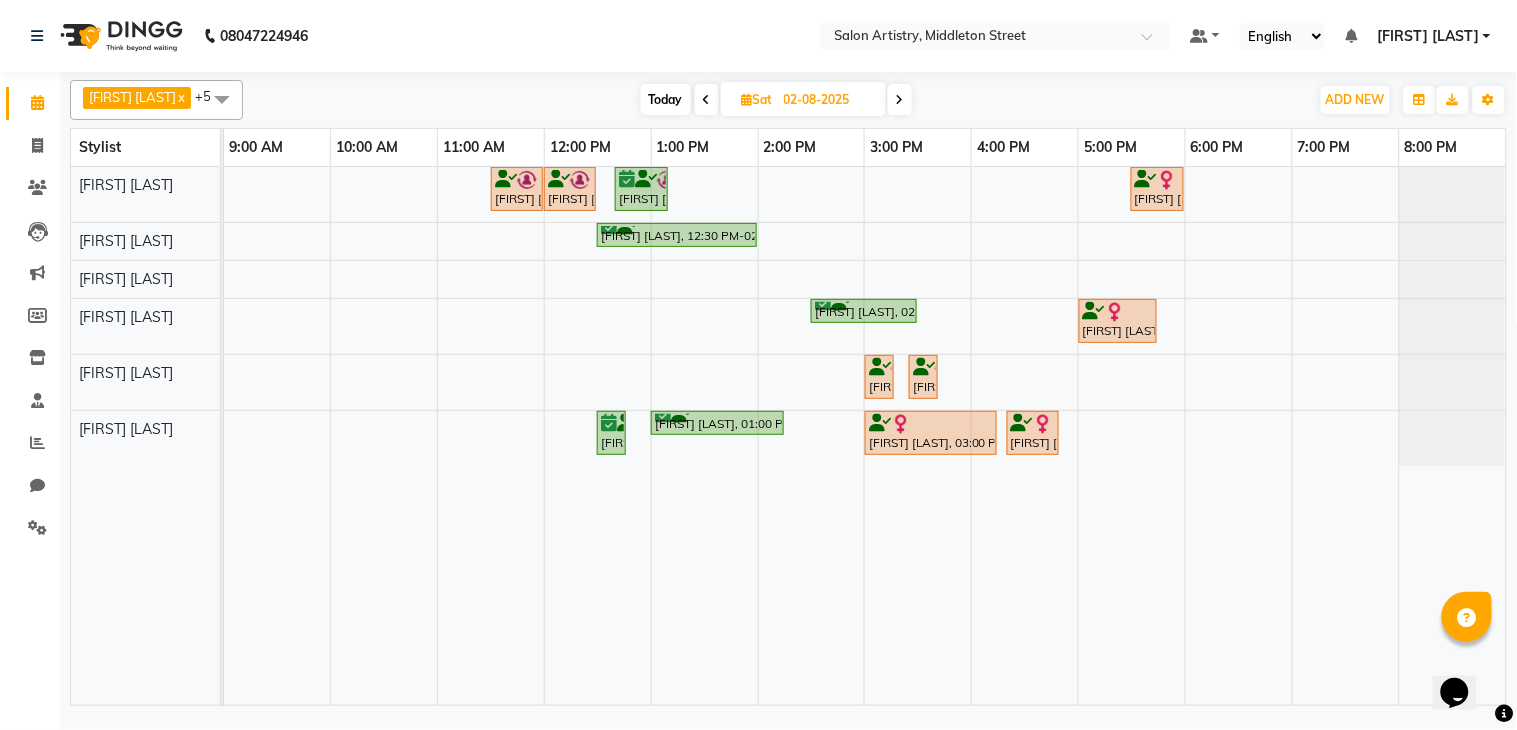 click at bounding box center [900, 100] 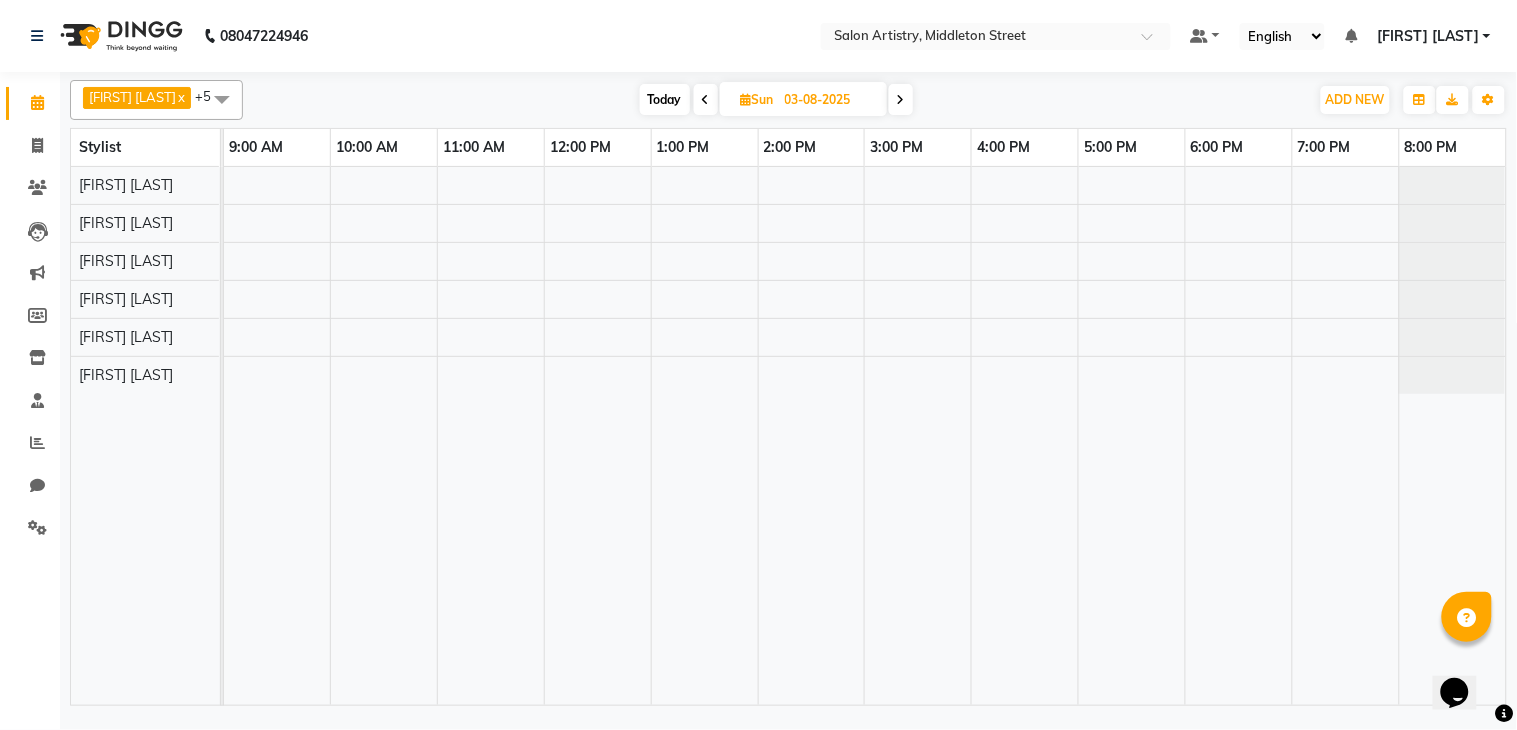 click at bounding box center (706, 100) 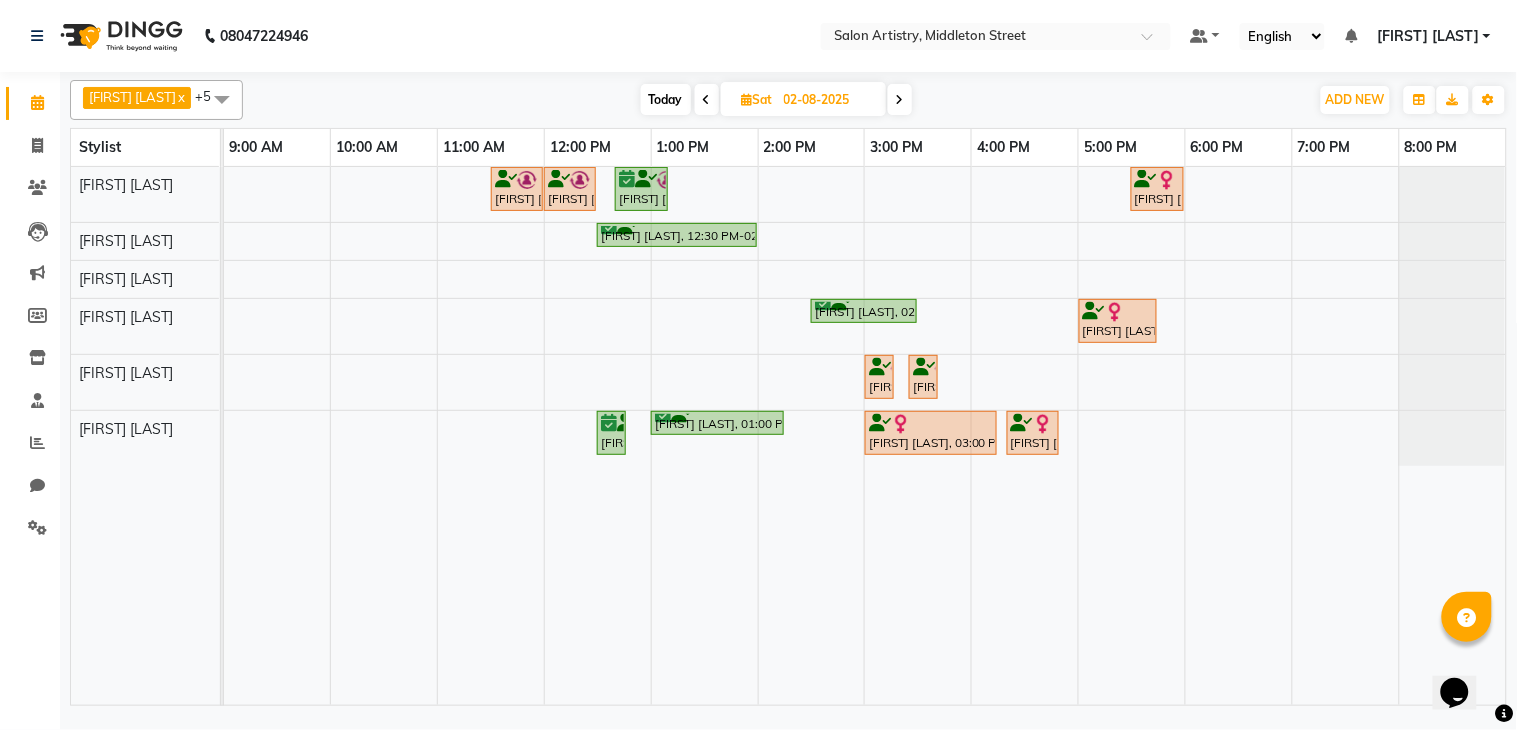 click at bounding box center (222, 99) 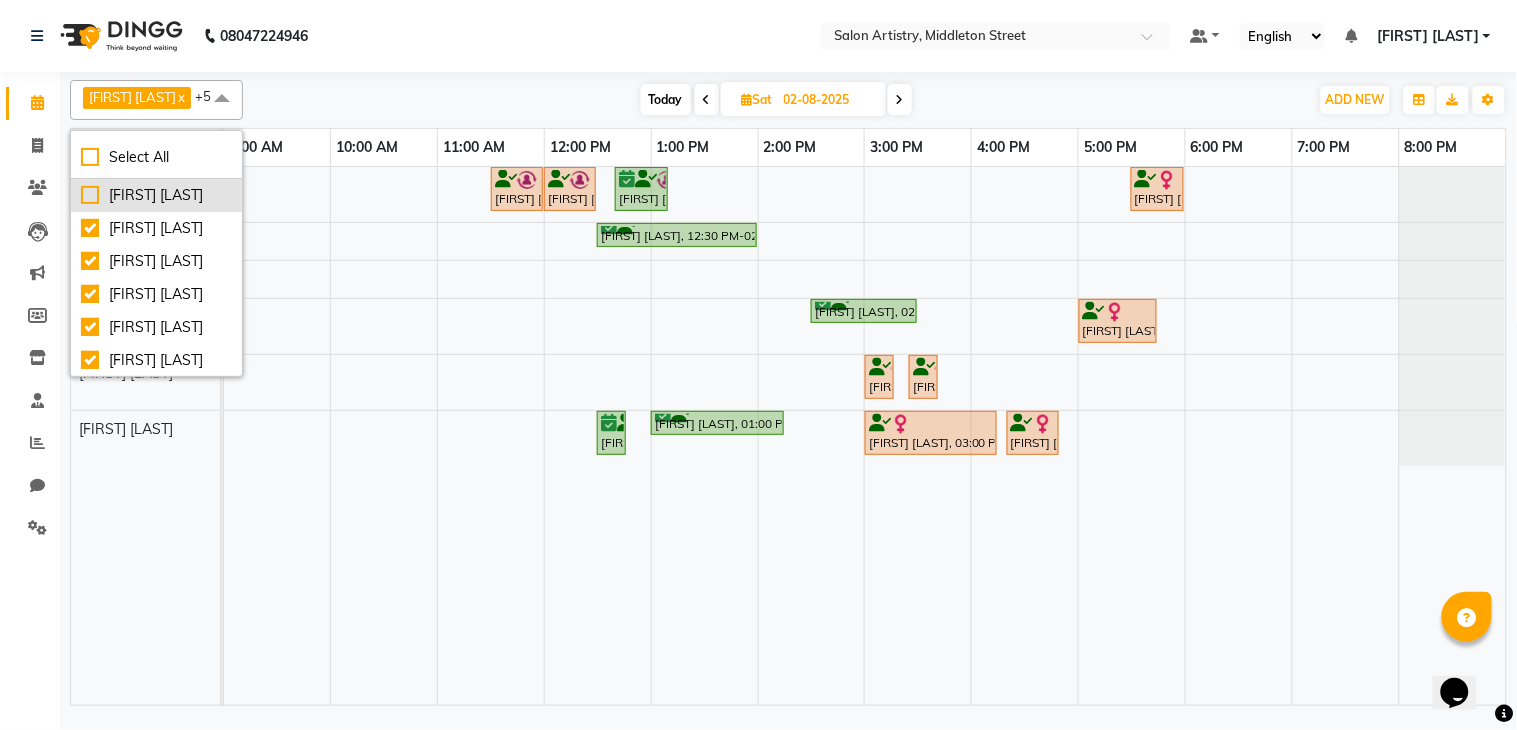 click on "[FIRST] [LAST]" at bounding box center (156, 195) 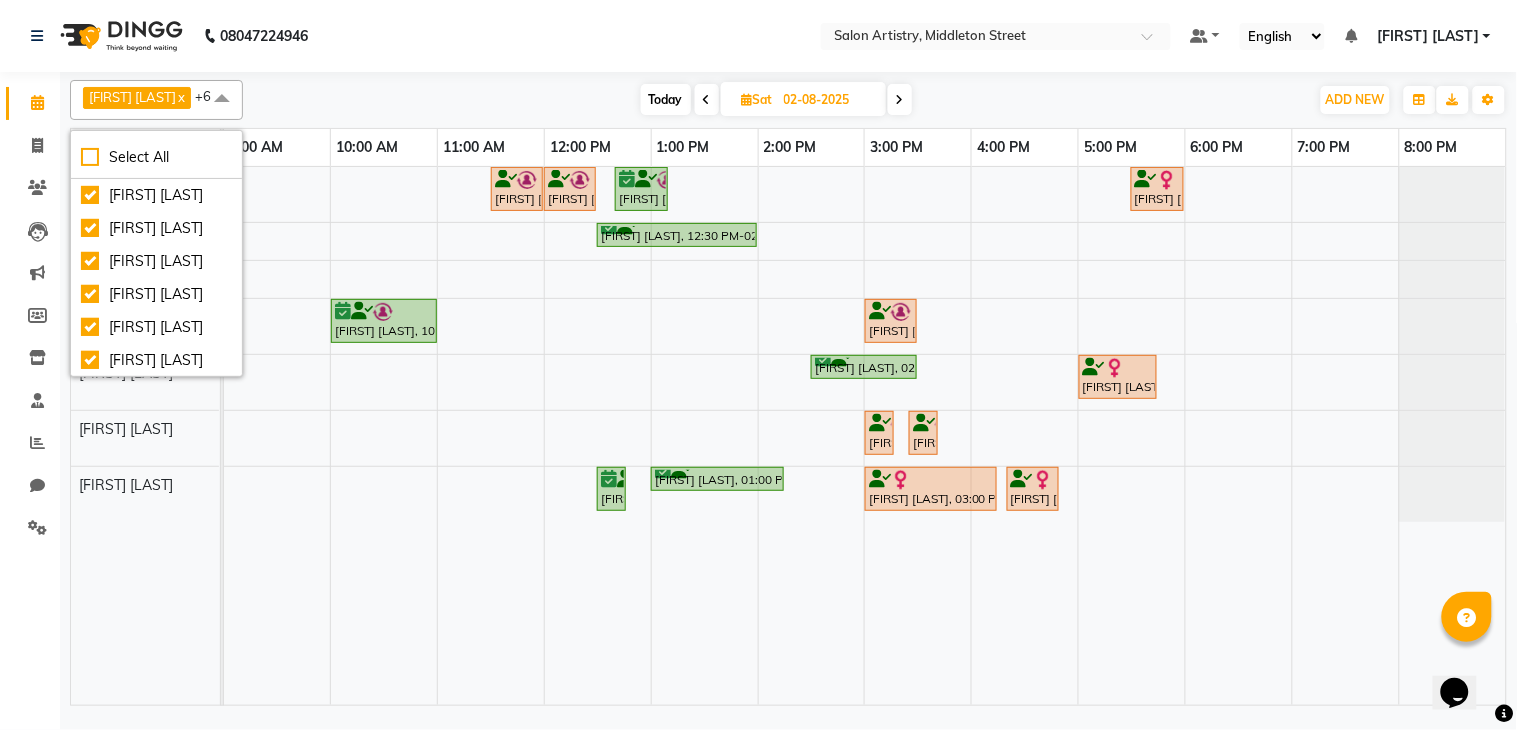 click on "08047224946 Select Location ×  Salon Artistry, Middleton Street Default Panel My Panel English ENGLISH Español العربية मराठी हिंदी ગુજરાતી தமிழ் 中文 Notifications nothing to show Mannu Kumar Gupta Manage Profile Change Password Sign out  Version:3.15.11" 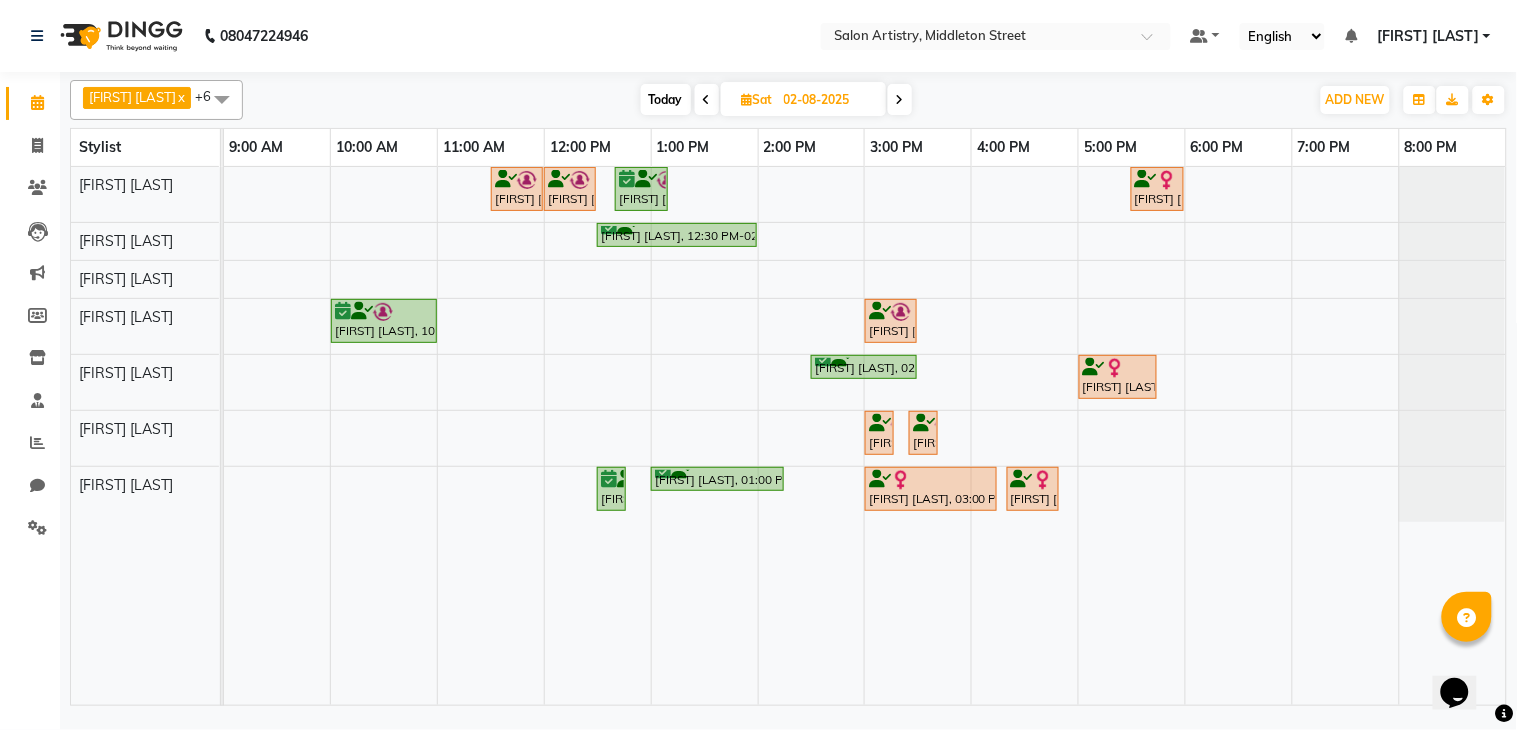 click at bounding box center (222, 99) 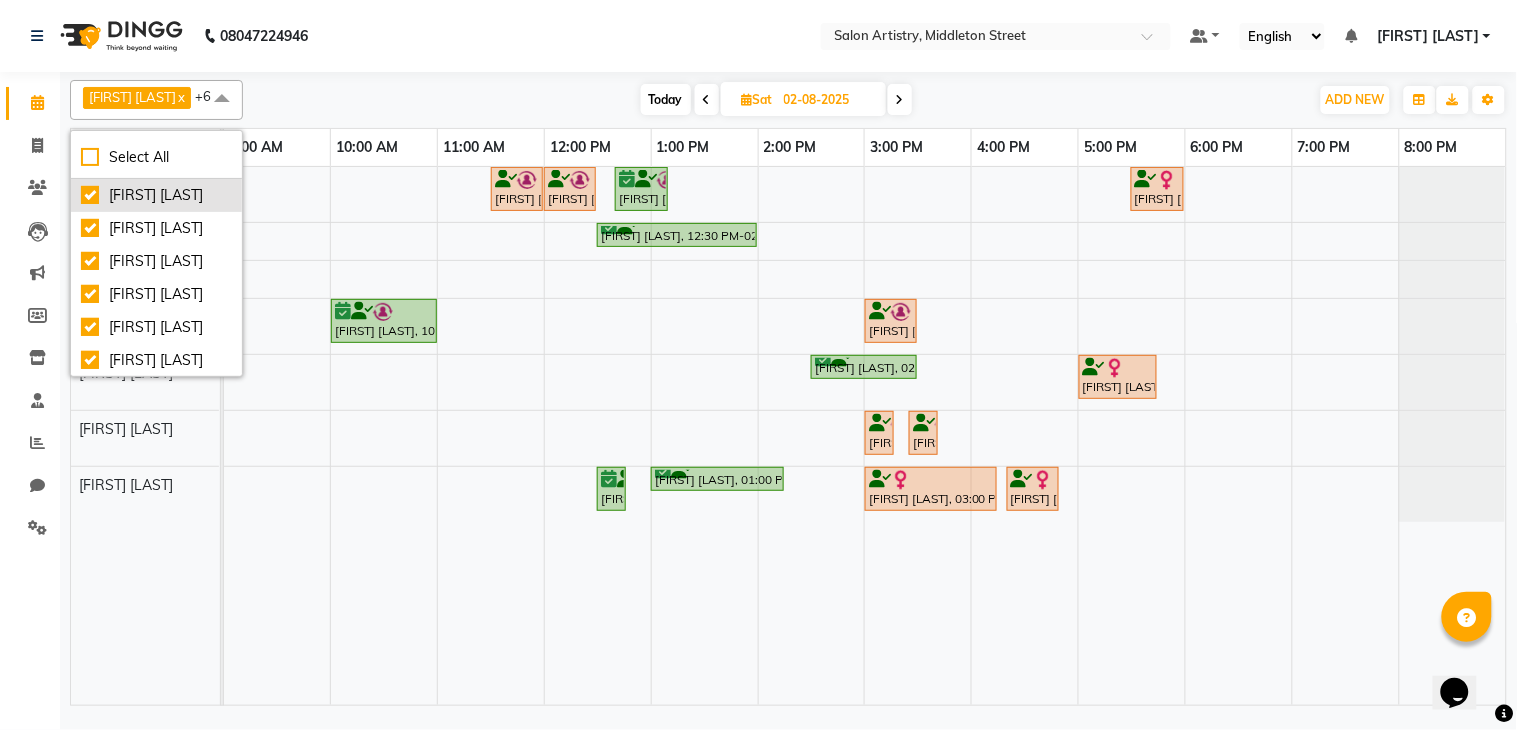 click on "[FIRST] [LAST]" at bounding box center (156, 195) 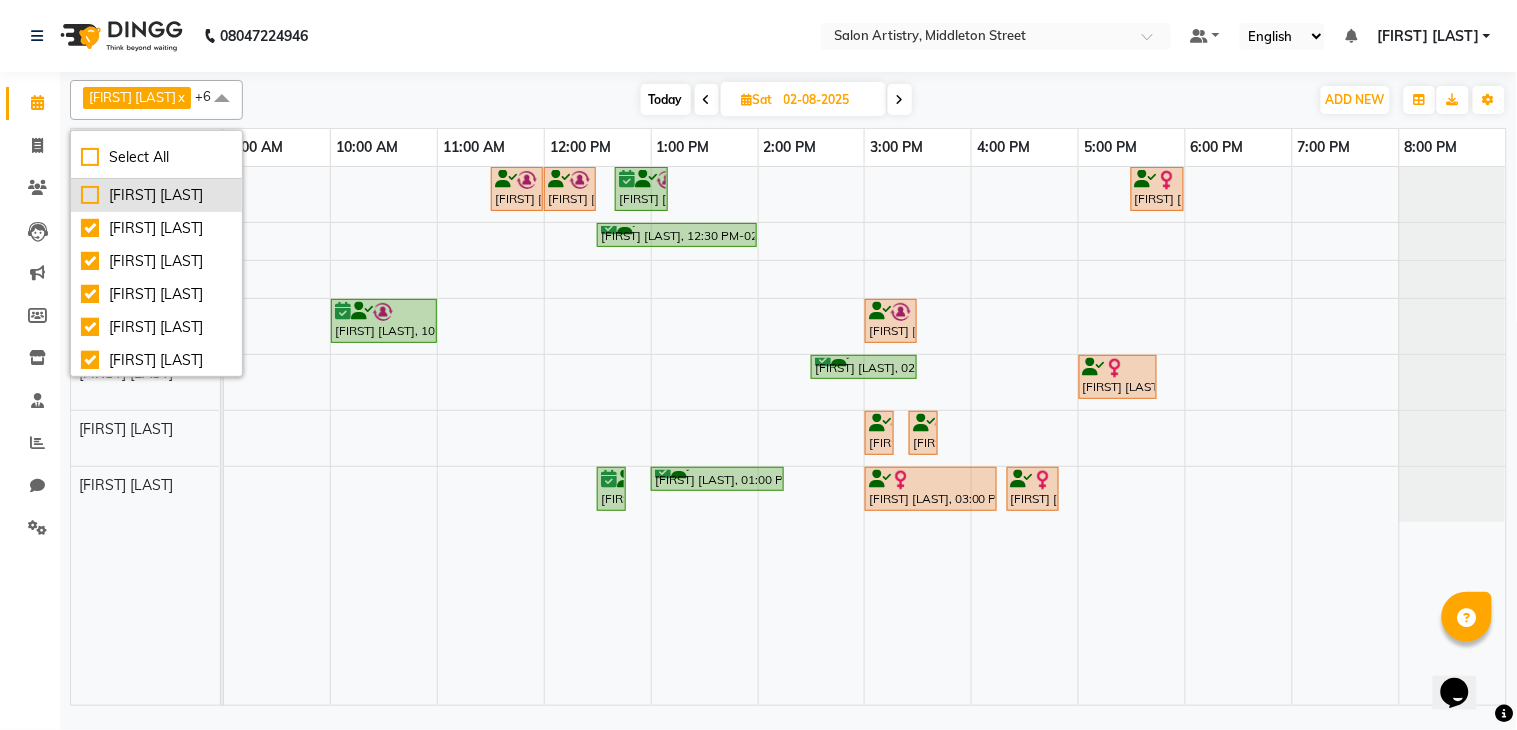 checkbox on "false" 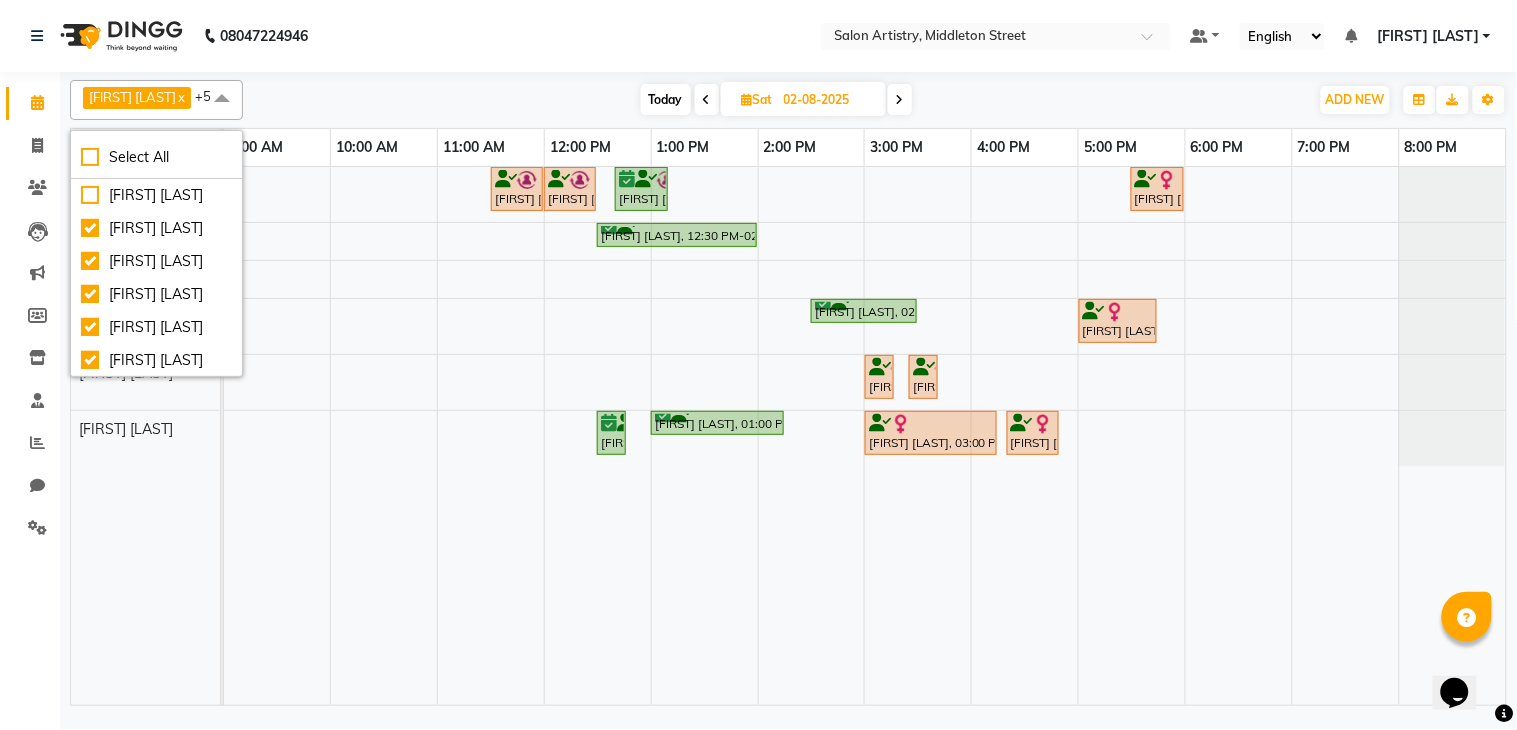 click on "08047224946 Select Location ×  Salon Artistry, Middleton Street Default Panel My Panel English ENGLISH Español العربية मराठी हिंदी ગુજરાતી தமிழ் 中文 Notifications nothing to show Mannu Kumar Gupta Manage Profile Change Password Sign out  Version:3.15.11" 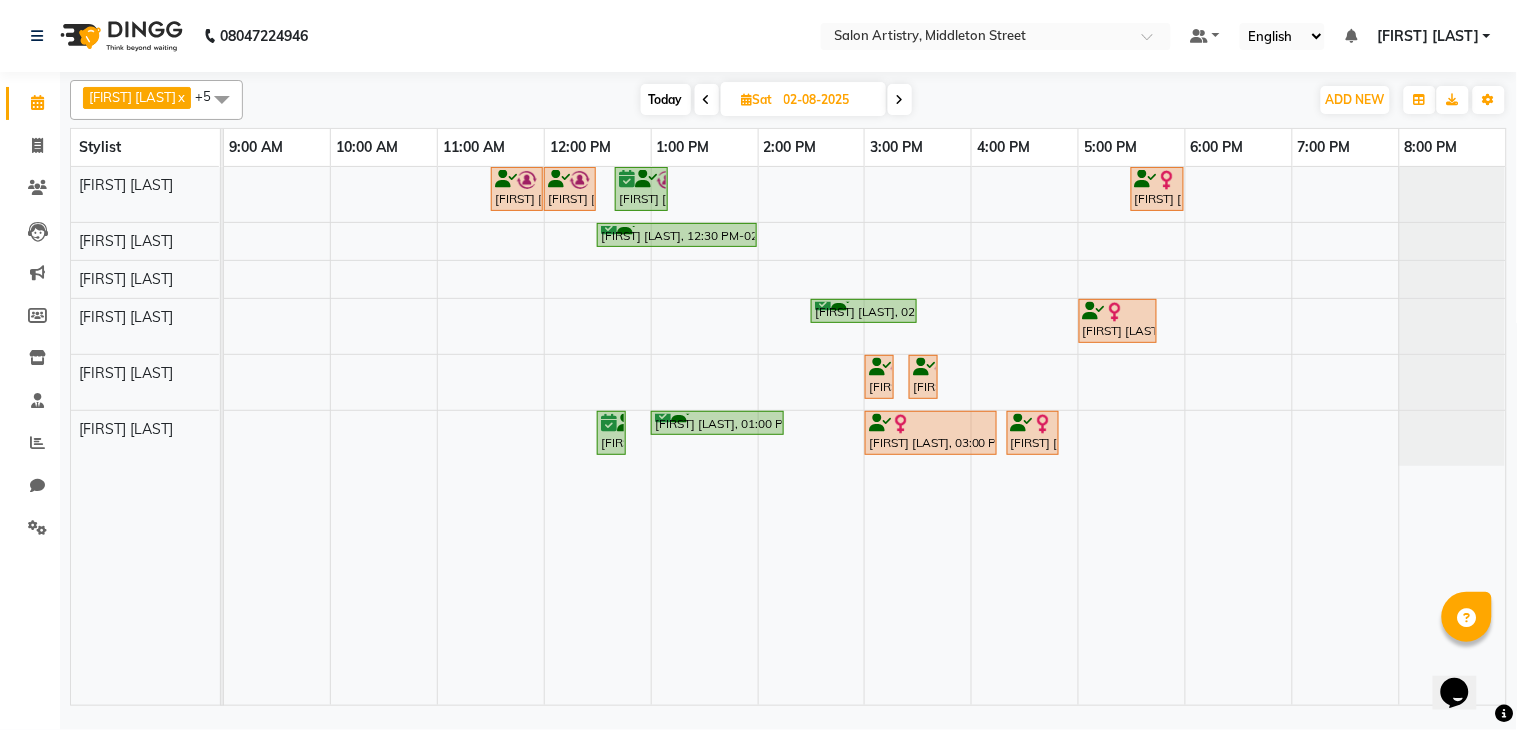 click at bounding box center (900, 100) 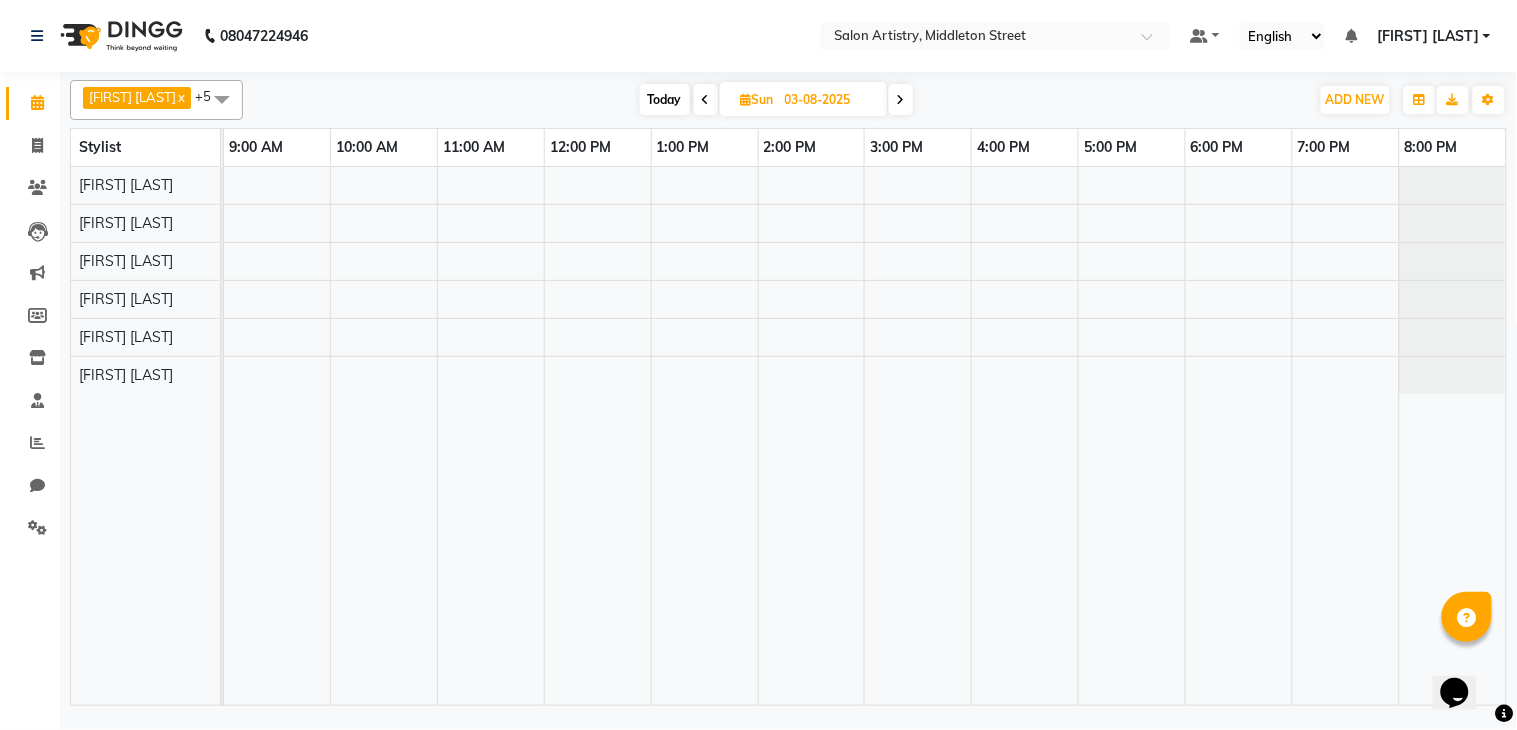 click at bounding box center [222, 99] 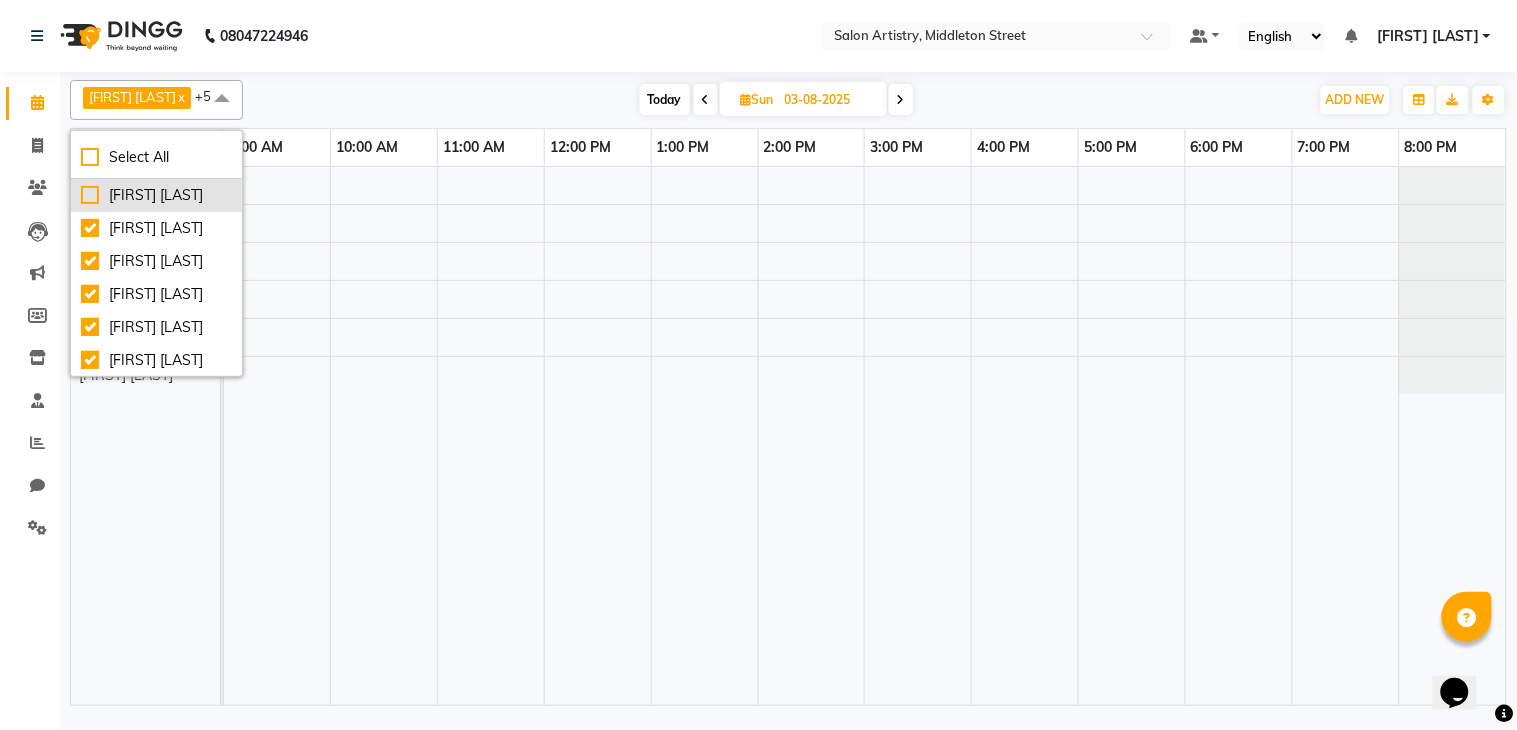 click on "[FIRST] [LAST]" at bounding box center [156, 195] 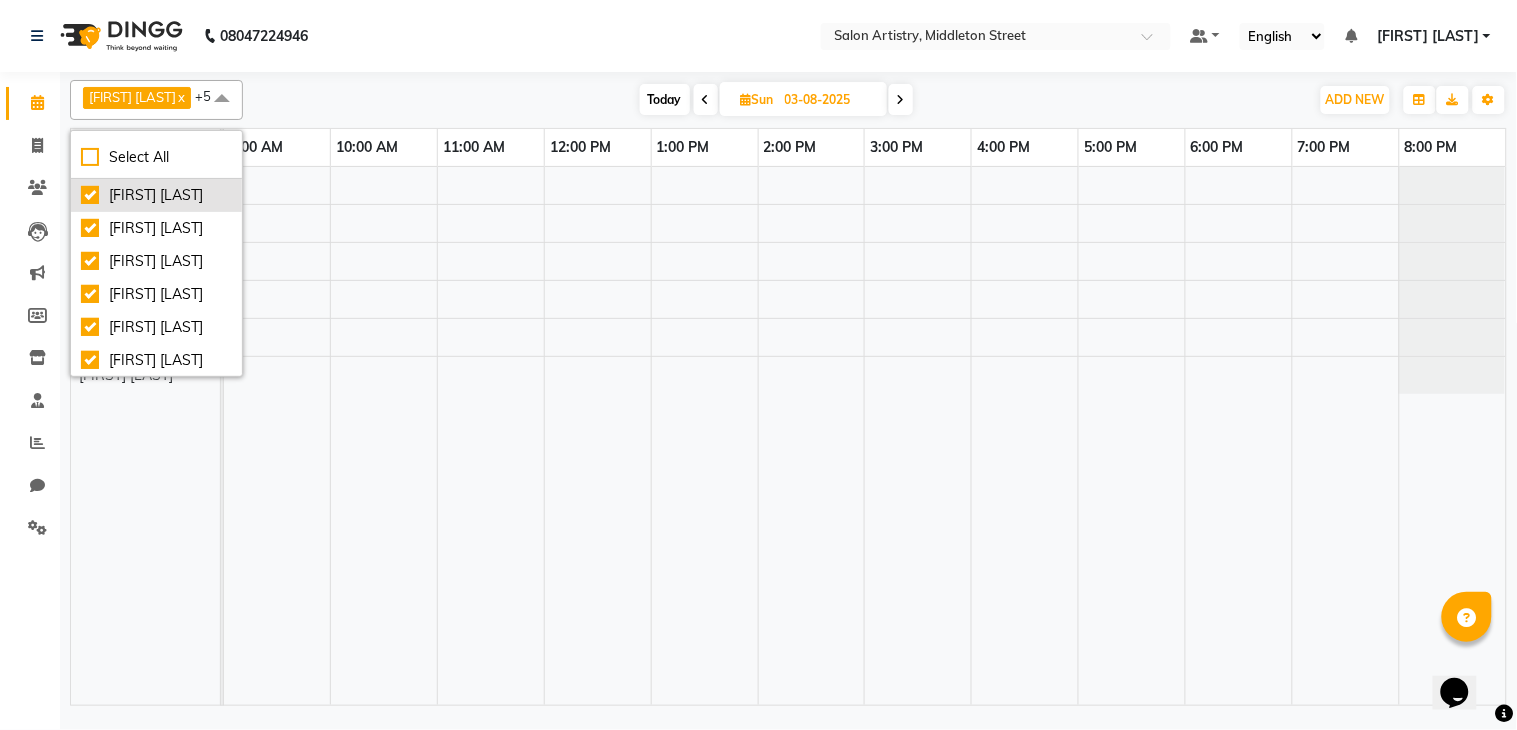 checkbox on "true" 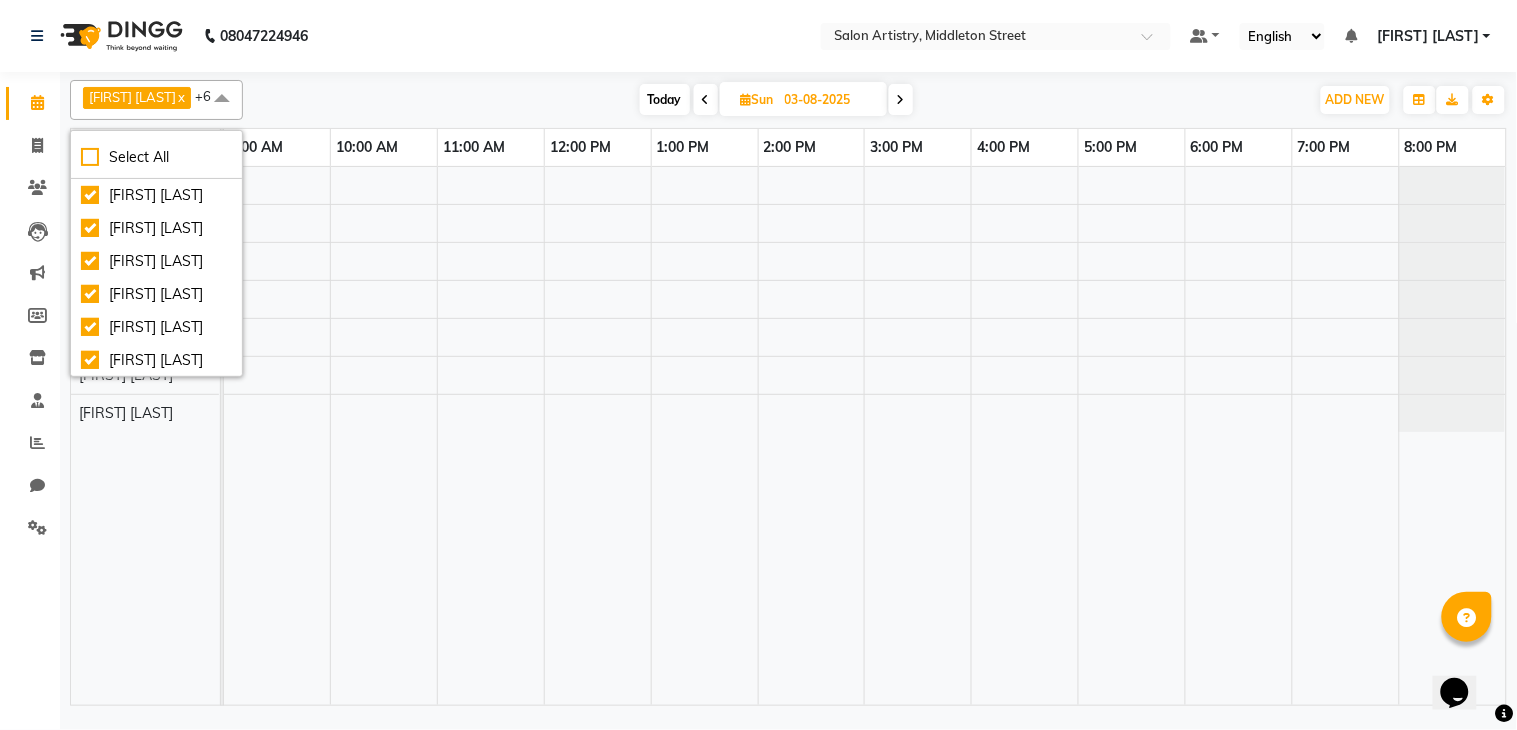 click on "Minika Das  x Rekha Singh  x Rony Das  x Sangeeta Lodh  x Sharfaraz Ata Waris  x Simmy Rai  x Iqbal Ahmed  x +6 Select All Iqbal Ahmed Minika Das Rekha Singh Rony Das Sangeeta Lodh Sharfaraz Ata Waris Simmy Rai Tapasi Anupriya Ghosh Irshad Khan Mannu Kumar Gupta Mekhla Bhattacharya Puja Debnath Reception Ricky Das Today  Sun 03-08-2025 Toggle Dropdown Add Appointment Add Invoice Add Expense Add Attendance Add Client Add Transaction Toggle Dropdown Add Appointment Add Invoice Add Expense Add Attendance Add Client ADD NEW Toggle Dropdown Add Appointment Add Invoice Add Expense Add Attendance Add Client Add Transaction Minika Das  x Rekha Singh  x Rony Das  x Sangeeta Lodh  x Sharfaraz Ata Waris  x Simmy Rai  x Iqbal Ahmed  x +6 Select All Iqbal Ahmed Minika Das Rekha Singh Rony Das Sangeeta Lodh Sharfaraz Ata Waris Simmy Rai Tapasi Anupriya Ghosh Irshad Khan Mannu Kumar Gupta Mekhla Bhattacharya Puja Debnath Reception Ricky Das Group By  Staff View   Room View  View as Vertical  Horizontal  List" at bounding box center (788, 100) 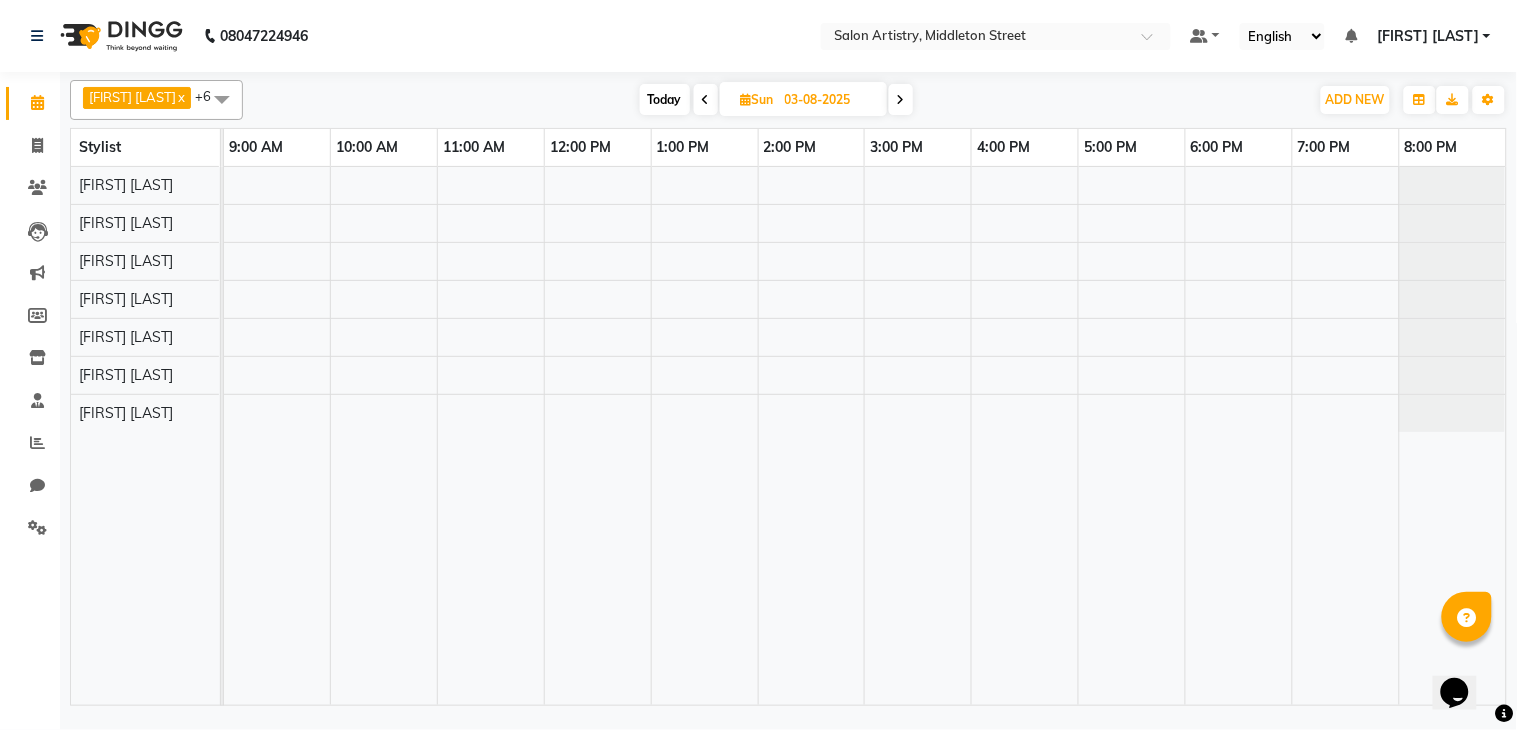 click at bounding box center (865, 436) 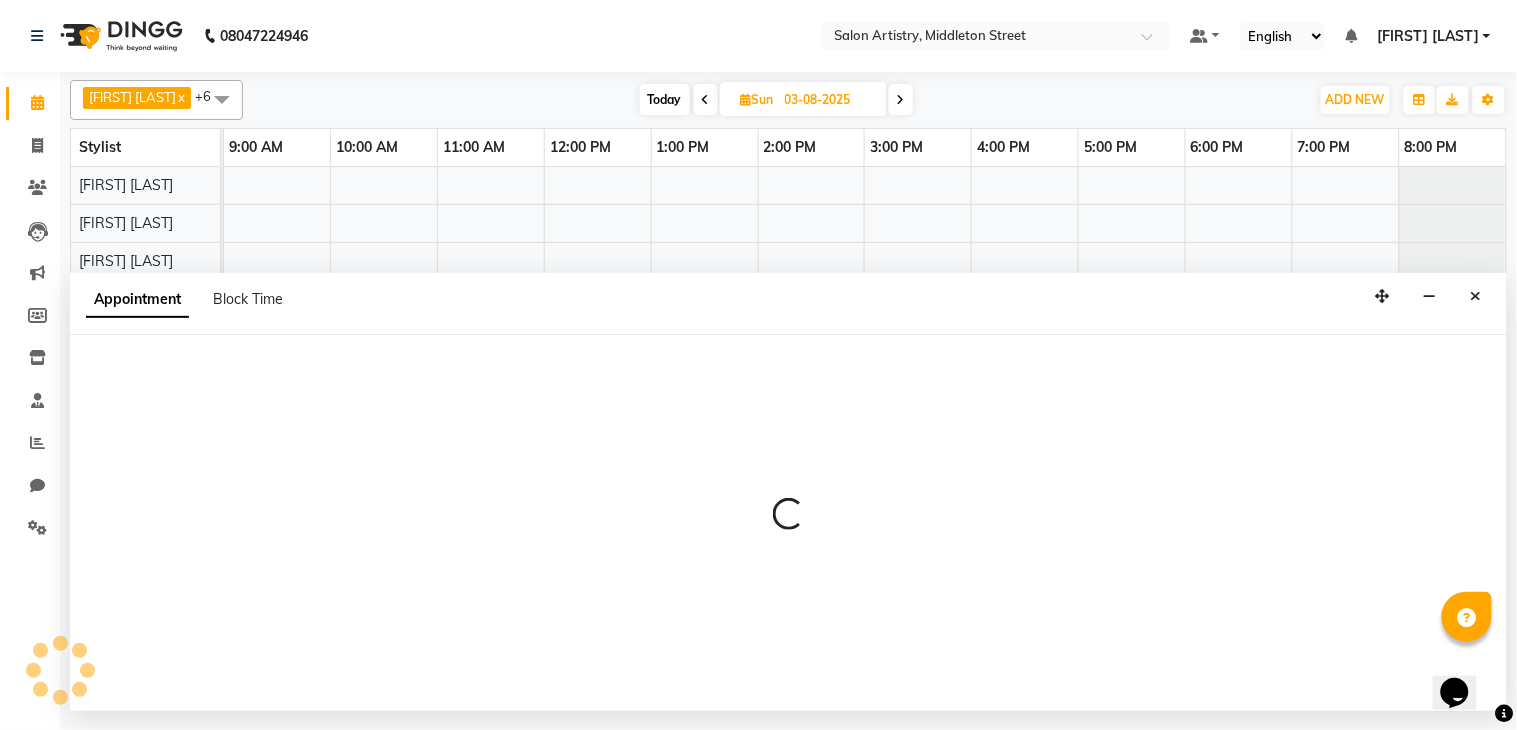 select on "79861" 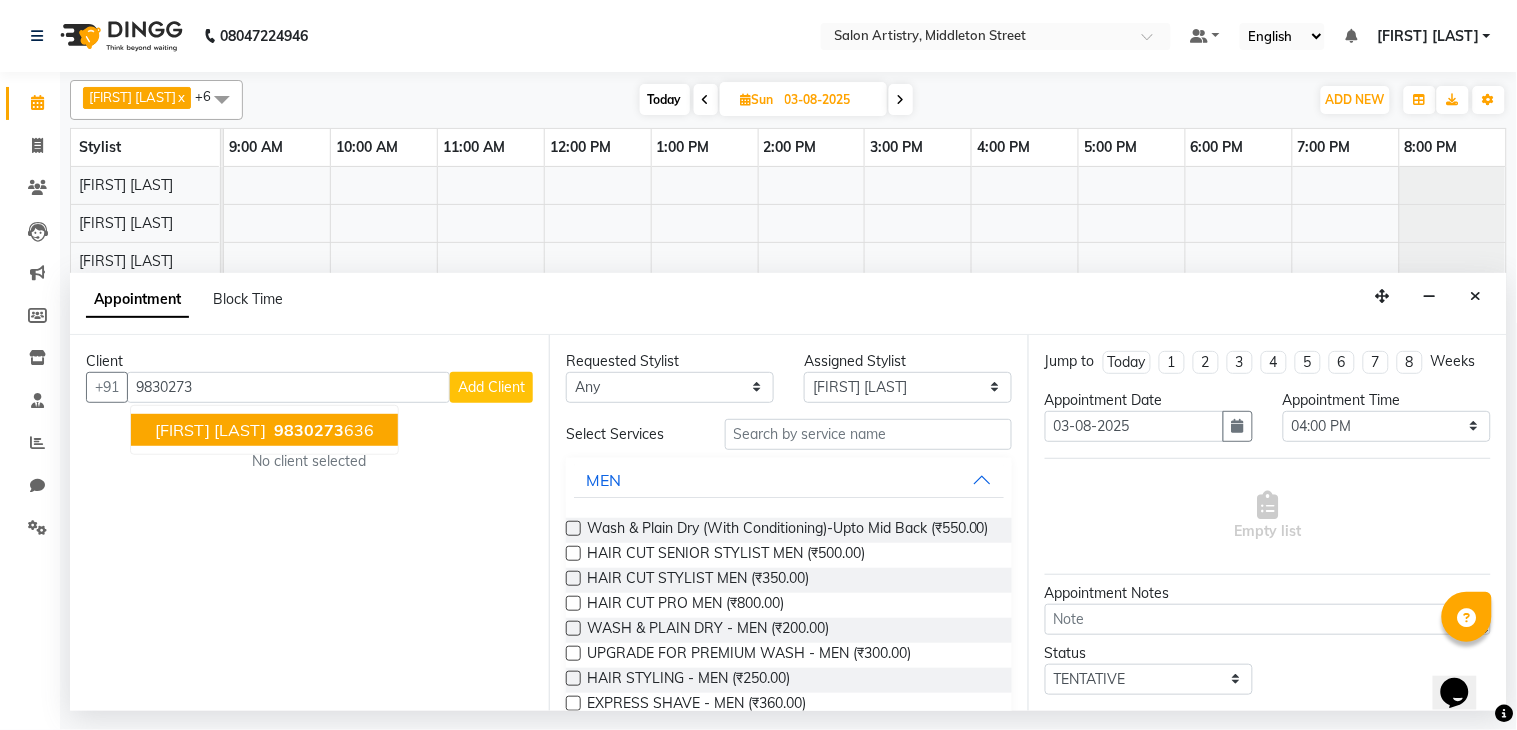 click on "9830273" at bounding box center [309, 430] 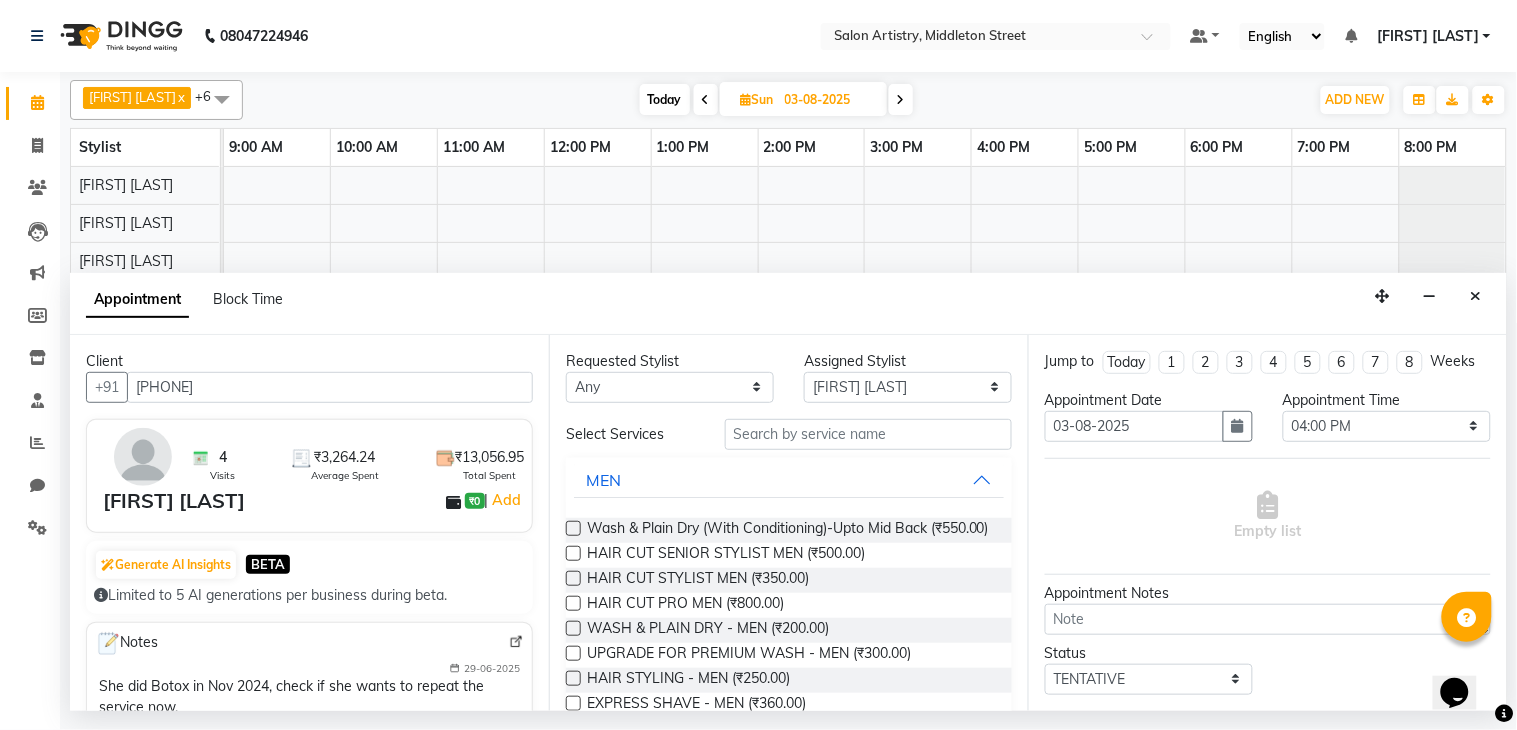 type on "[PHONE]" 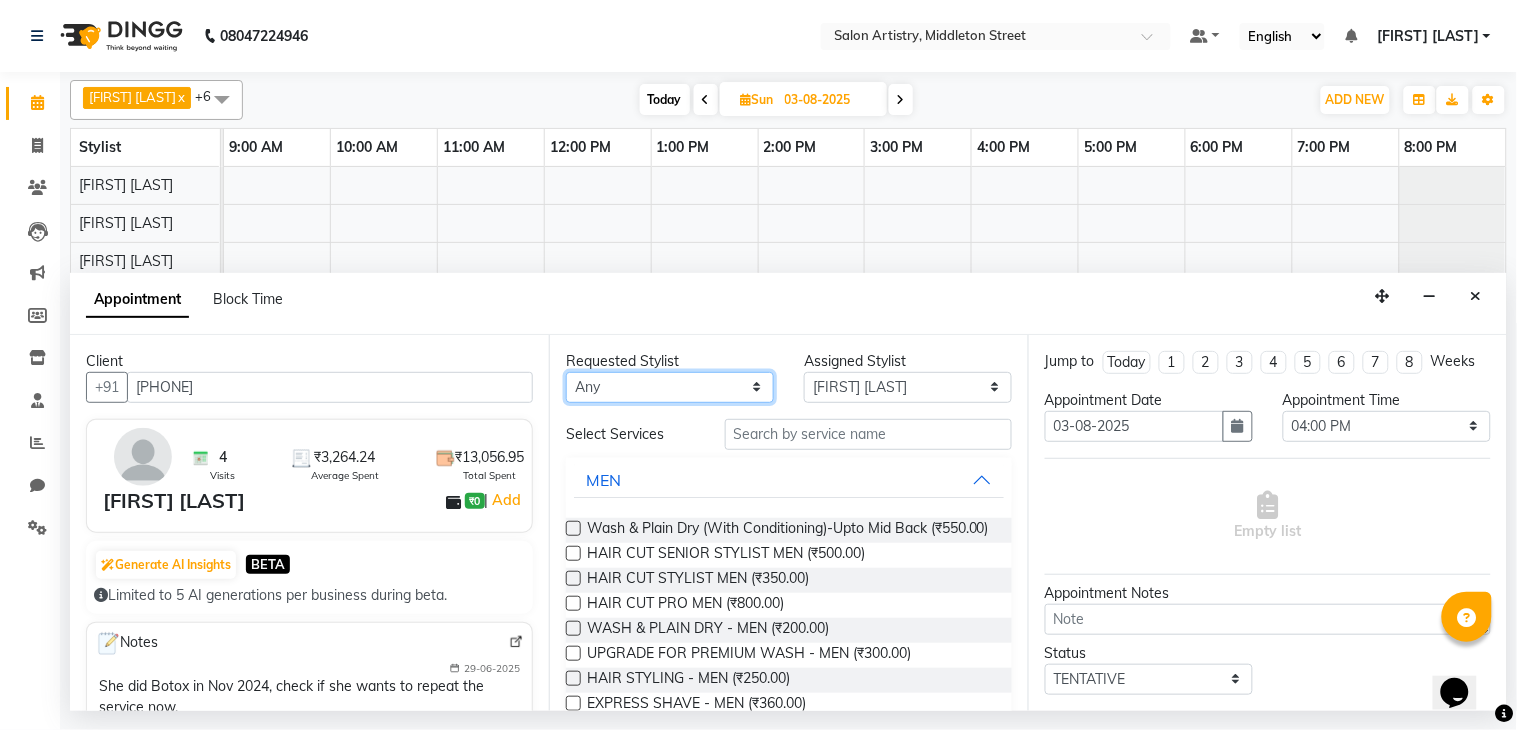 click on "Any Anupriya Ghosh Iqbal Ahmed Irshad Khan Mannu Kumar Gupta Mekhla Bhattacharya Minika Das Puja Debnath Reception Rekha Singh Ricky Das Rony Das Sangeeta Lodh Sharfaraz Ata Waris Simmy Rai Tapasi" at bounding box center (670, 387) 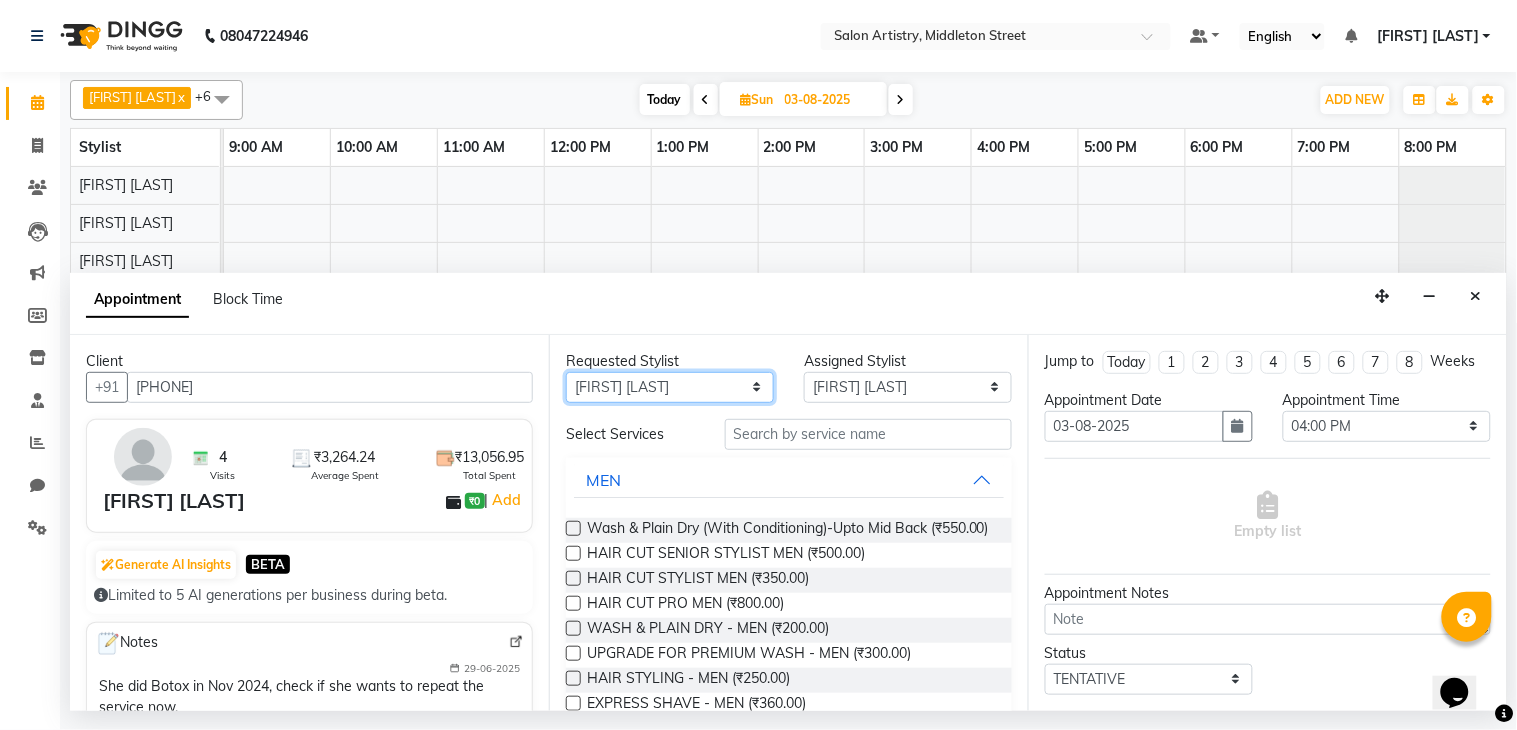 click on "Any Anupriya Ghosh Iqbal Ahmed Irshad Khan Mannu Kumar Gupta Mekhla Bhattacharya Minika Das Puja Debnath Reception Rekha Singh Ricky Das Rony Das Sangeeta Lodh Sharfaraz Ata Waris Simmy Rai Tapasi" at bounding box center (670, 387) 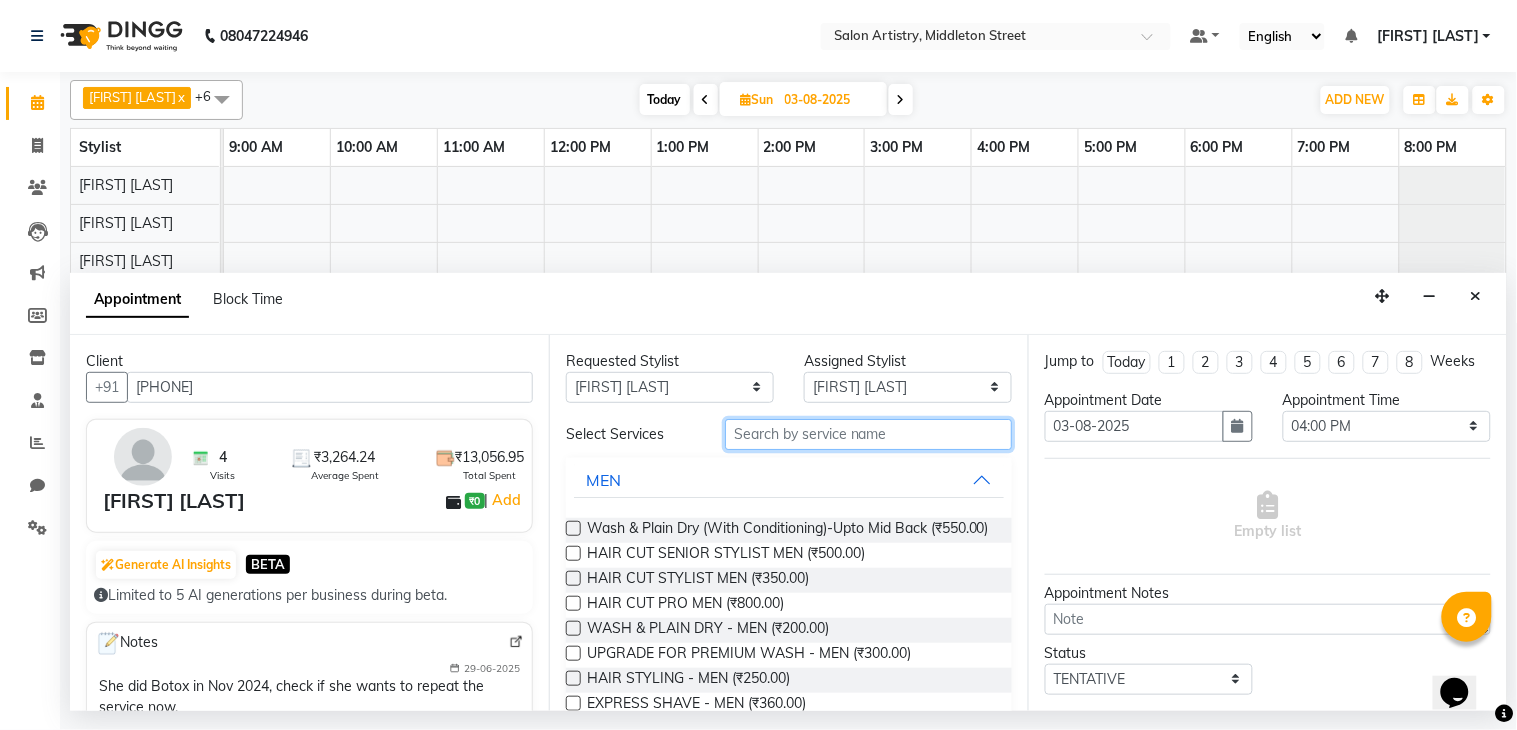 click at bounding box center (868, 434) 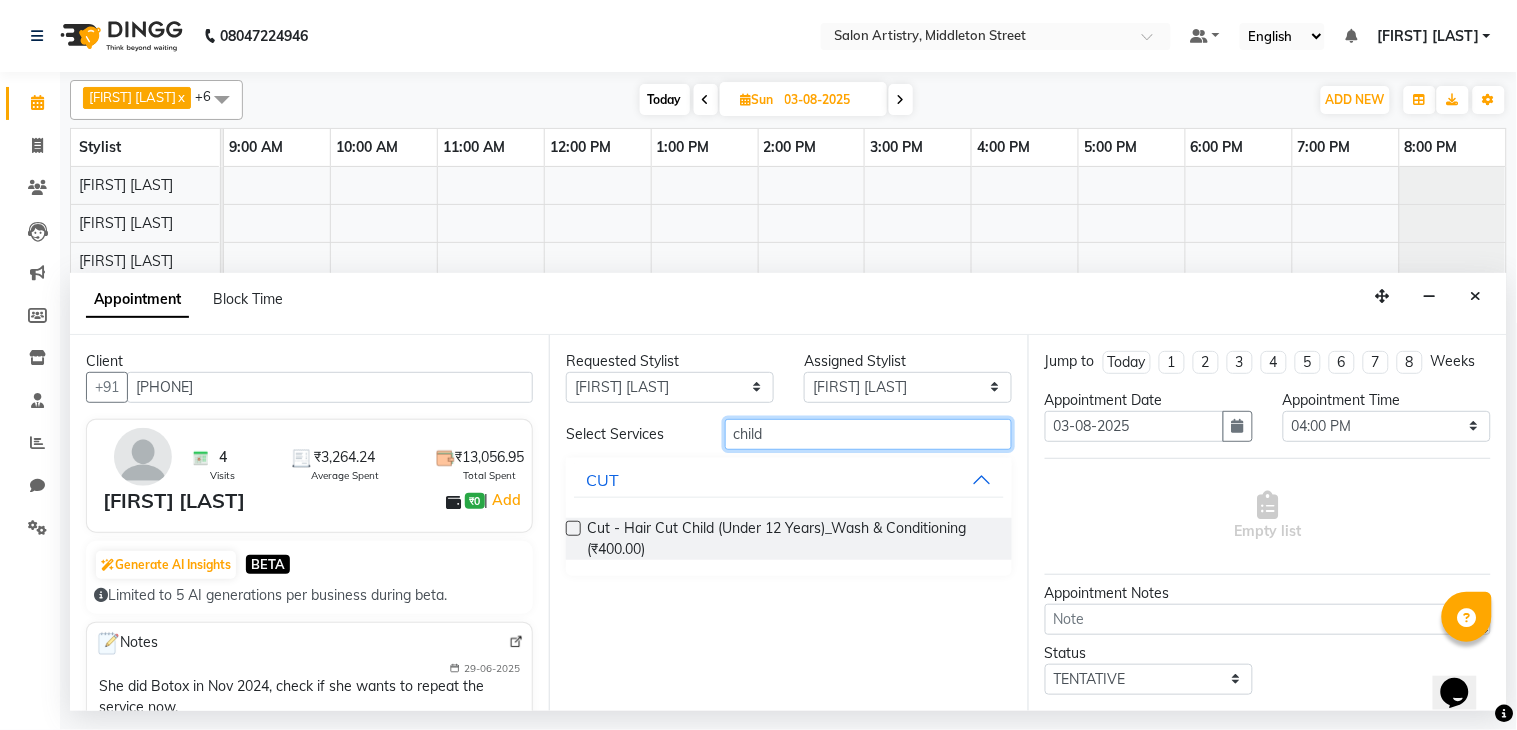 type on "child" 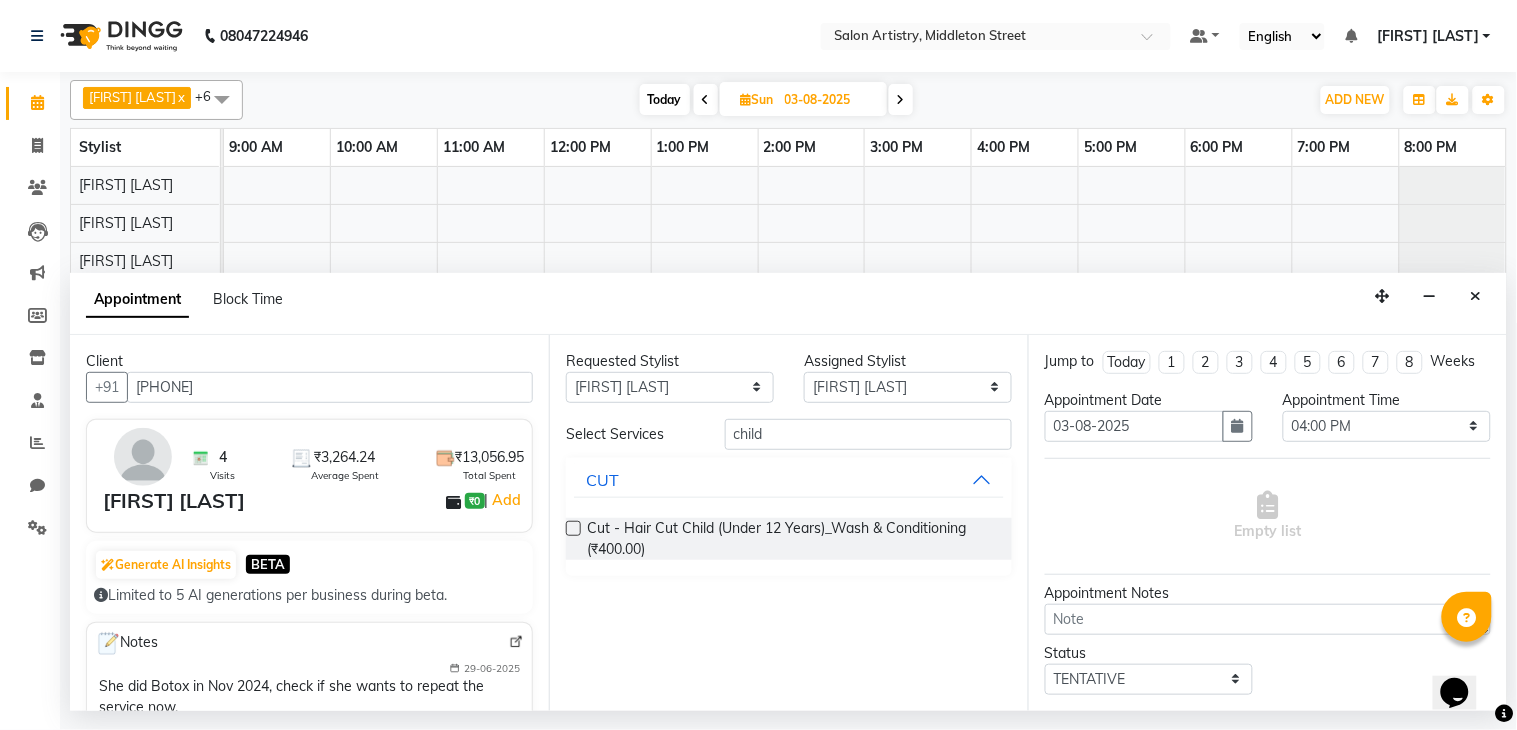 click at bounding box center [573, 528] 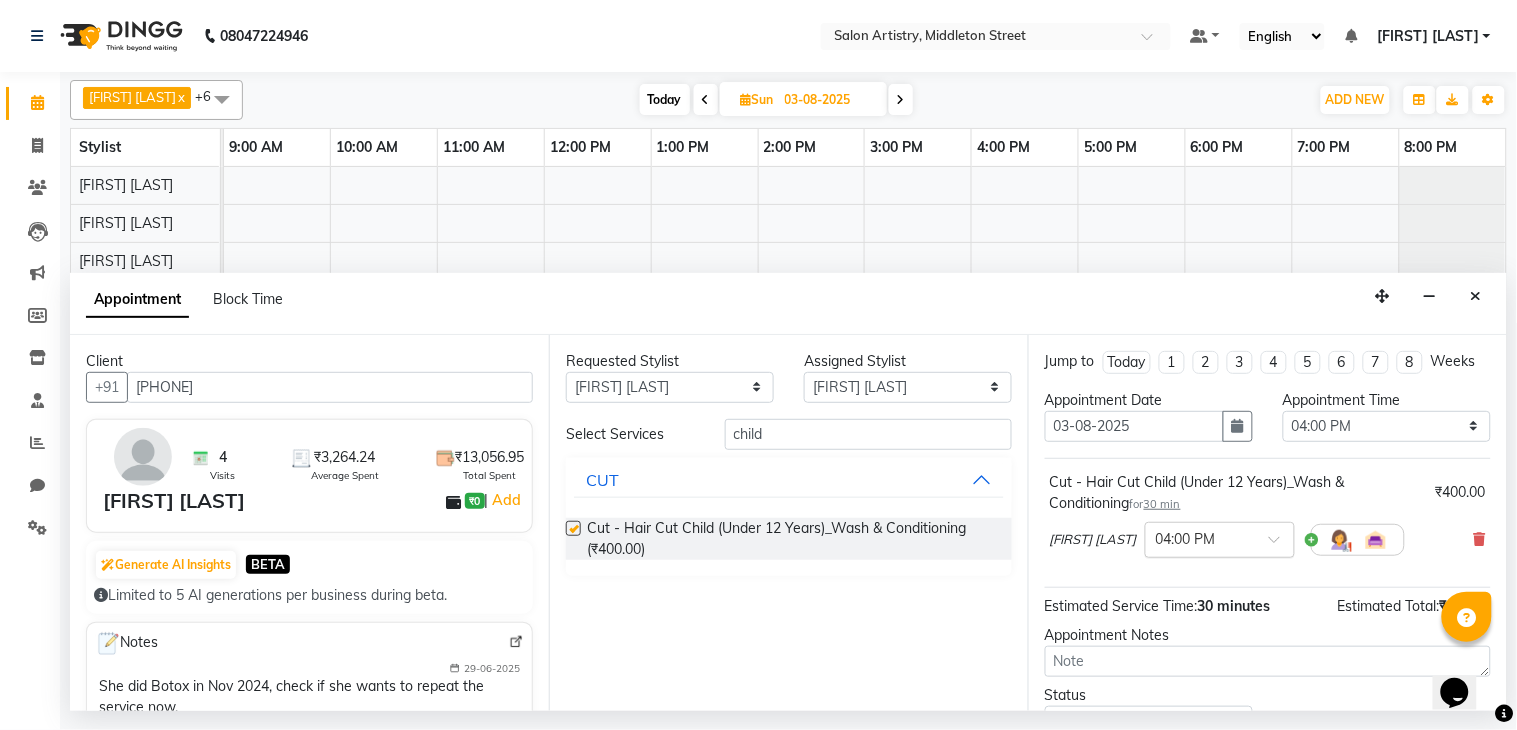 checkbox on "false" 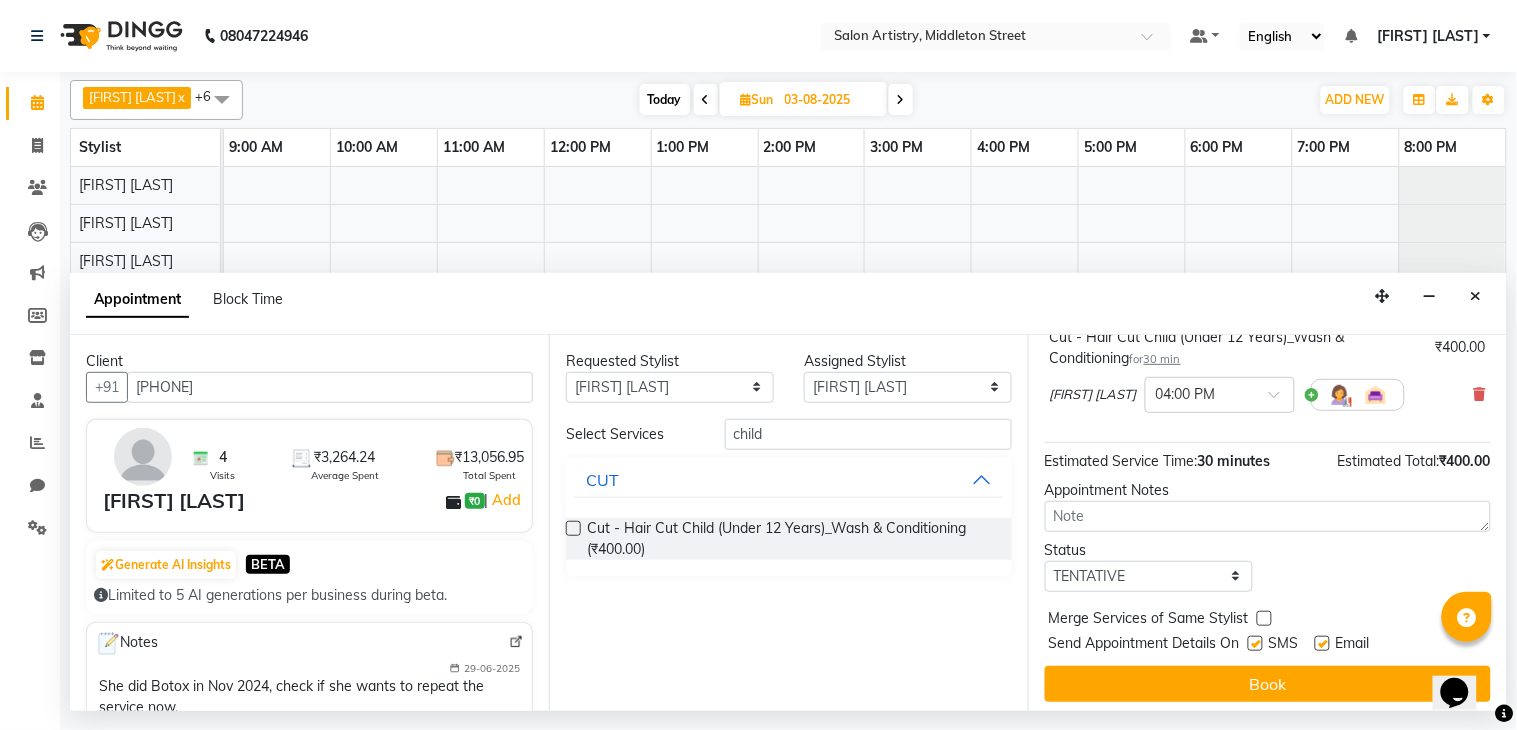 scroll, scrollTop: 171, scrollLeft: 0, axis: vertical 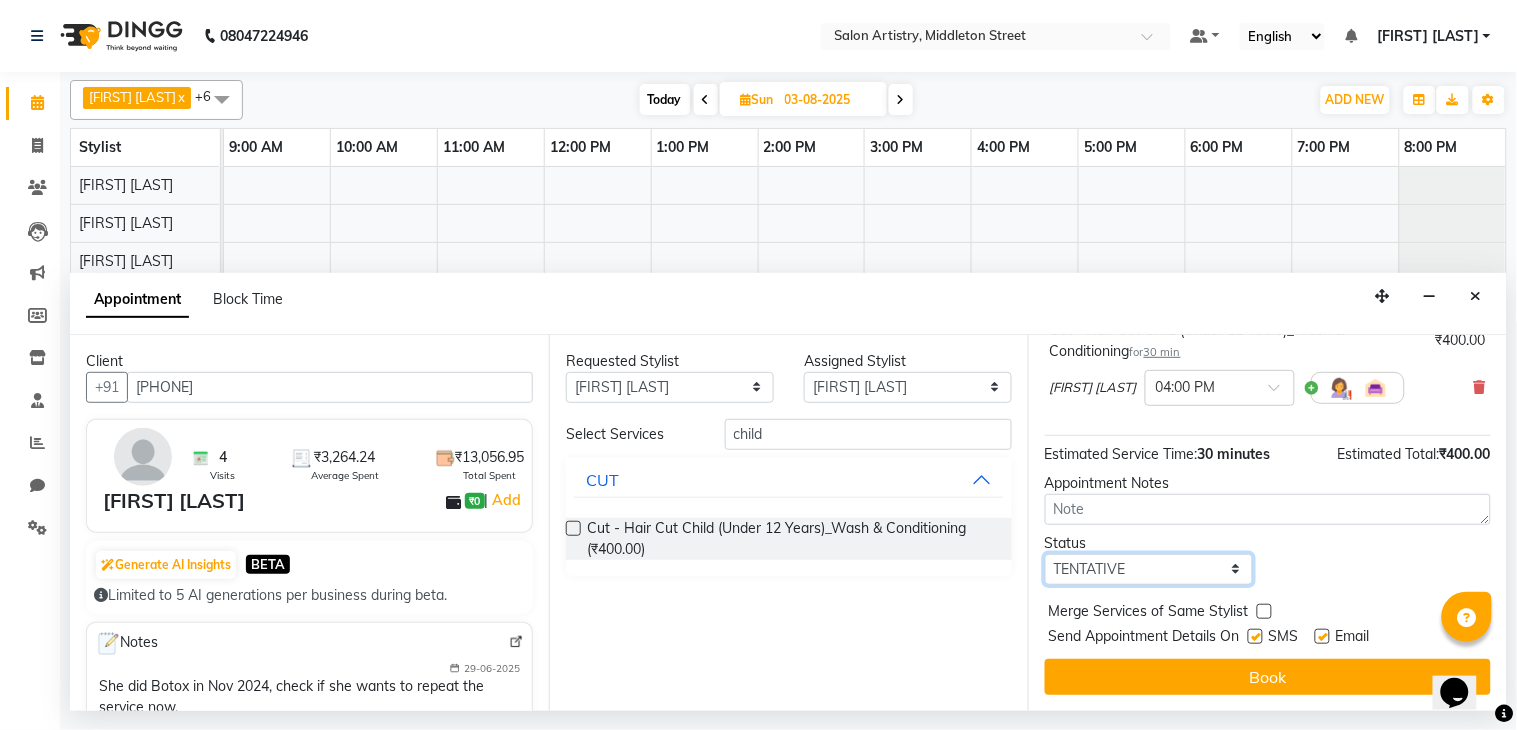 click on "Select TENTATIVE CONFIRM UPCOMING" at bounding box center [1149, 569] 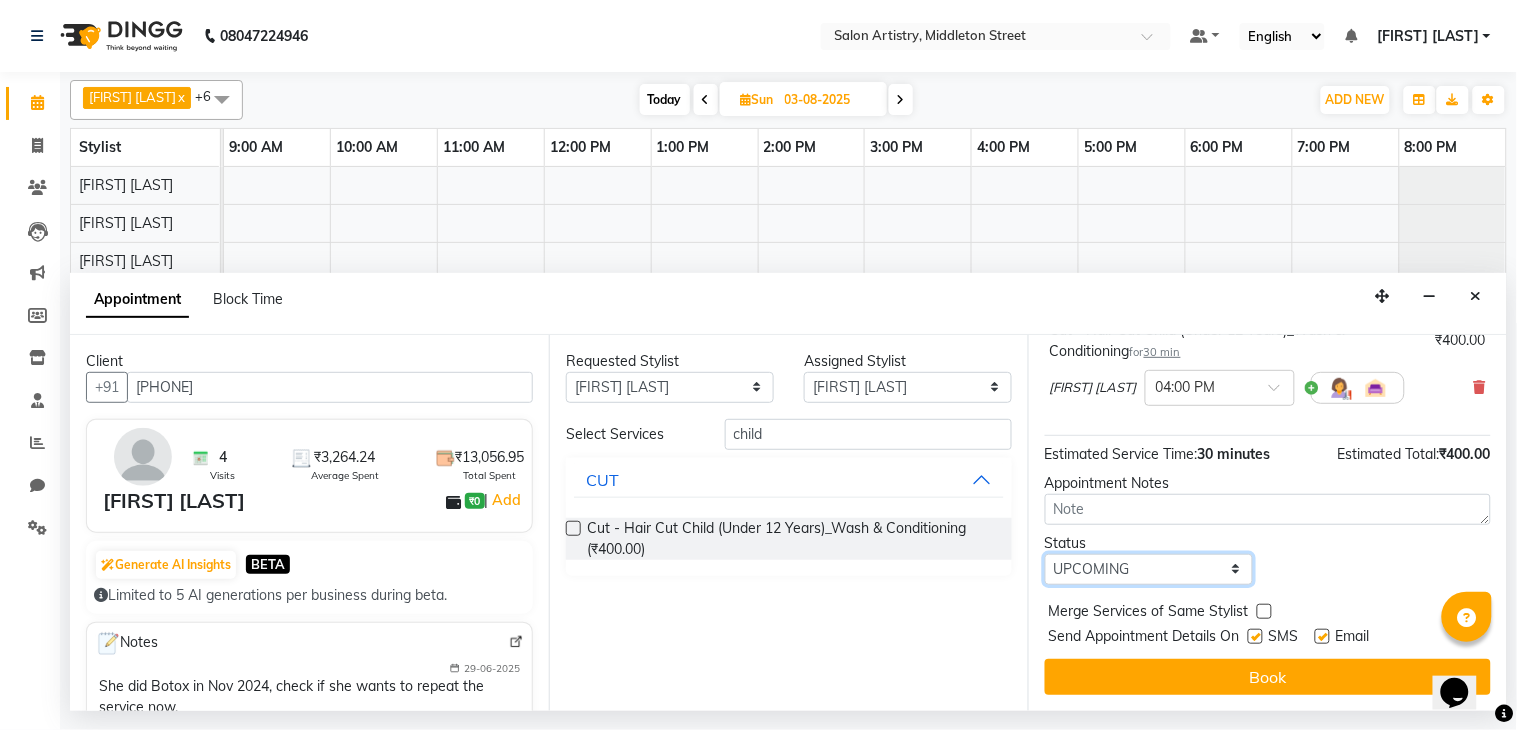 click on "Select TENTATIVE CONFIRM UPCOMING" at bounding box center (1149, 569) 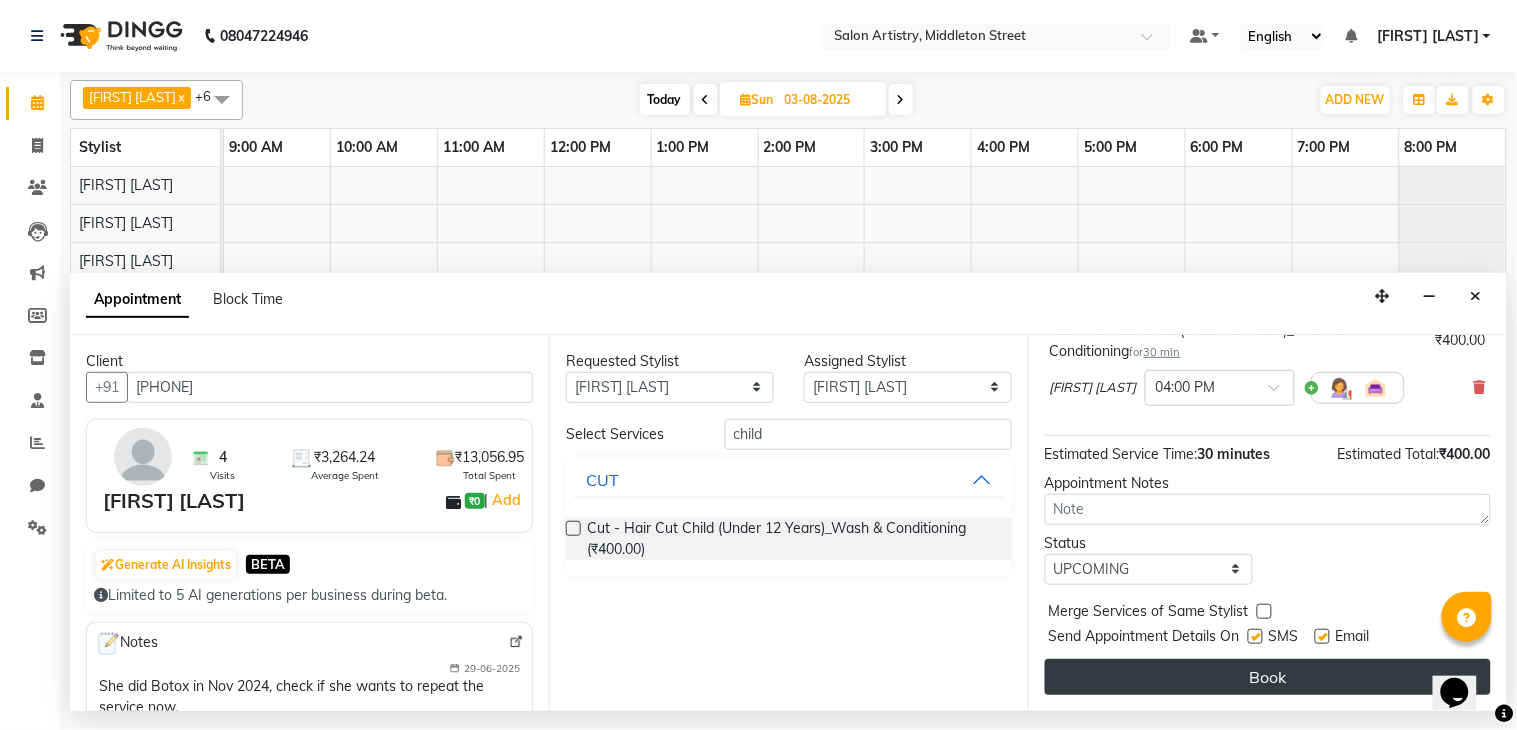 click on "Book" at bounding box center (1268, 677) 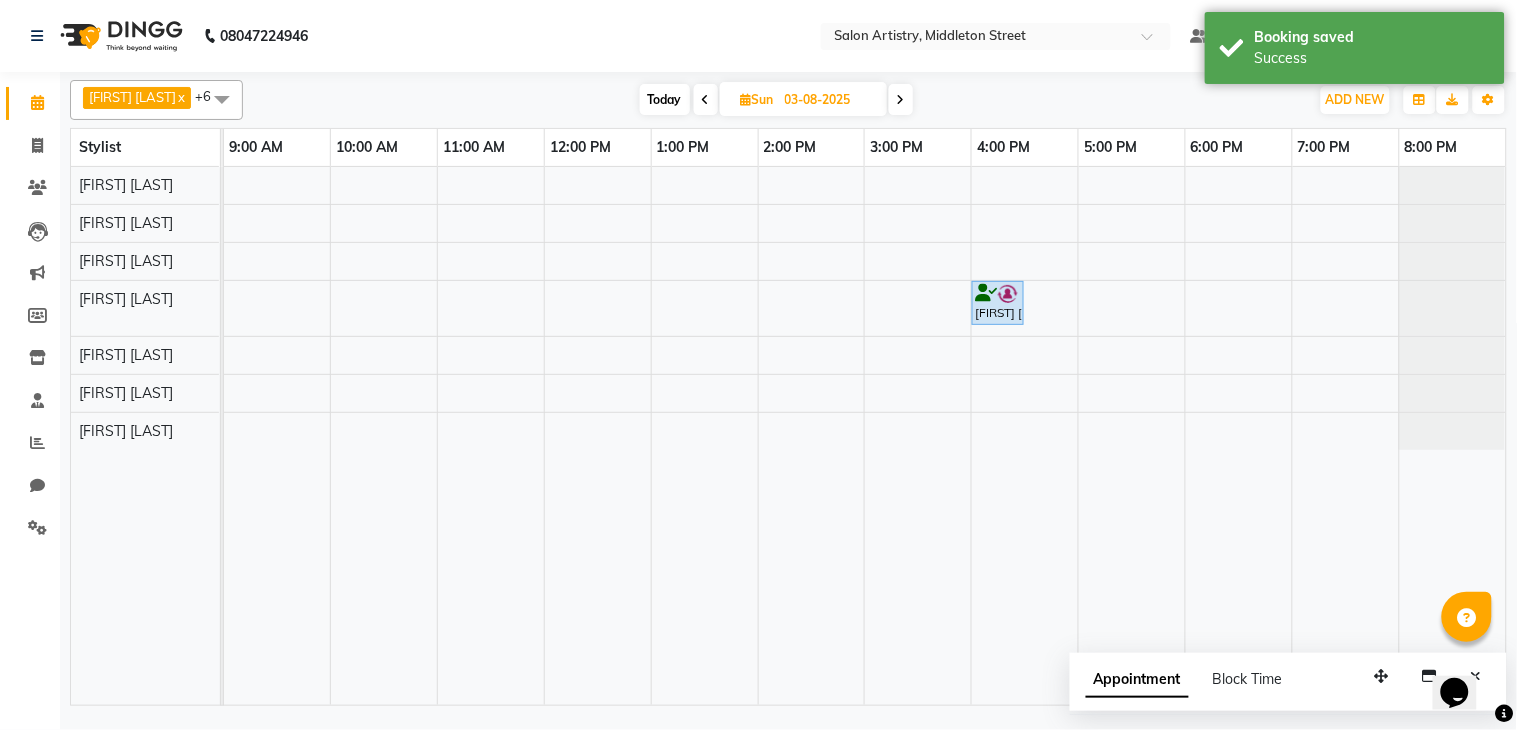 click at bounding box center (706, 100) 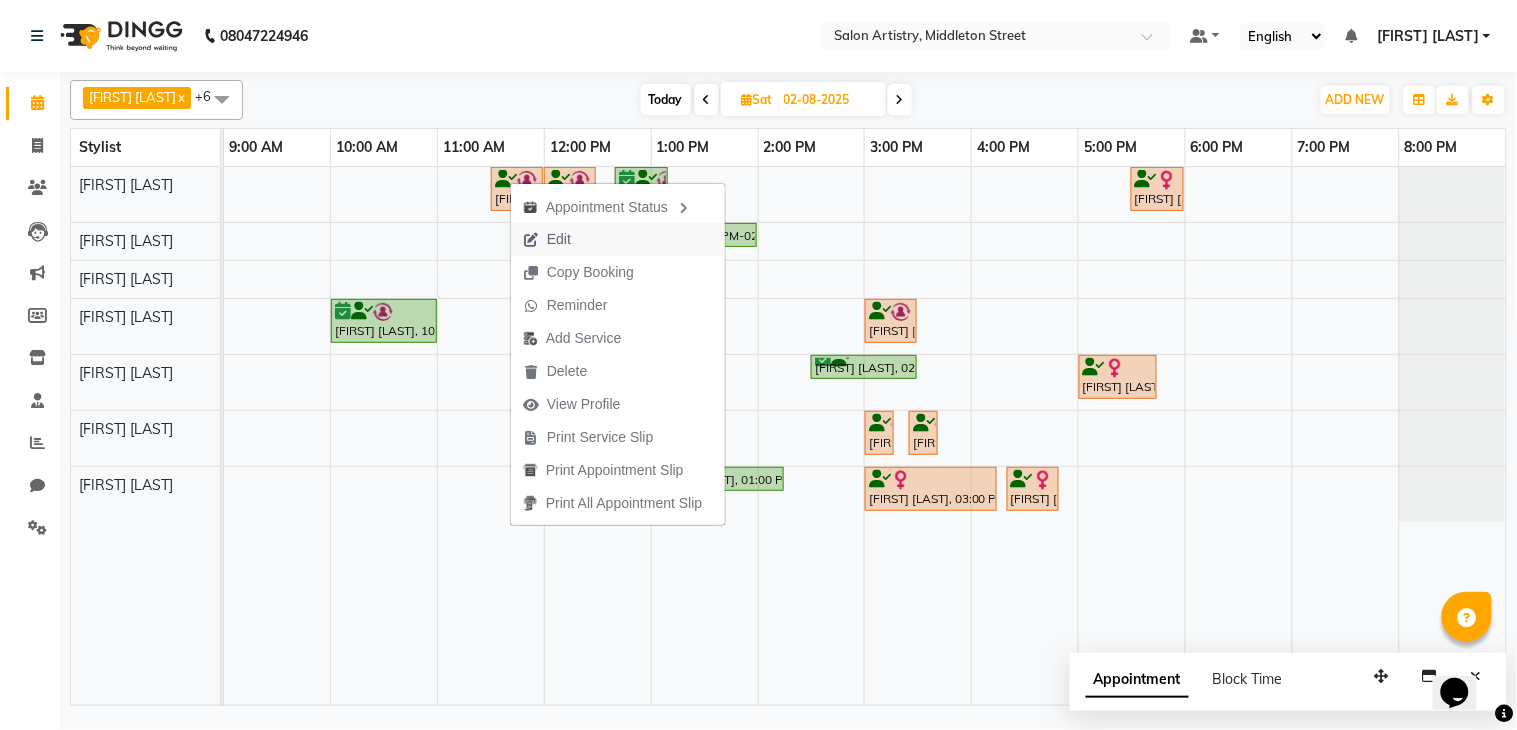 click on "Edit" at bounding box center [559, 239] 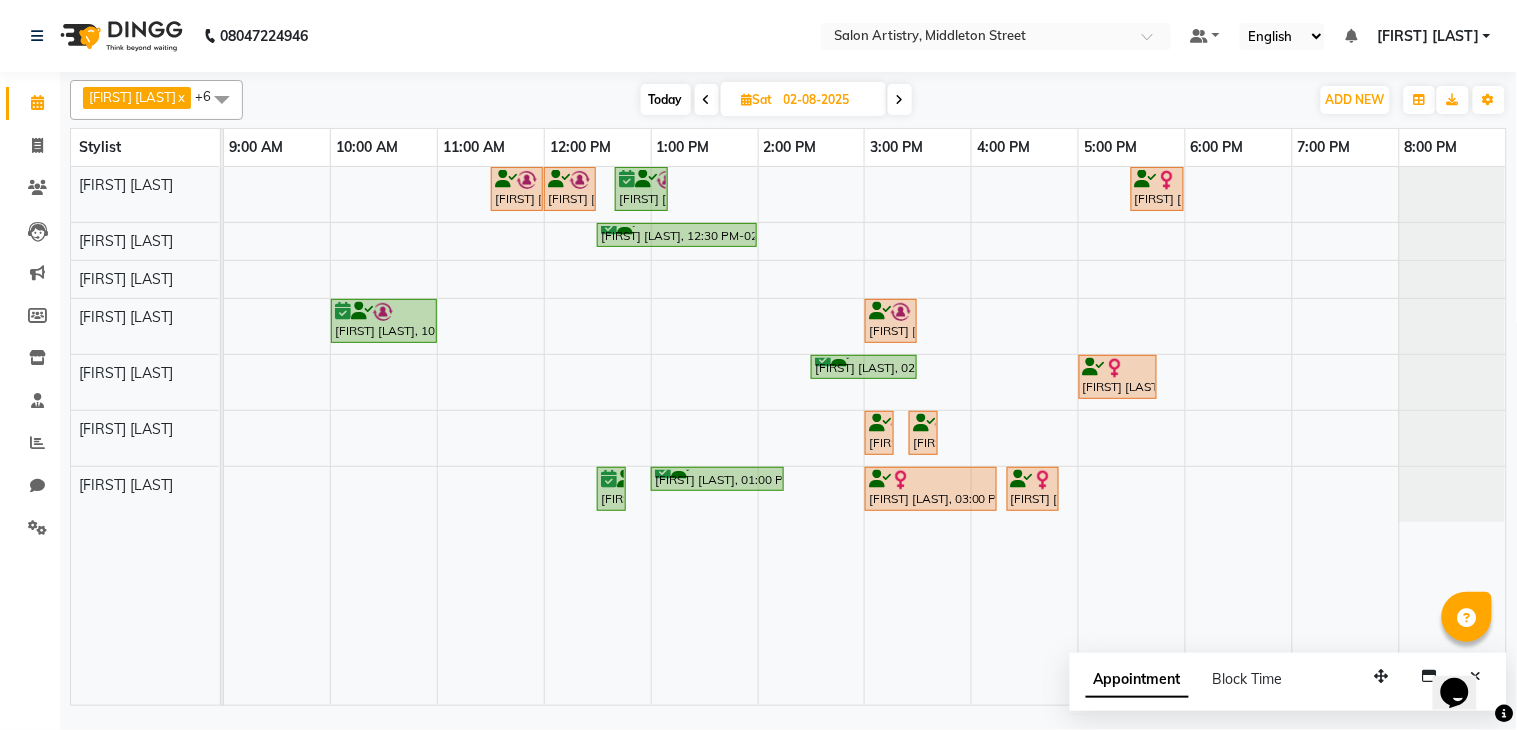 select on "tentative" 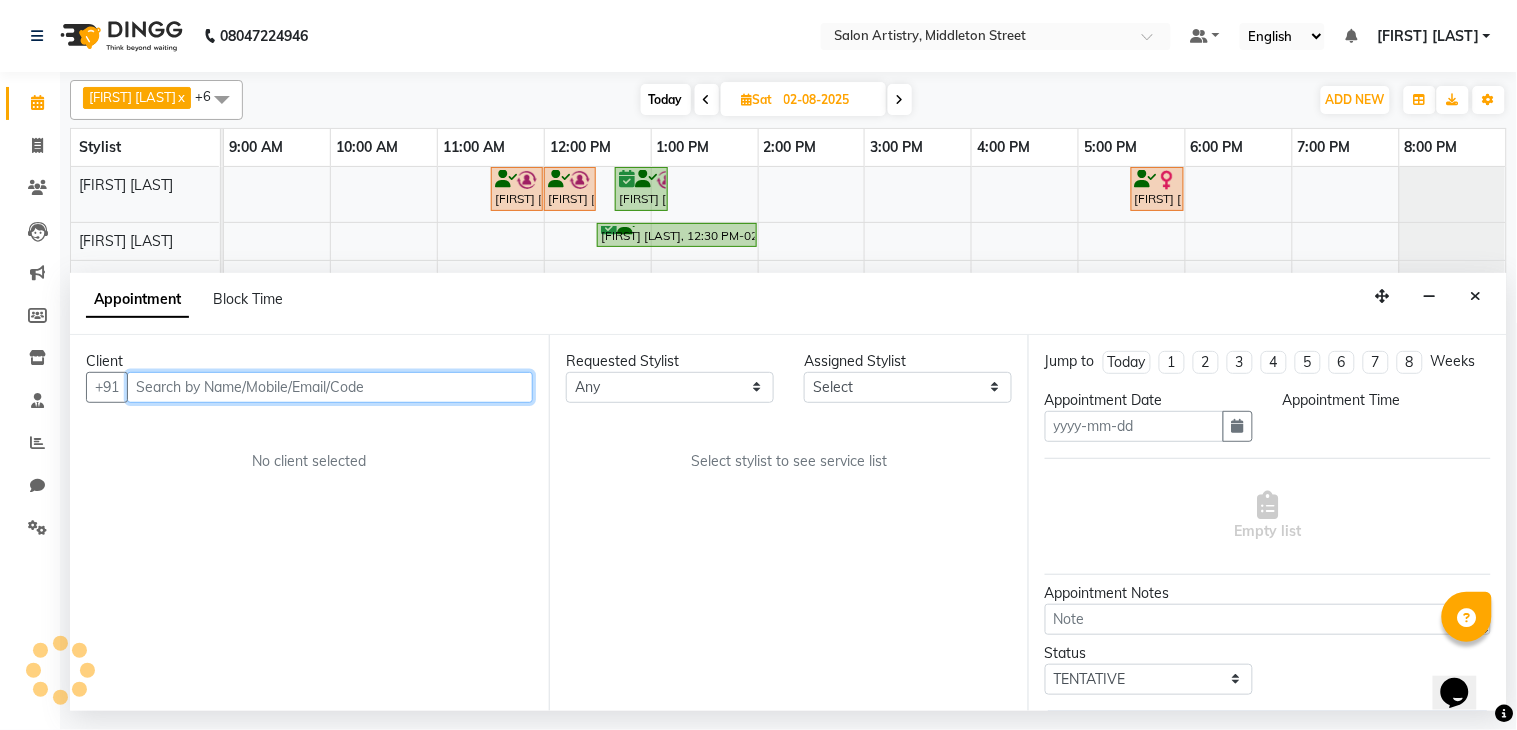 type on "02-08-2025" 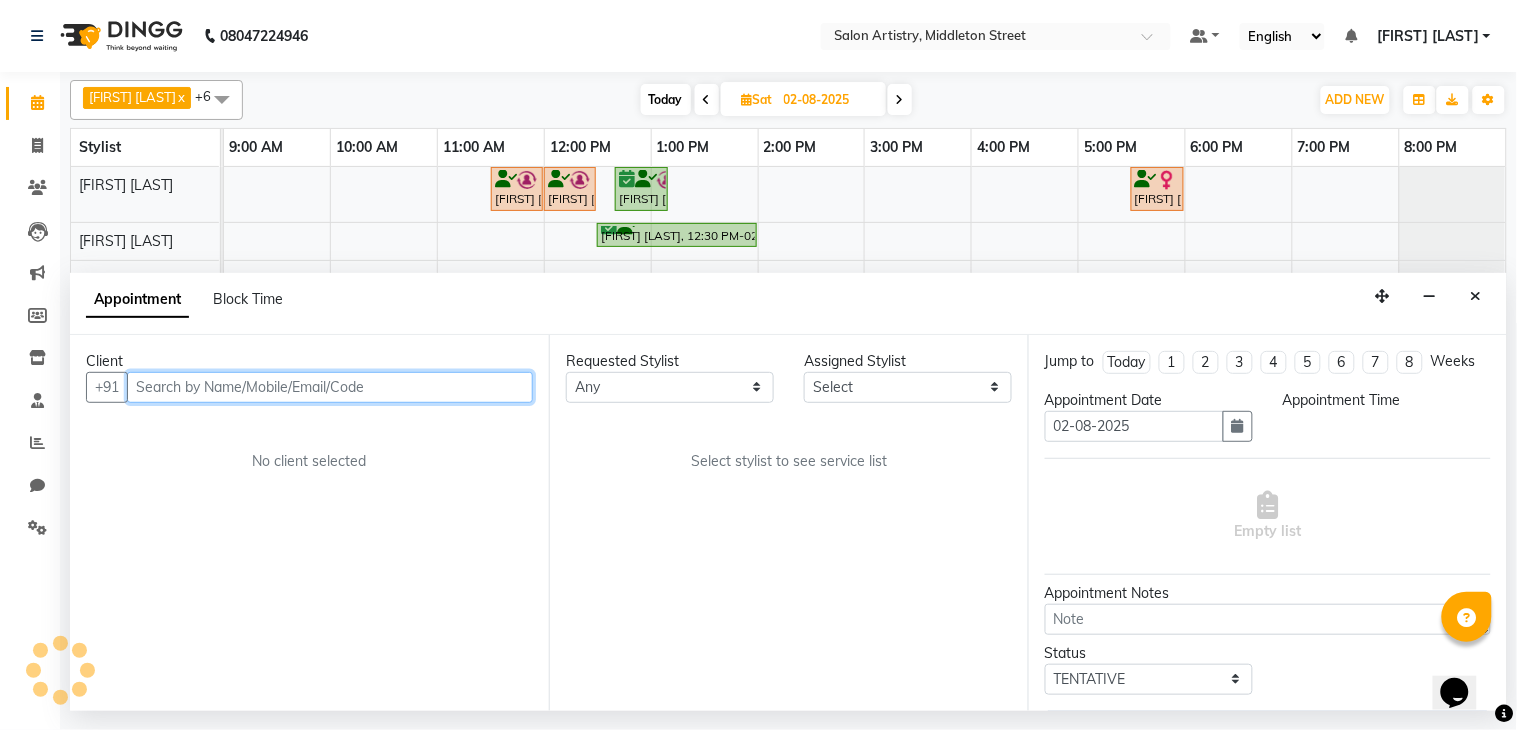select on "690" 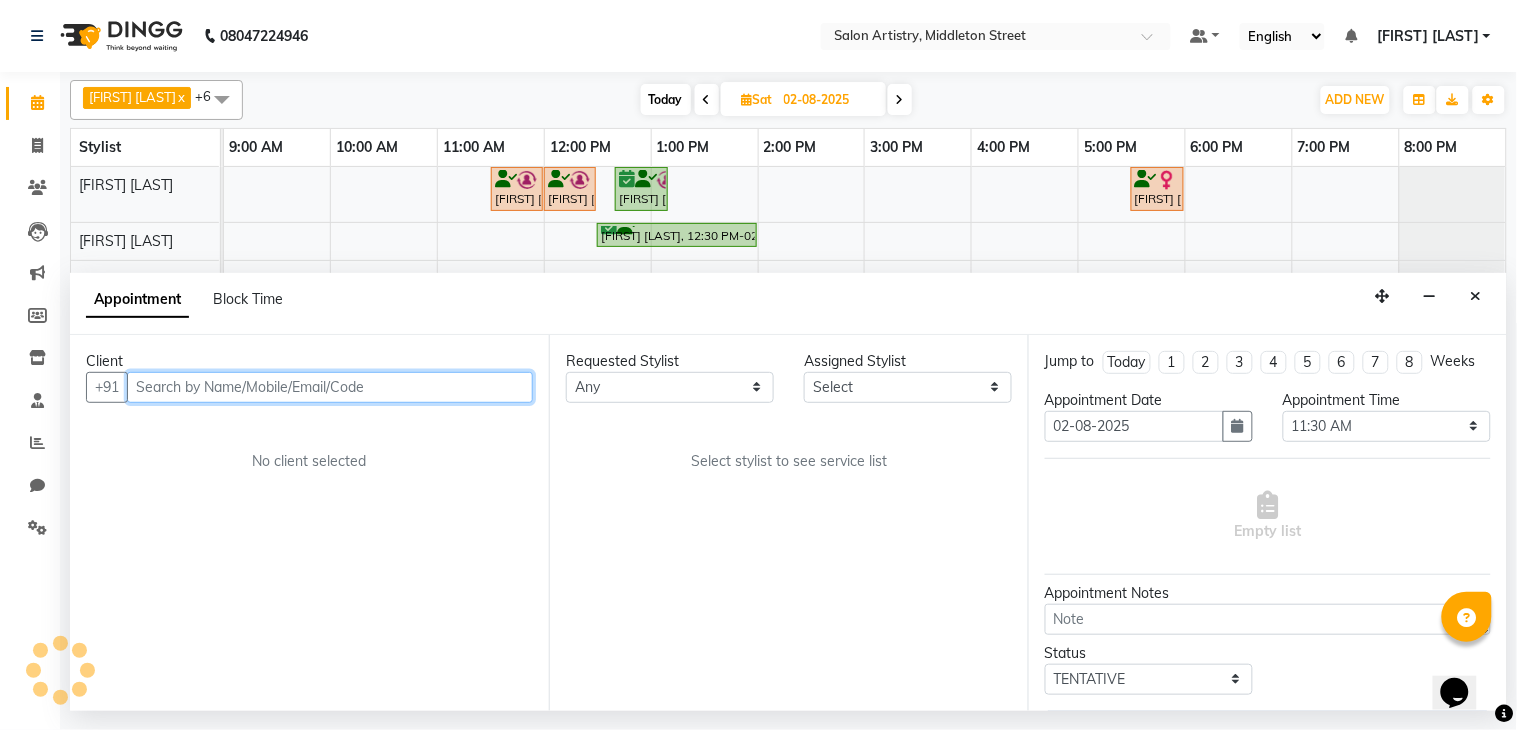 select on "79858" 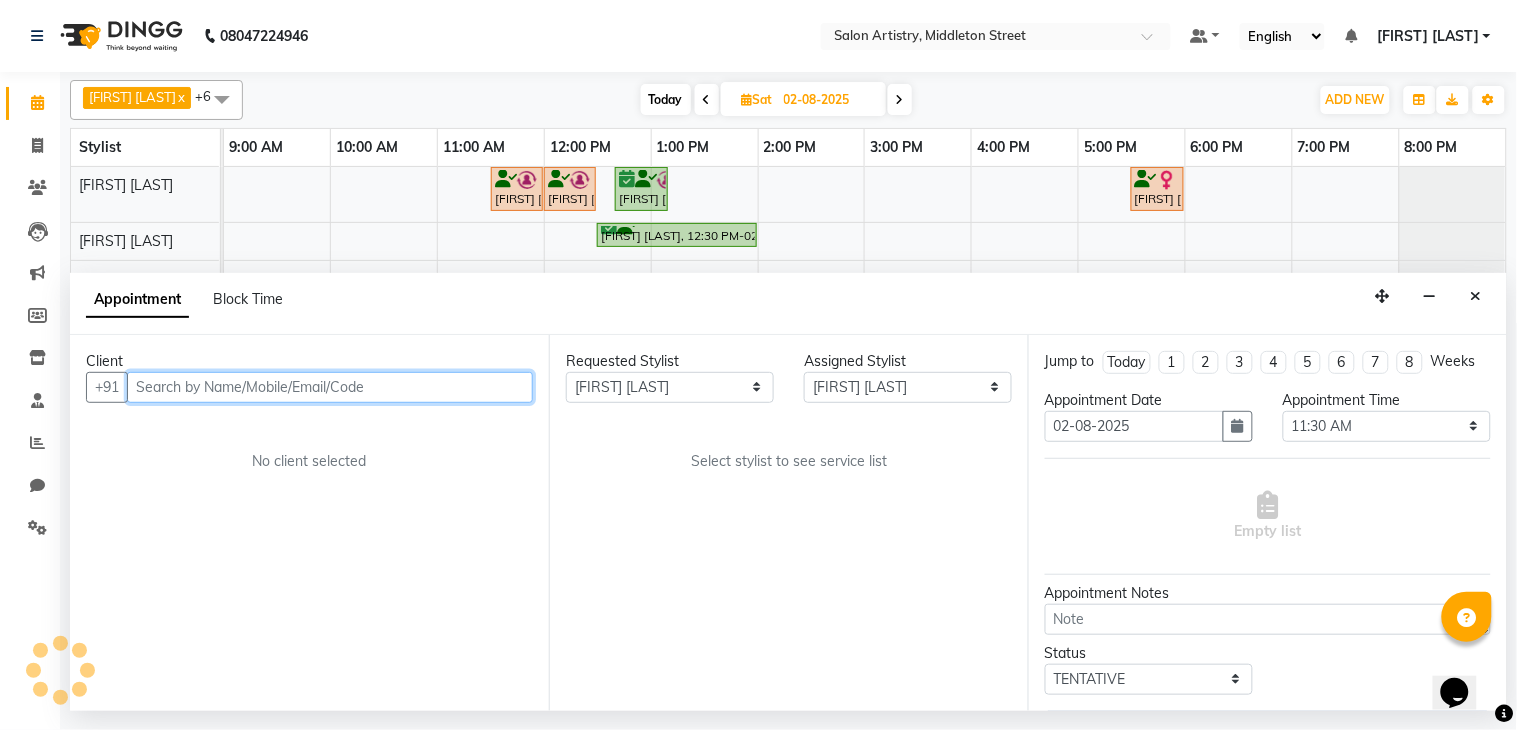 select on "4168" 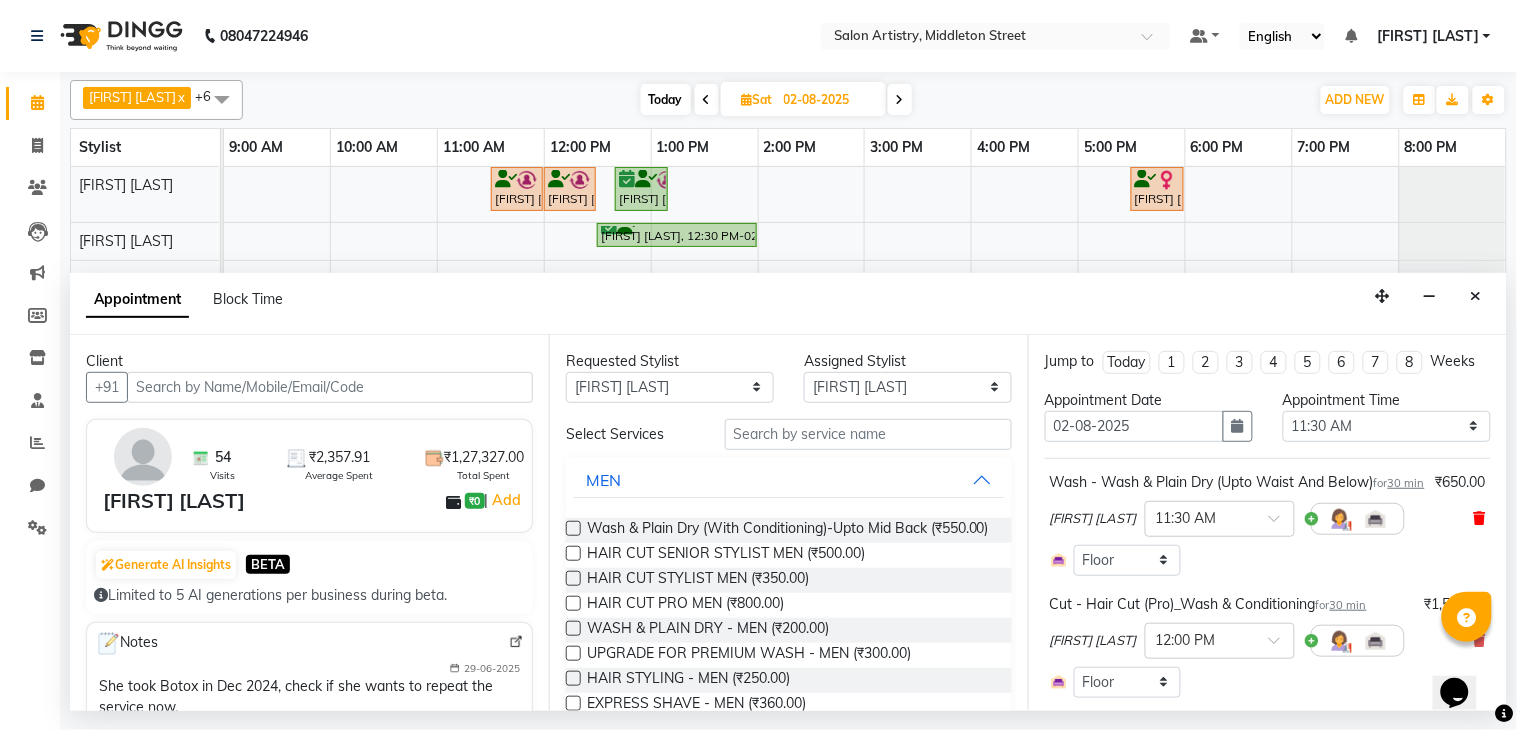 click at bounding box center (1480, 518) 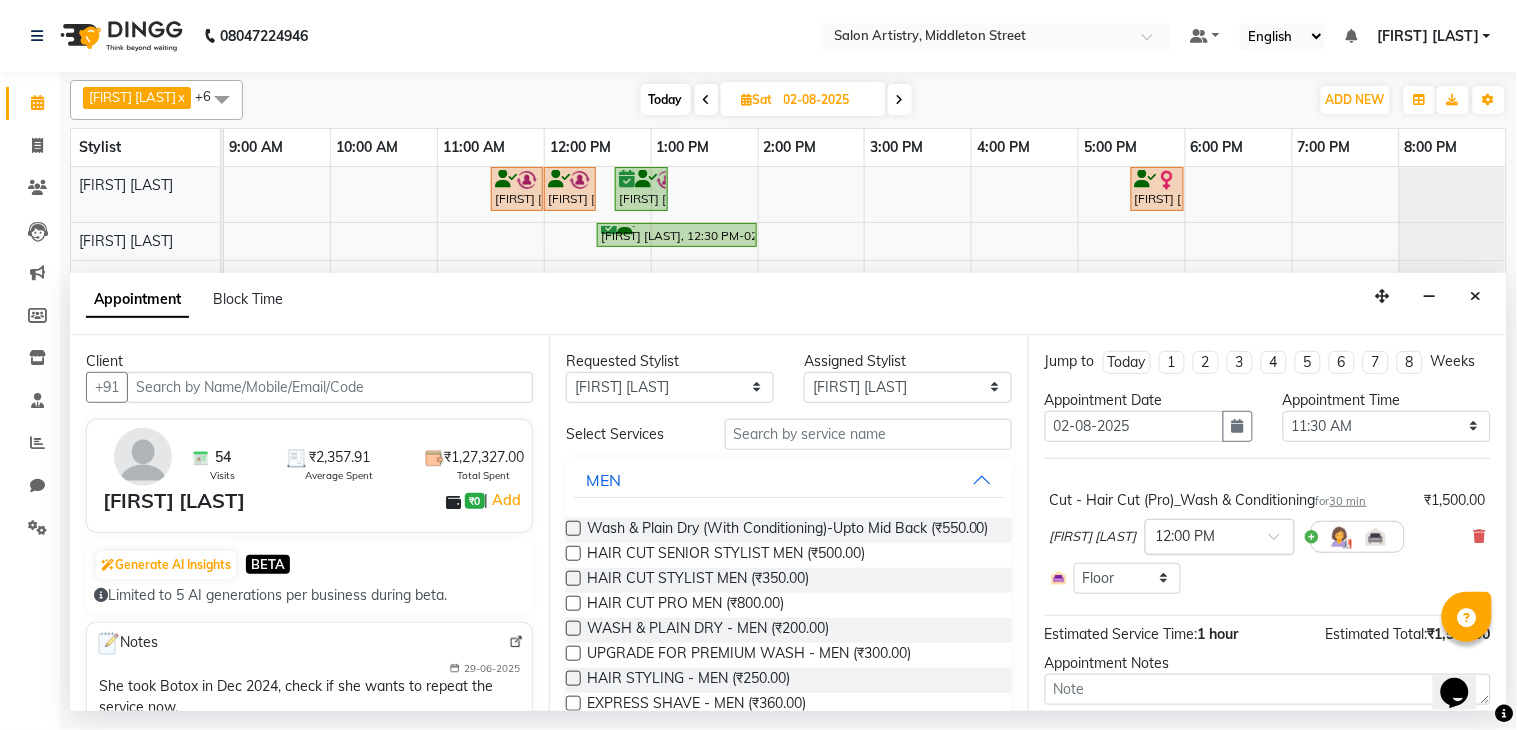 click at bounding box center (1200, 535) 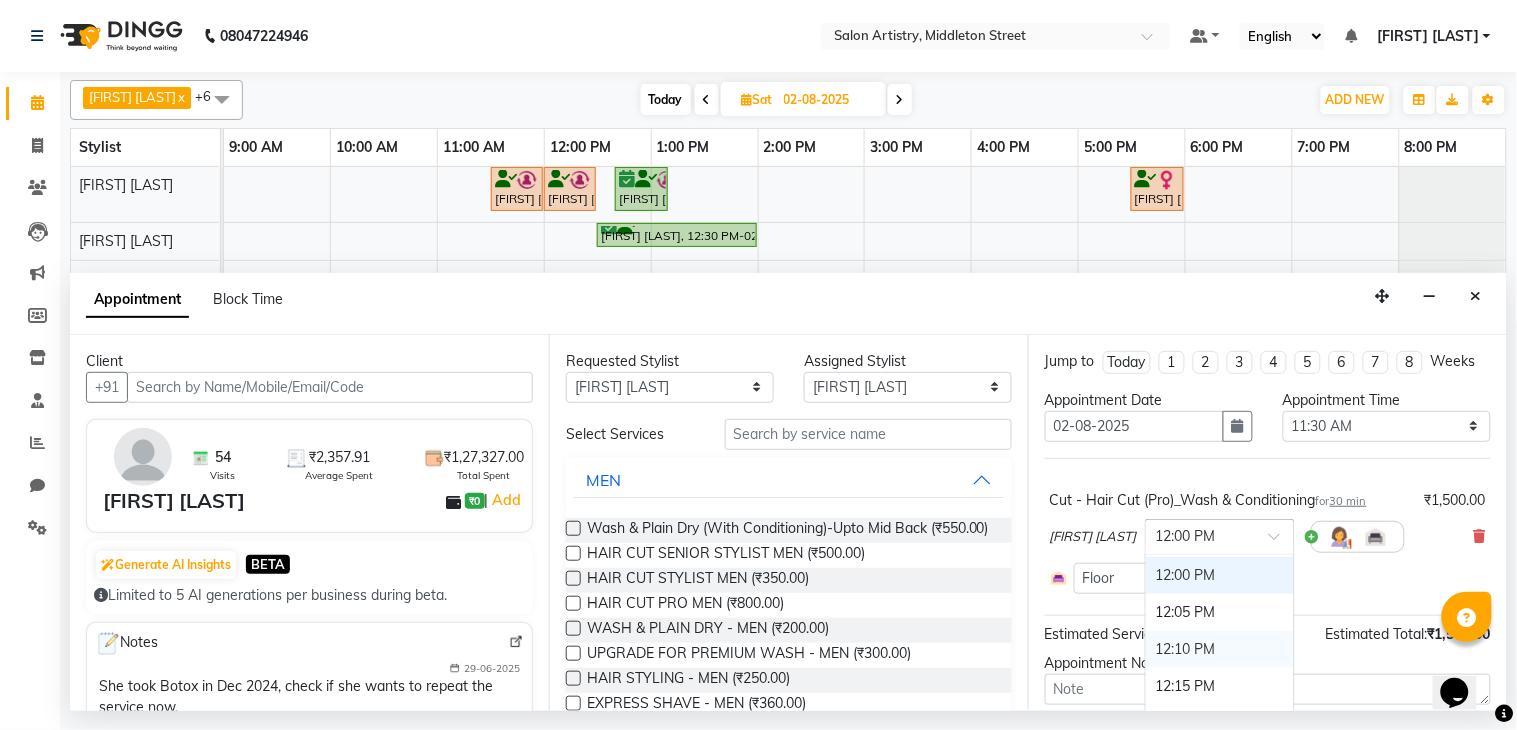 scroll, scrollTop: 664, scrollLeft: 0, axis: vertical 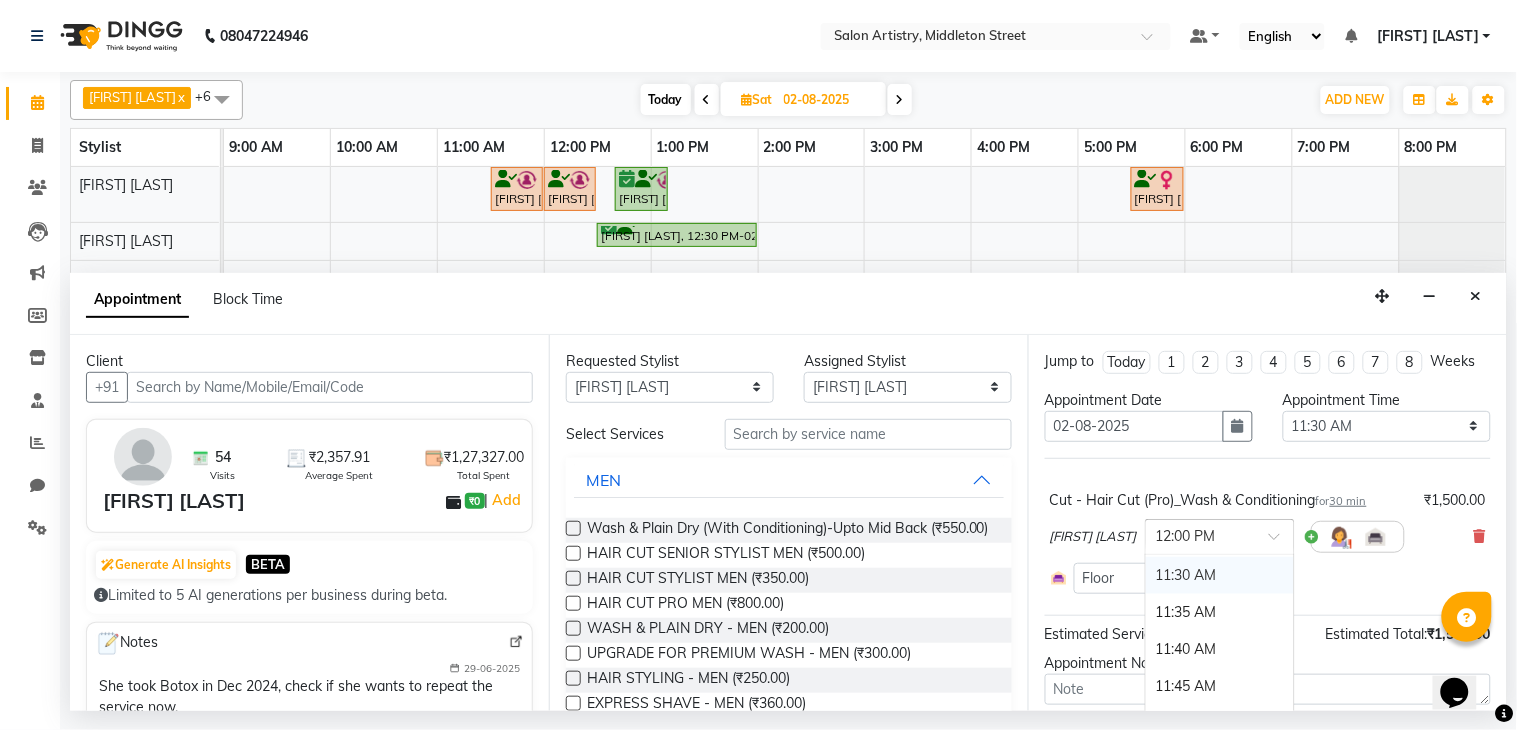 click on "11:30 AM" at bounding box center (1220, 575) 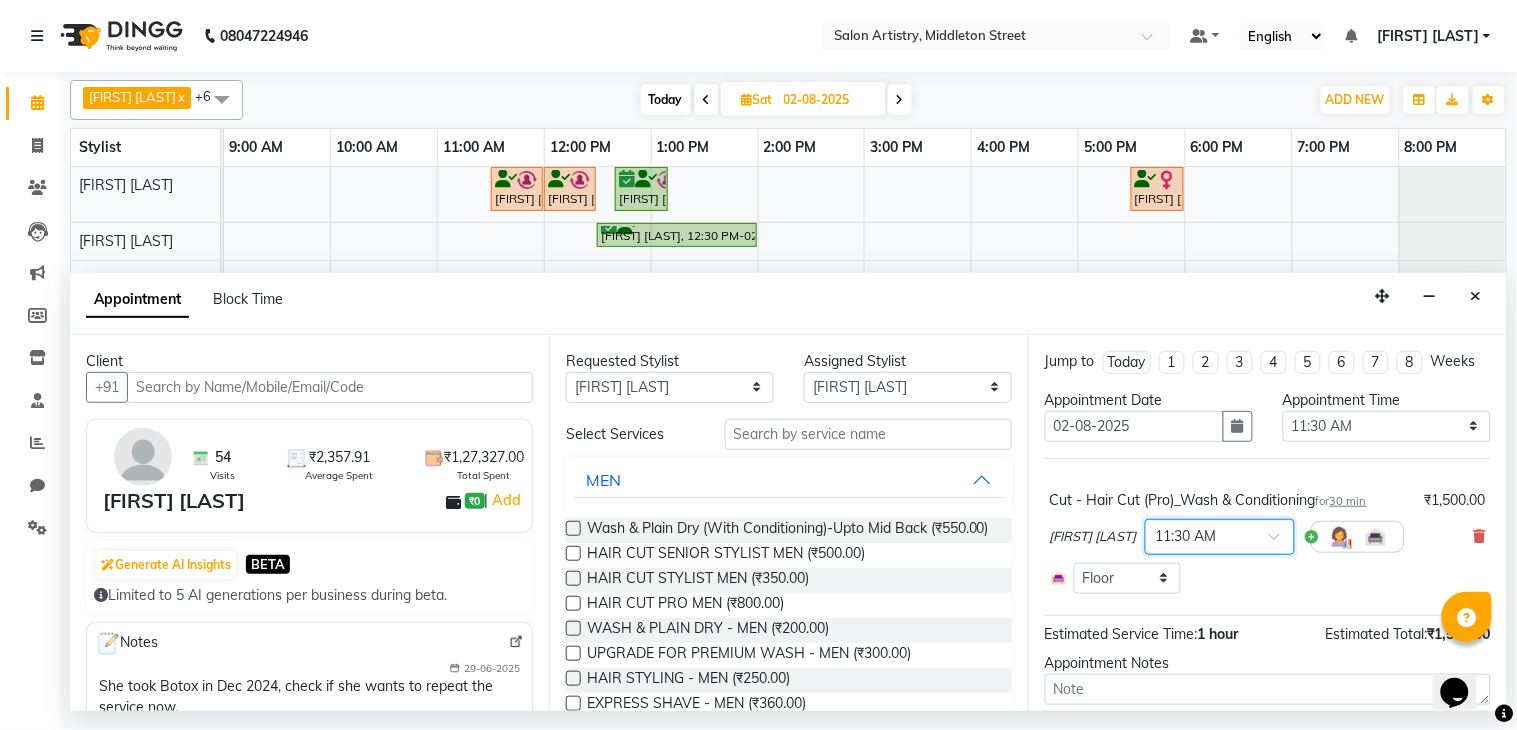 click on "30 min" at bounding box center [1348, 501] 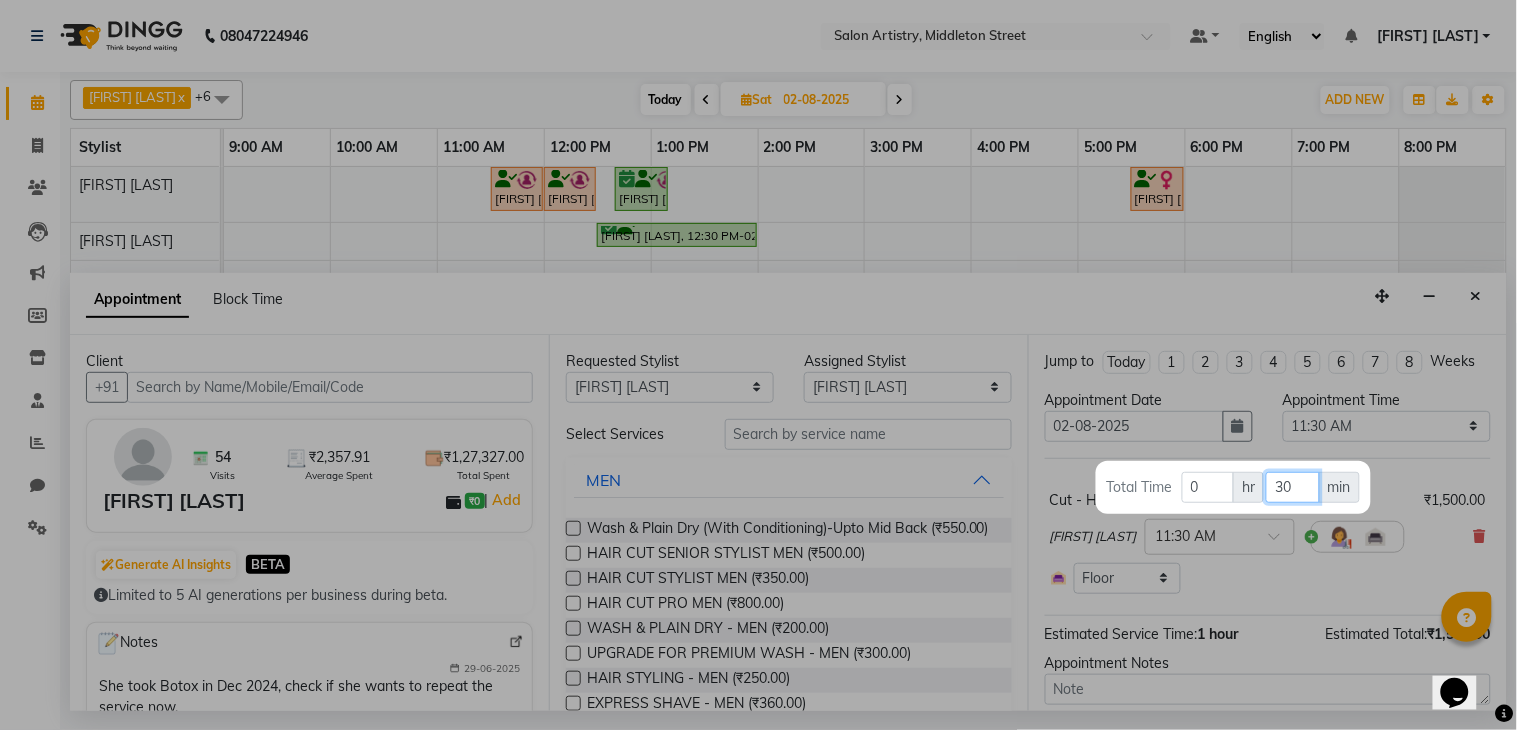 click on "30" at bounding box center [1292, 487] 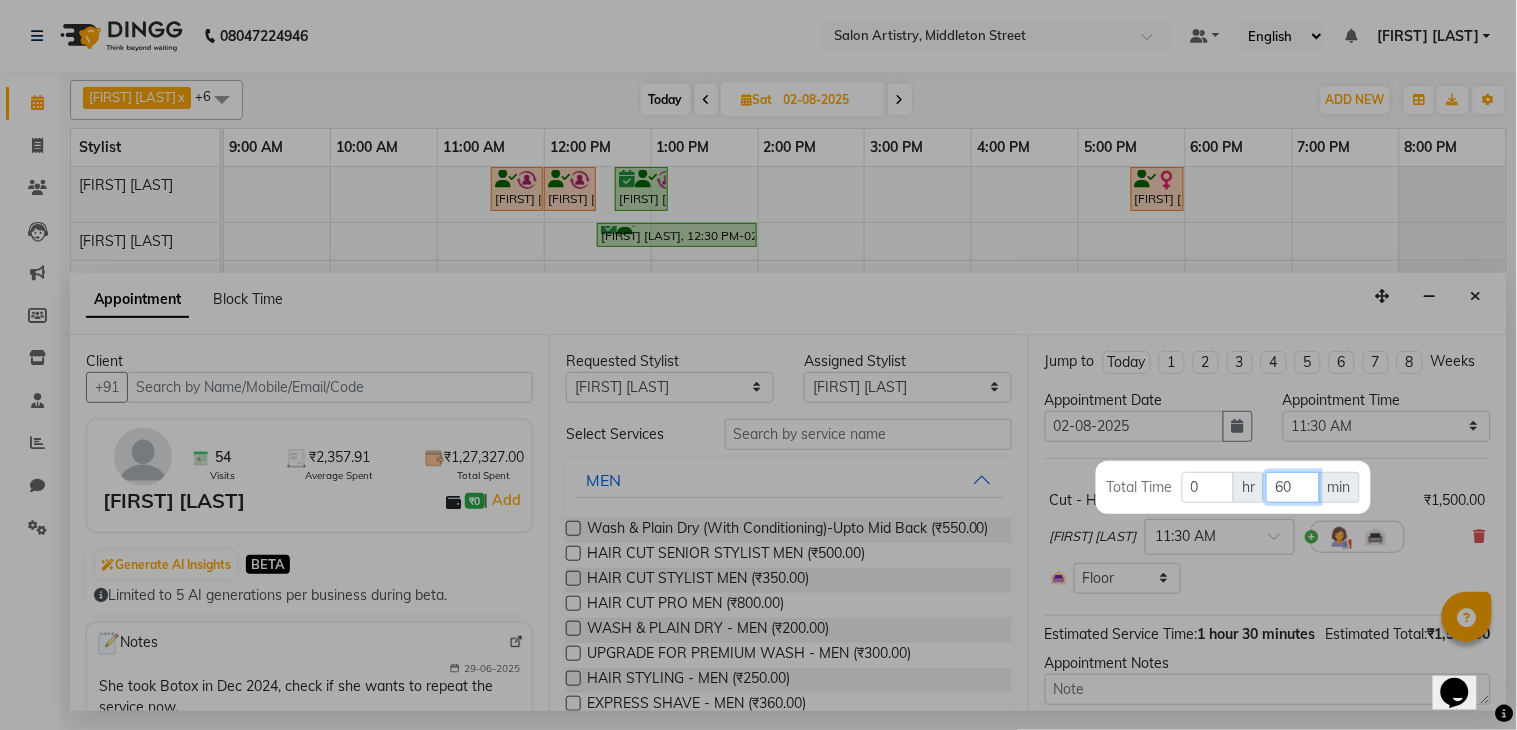 type on "60" 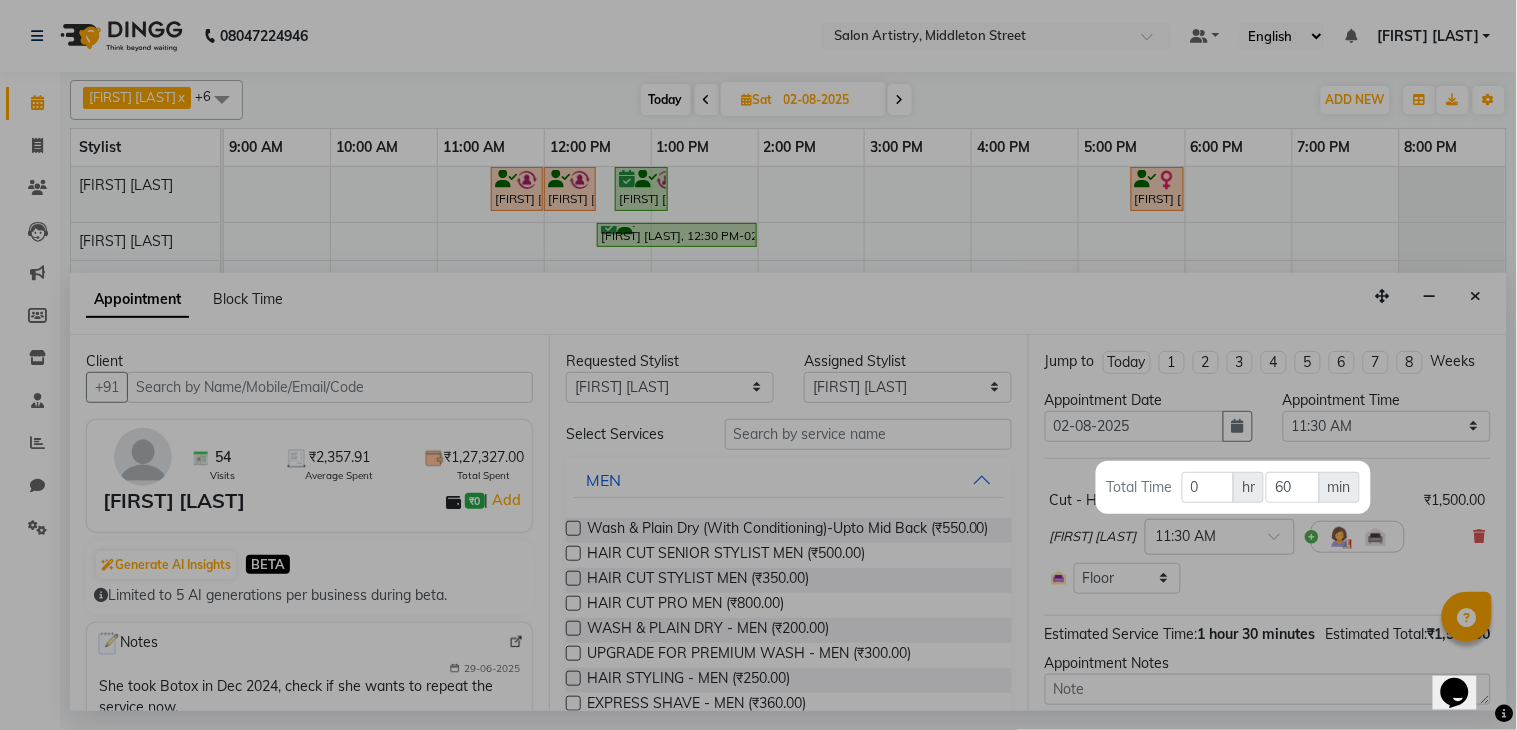 click at bounding box center [758, 365] 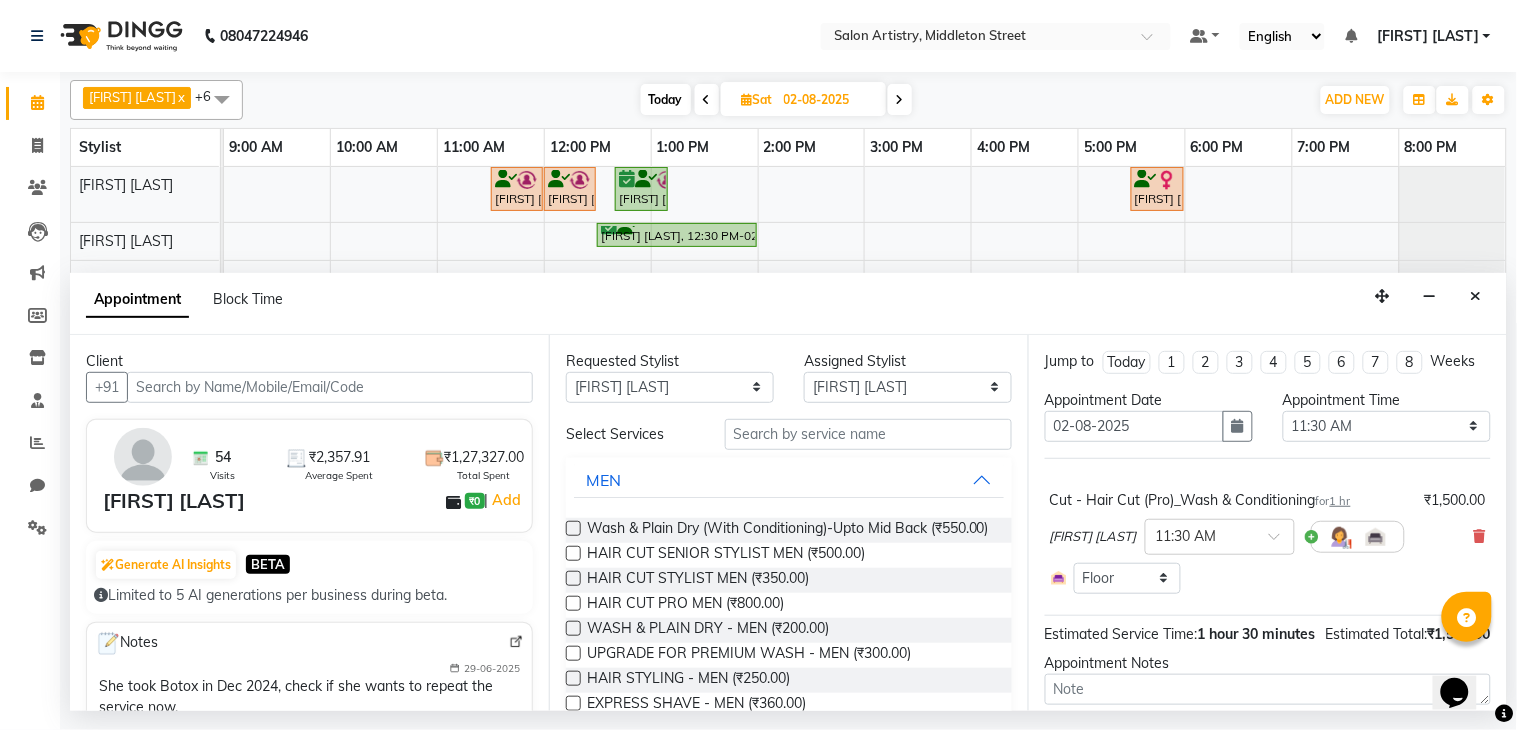 scroll, scrollTop: 162, scrollLeft: 0, axis: vertical 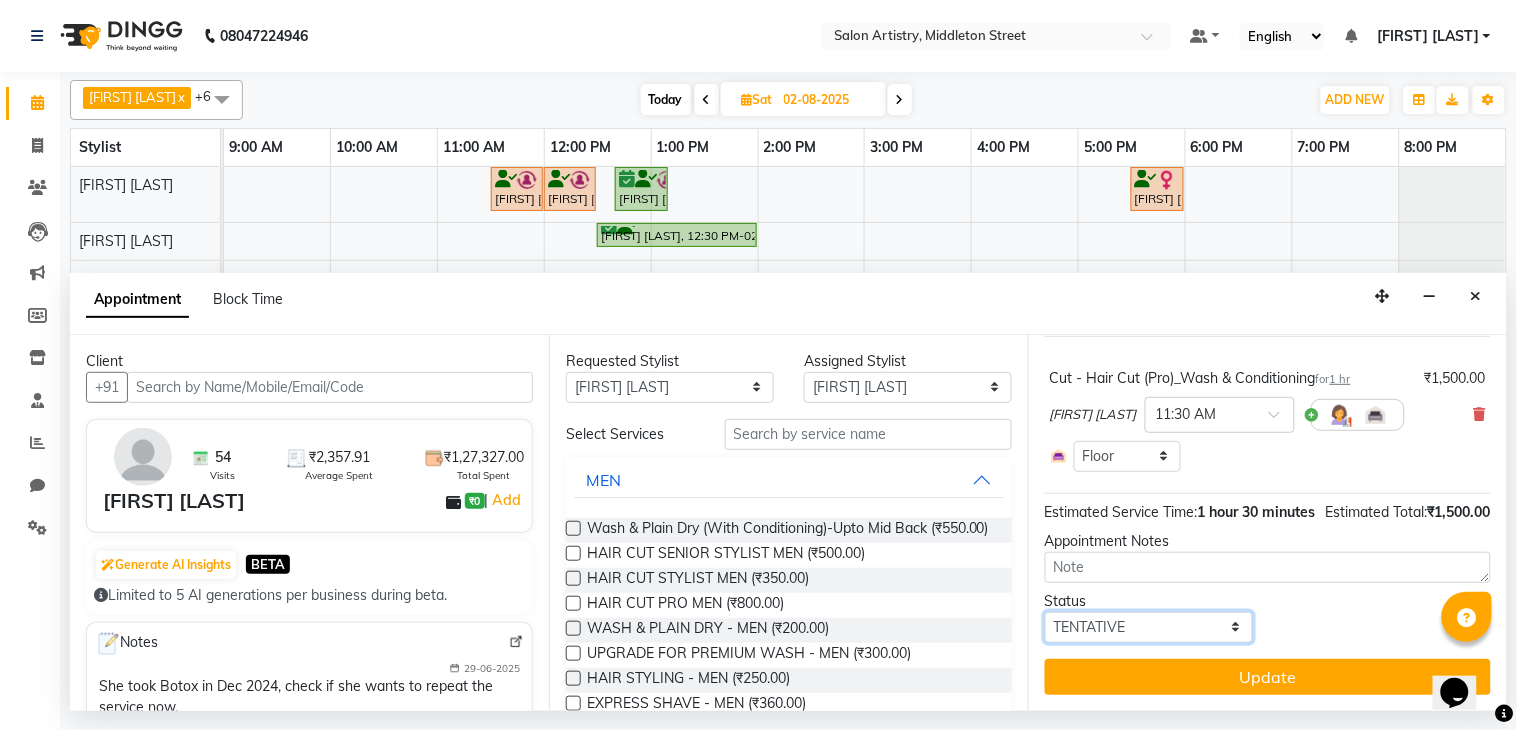 click on "Select TENTATIVE CONFIRM UPCOMING" at bounding box center [1149, 627] 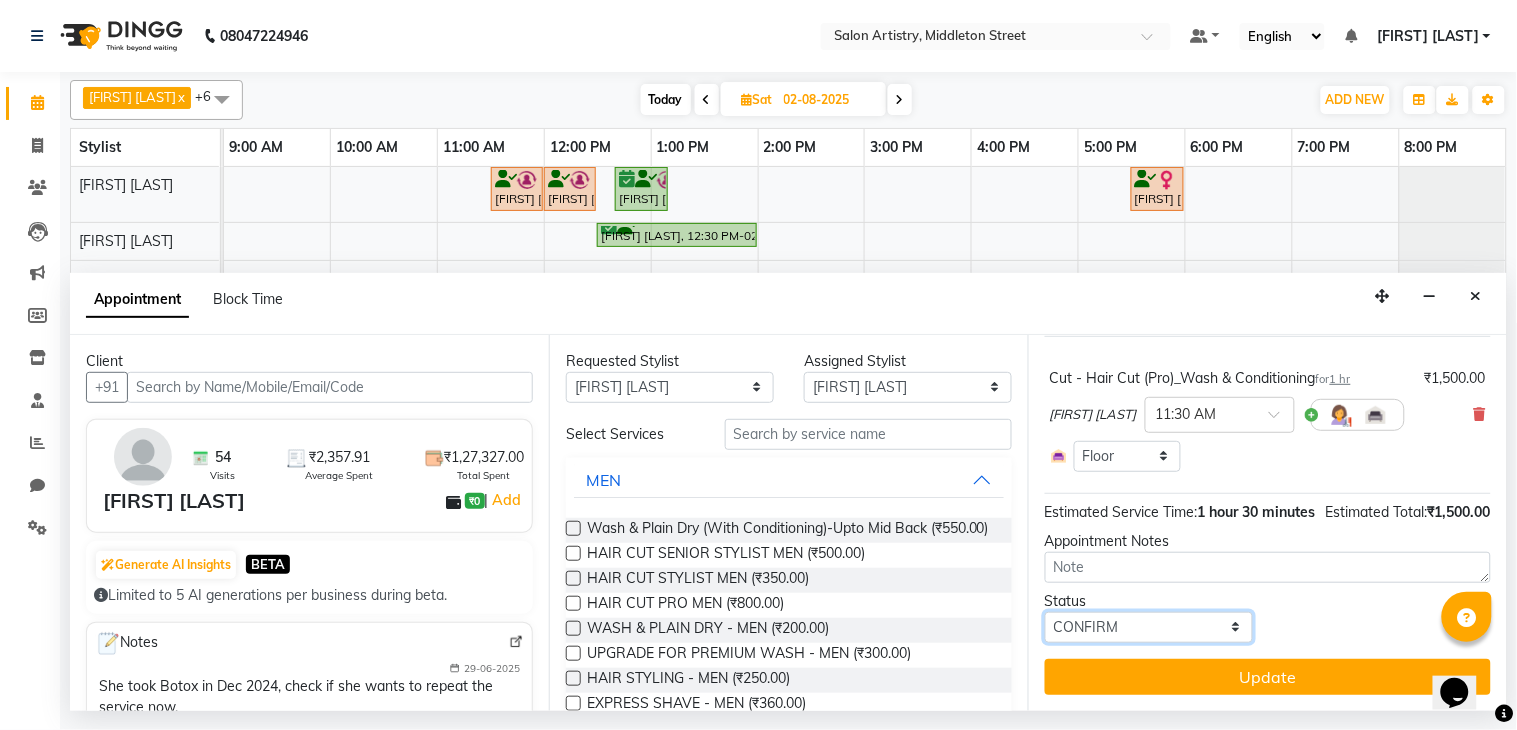 click on "Select TENTATIVE CONFIRM UPCOMING" at bounding box center (1149, 627) 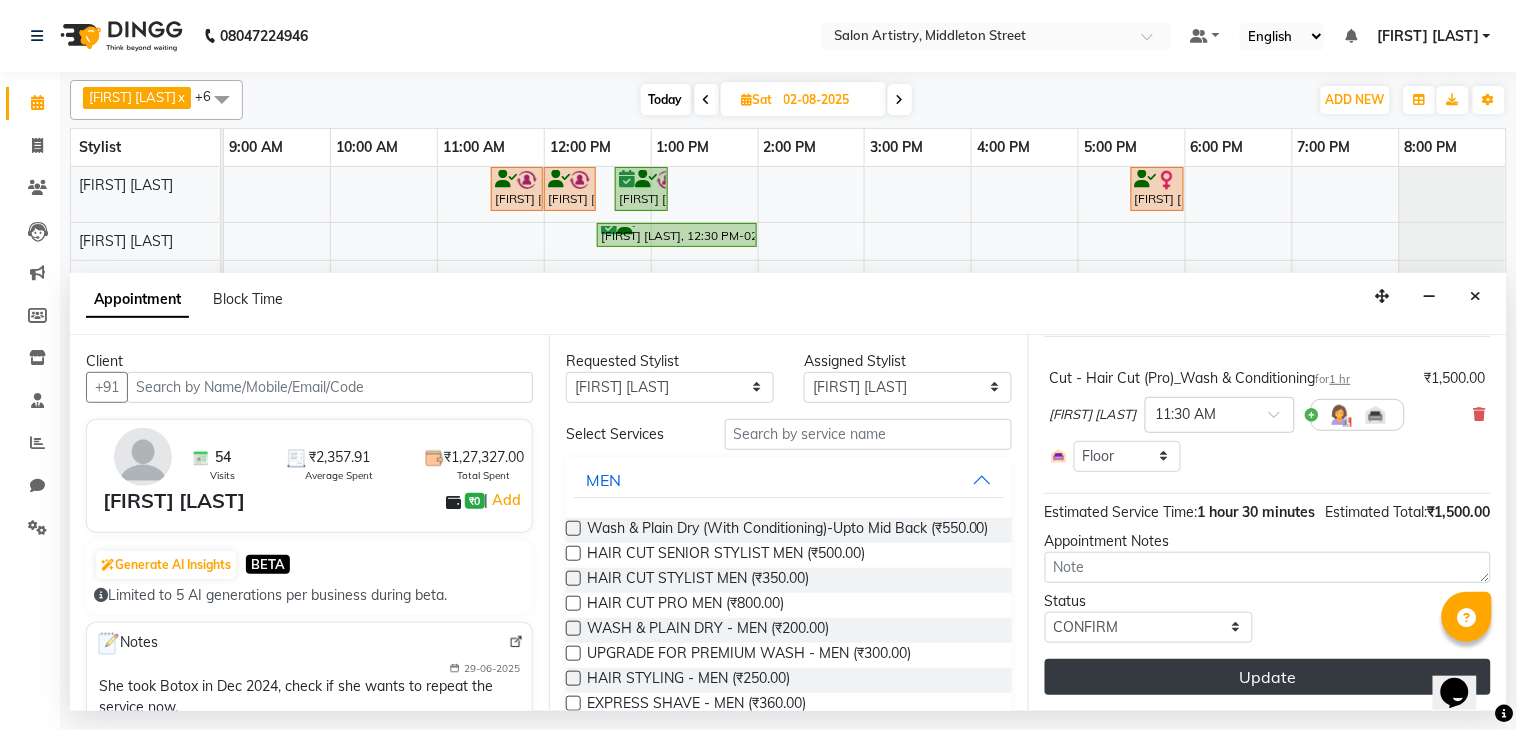 click on "Update" at bounding box center [1268, 677] 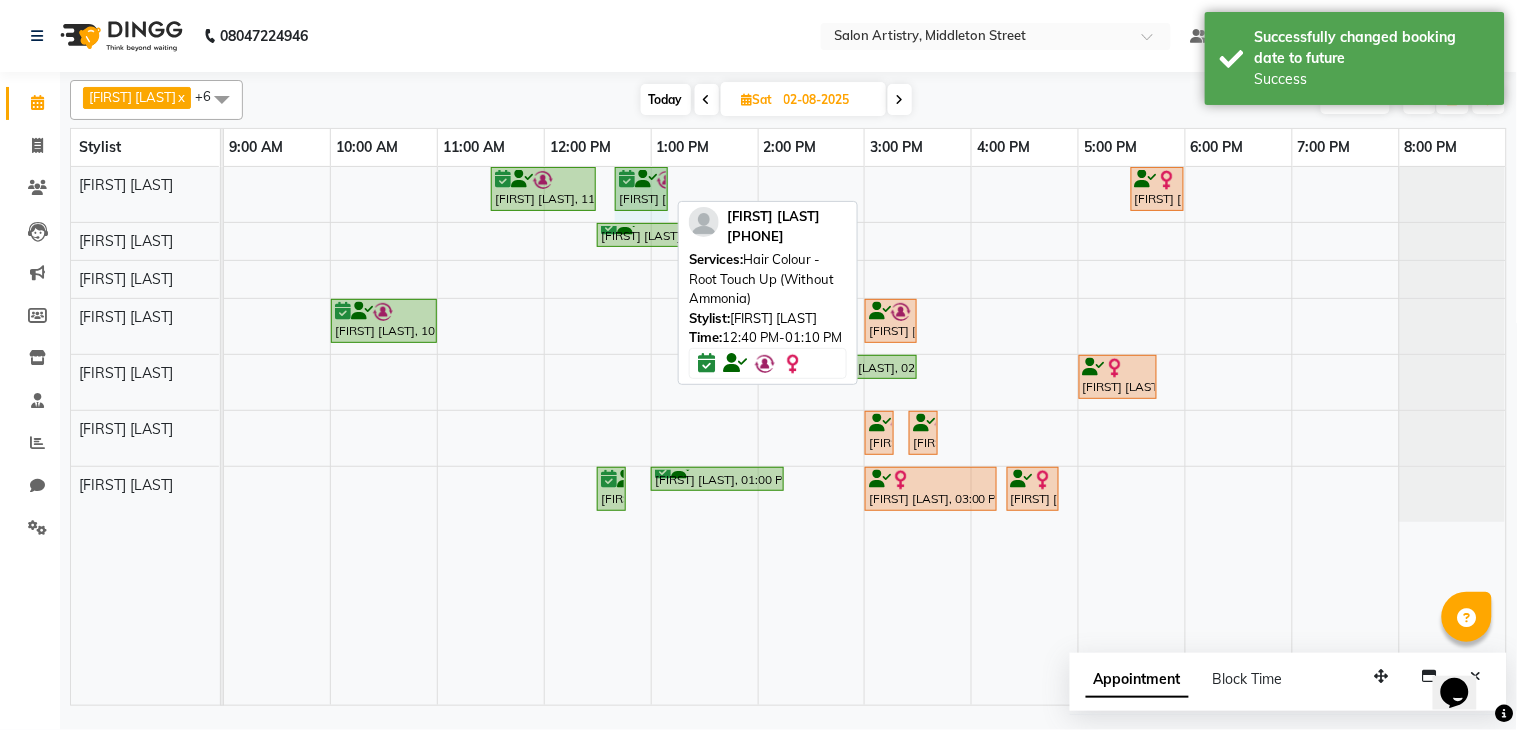 drag, startPoint x: 662, startPoint y: 188, endPoint x: 742, endPoint y: 188, distance: 80 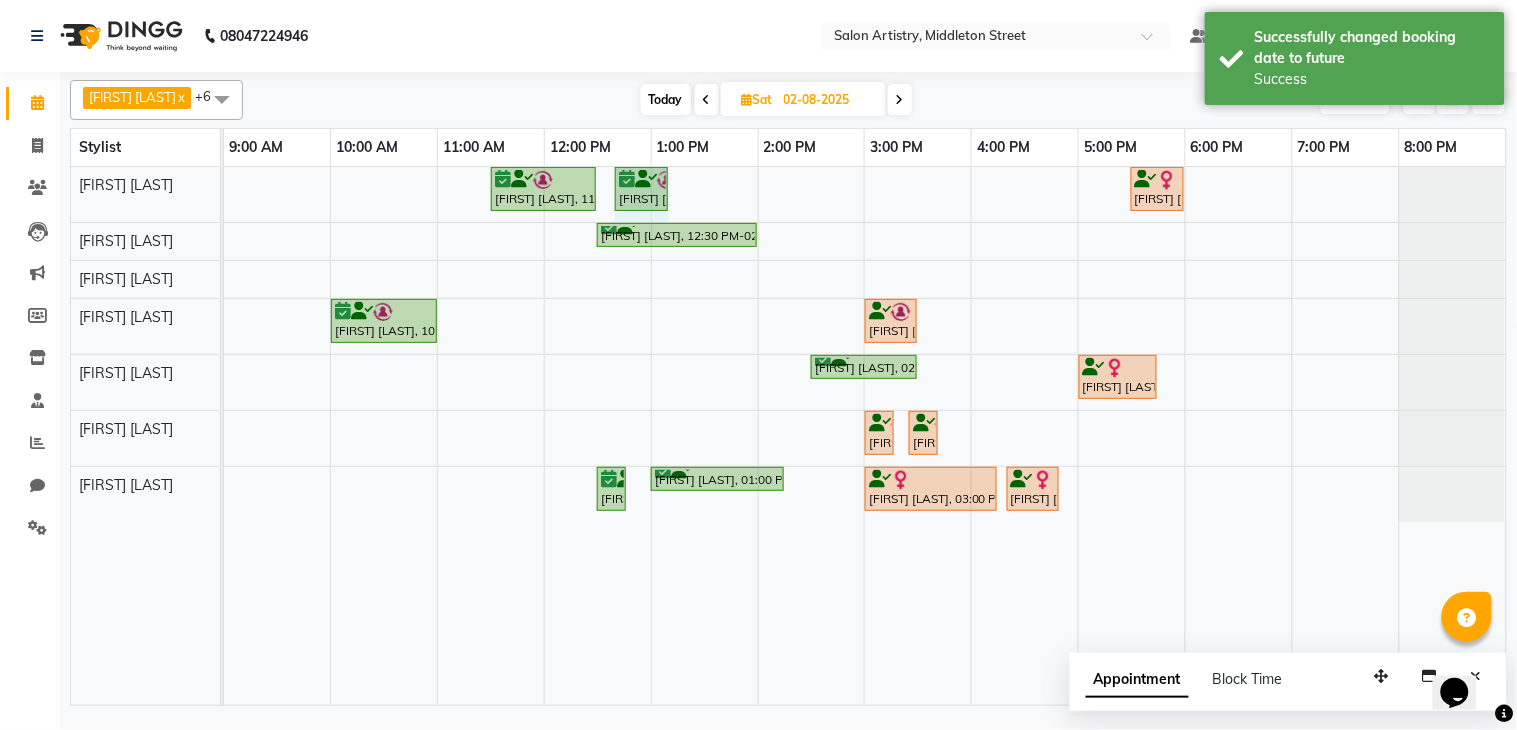 drag, startPoint x: 665, startPoint y: 183, endPoint x: 726, endPoint y: 197, distance: 62.58594 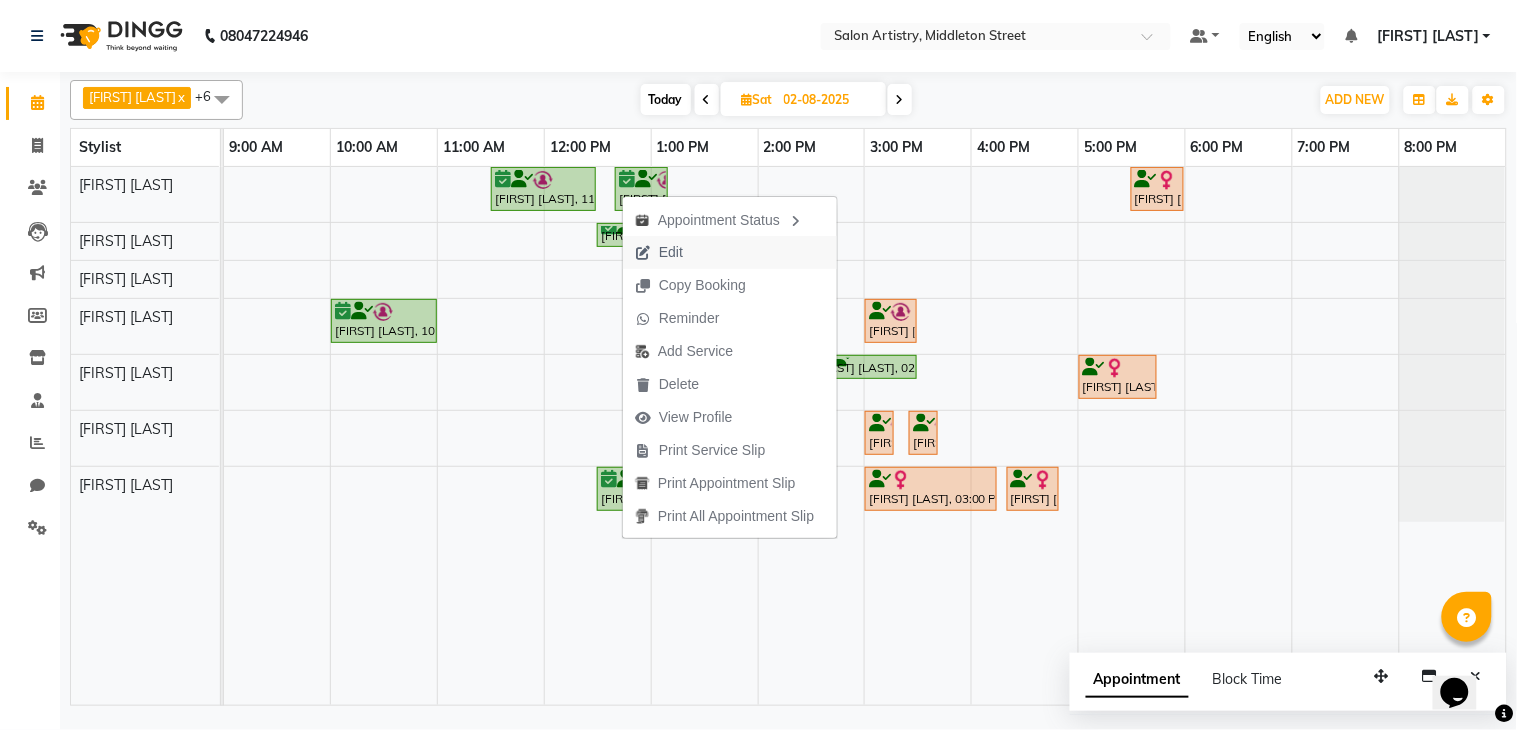 click on "Edit" at bounding box center [671, 252] 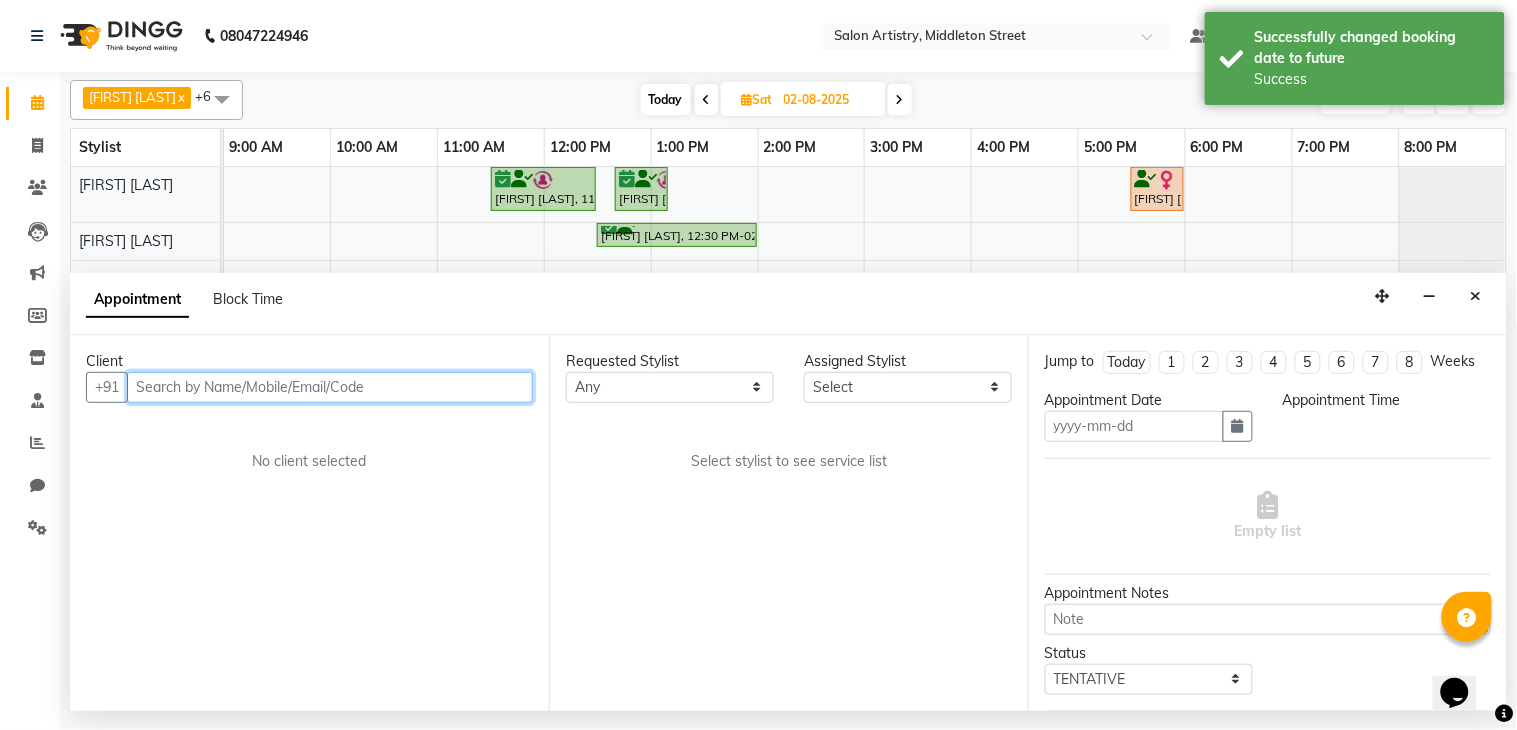 type on "02-08-2025" 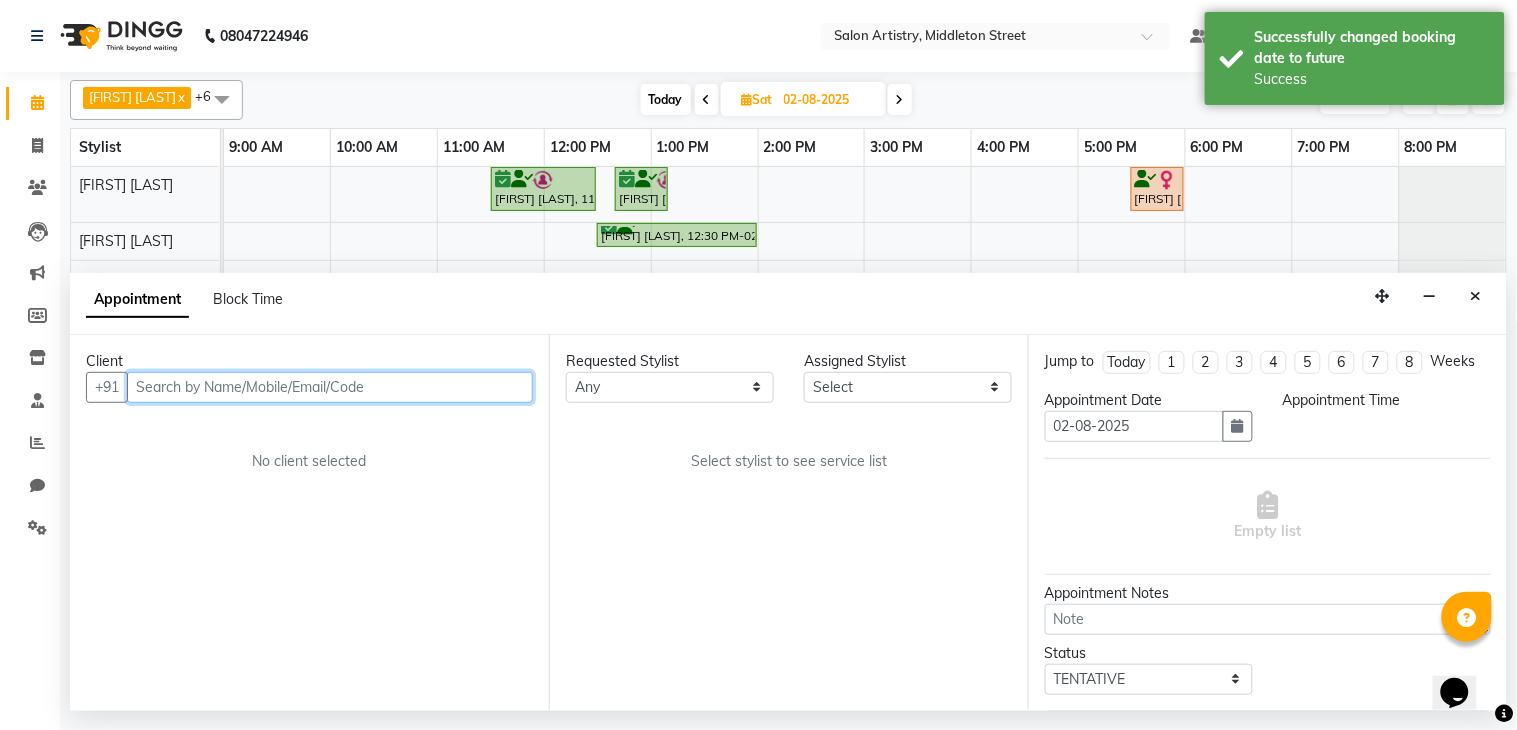 select on "confirm booking" 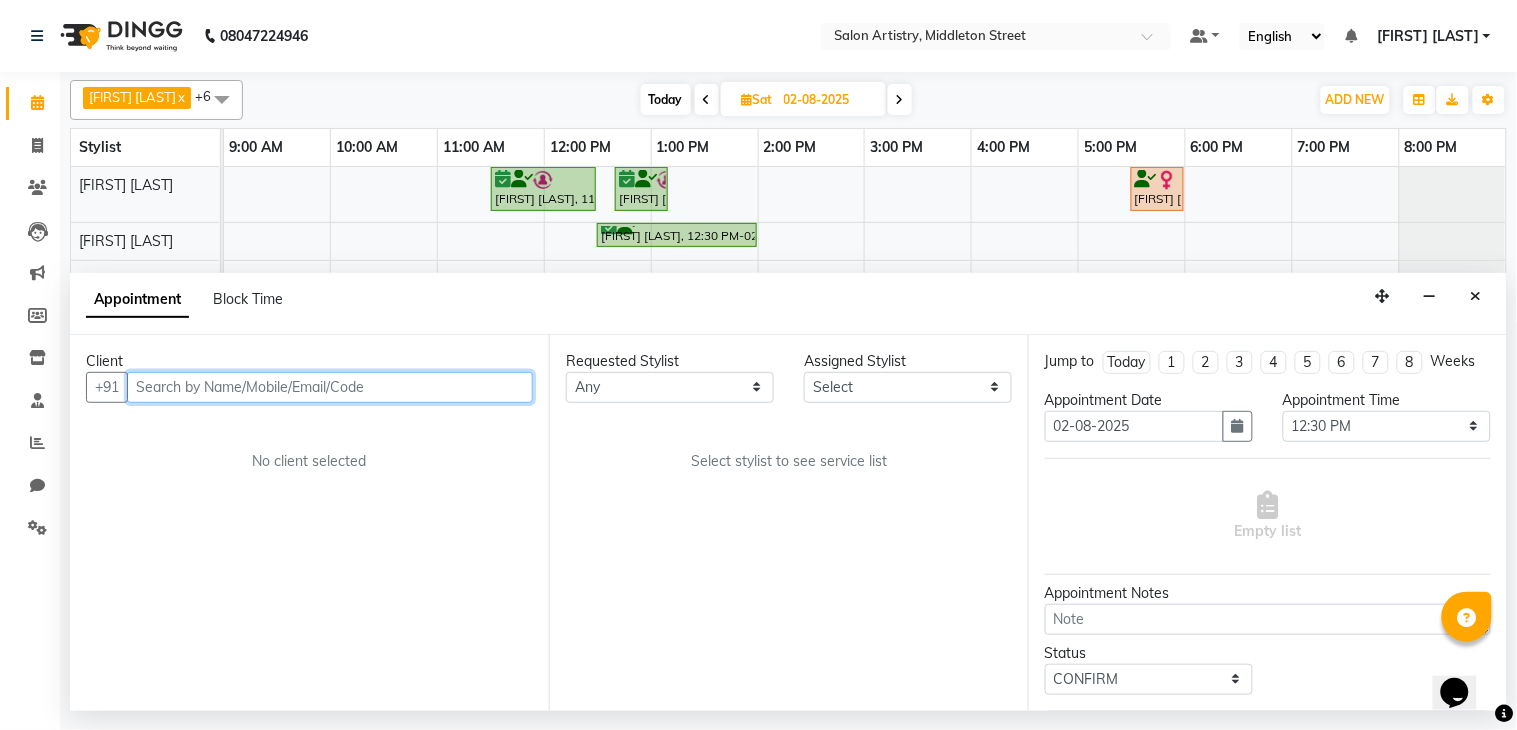 select on "79858" 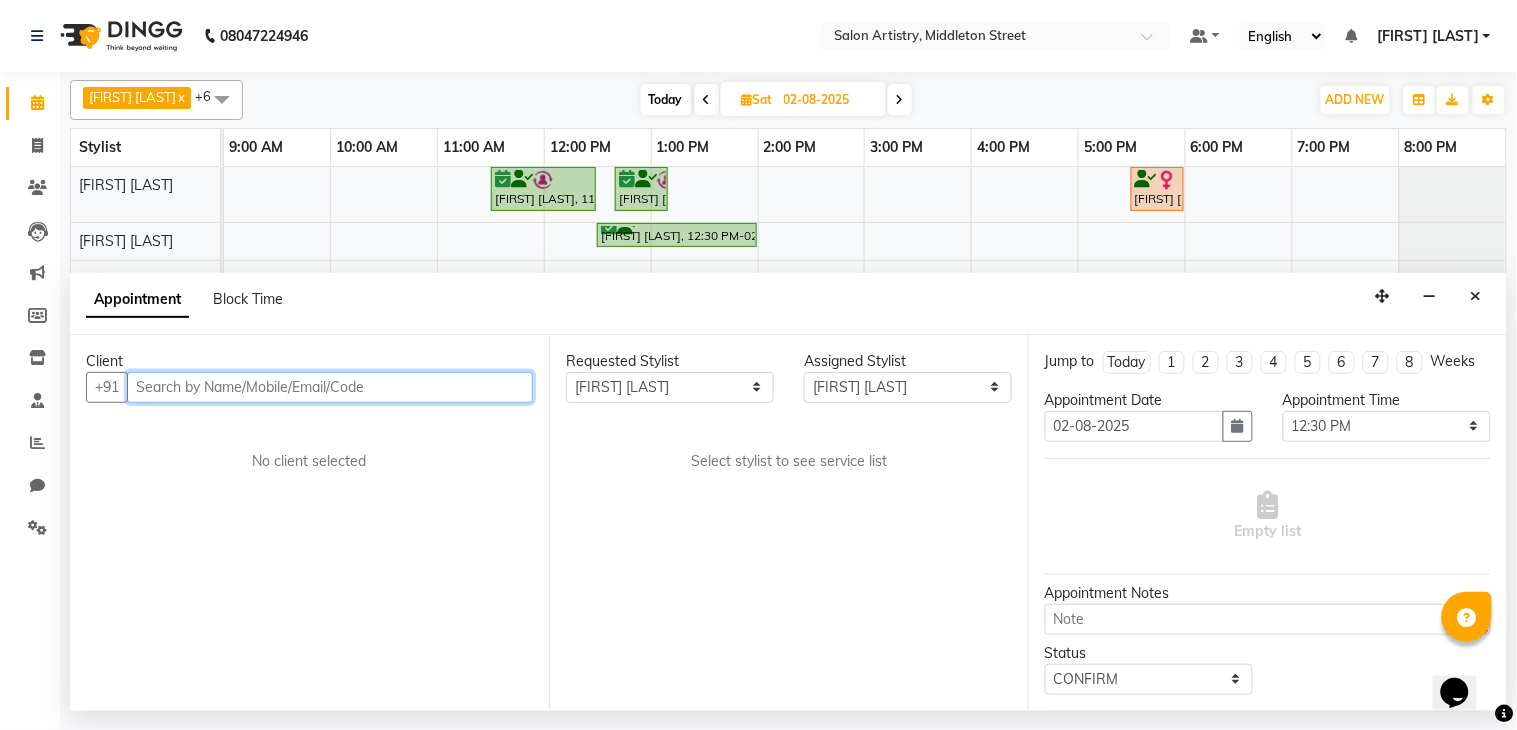 select on "4168" 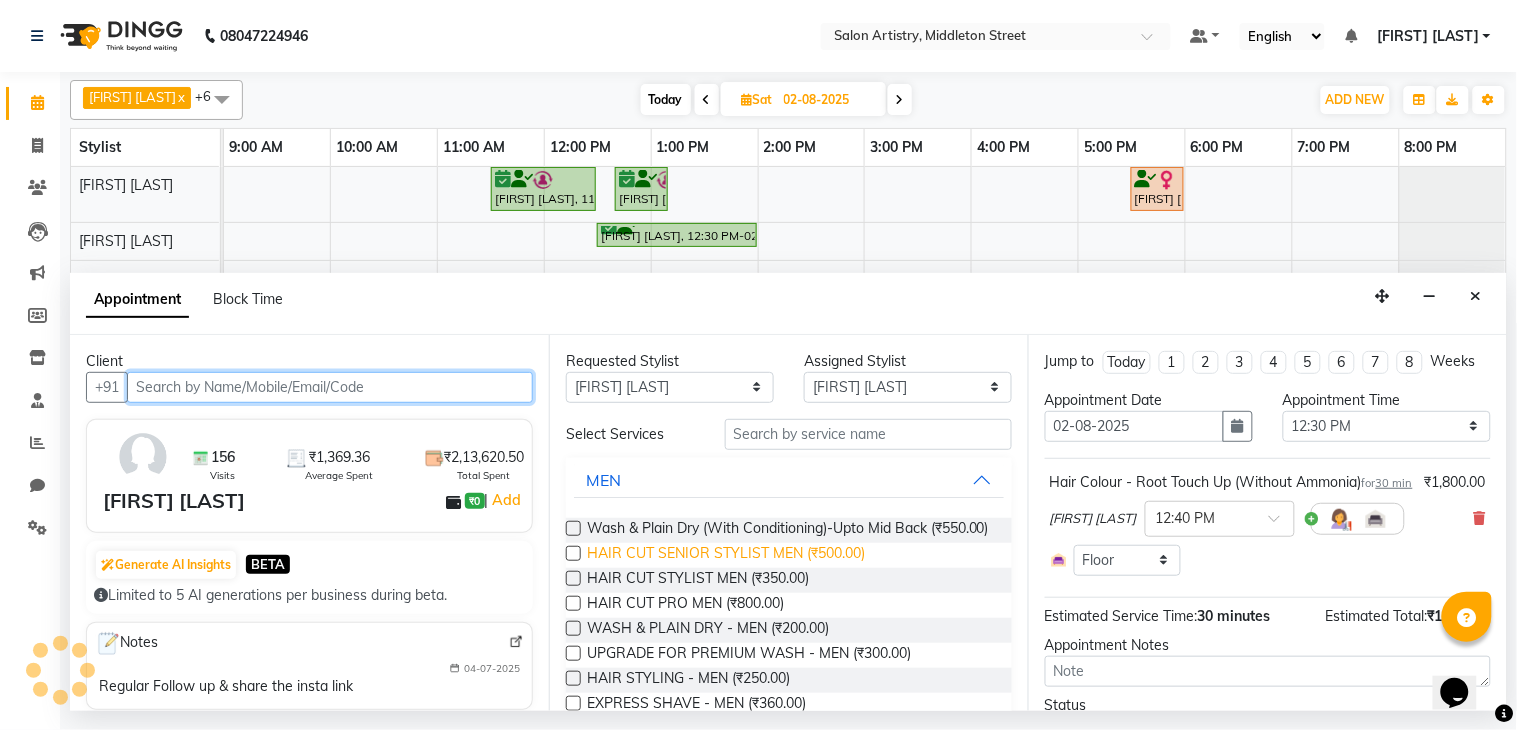 select on "4168" 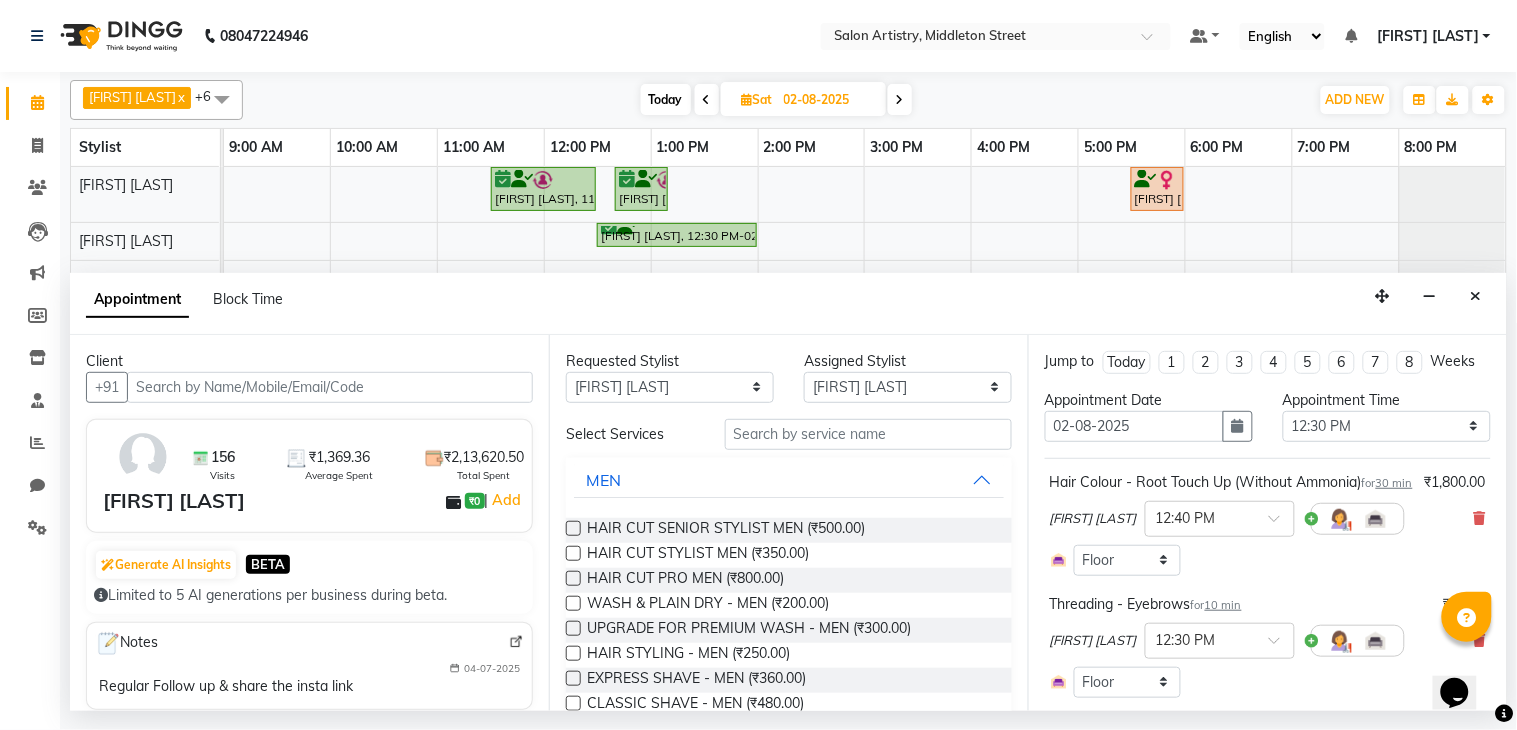 click on "30 min" at bounding box center (1394, 483) 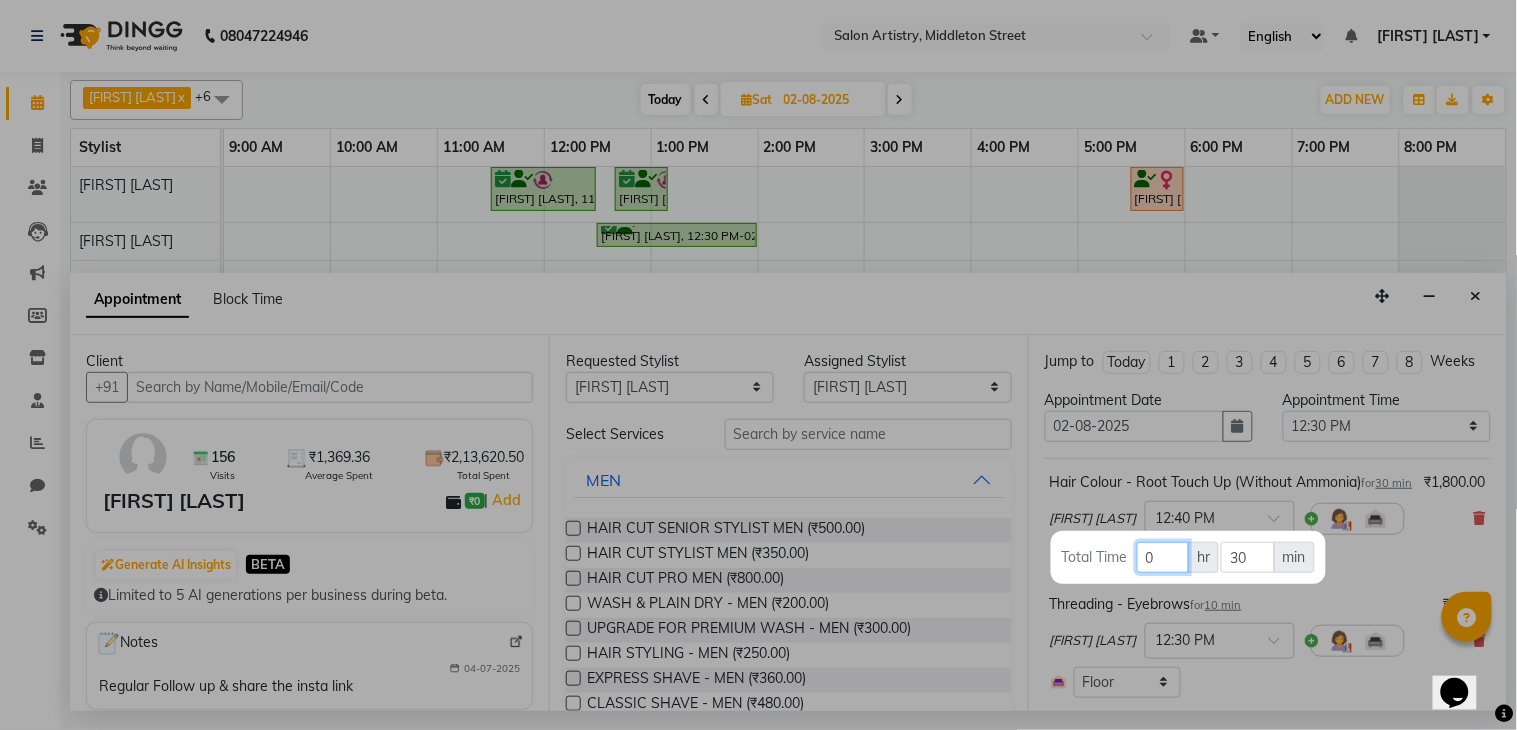 click on "0" at bounding box center (1163, 557) 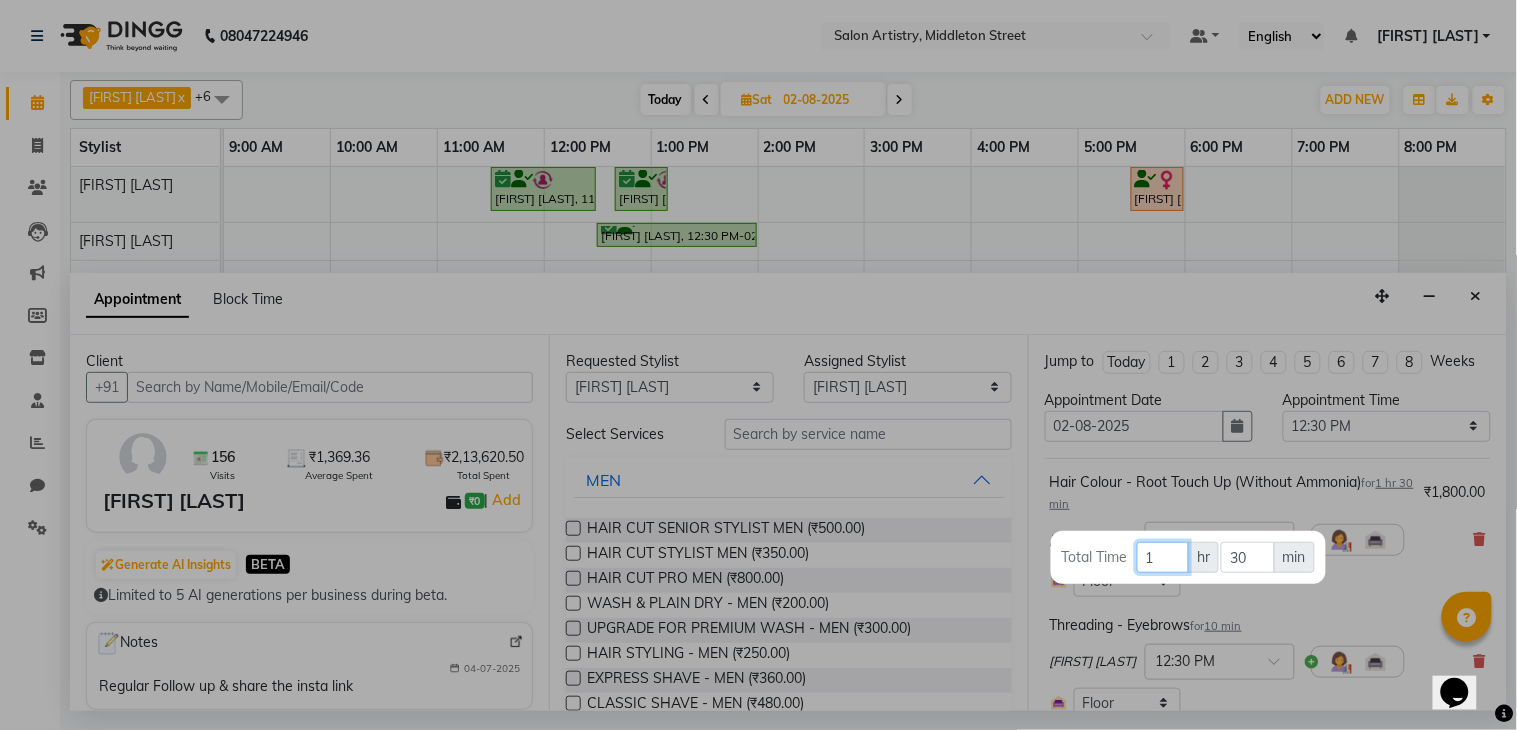 type on "1" 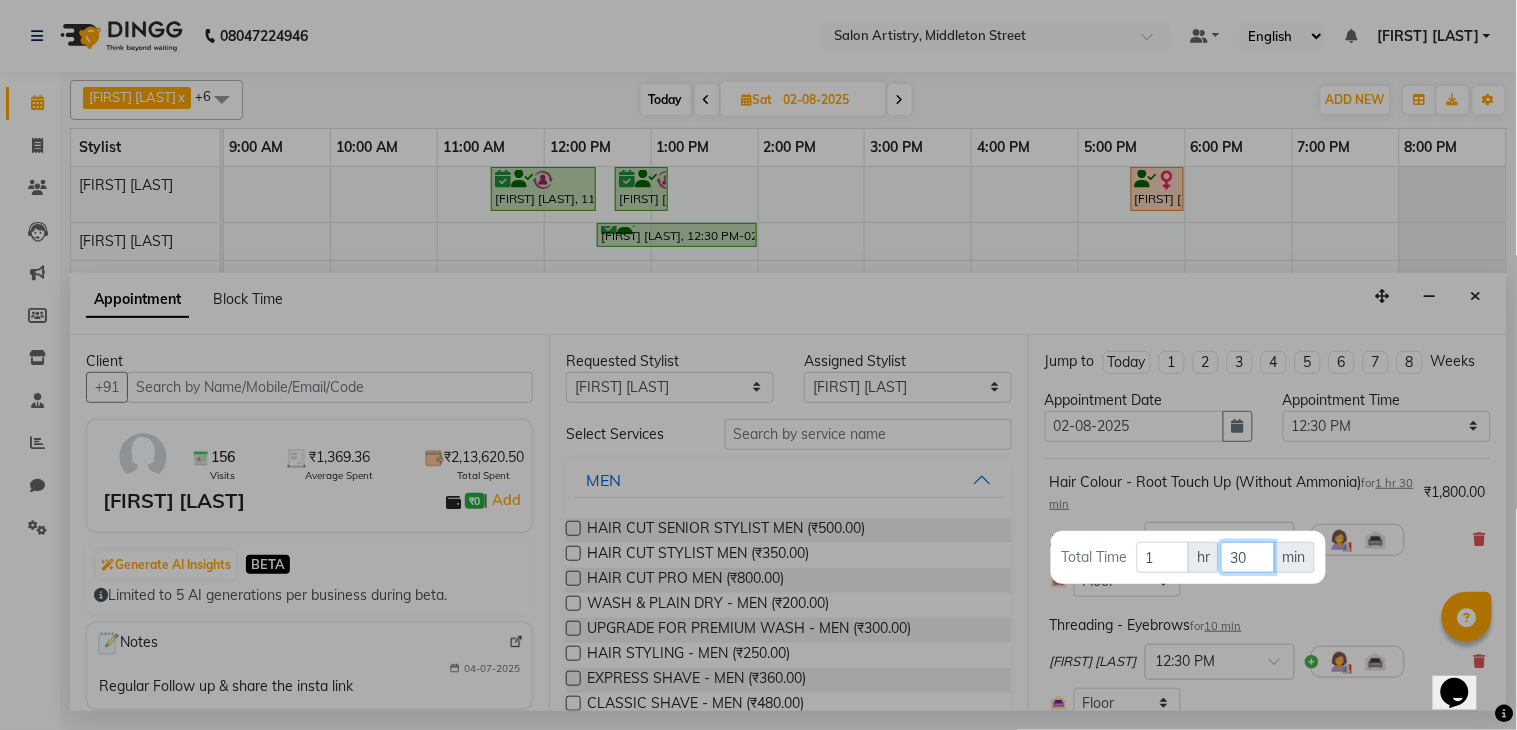 click on "30" at bounding box center [1247, 557] 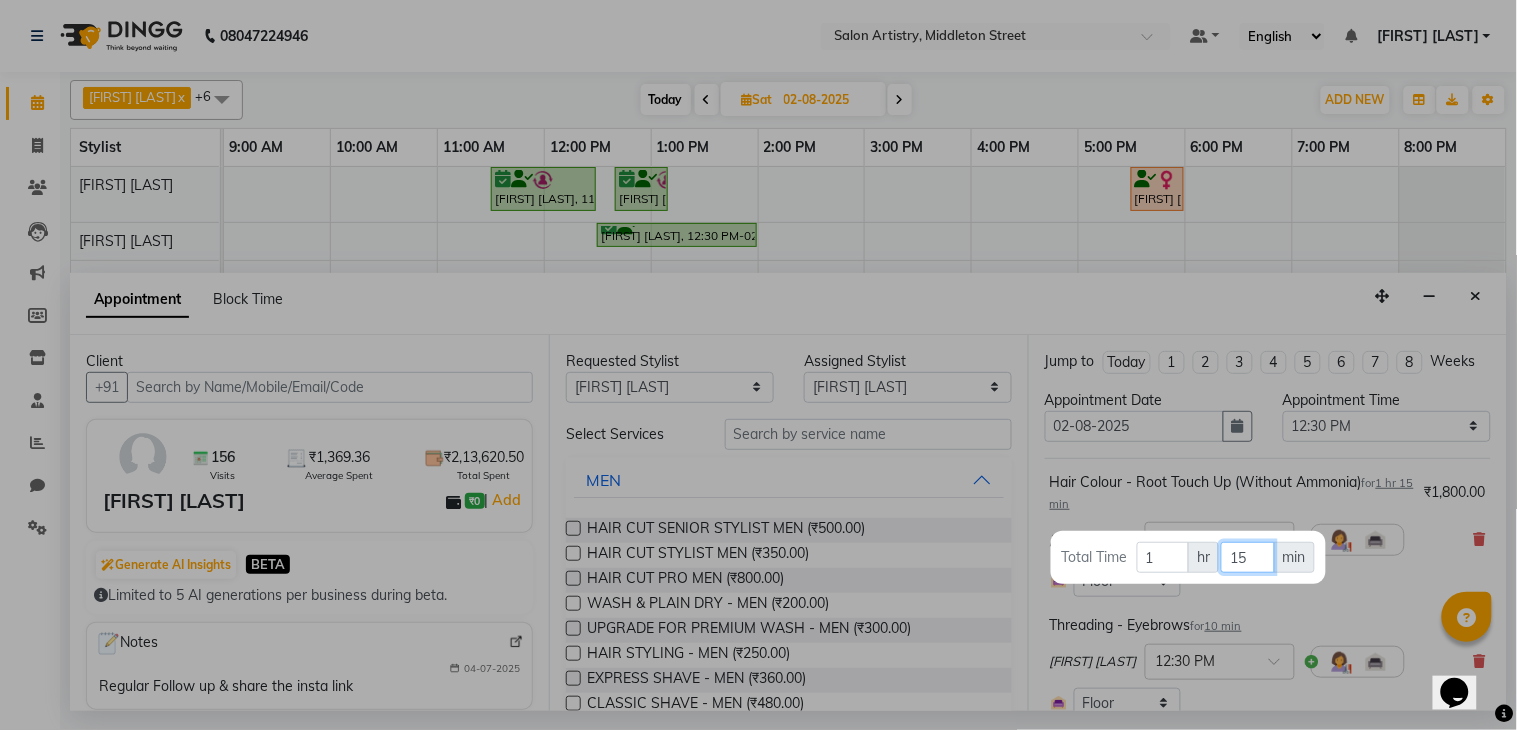 type on "15" 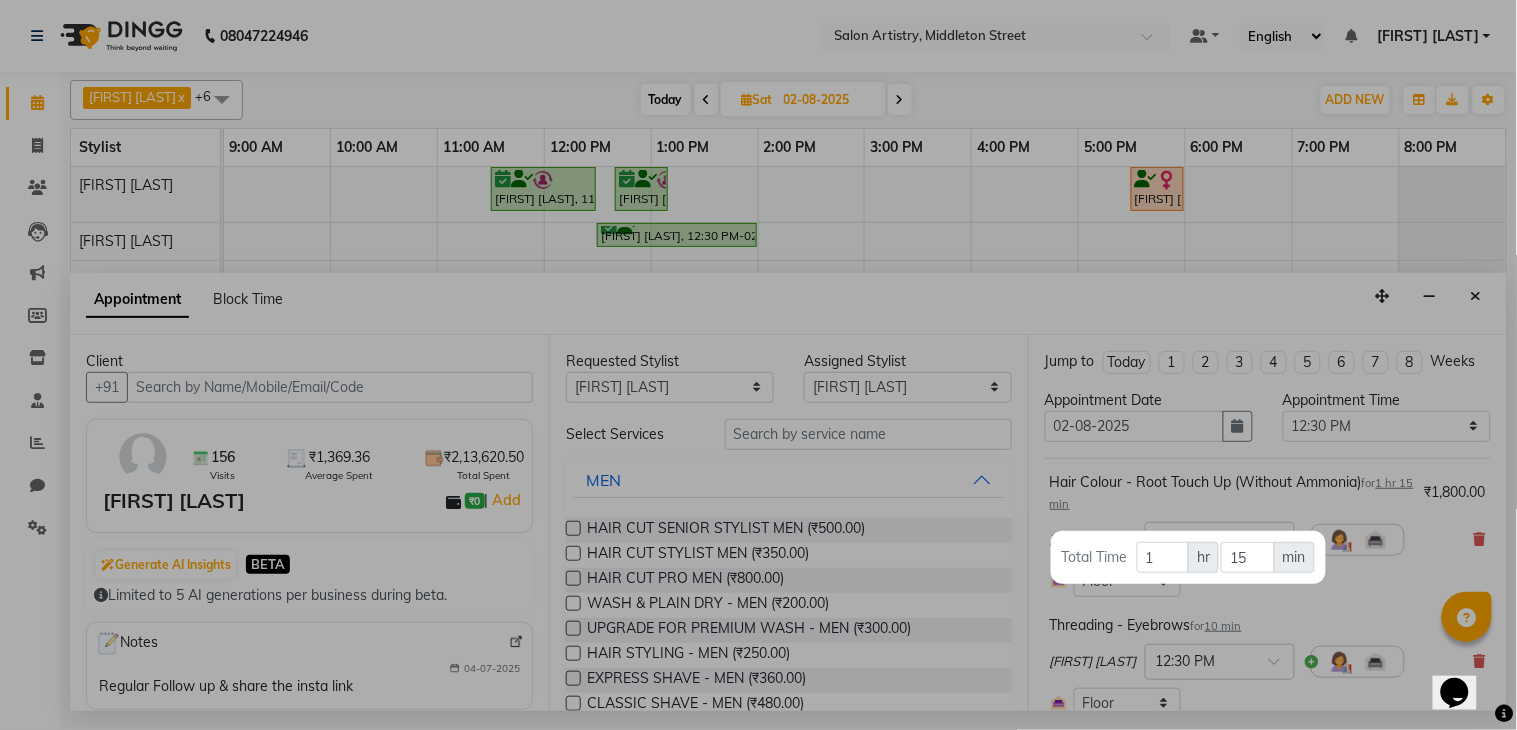 click at bounding box center [758, 365] 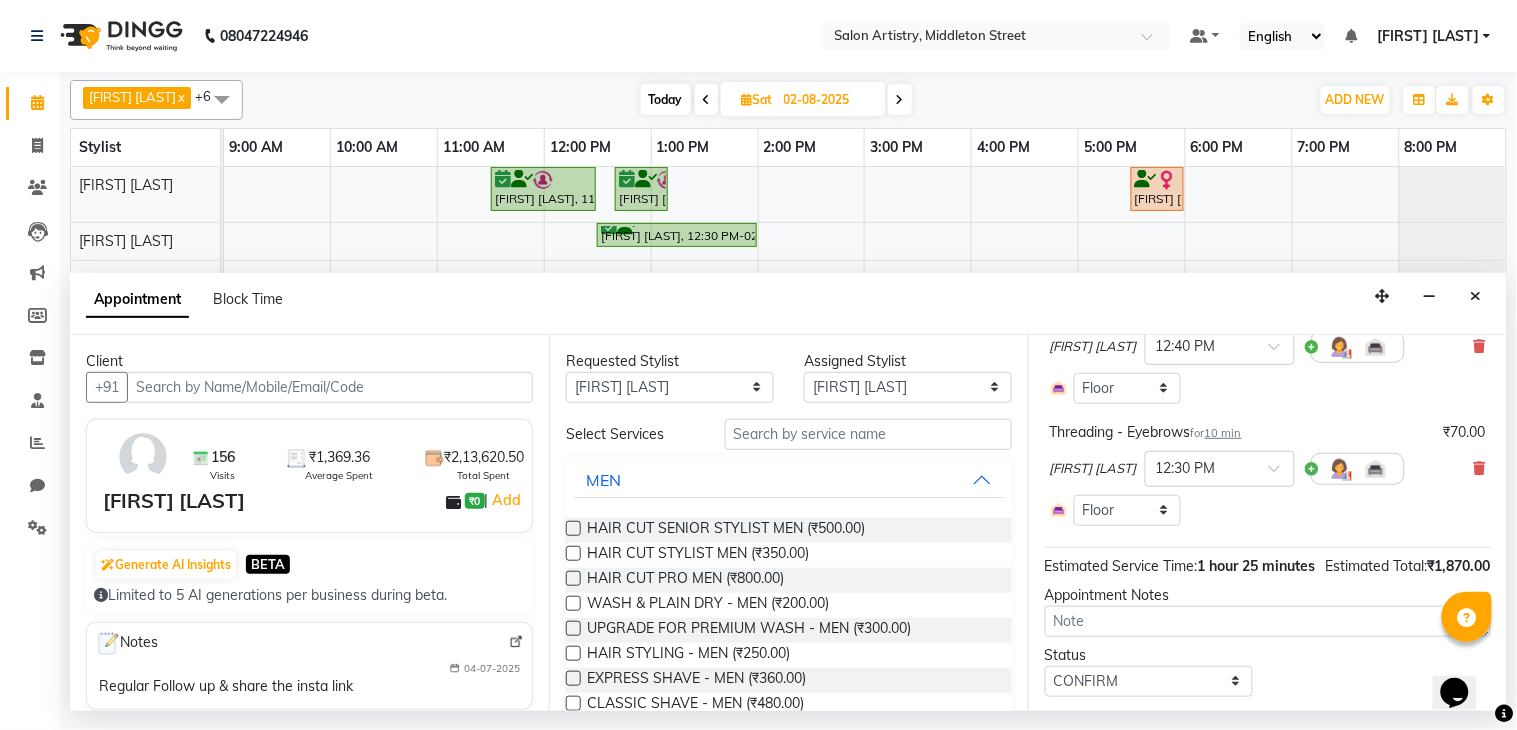 scroll, scrollTop: 286, scrollLeft: 0, axis: vertical 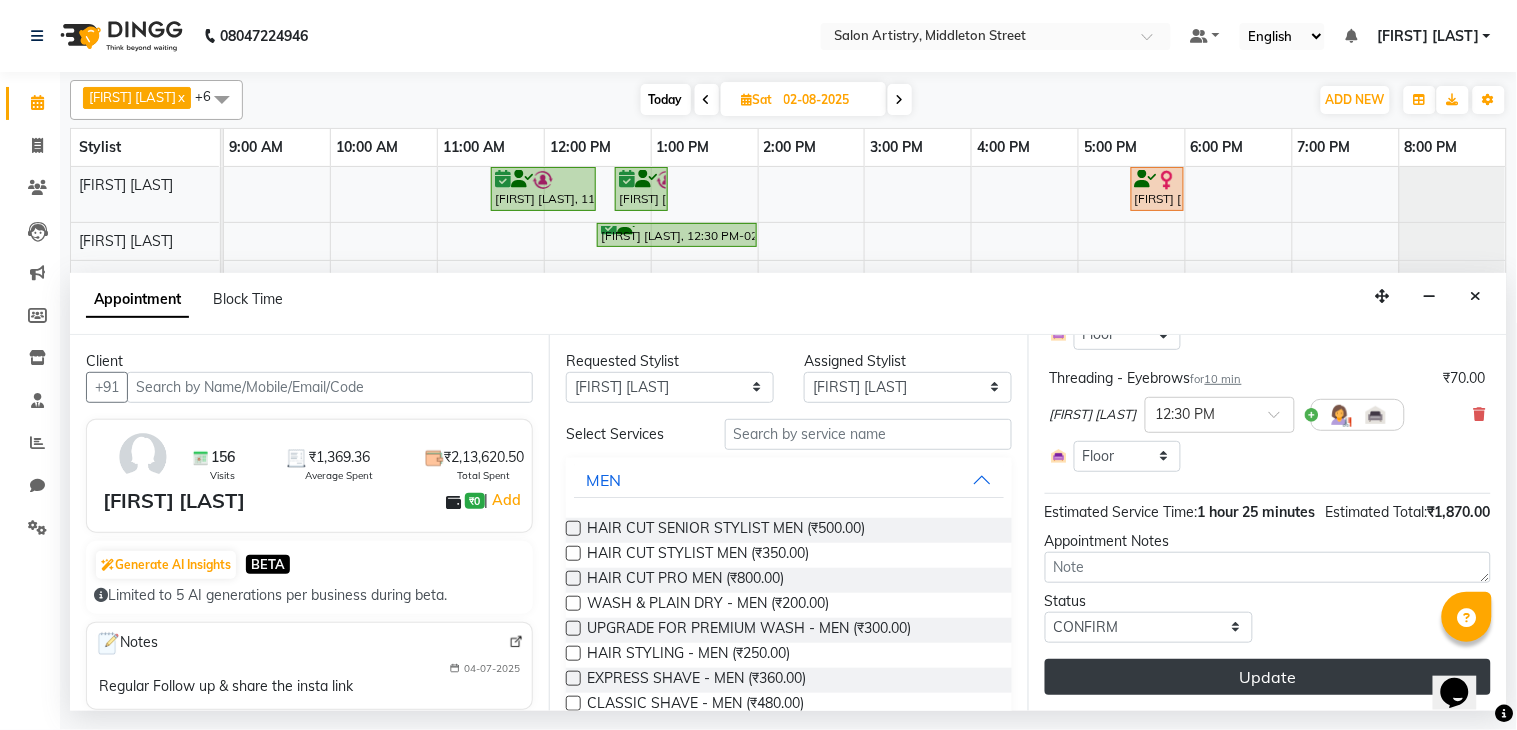 click on "Update" at bounding box center [1268, 677] 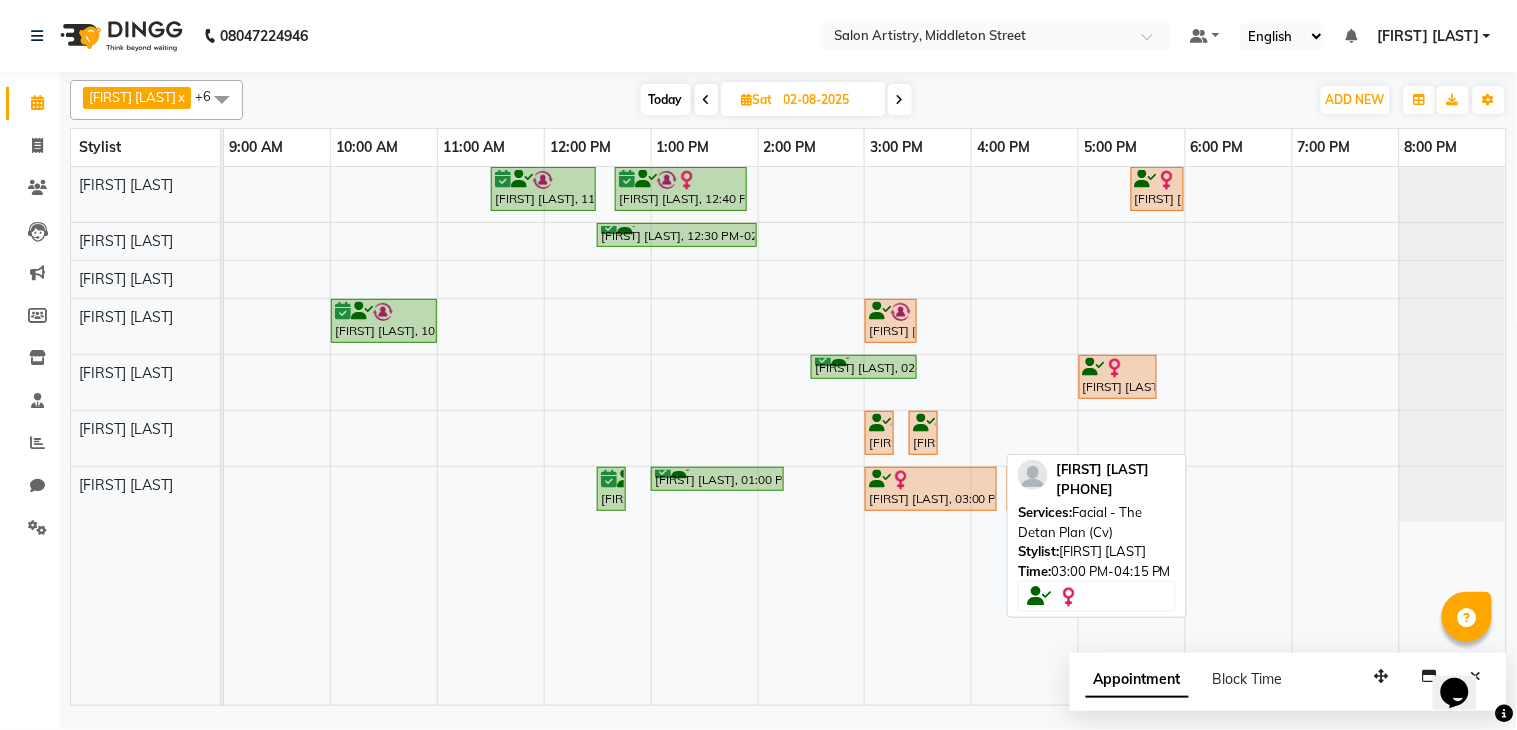 click on "[FIRST] [LAST], 03:00 PM-04:15 PM, Facial - The Detan Plan (Cv)" at bounding box center [931, 489] 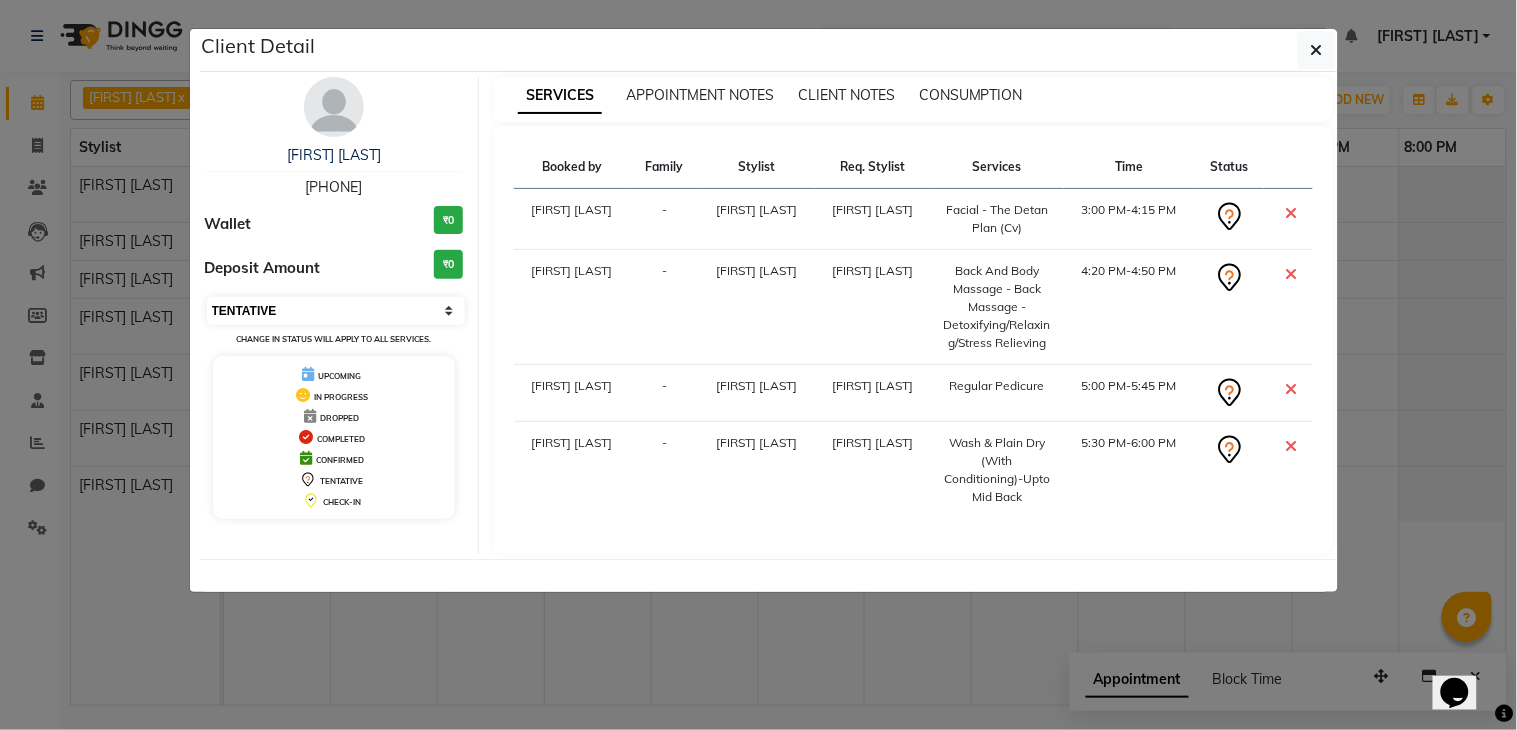 click on "Select CONFIRMED TENTATIVE" at bounding box center [336, 311] 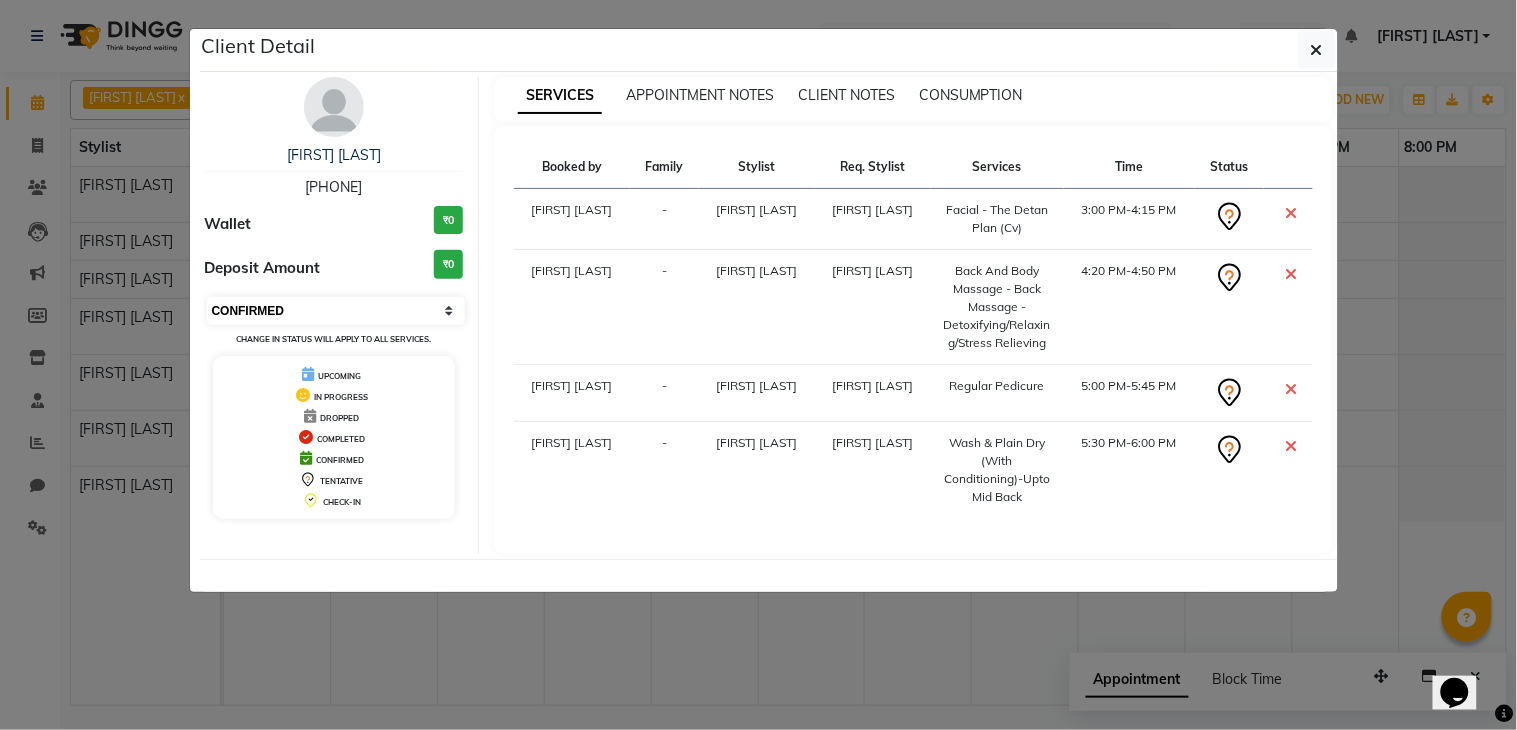 click on "Select CONFIRMED TENTATIVE" at bounding box center (336, 311) 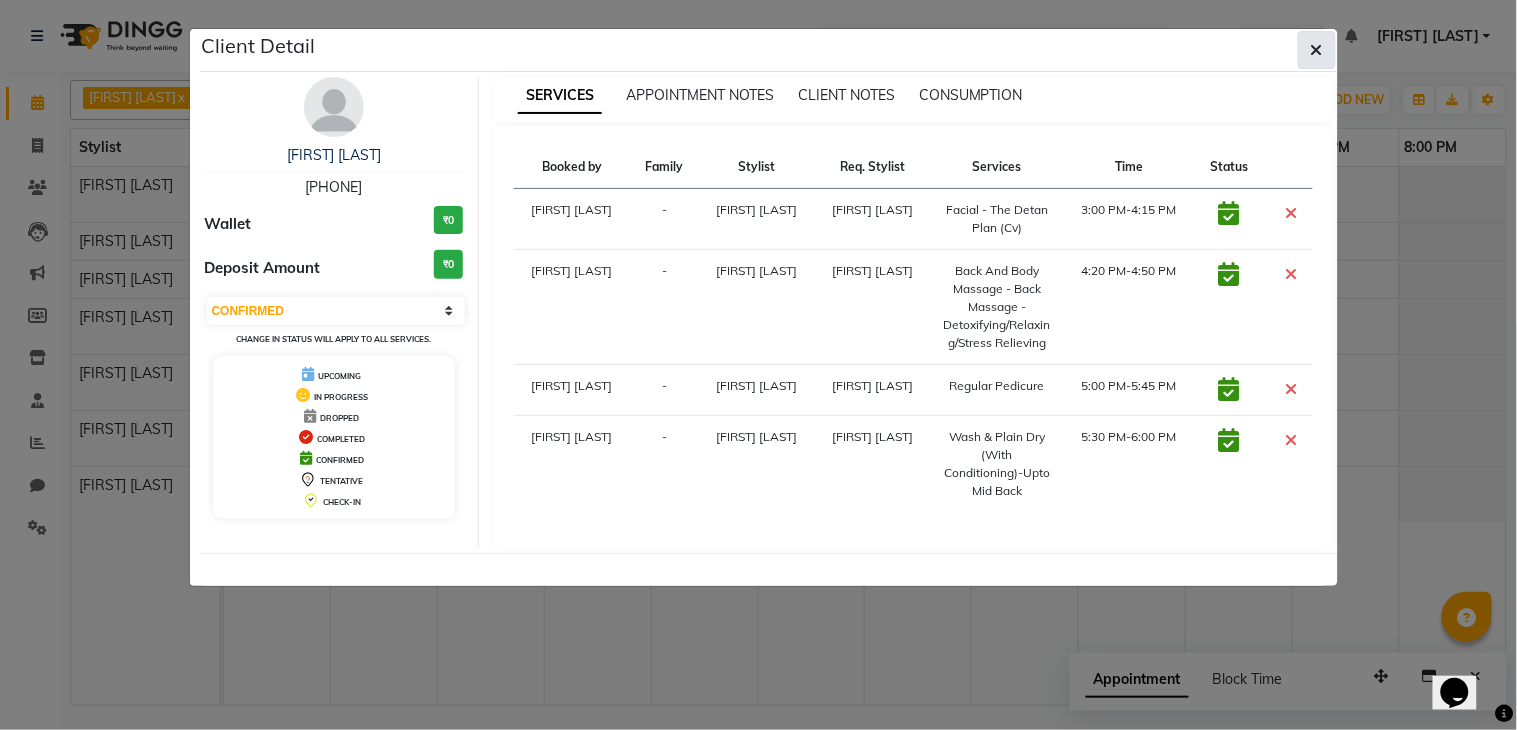 click 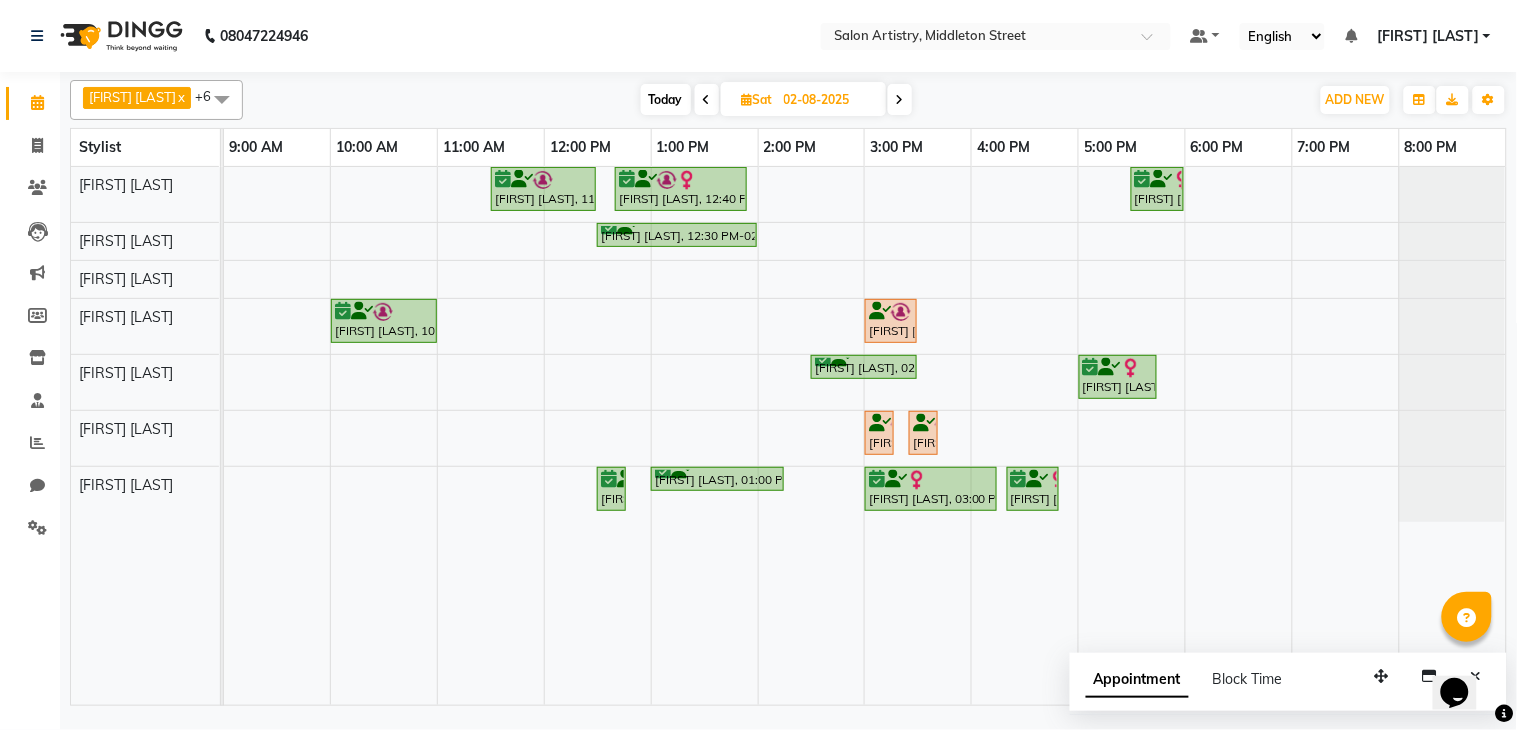 click at bounding box center (222, 99) 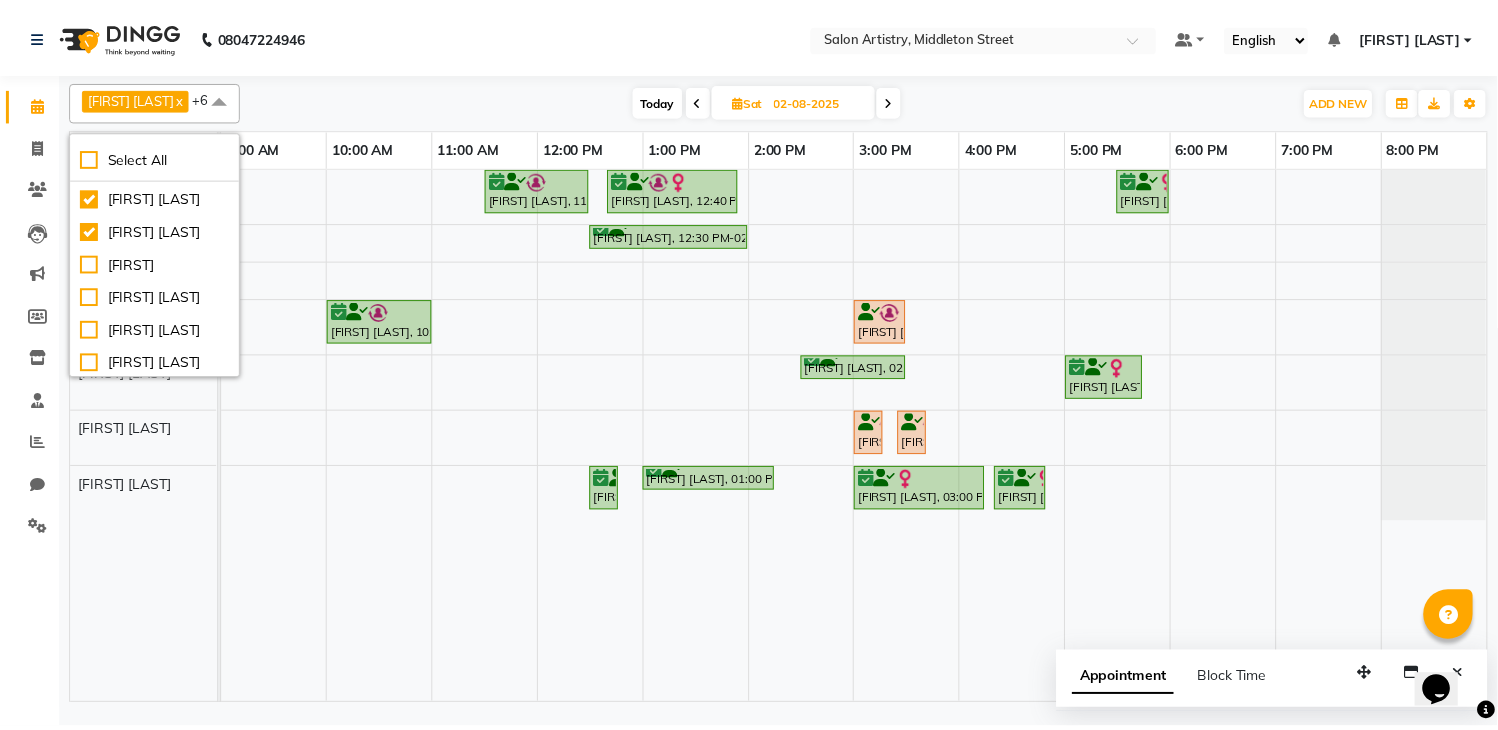 scroll, scrollTop: 222, scrollLeft: 0, axis: vertical 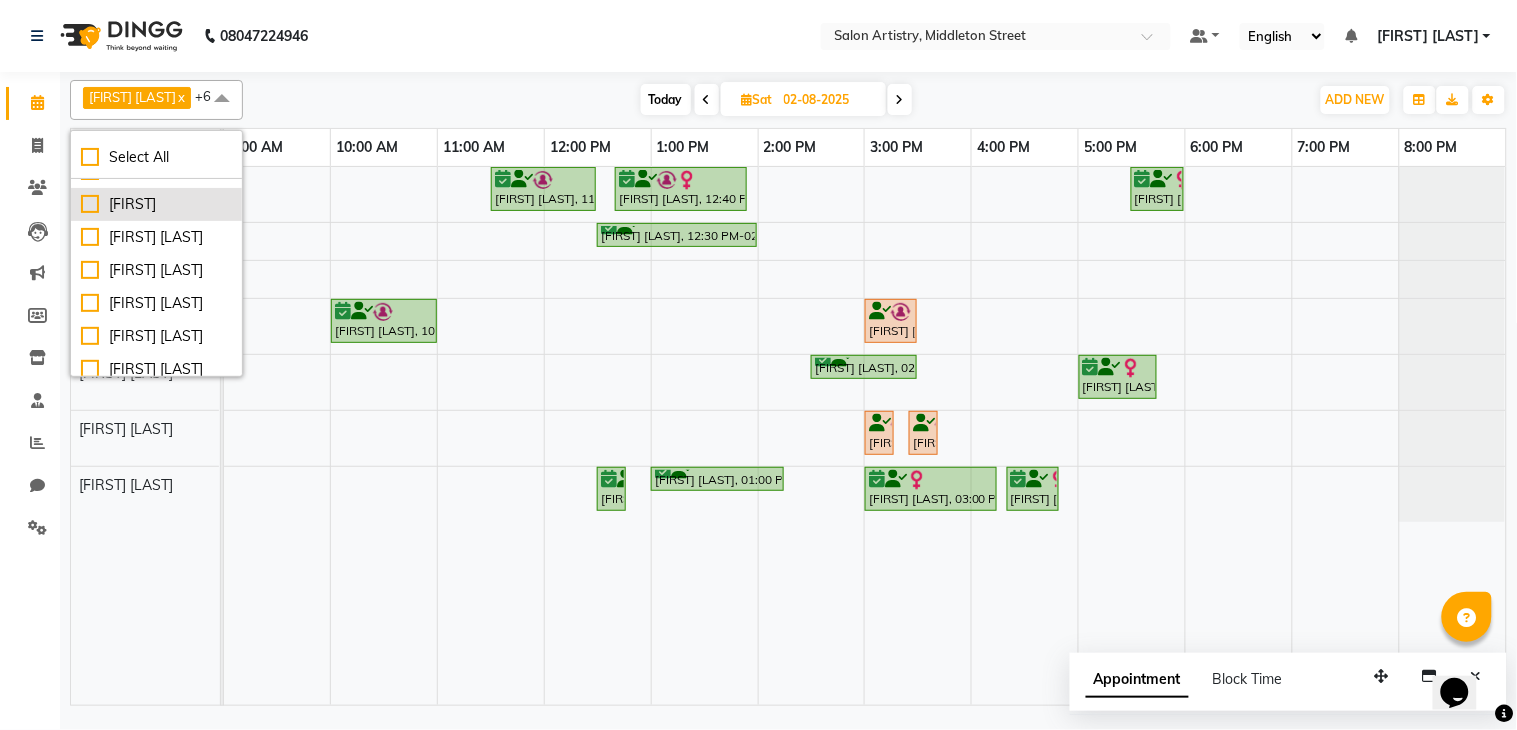 click on "[FIRST] [LAST]" at bounding box center (156, 204) 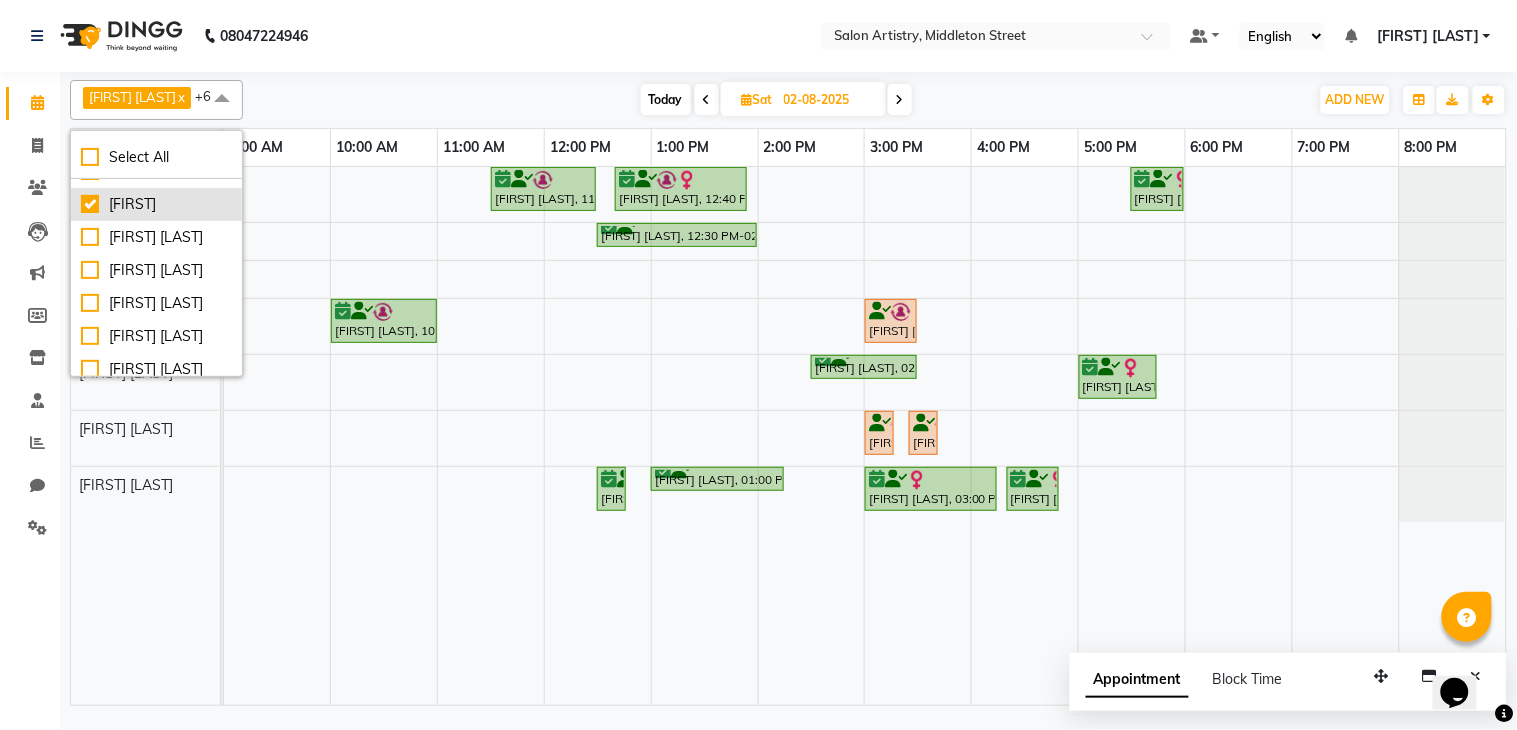 checkbox on "true" 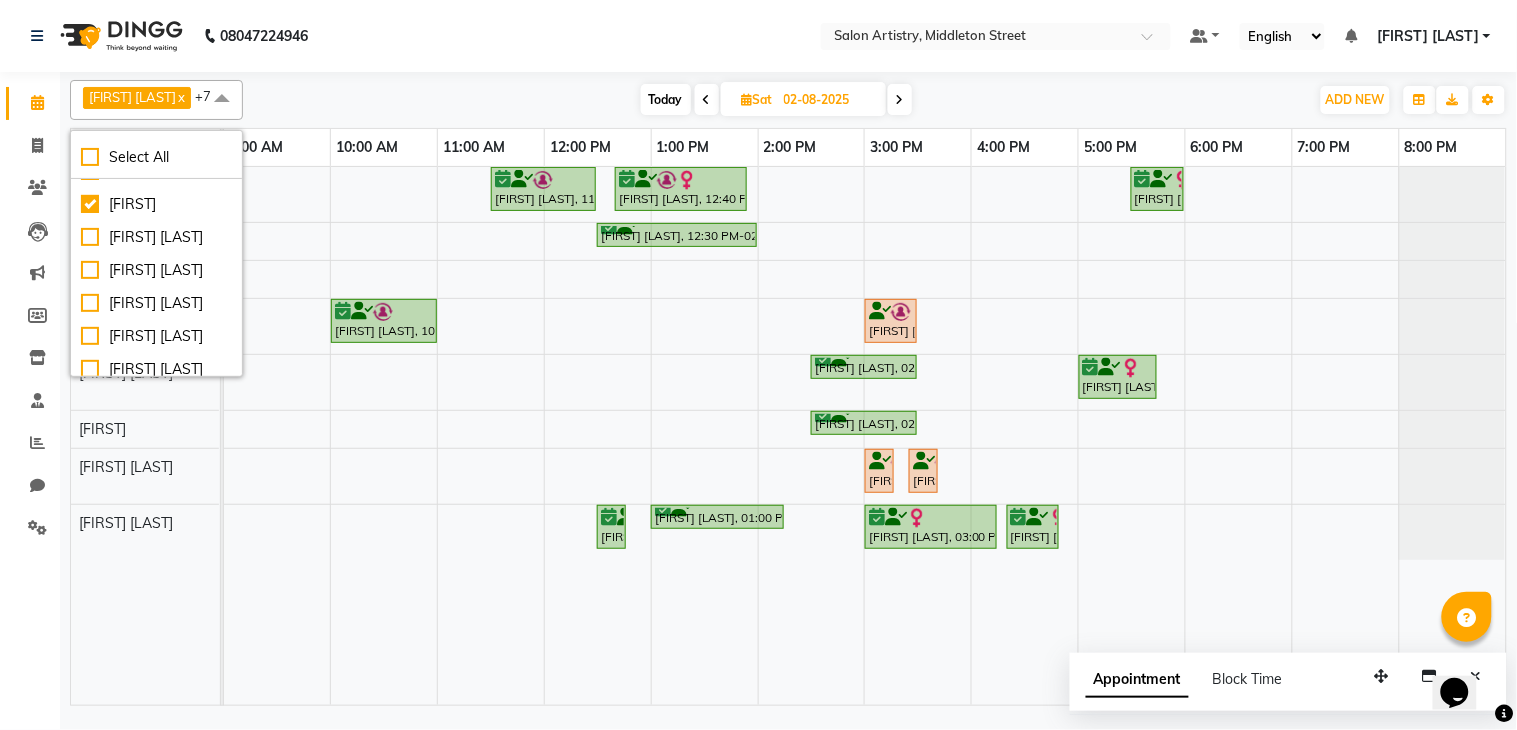 click on "08047224946 Select Location ×  Salon Artistry, Middleton Street Default Panel My Panel English ENGLISH Español العربية मराठी हिंदी ગુજરાતી தமிழ் 中文 Notifications nothing to show Mannu Kumar Gupta Manage Profile Change Password Sign out  Version:3.15.11" 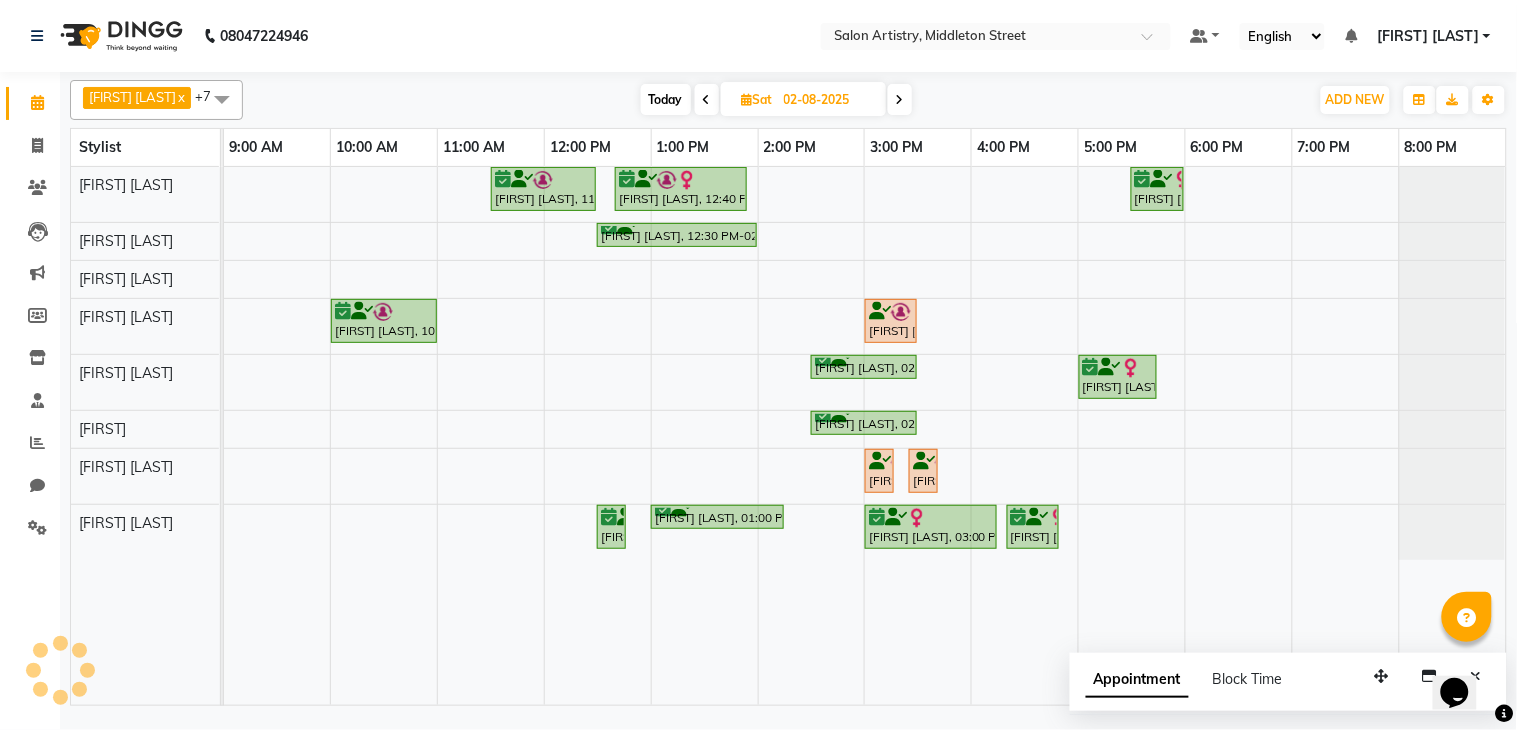 click at bounding box center [707, 100] 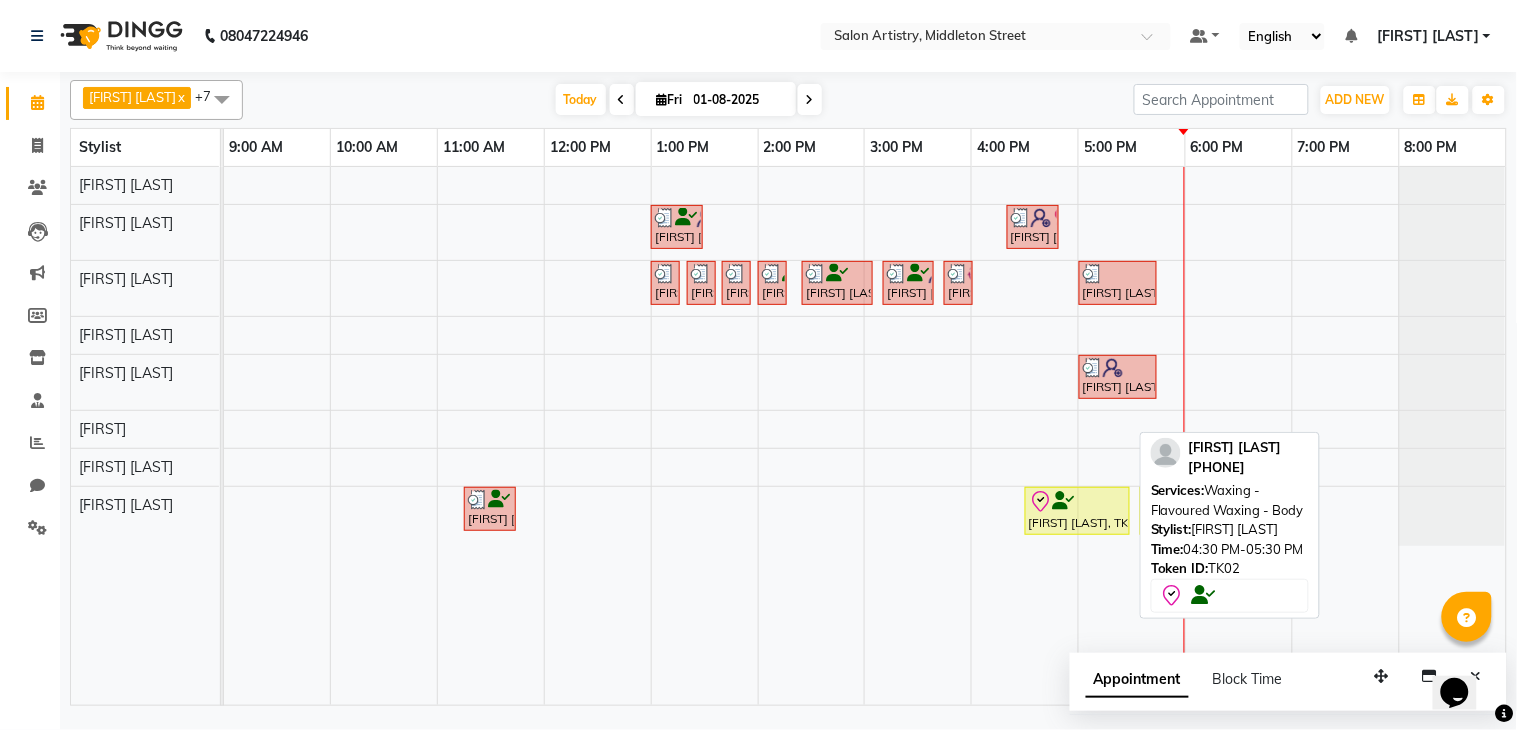 click on "[FIRST] [LAST] [LAST], TK02, 04:30 PM-05:30 PM, Waxing - Flavoured Waxing - Body" at bounding box center (1077, 511) 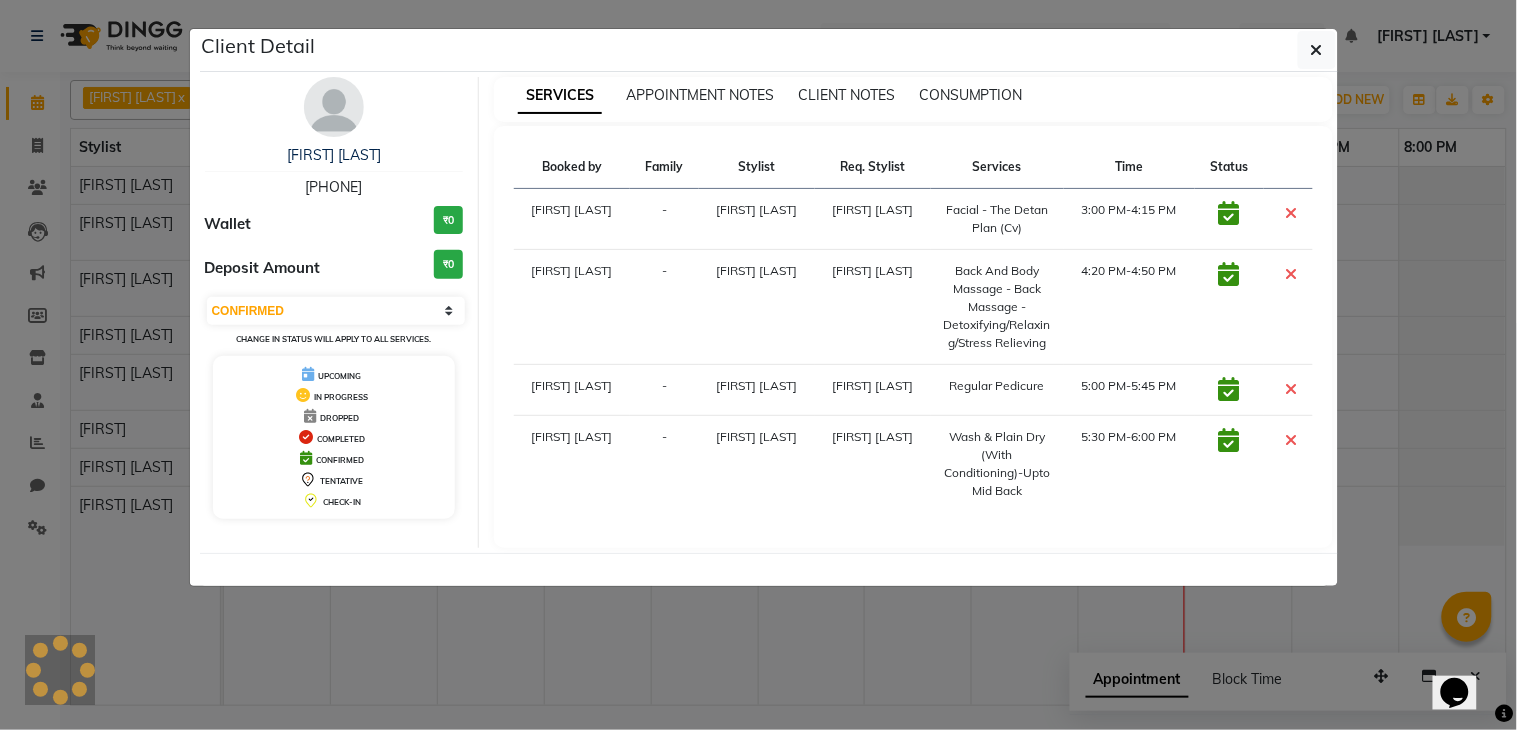 select on "8" 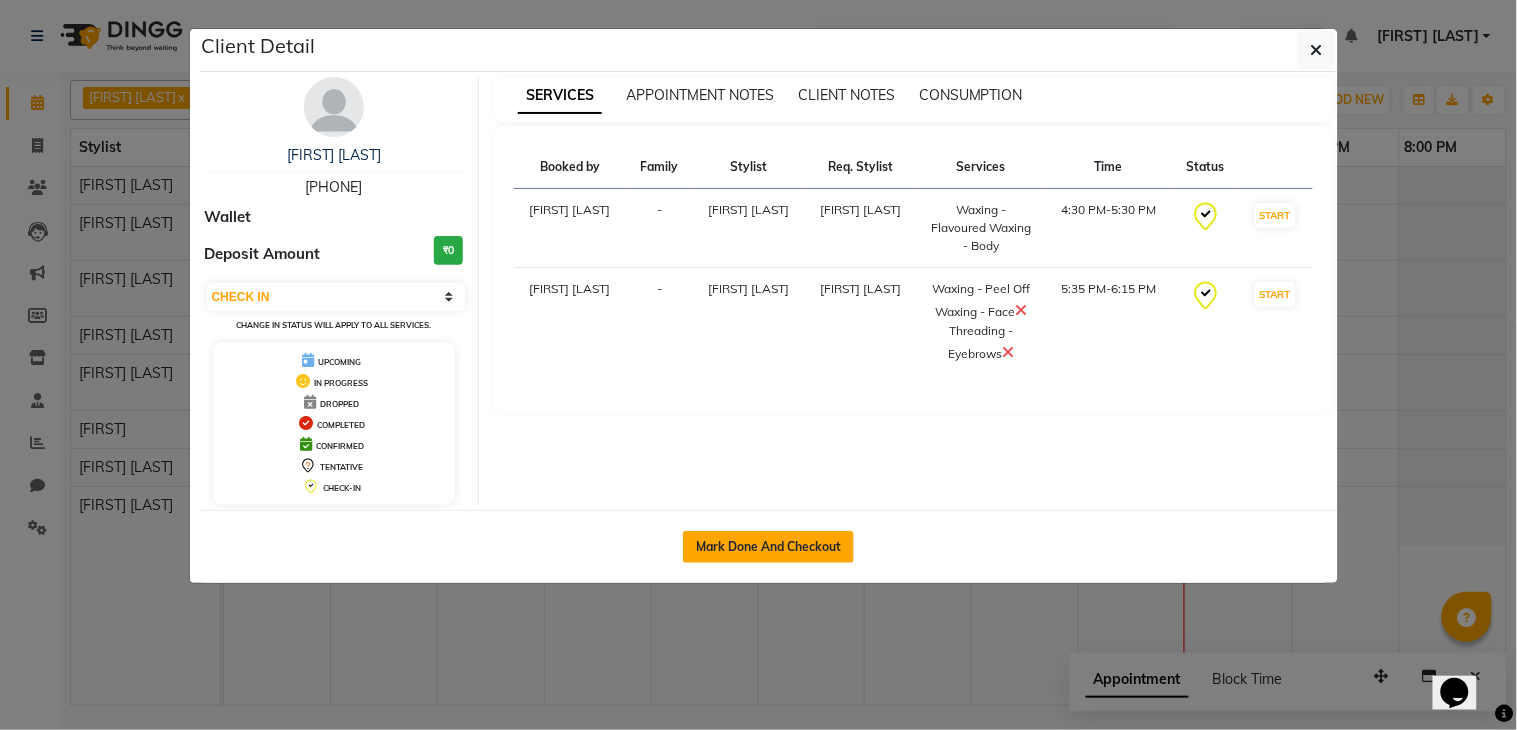 click on "Mark Done And Checkout" 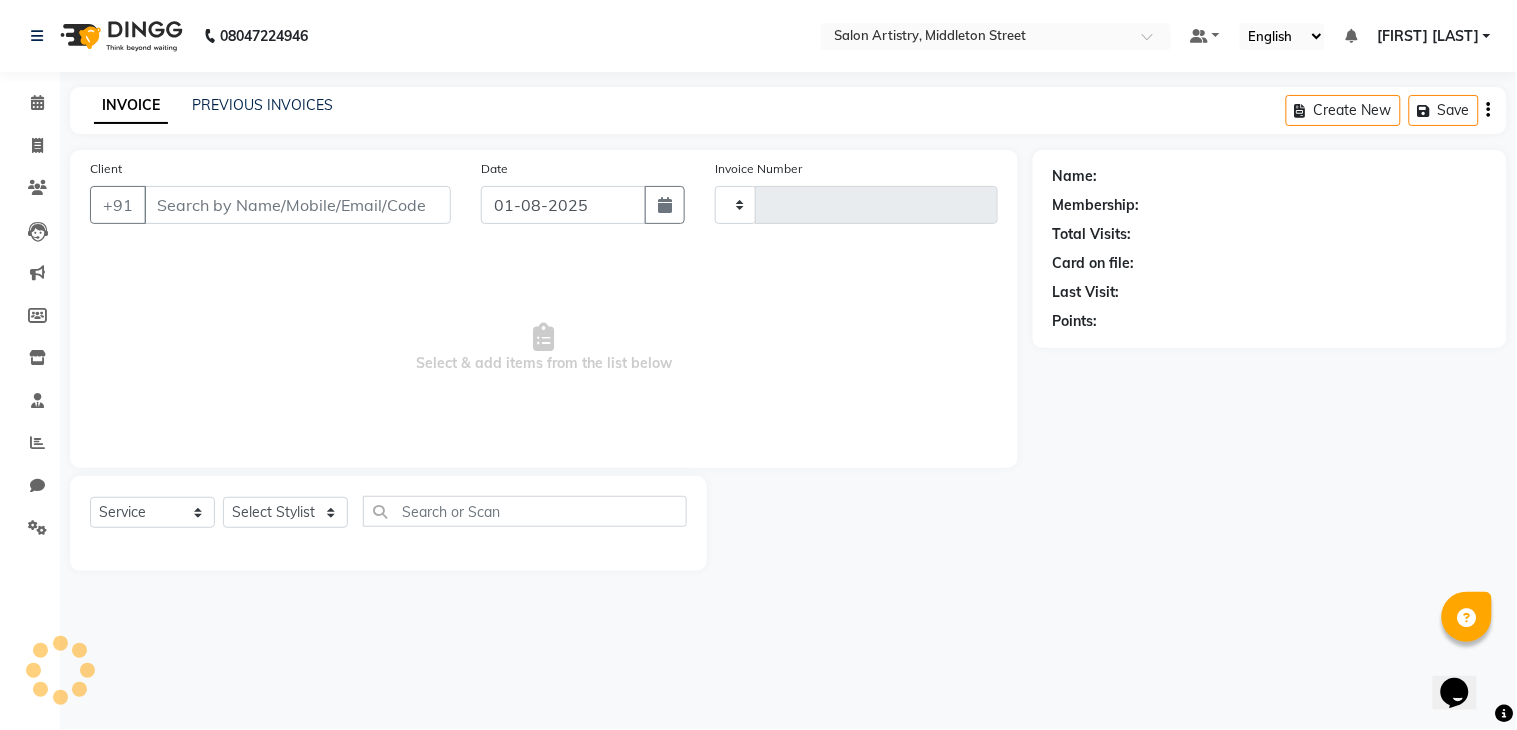 type on "1760" 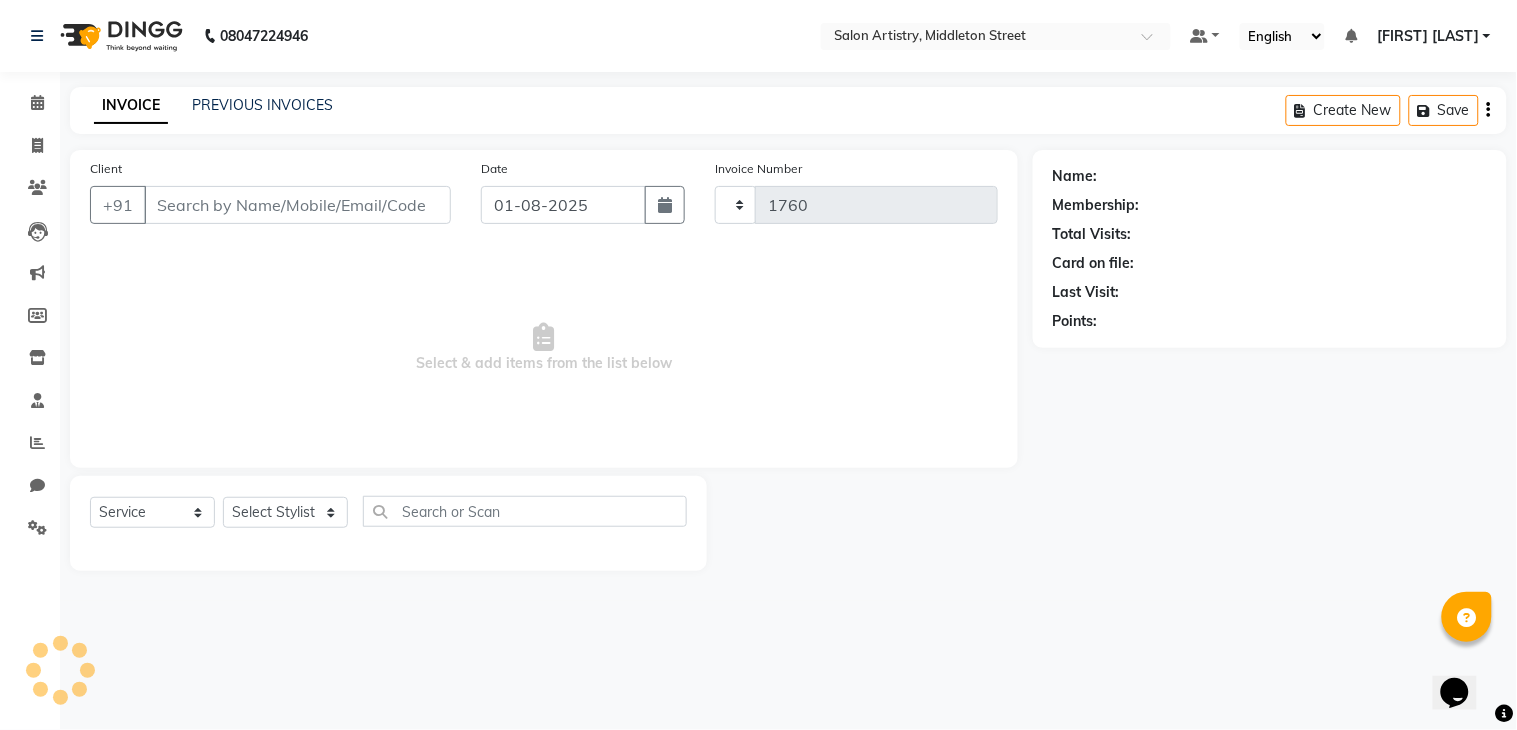select on "8285" 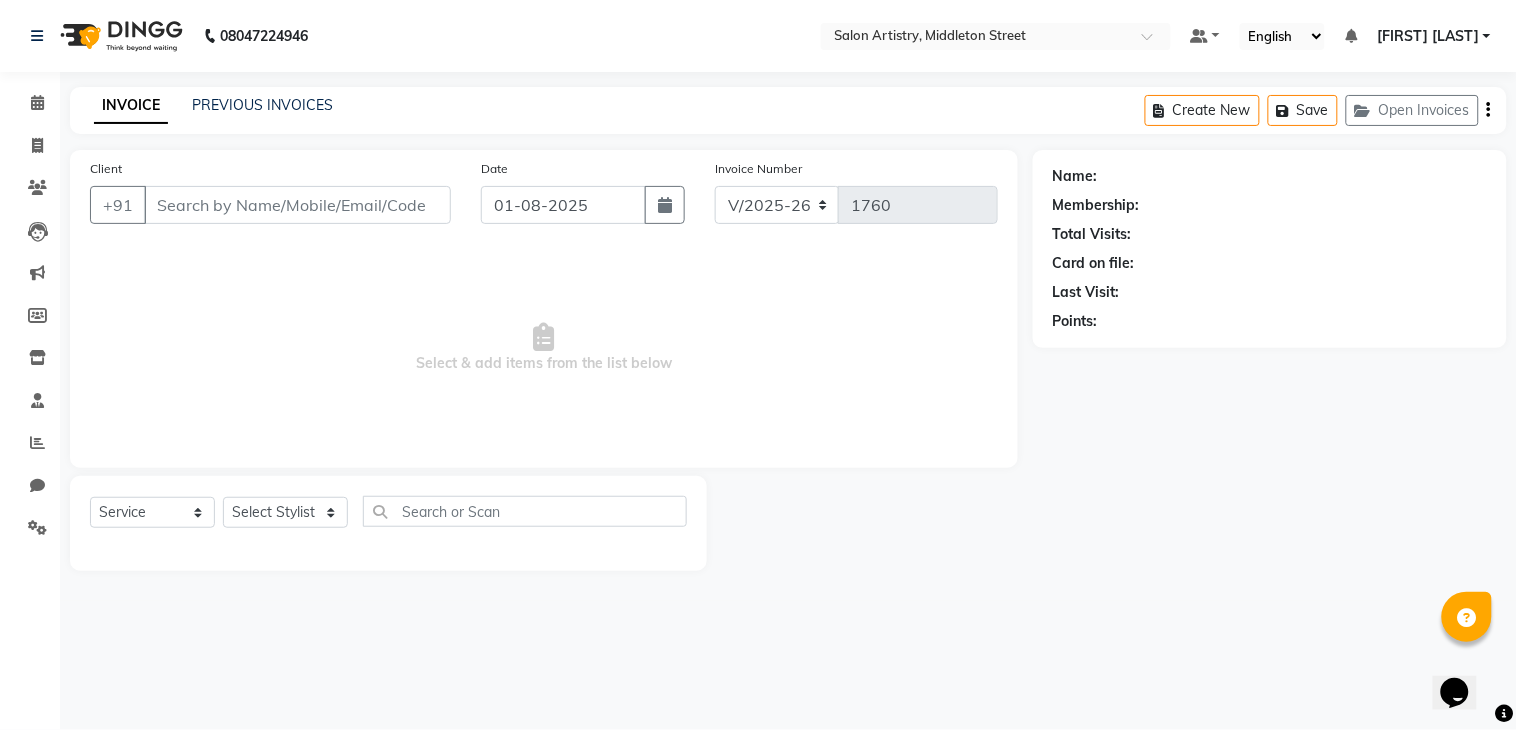 select on "79865" 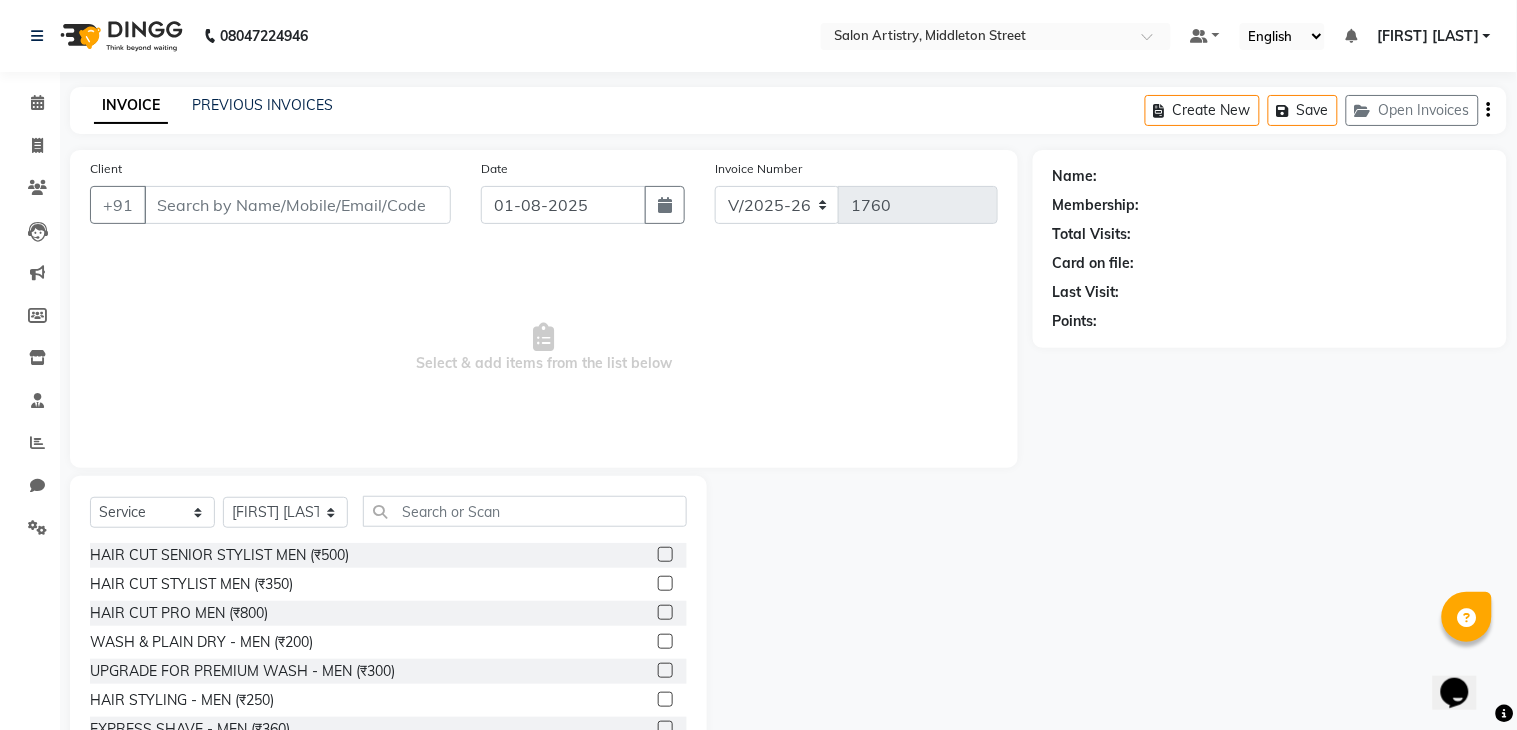 type on "[PHONE]" 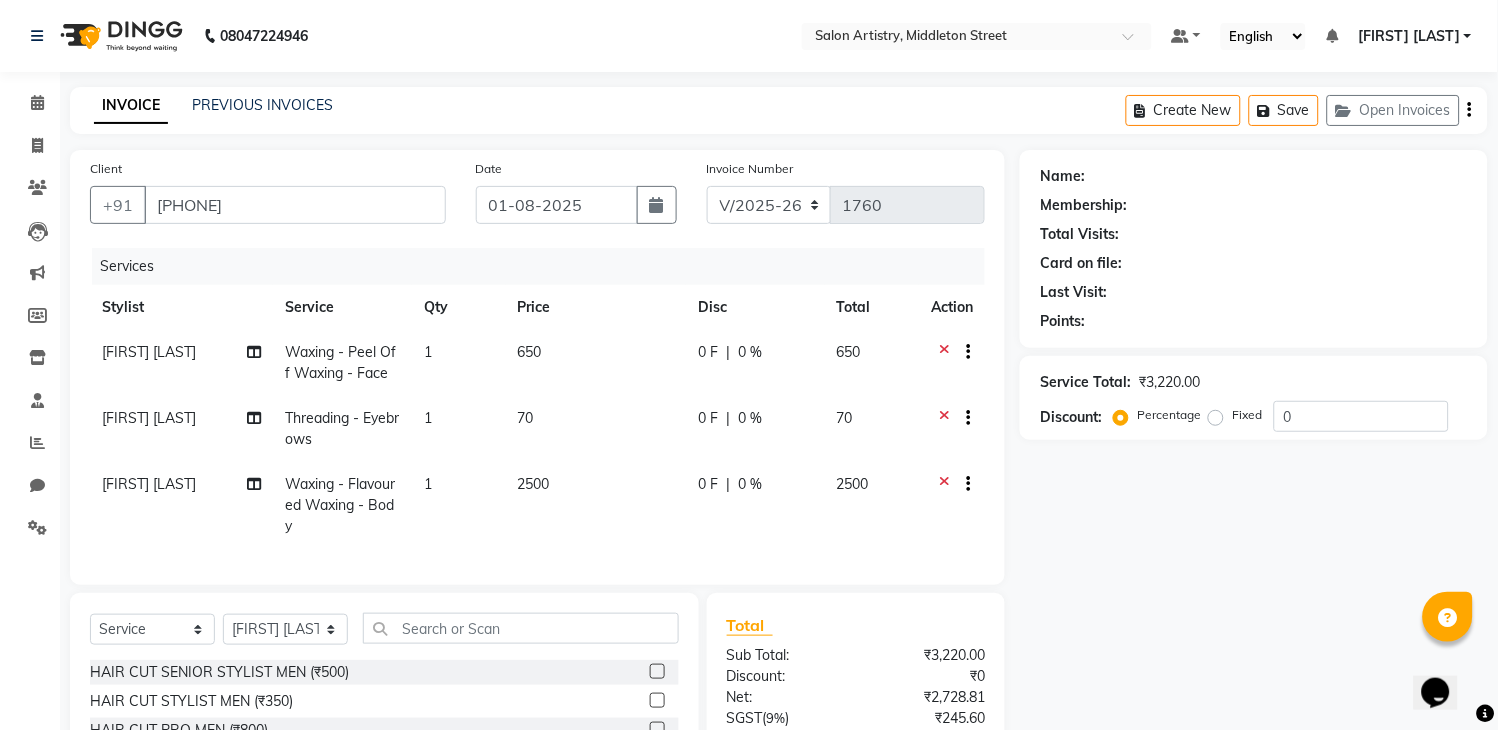 select on "1: Object" 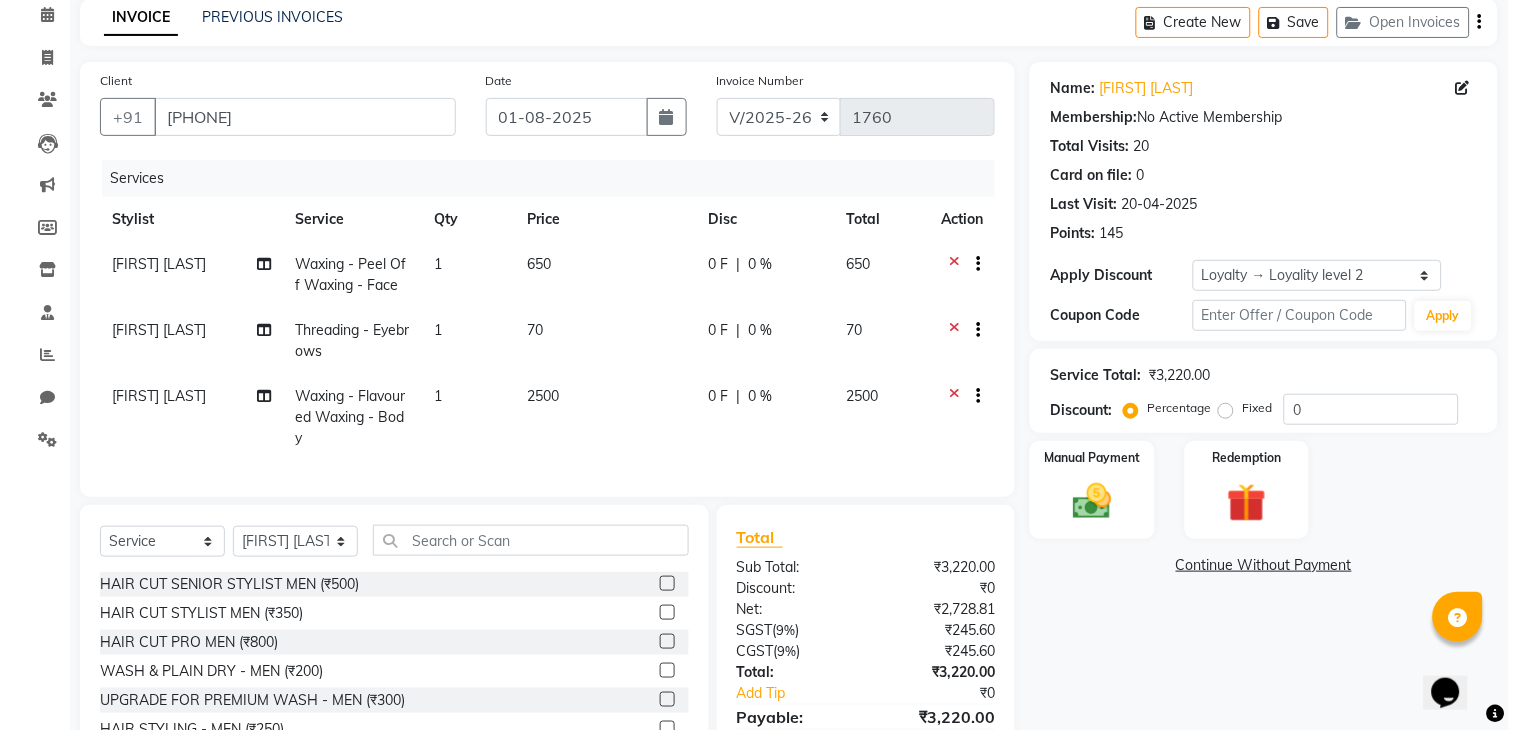 scroll, scrollTop: 0, scrollLeft: 0, axis: both 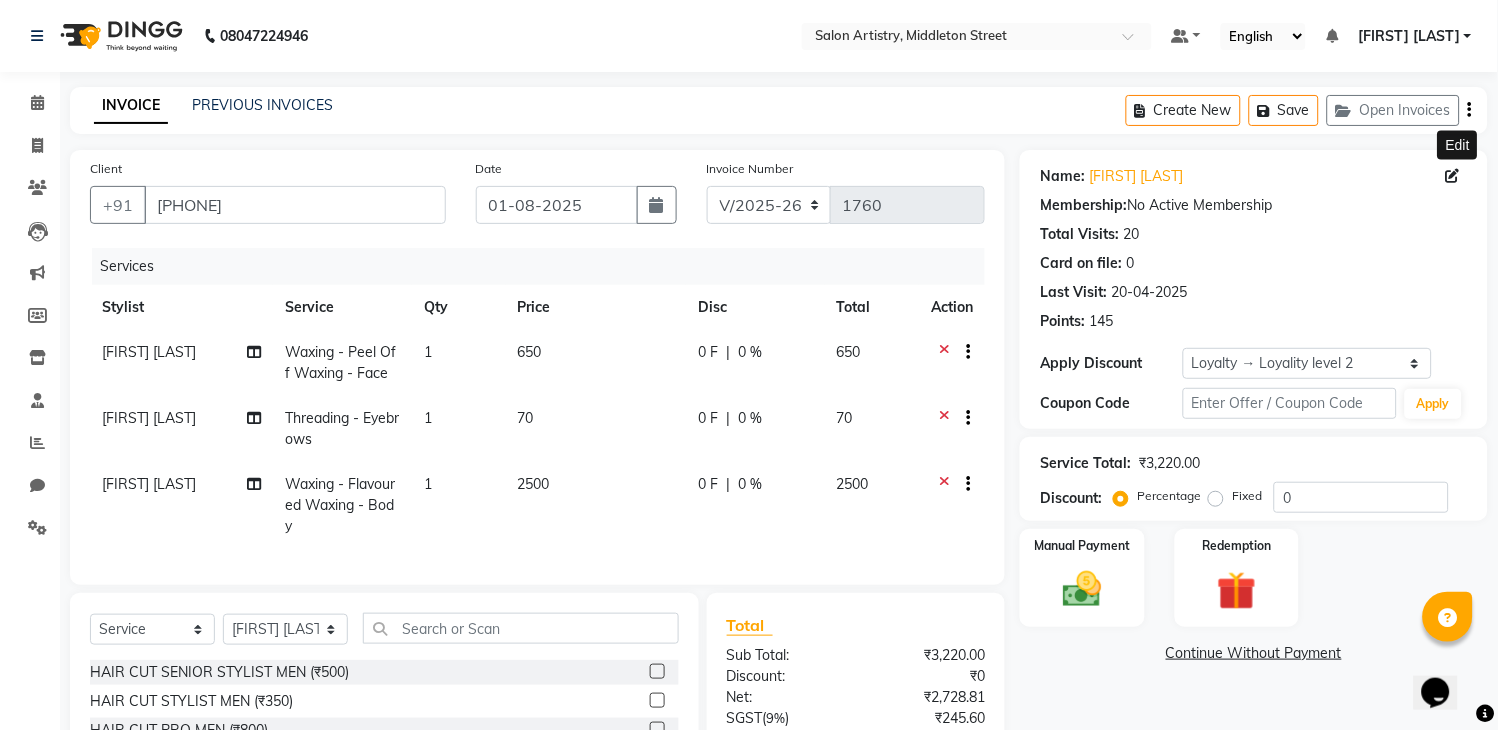 click 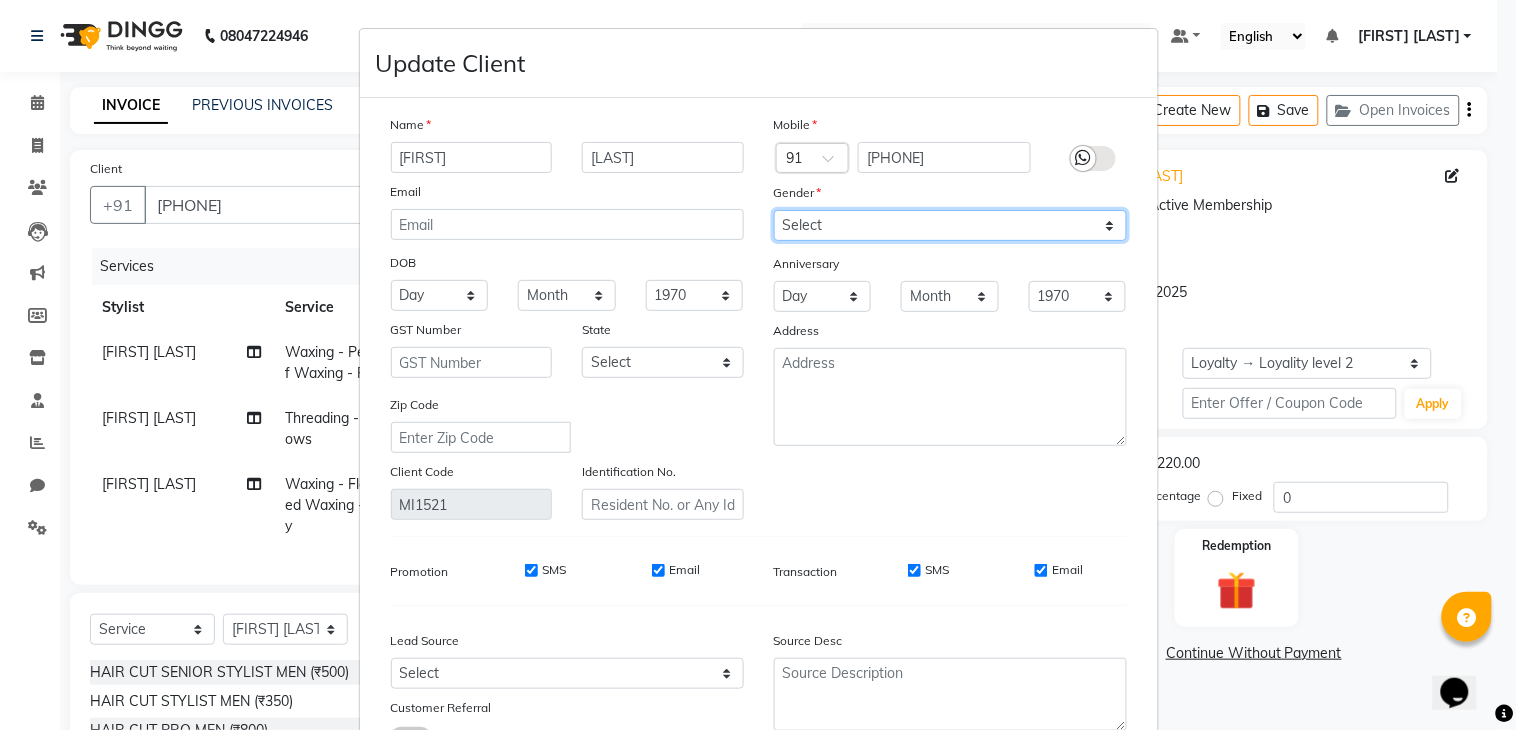 click on "Select Male Female Other Prefer Not To Say" at bounding box center [950, 225] 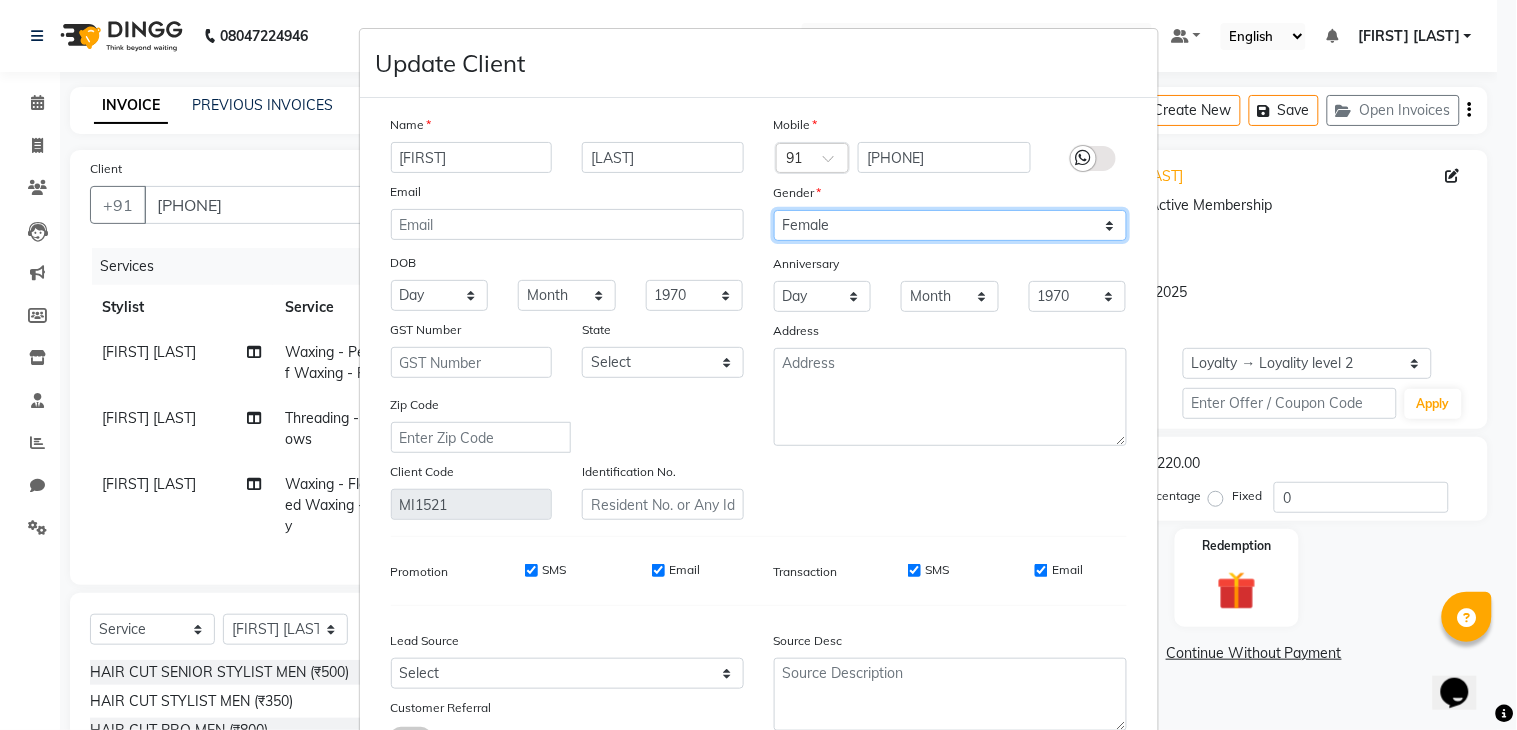click on "Select Male Female Other Prefer Not To Say" at bounding box center (950, 225) 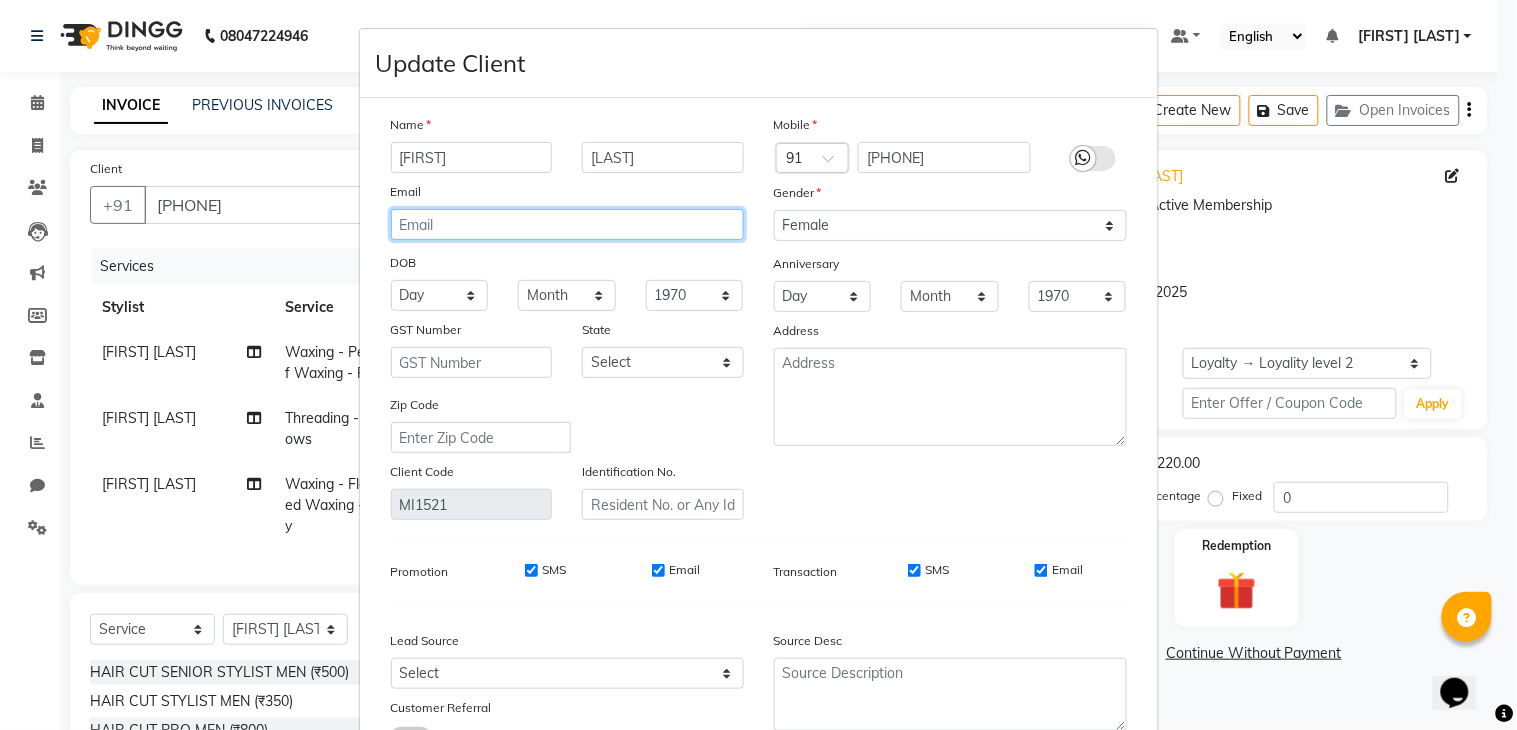 click at bounding box center (567, 224) 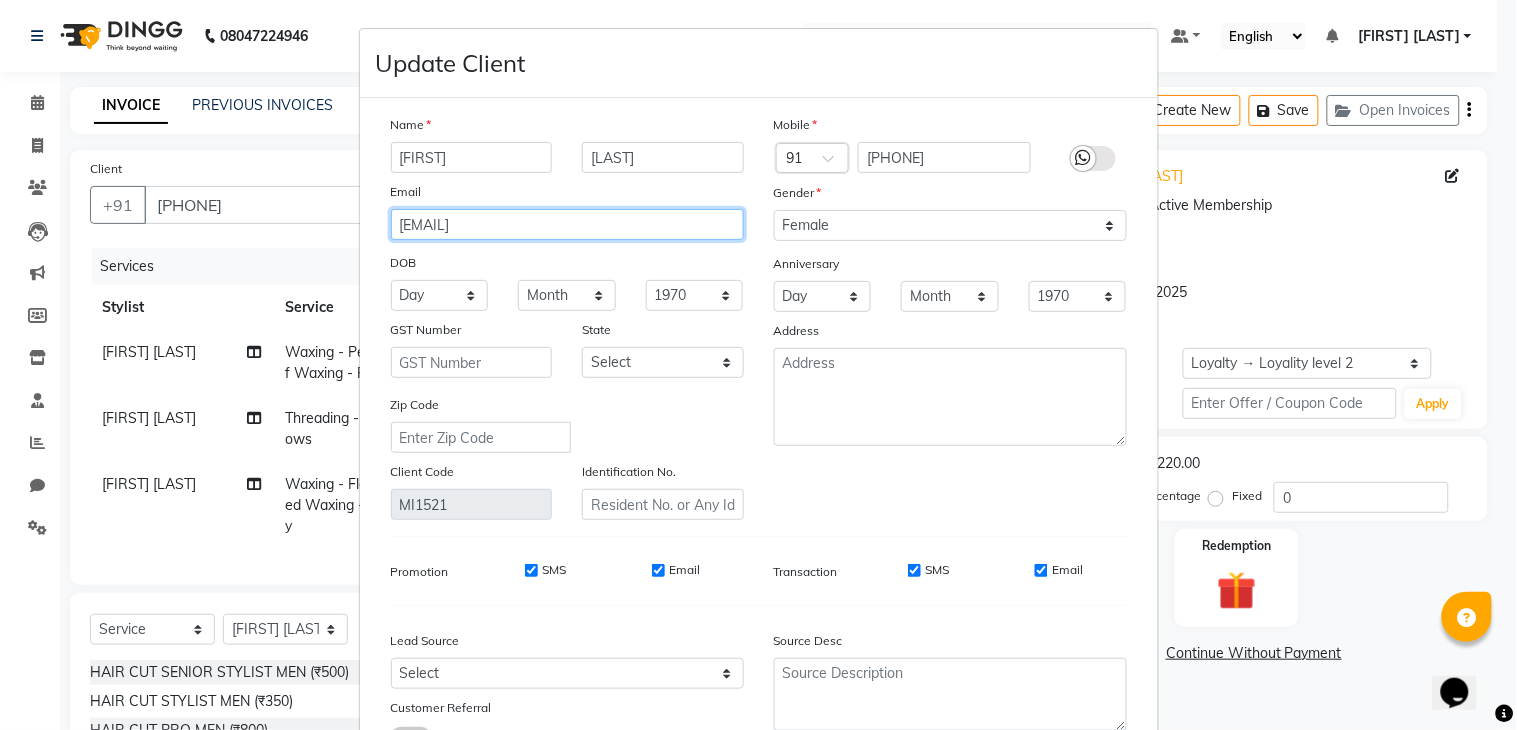 type on "priti.singh9051@gmail.com" 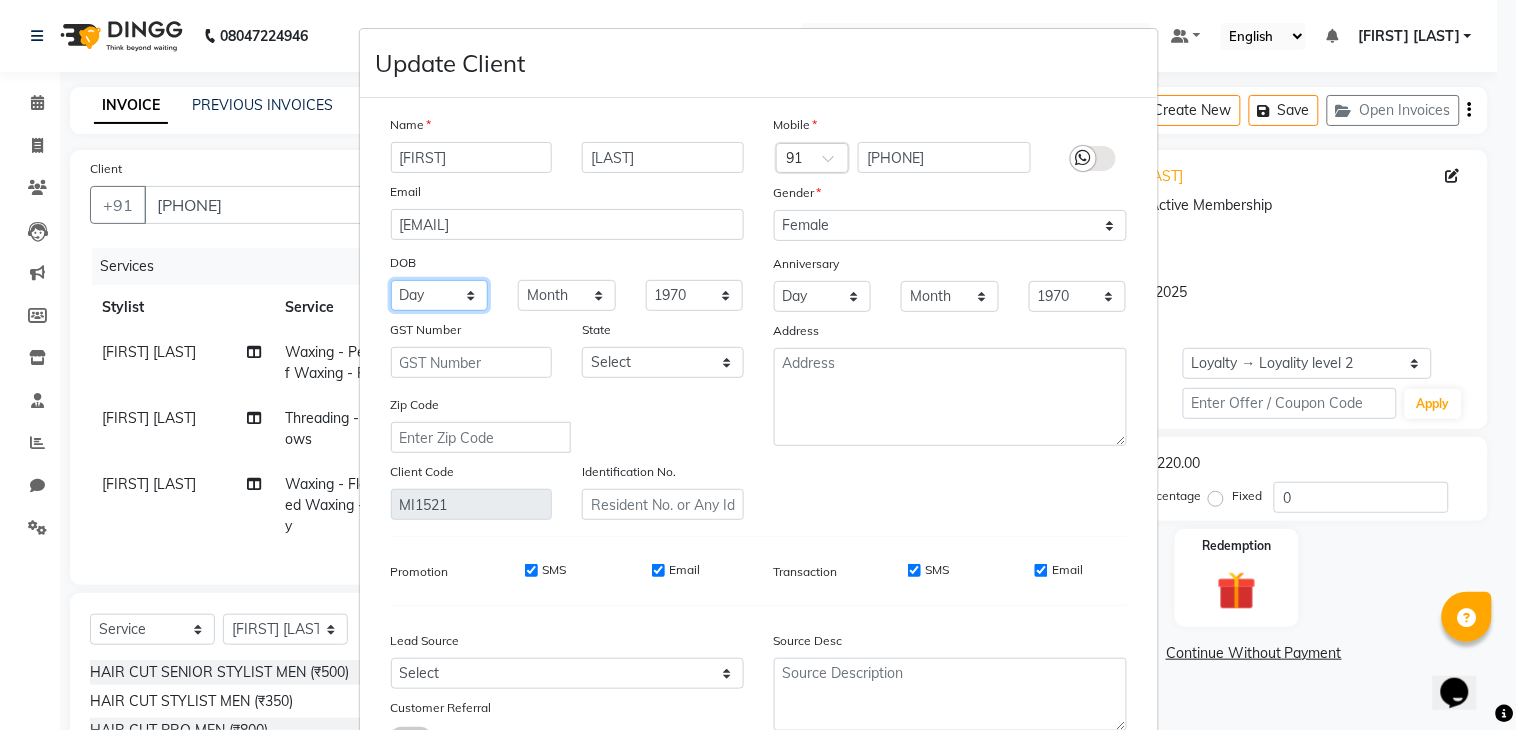 click on "Day 01 02 03 04 05 06 07 08 09 10 11 12 13 14 15 16 17 18 19 20 21 22 23 24 25 26 27 28 29 30 31" at bounding box center [440, 295] 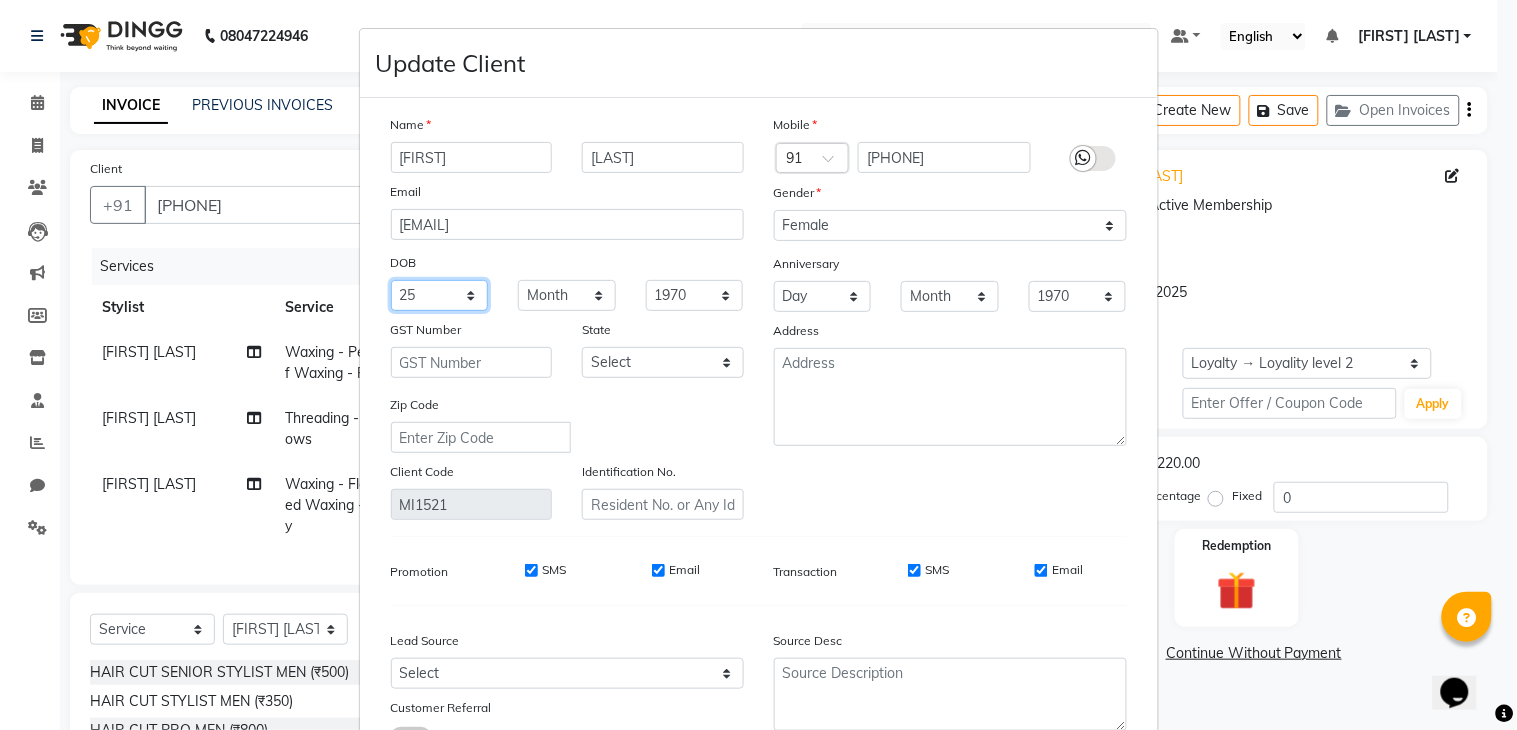click on "Day 01 02 03 04 05 06 07 08 09 10 11 12 13 14 15 16 17 18 19 20 21 22 23 24 25 26 27 28 29 30 31" at bounding box center (440, 295) 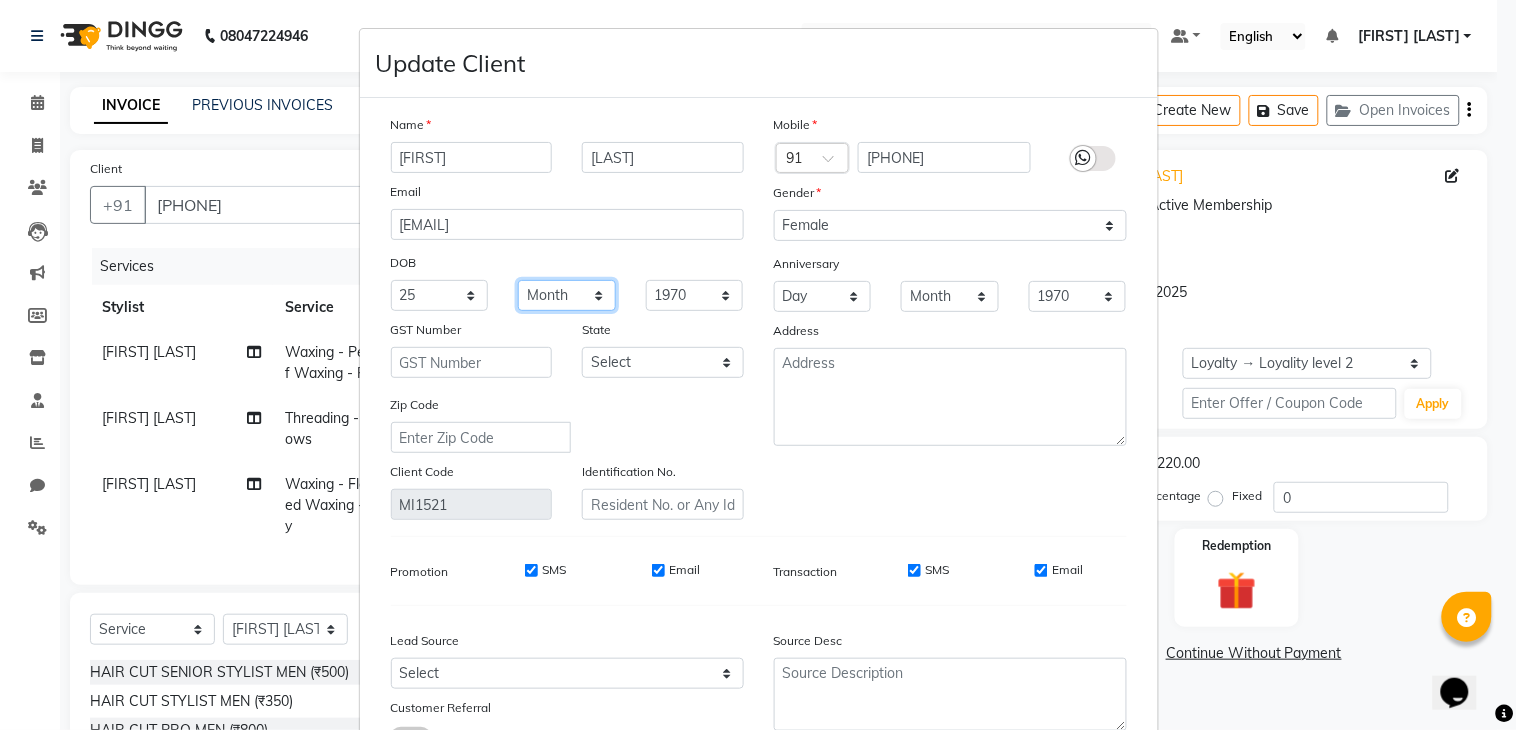 click on "Month January February March April May June July August September October November December" at bounding box center (567, 295) 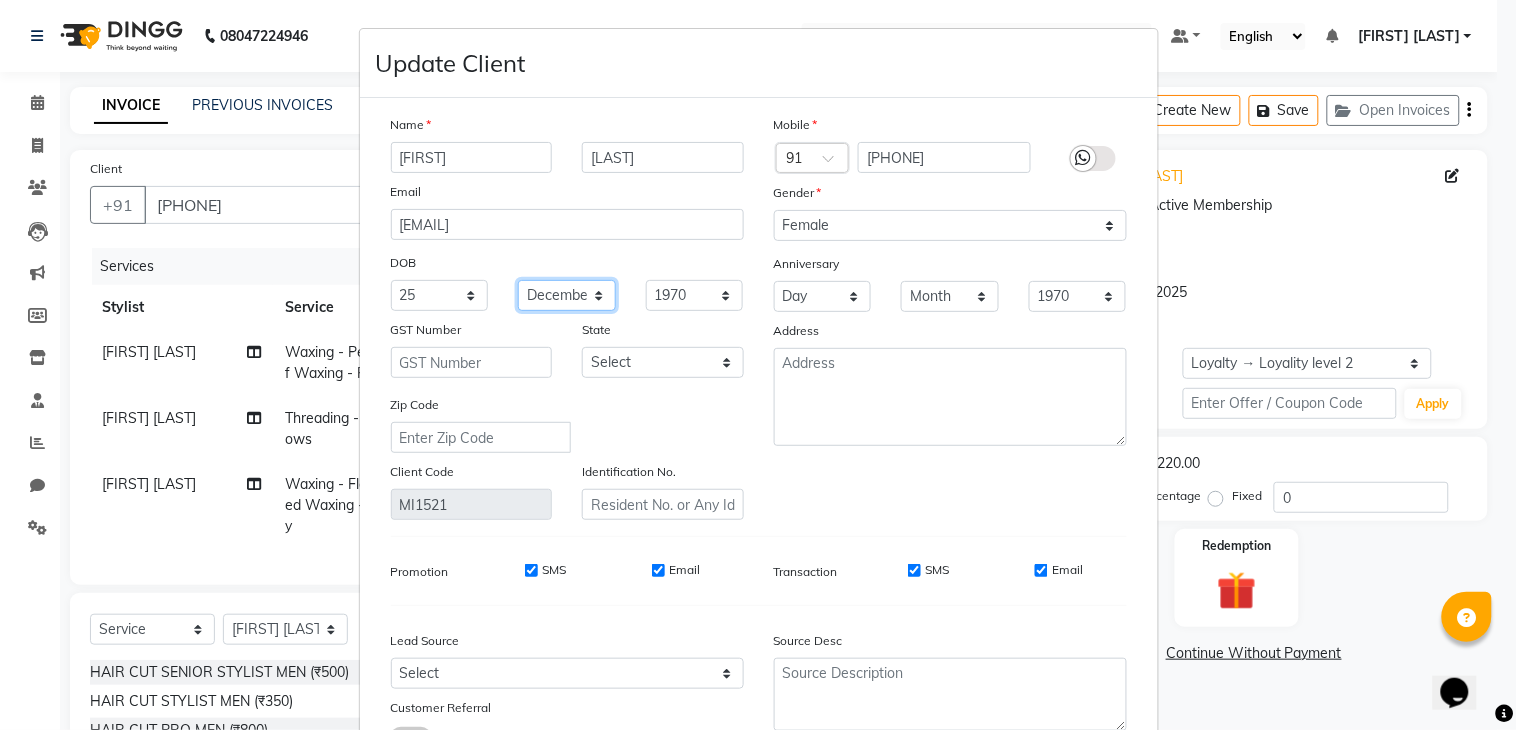 click on "Month January February March April May June July August September October November December" at bounding box center (567, 295) 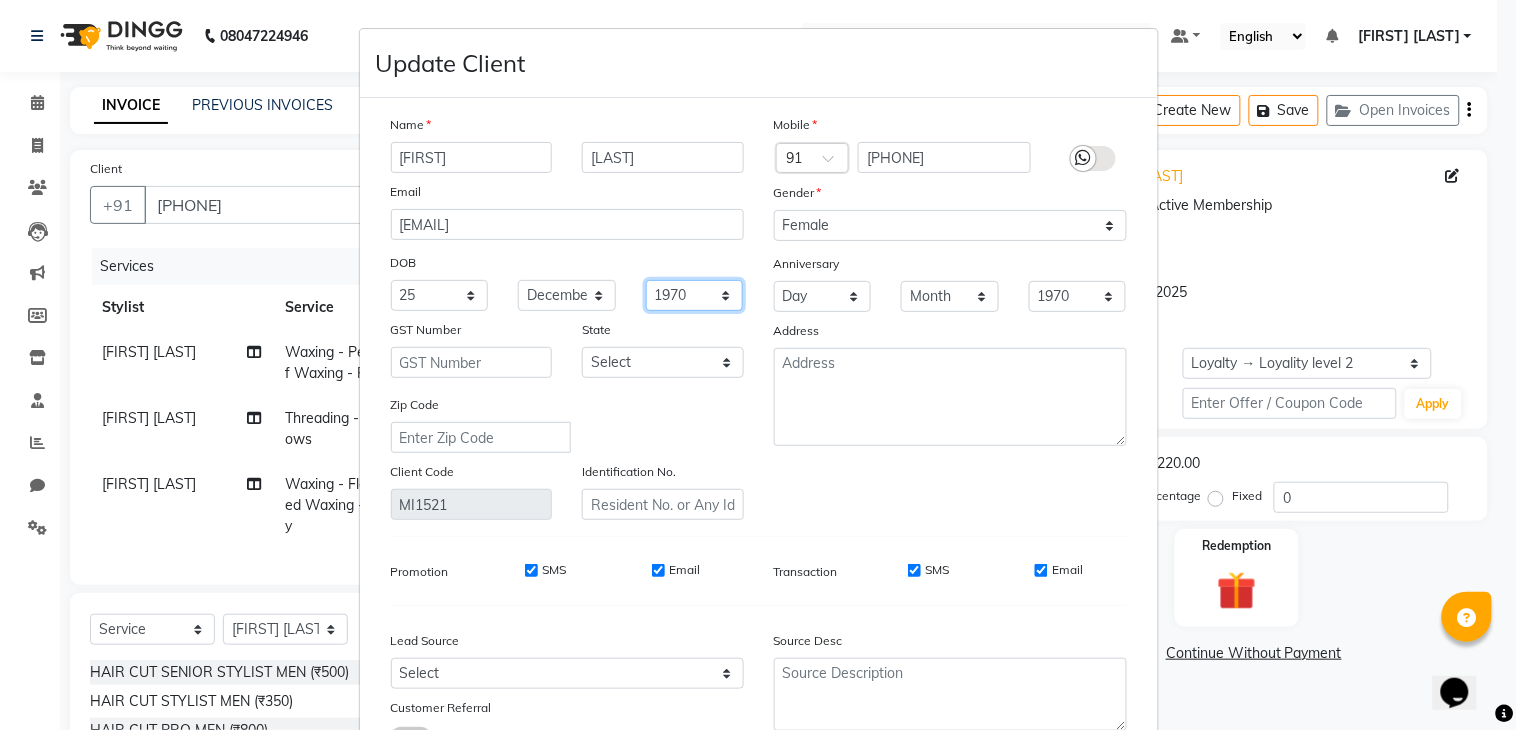 click on "1940 1941 1942 1943 1944 1945 1946 1947 1948 1949 1950 1951 1952 1953 1954 1955 1956 1957 1958 1959 1960 1961 1962 1963 1964 1965 1966 1967 1968 1969 1970 1971 1972 1973 1974 1975 1976 1977 1978 1979 1980 1981 1982 1983 1984 1985 1986 1987 1988 1989 1990 1991 1992 1993 1994 1995 1996 1997 1998 1999 2000 2001 2002 2003 2004 2005 2006 2007 2008 2009 2010 2011 2012 2013 2014 2015 2016 2017 2018 2019 2020 2021 2022 2023 2024" at bounding box center [695, 295] 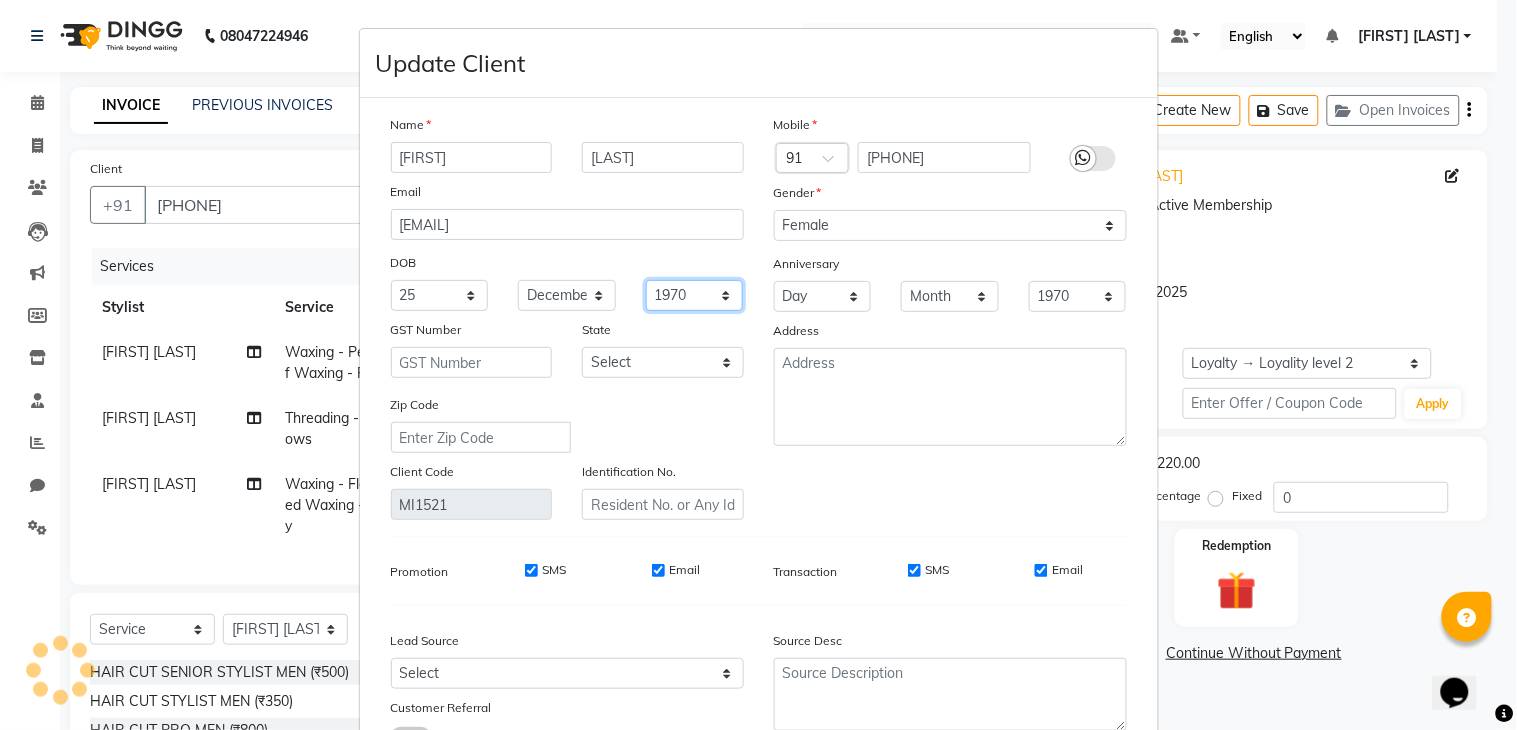 select on "1995" 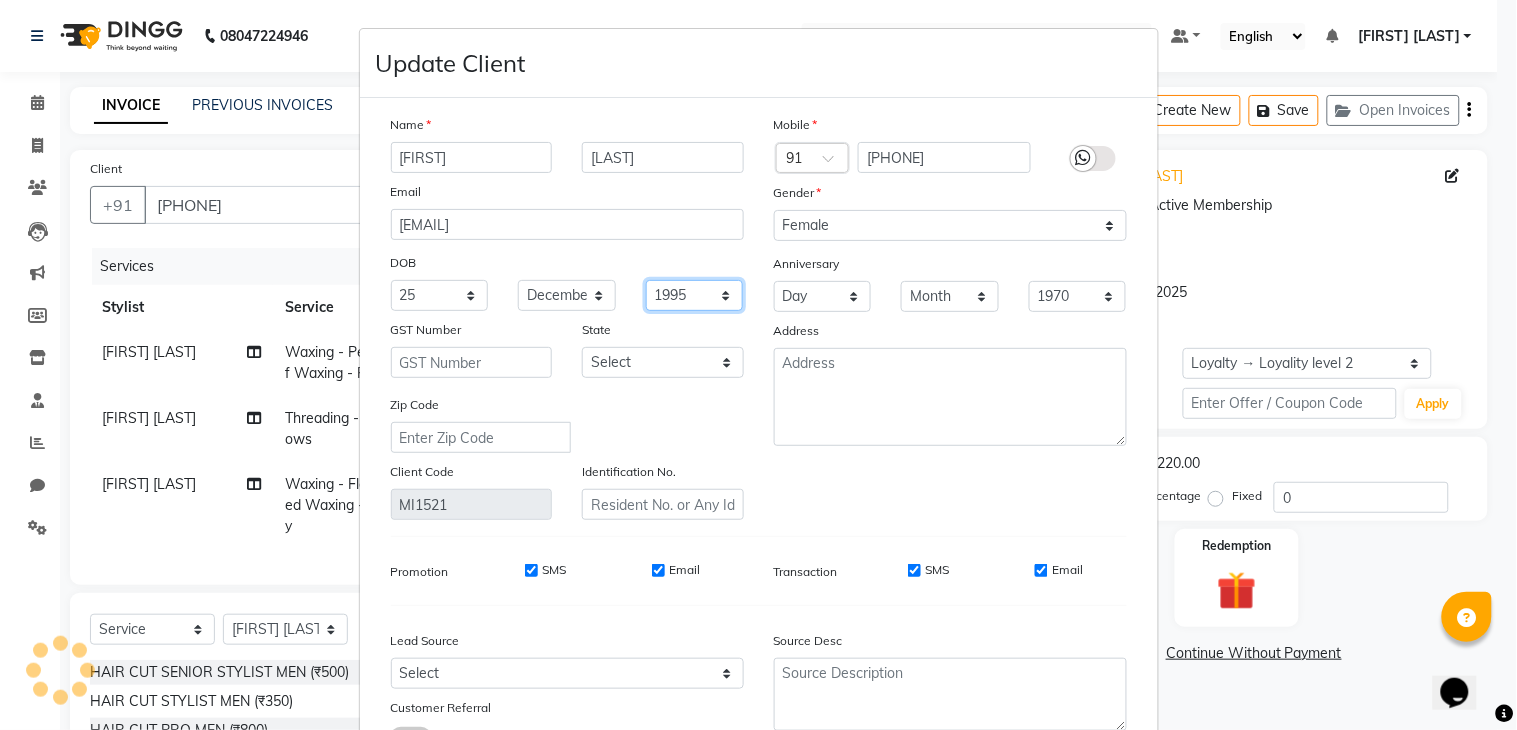 click on "1940 1941 1942 1943 1944 1945 1946 1947 1948 1949 1950 1951 1952 1953 1954 1955 1956 1957 1958 1959 1960 1961 1962 1963 1964 1965 1966 1967 1968 1969 1970 1971 1972 1973 1974 1975 1976 1977 1978 1979 1980 1981 1982 1983 1984 1985 1986 1987 1988 1989 1990 1991 1992 1993 1994 1995 1996 1997 1998 1999 2000 2001 2002 2003 2004 2005 2006 2007 2008 2009 2010 2011 2012 2013 2014 2015 2016 2017 2018 2019 2020 2021 2022 2023 2024" at bounding box center [695, 295] 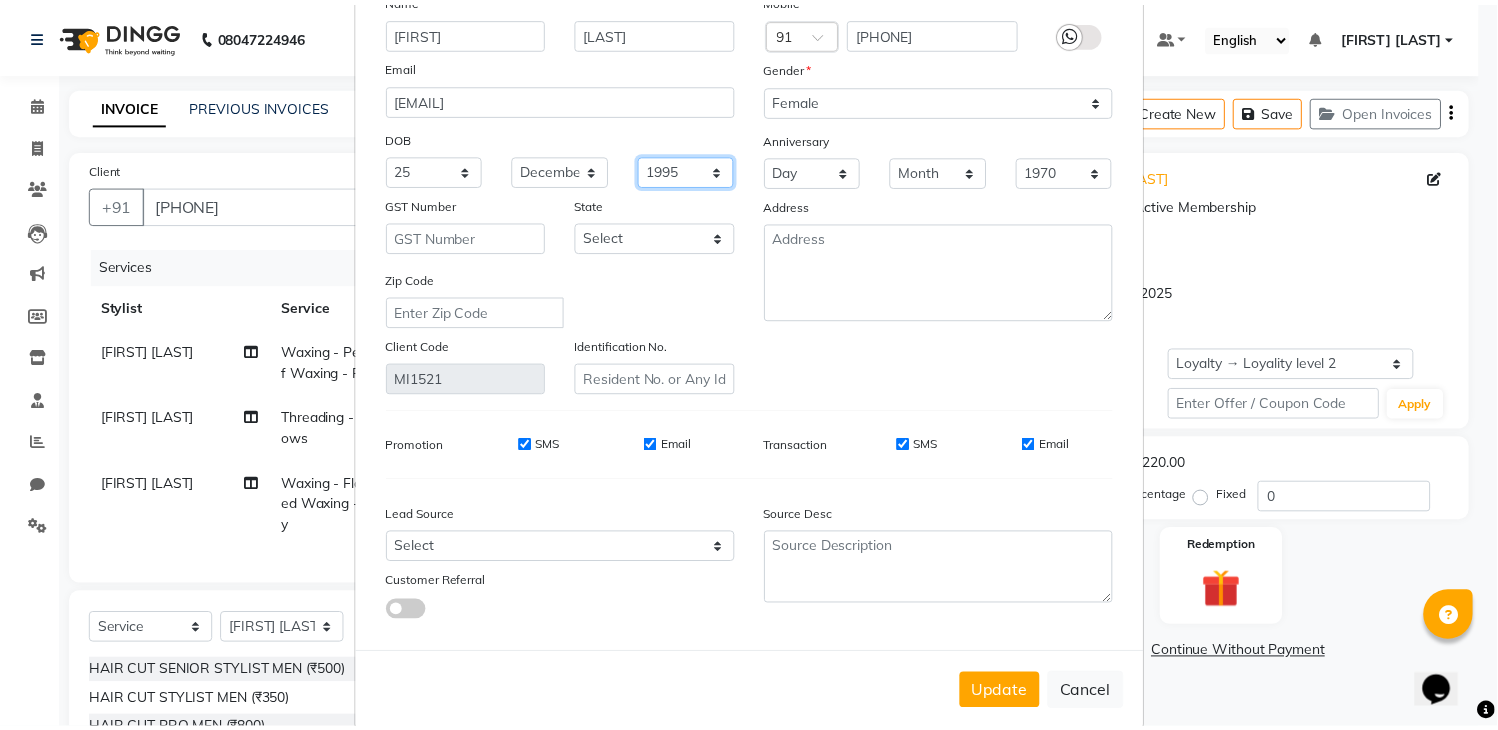 scroll, scrollTop: 160, scrollLeft: 0, axis: vertical 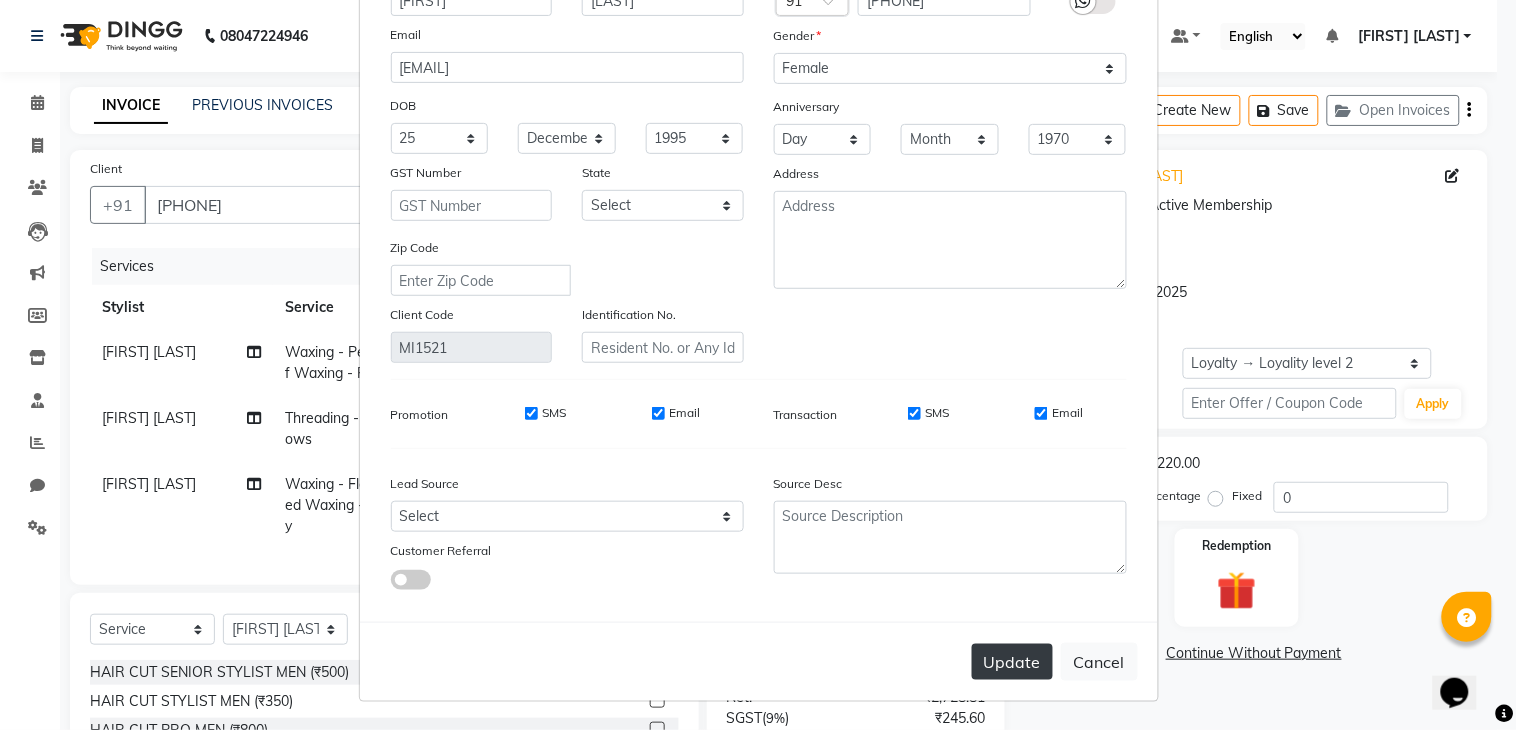 click on "Update" at bounding box center (1012, 662) 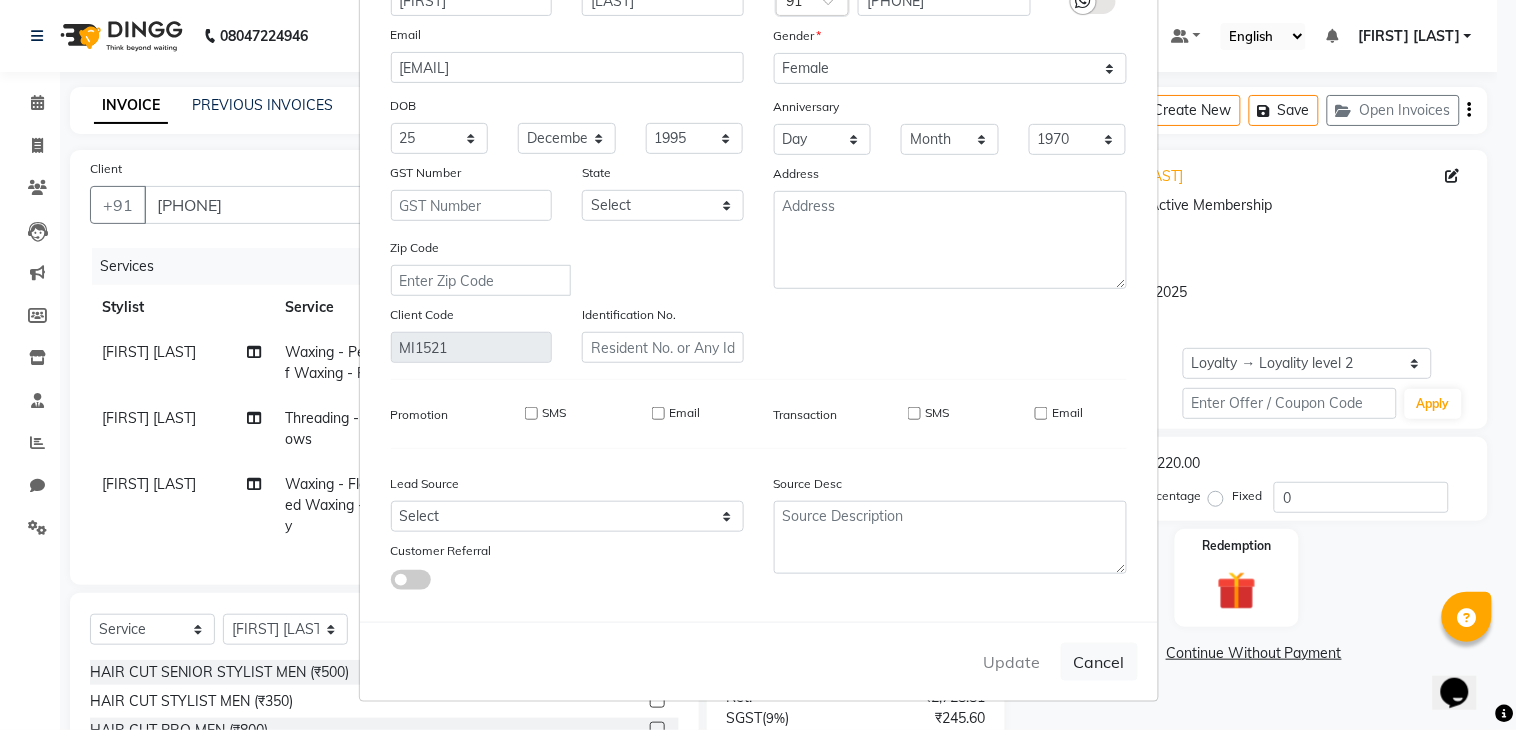 type 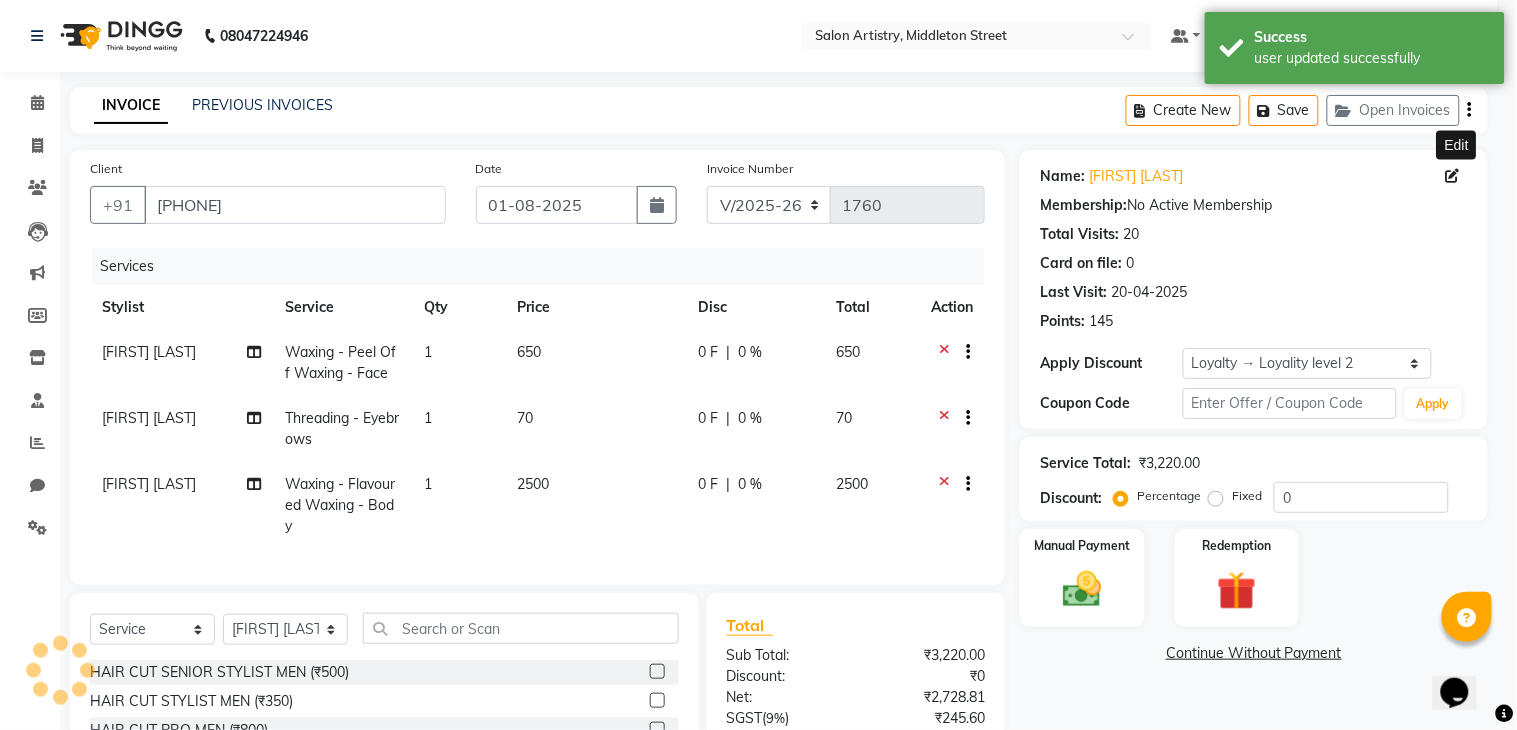 select on "1: Object" 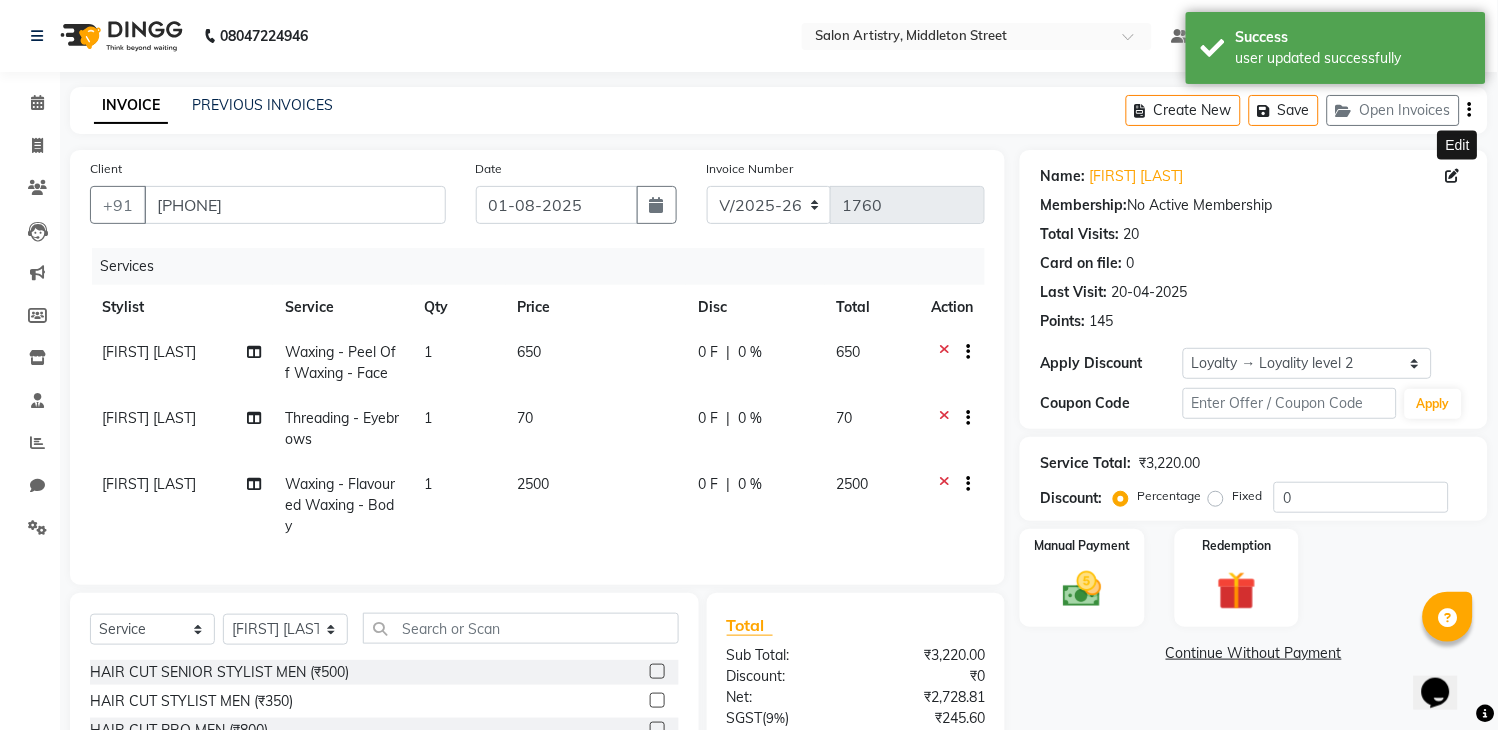 scroll, scrollTop: 206, scrollLeft: 0, axis: vertical 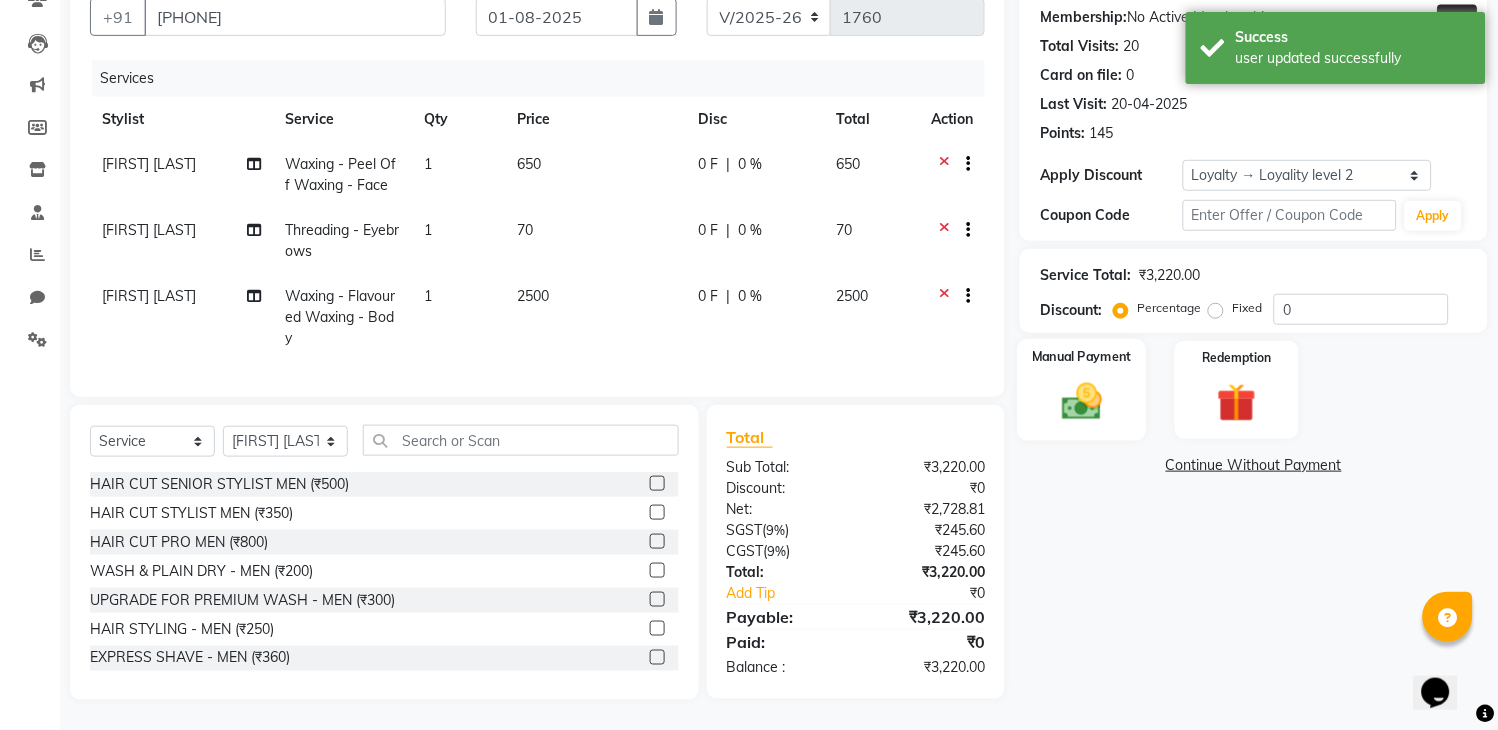 click 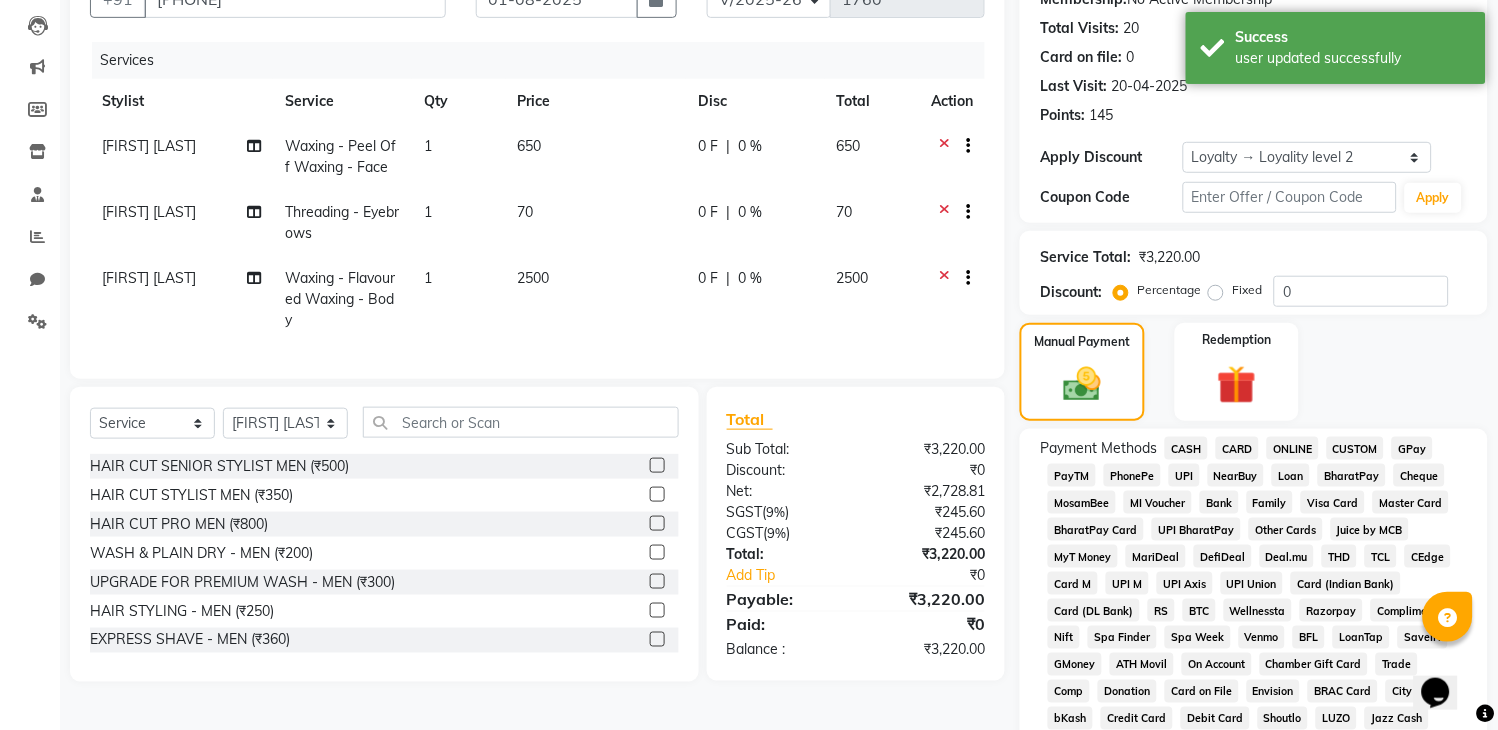 click on "CASH" 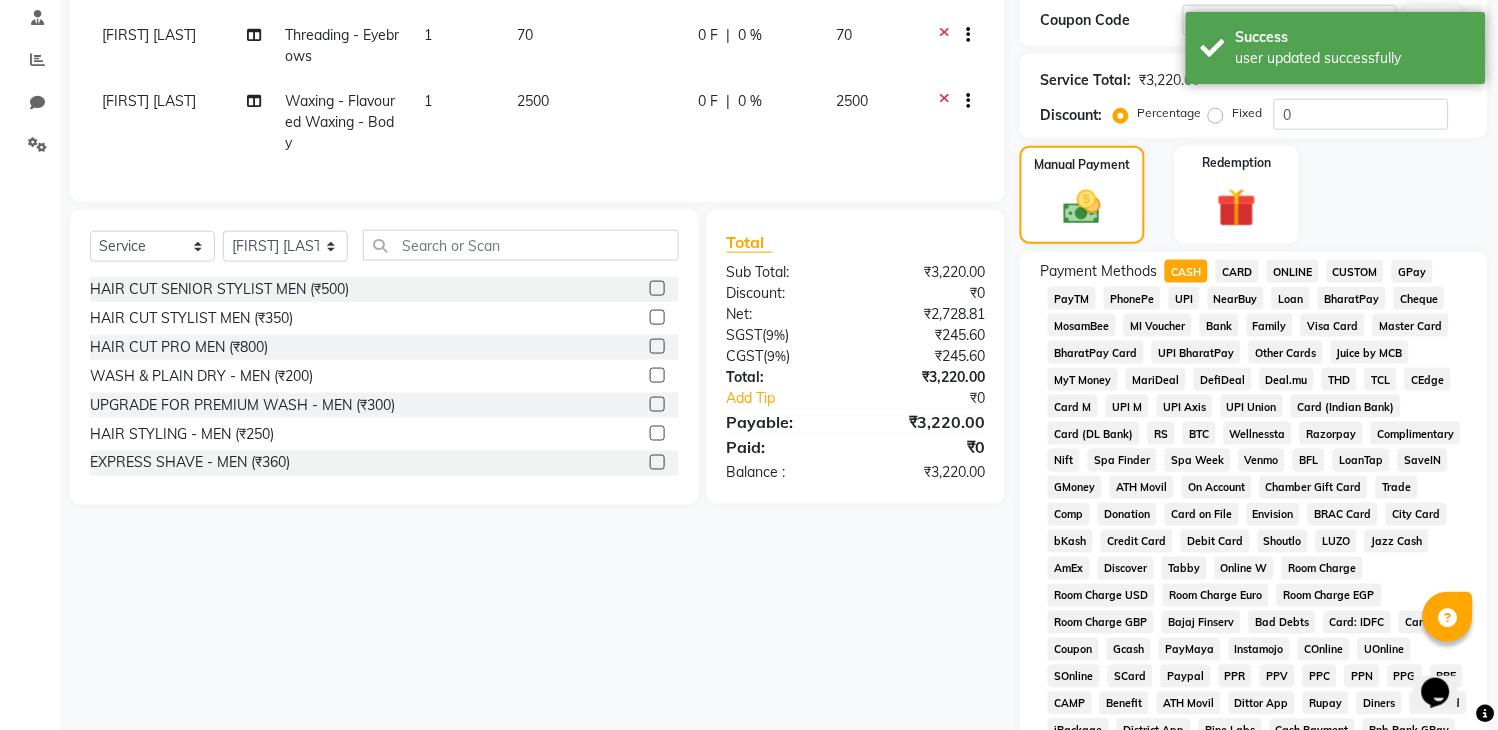 scroll, scrollTop: 746, scrollLeft: 0, axis: vertical 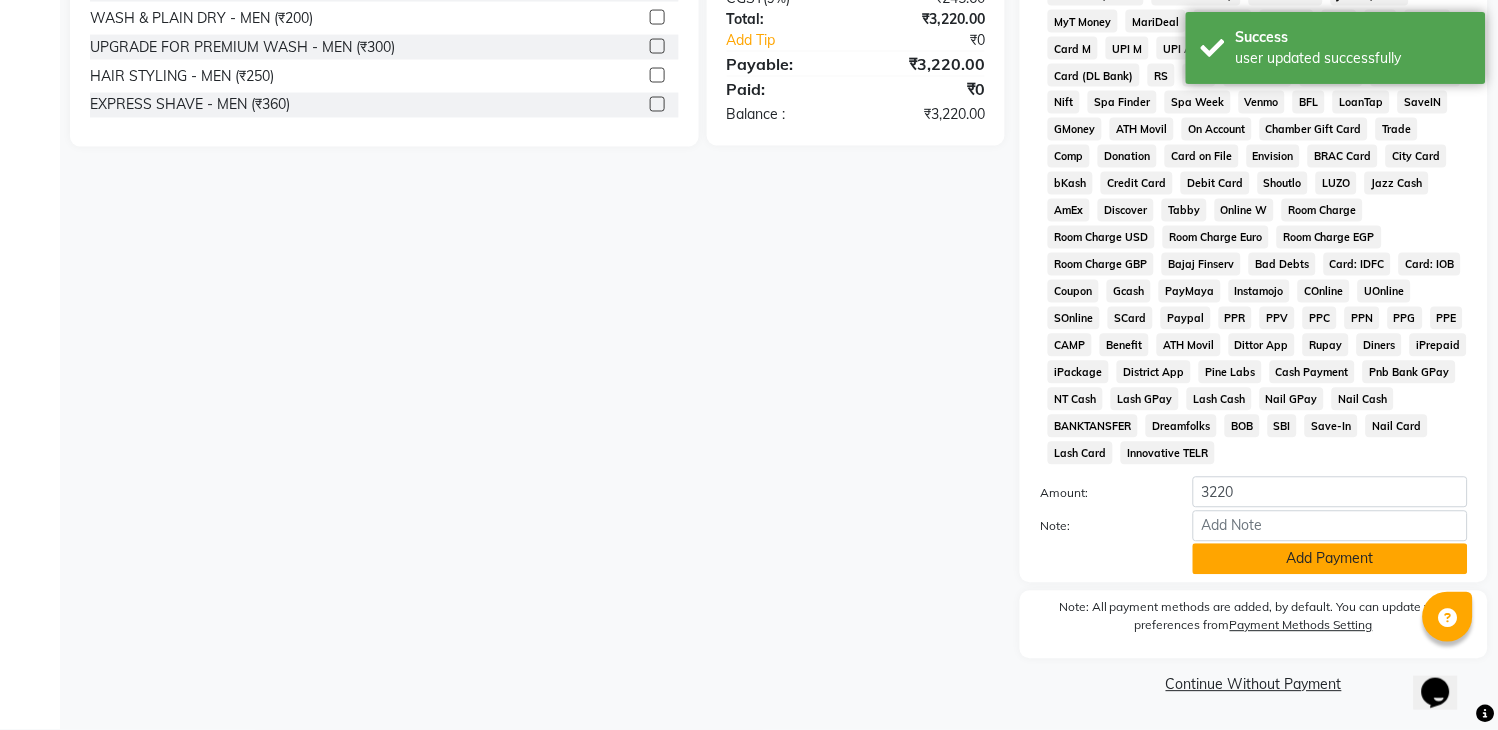 click on "Add Payment" 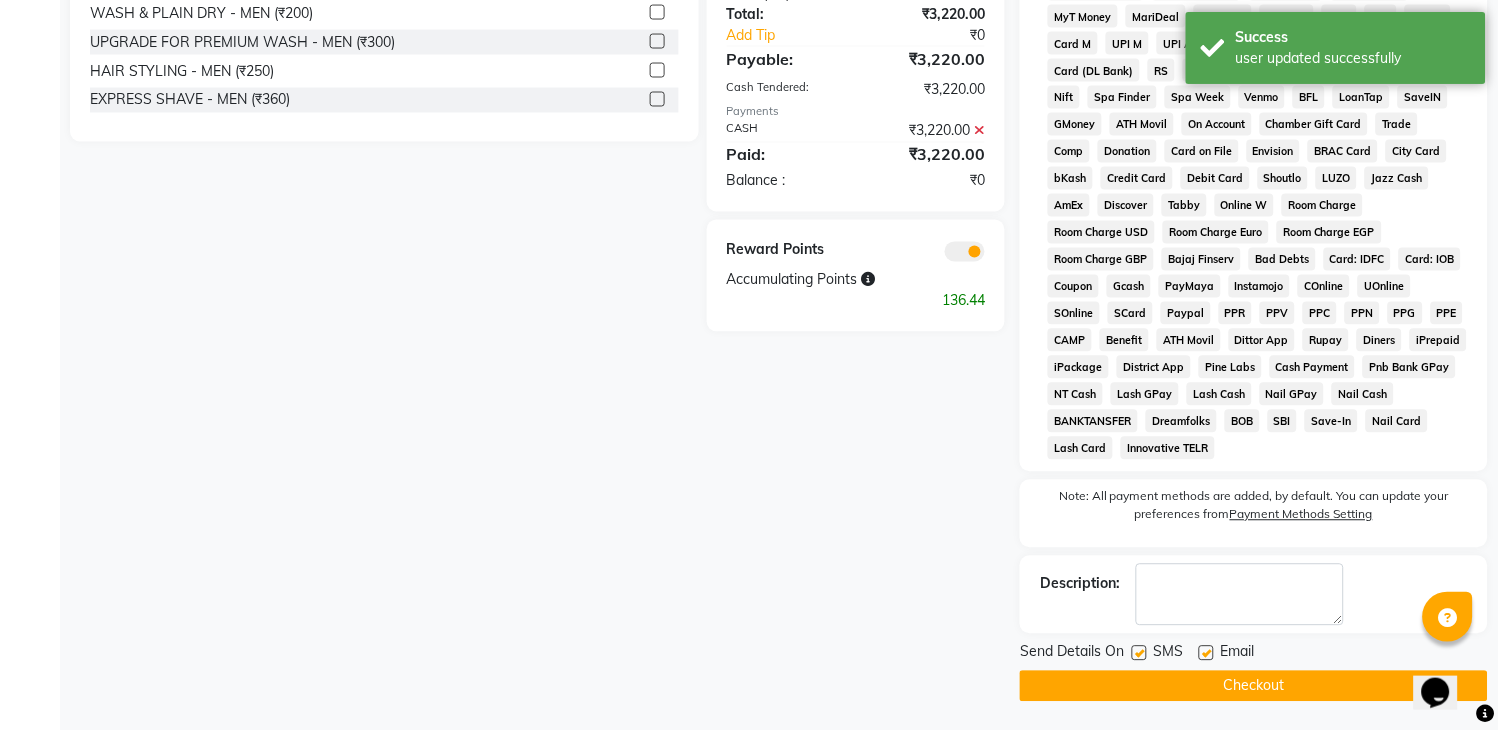 click on "Checkout" 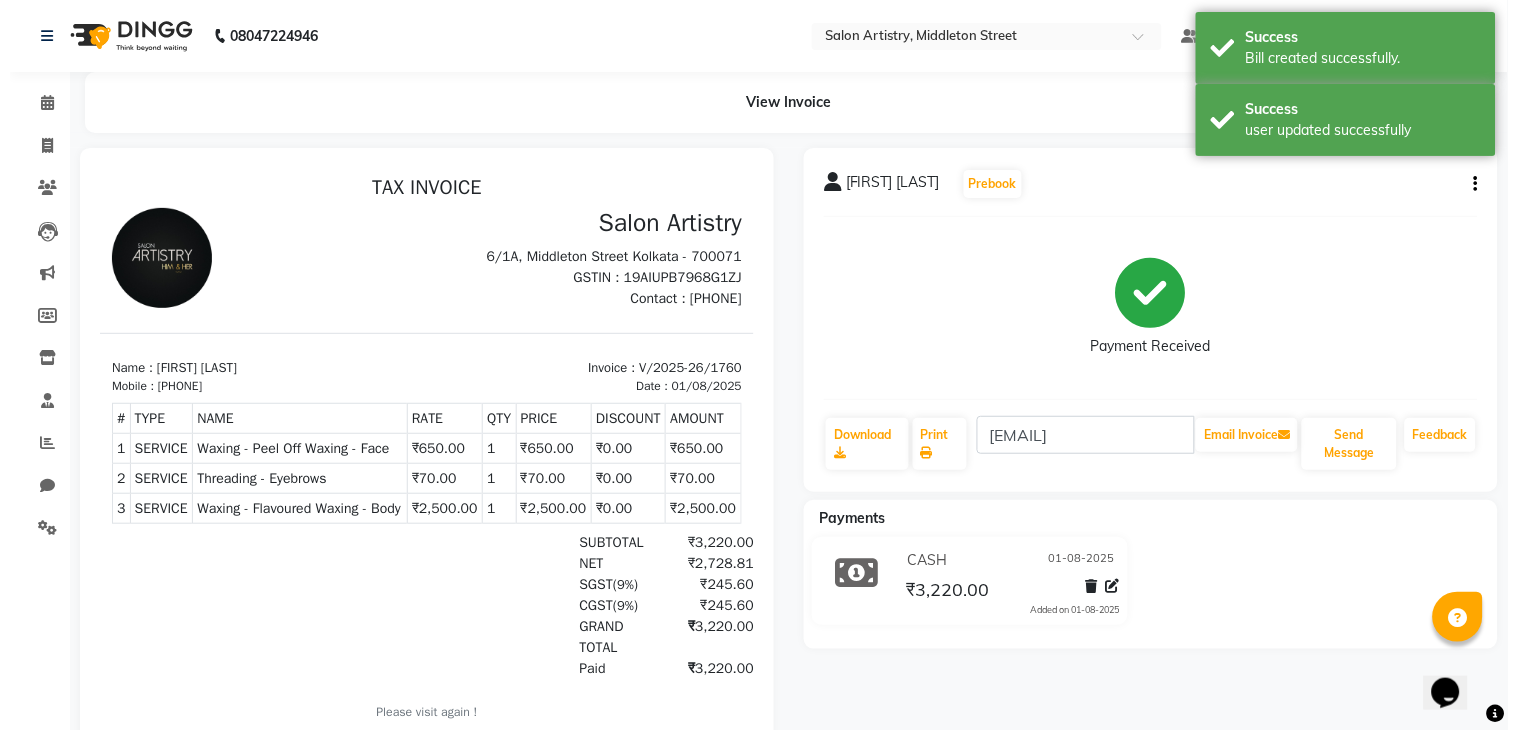 scroll, scrollTop: 0, scrollLeft: 0, axis: both 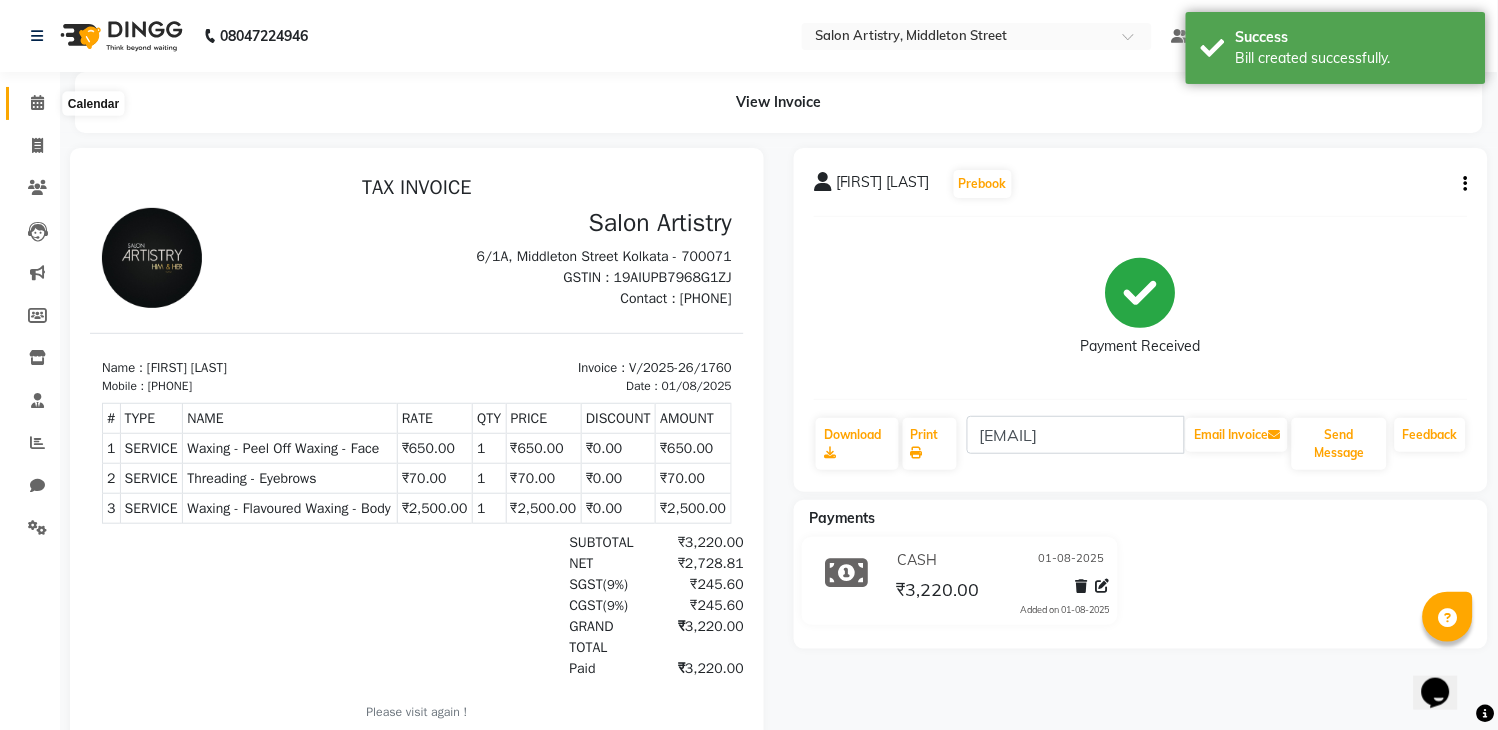 click 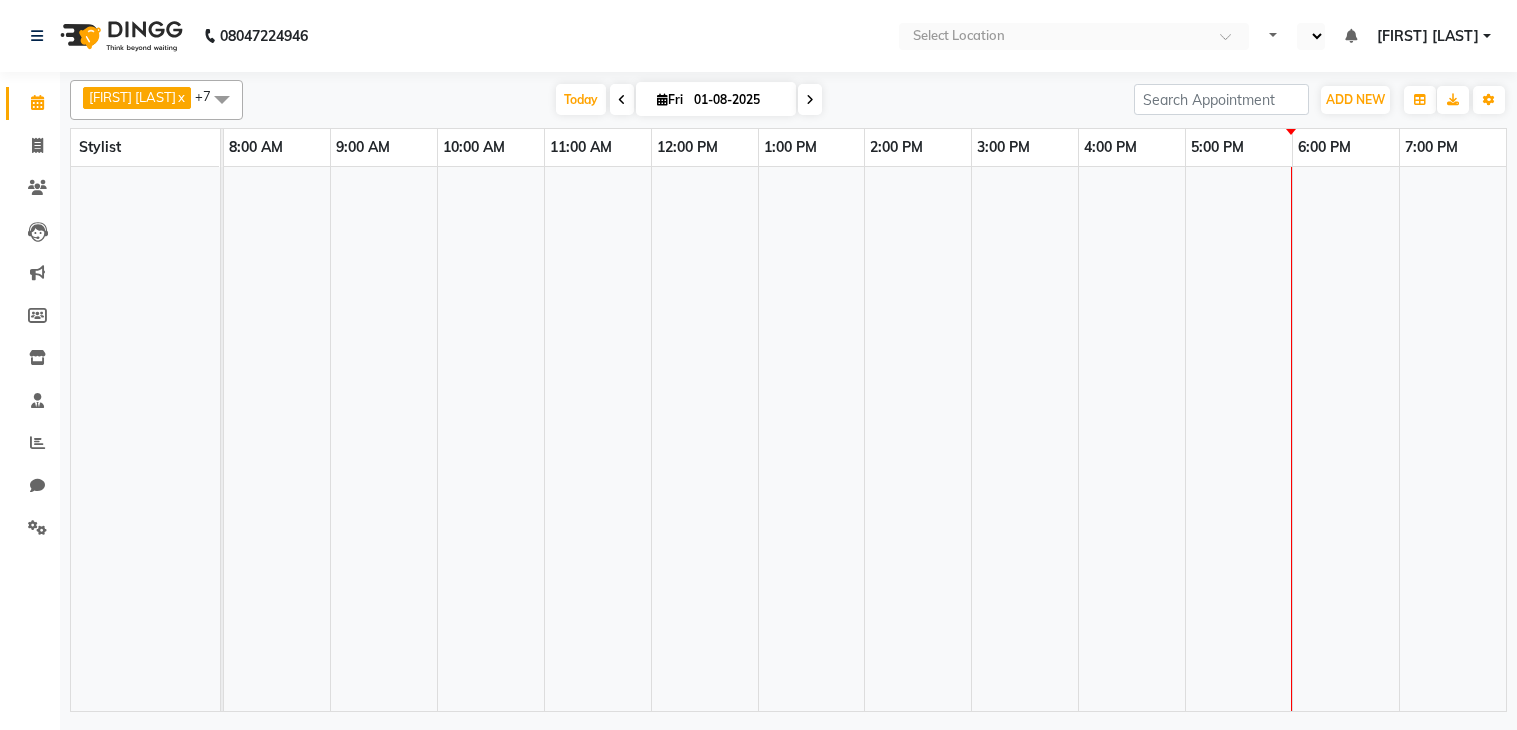scroll, scrollTop: 0, scrollLeft: 0, axis: both 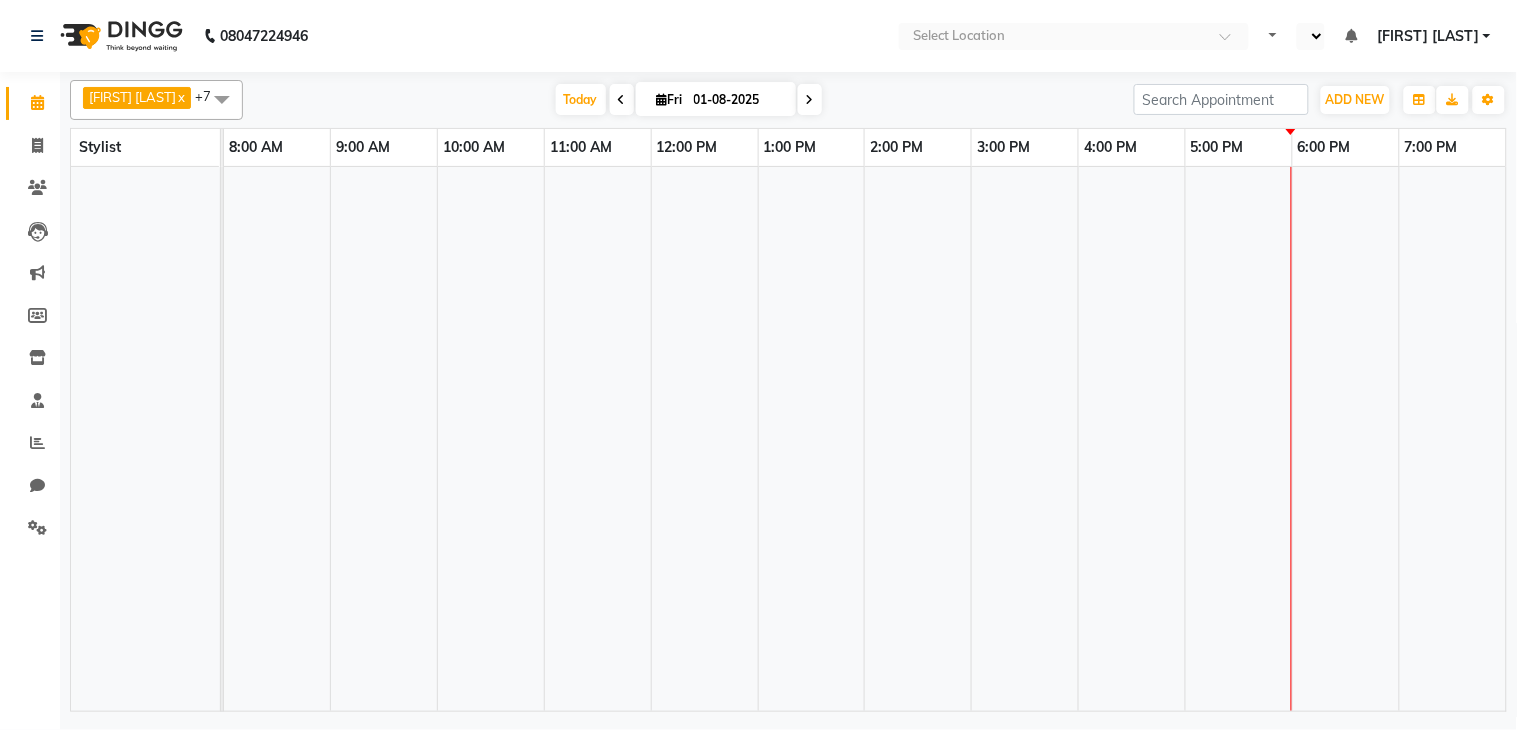 select on "en" 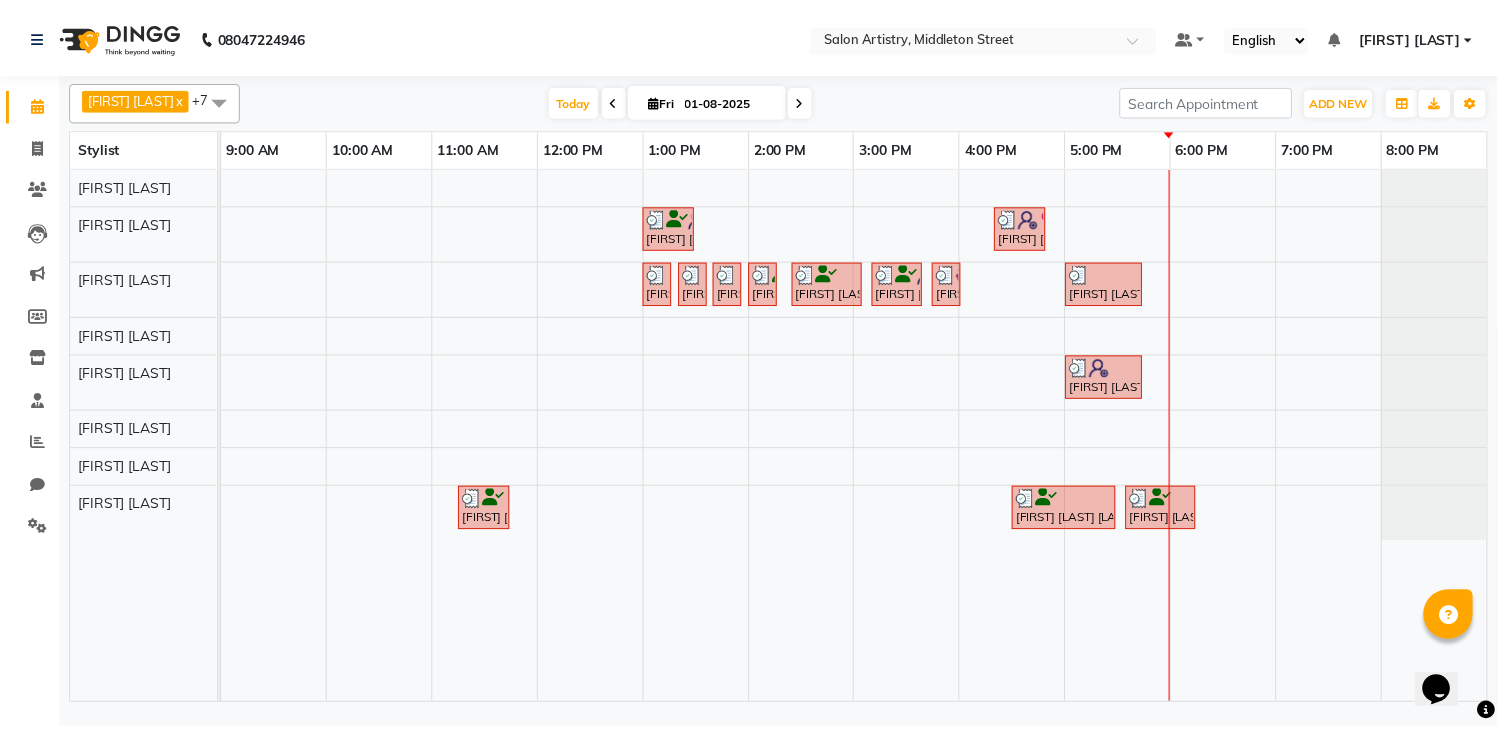 scroll, scrollTop: 0, scrollLeft: 0, axis: both 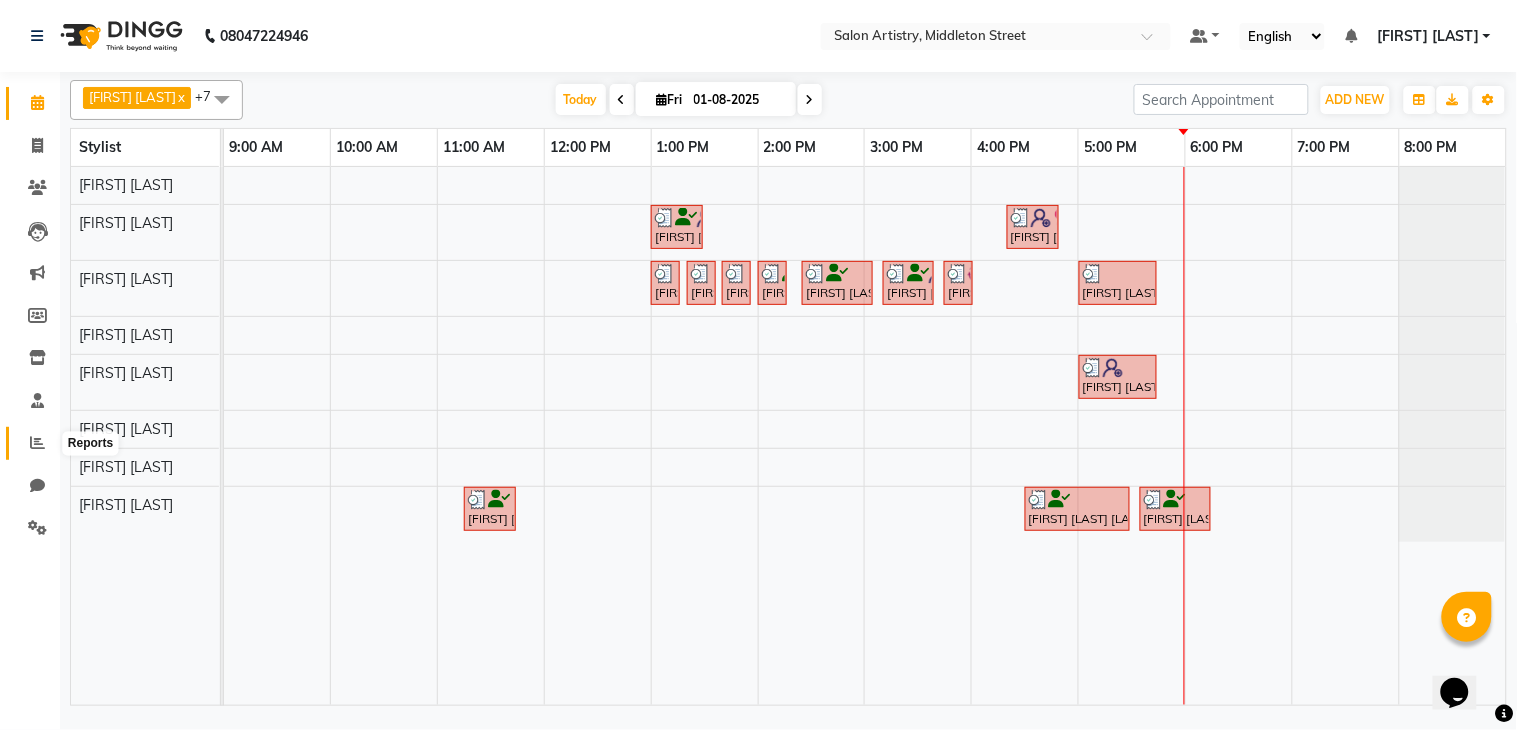 click 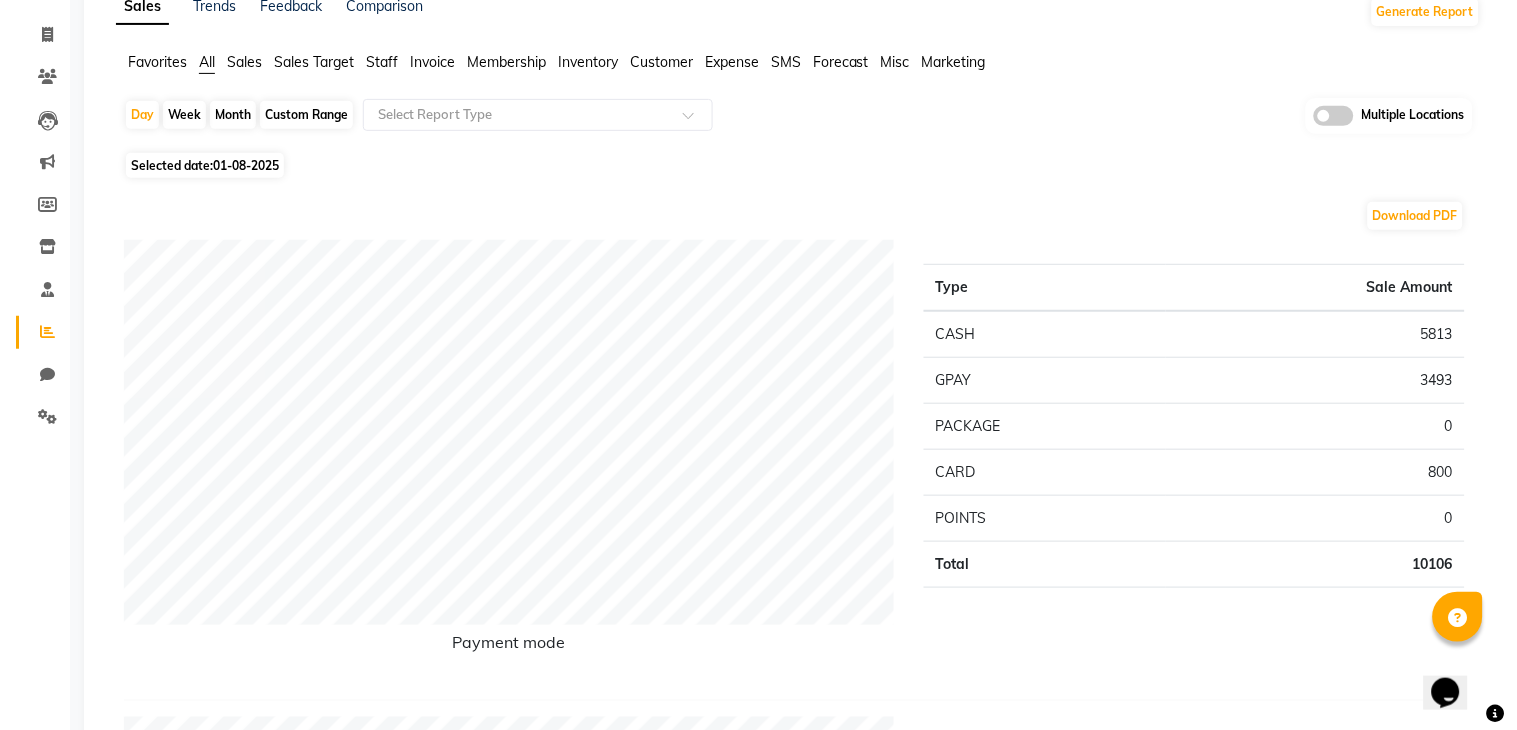 scroll, scrollTop: 0, scrollLeft: 0, axis: both 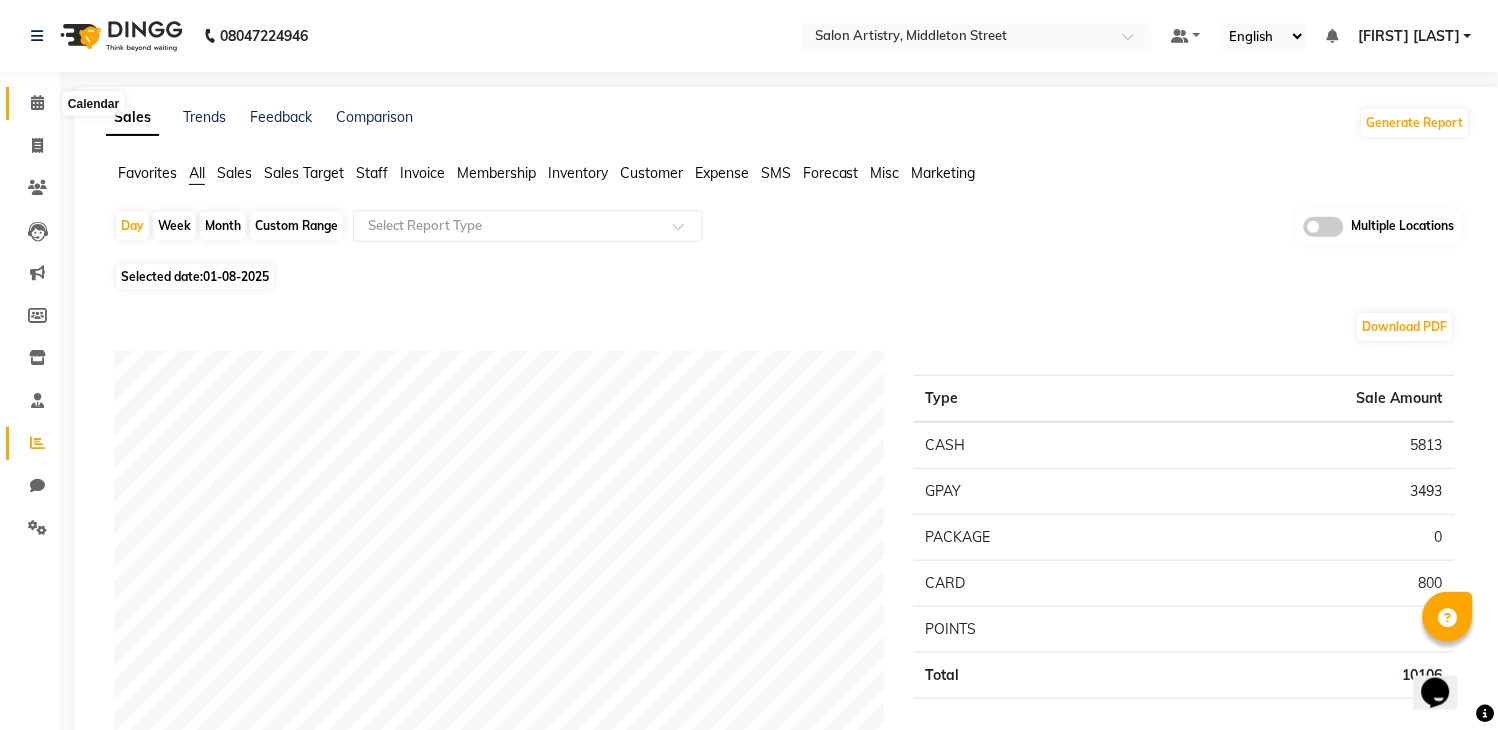 click 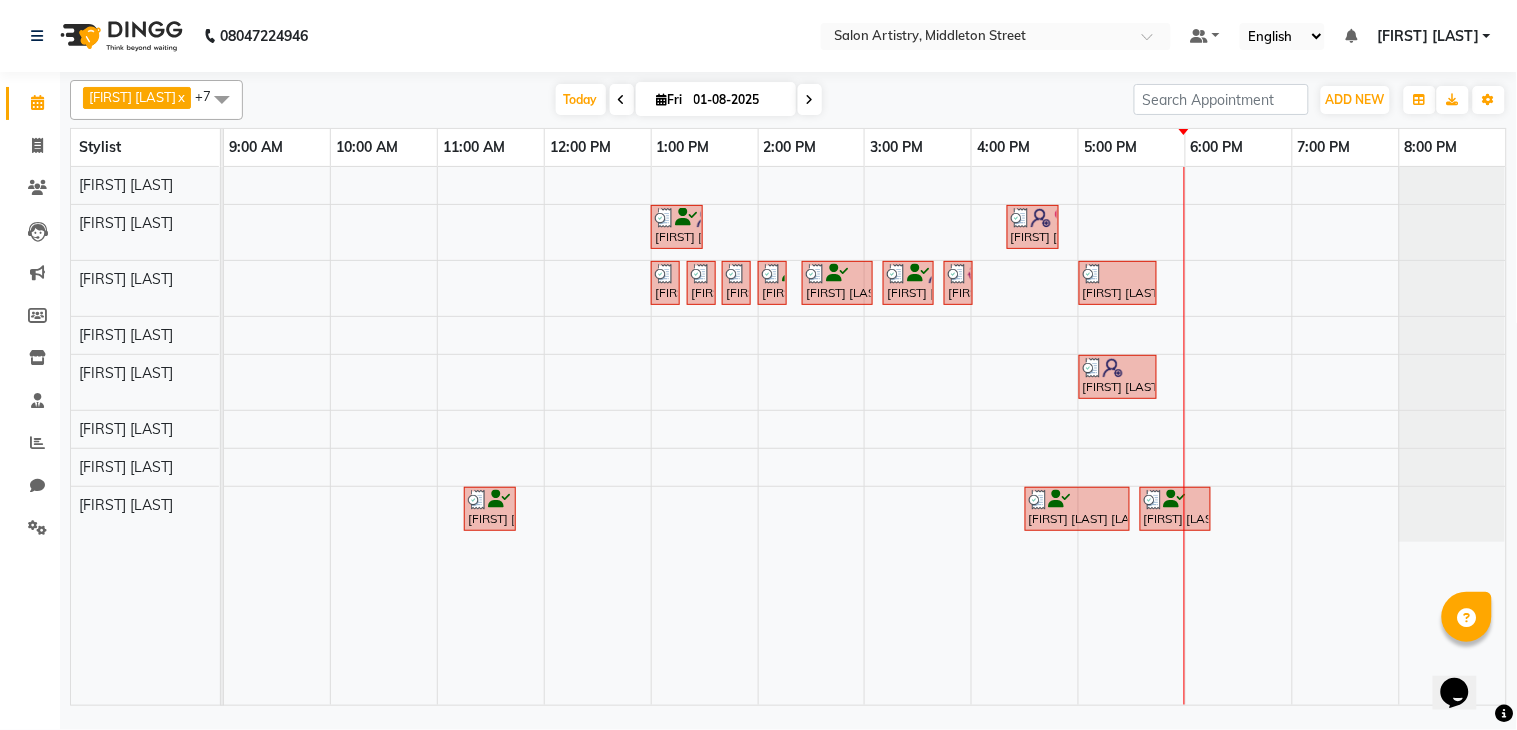click at bounding box center (810, 99) 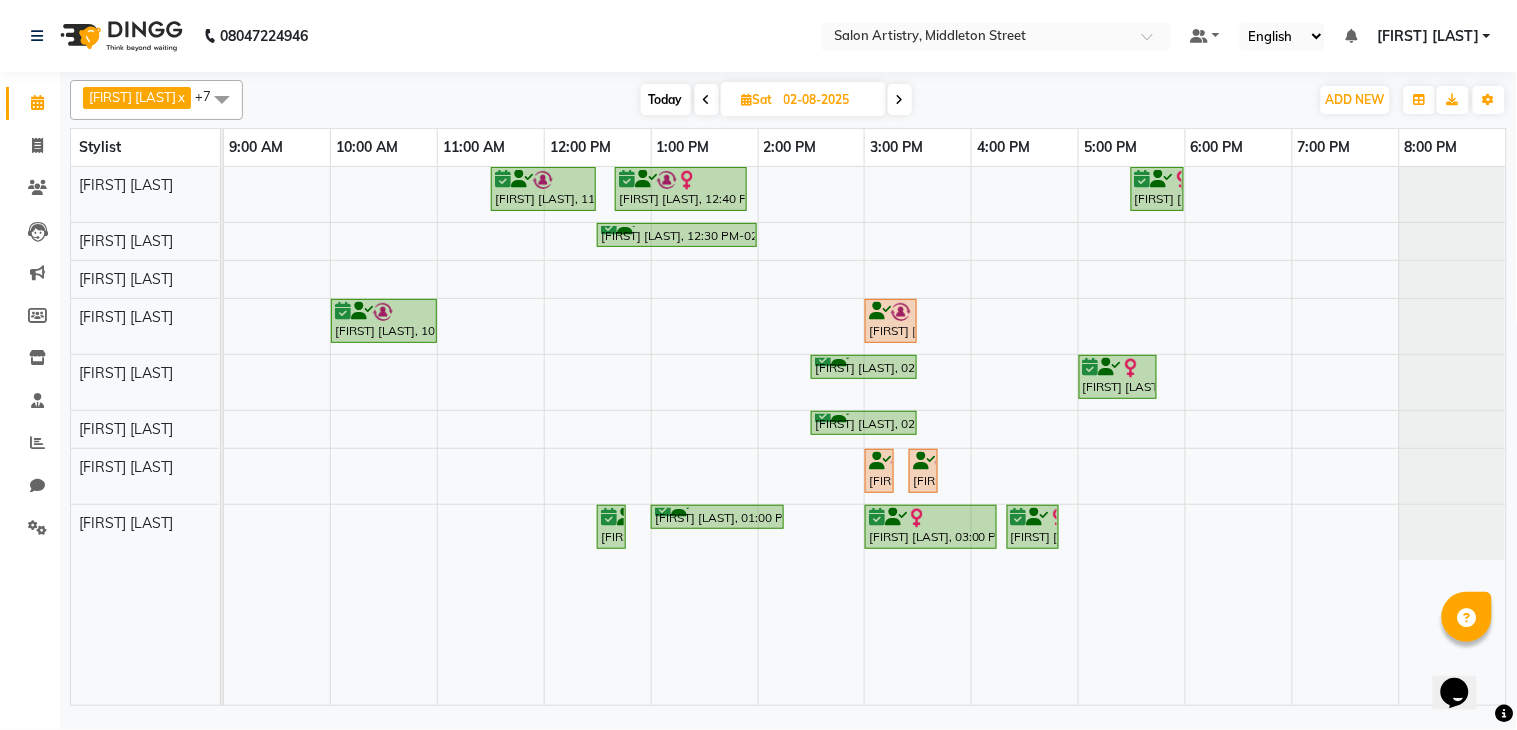 click at bounding box center (900, 100) 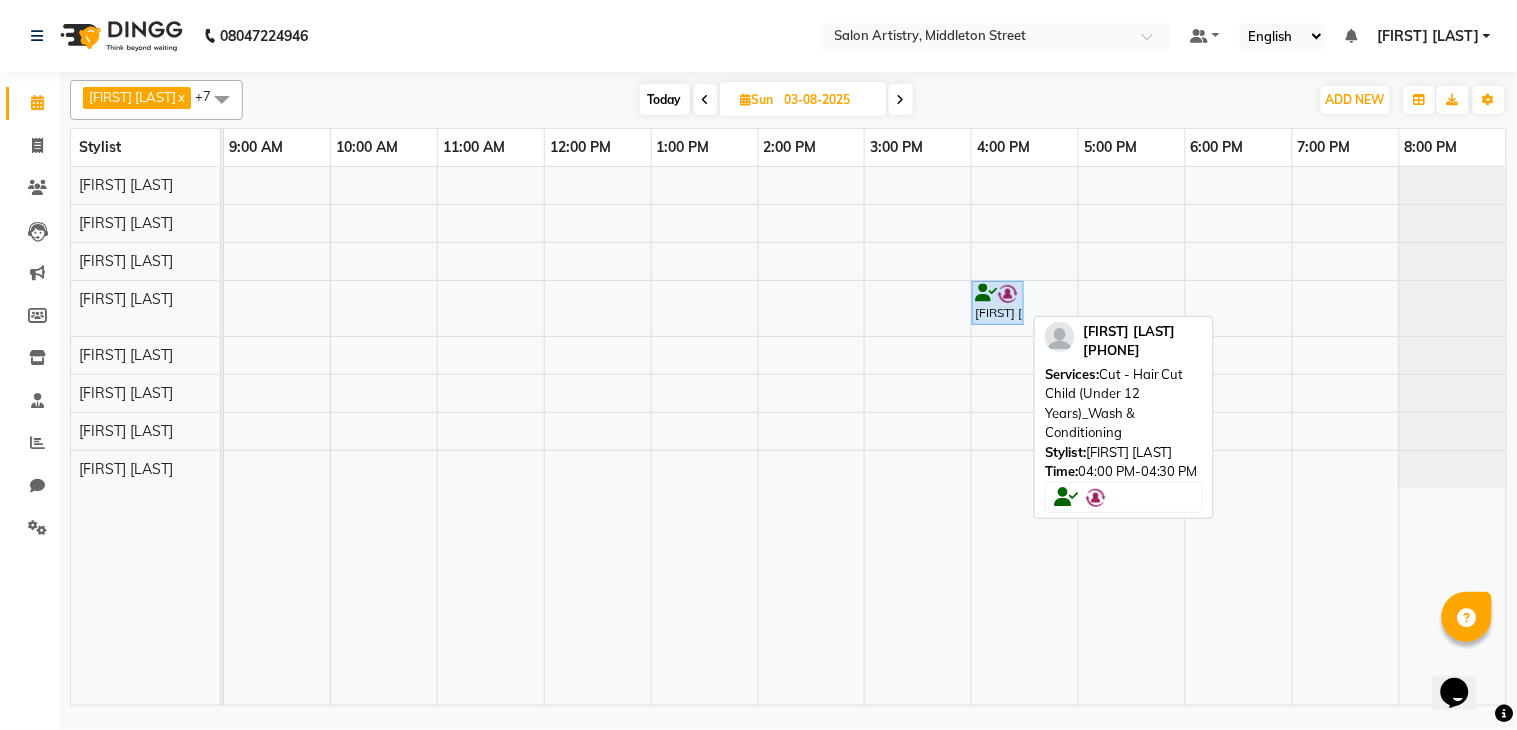 click on "[FIRST] [LAST], 04:00 PM-04:30 PM, Cut - Hair Cut Child (Under 12 Years)_Wash & Conditioning" at bounding box center (998, 303) 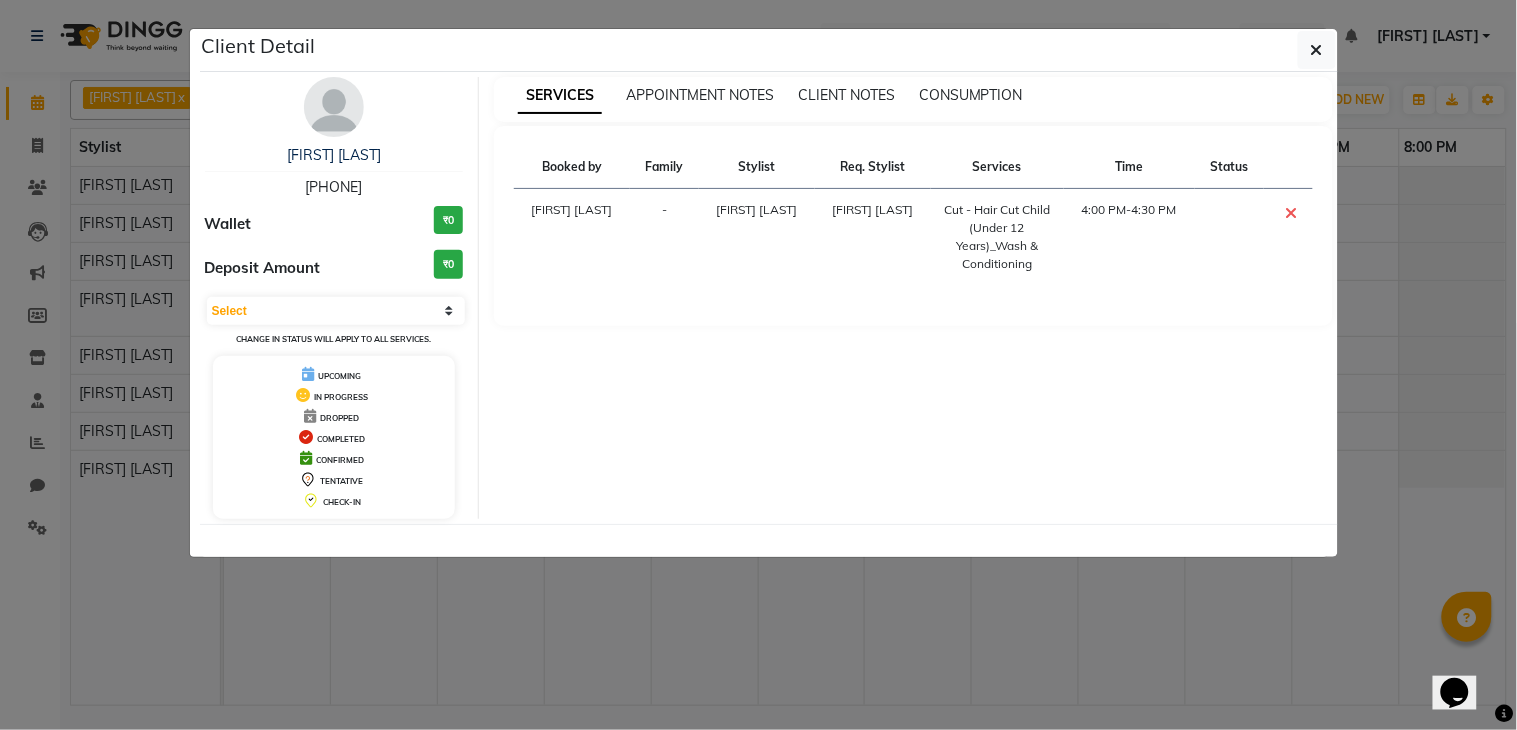 drag, startPoint x: 396, startPoint y: 182, endPoint x: 277, endPoint y: 185, distance: 119.03781 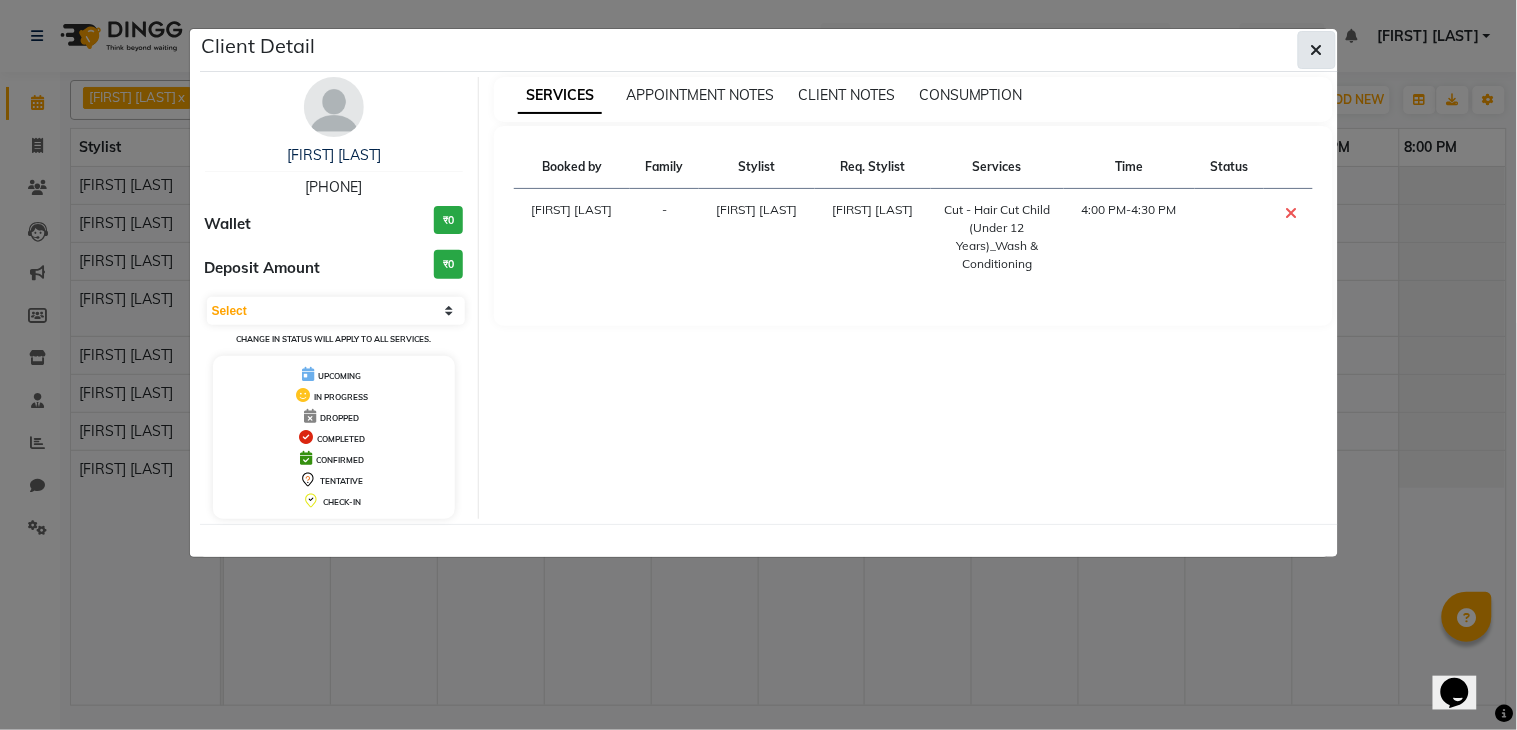 click 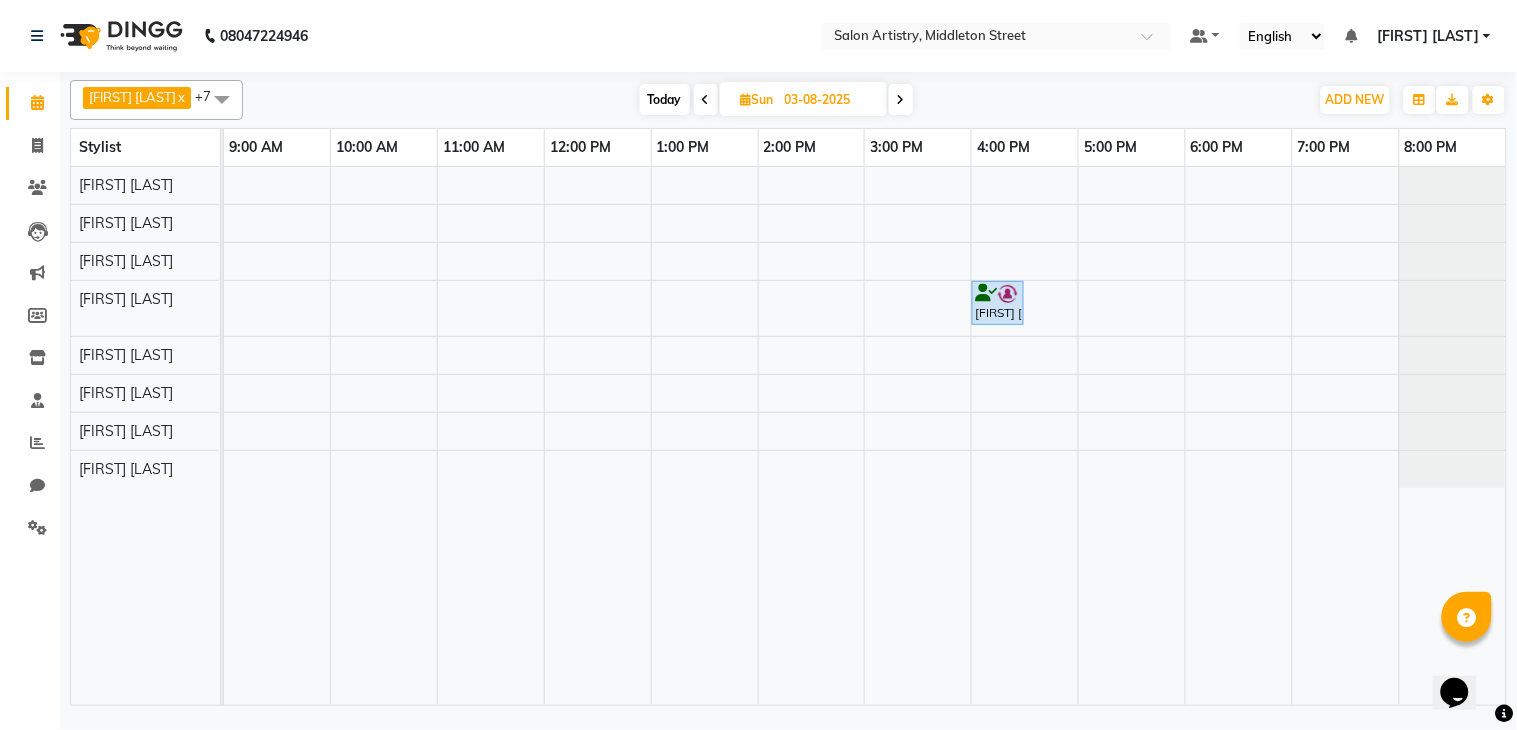 click at bounding box center [706, 100] 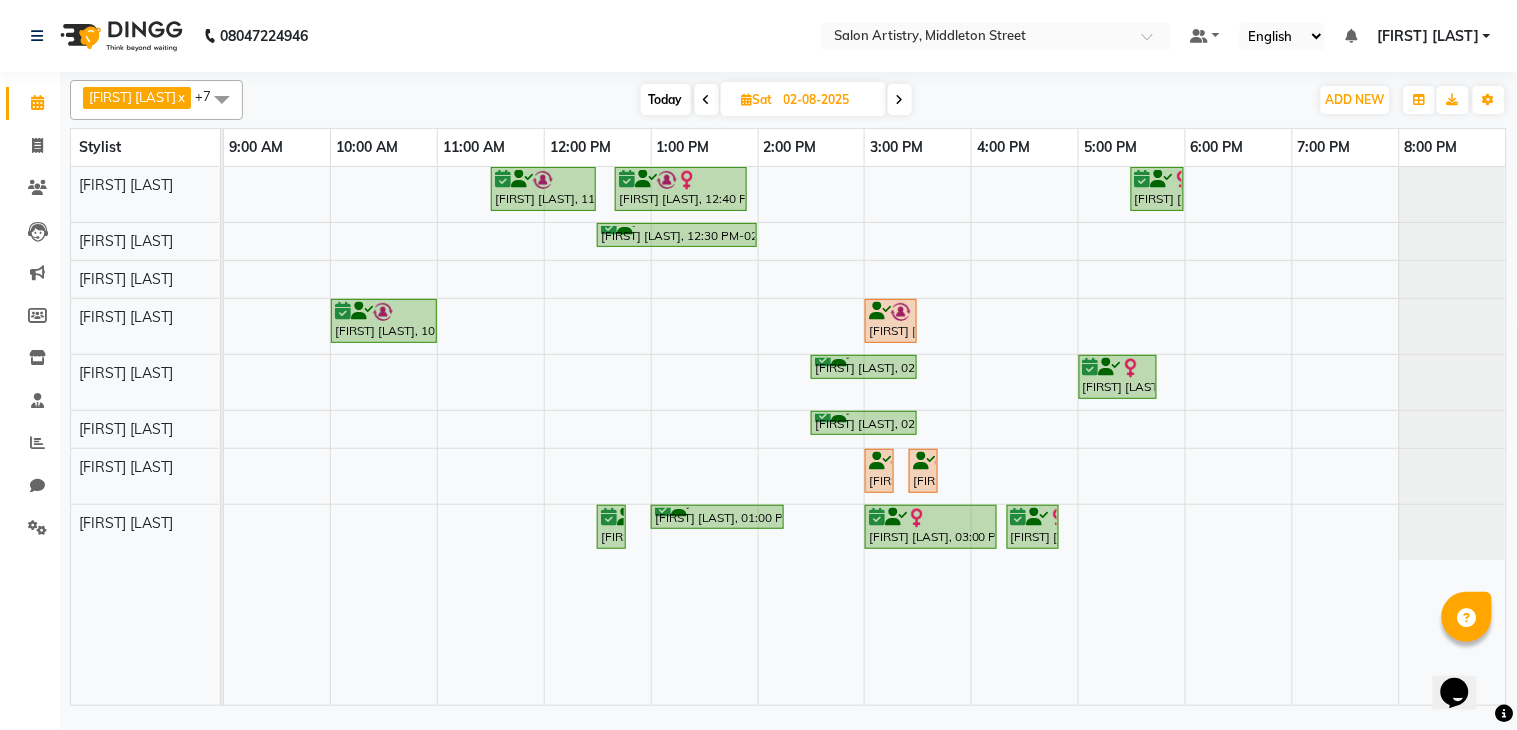 click on "[FIRST] [LAST], 11:30 AM-12:30 PM, Cut - Hair Cut (Pro)_Wash & Conditioning     [FIRST] [LAST], 12:40 PM-01:55 PM, Hair Colour - Root Touch Up (Without Ammonia)     [FIRST] [LAST], 05:30 PM-06:00 PM, Wash & Plain Dry (With Conditioning)-Upto Mid Back     [FIRST] [LAST], 12:30 PM-02:00 PM, Facial - Radiance - The Therapist Recommended     [FIRST] [LAST], 10:00 AM-11:00 AM, ESSENTIAL REJUVENATING TREATMENT - DANDRUFF-MEN     [FIRST] [LAST], 03:00 PM-03:30 PM, HAIR CUT SENIOR STYLIST MEN     [FIRST] [LAST], 02:30 PM-03:30 PM, Anti Tan Pedicure     [FIRST] [LAST], 05:00 PM-05:45 PM, Regular Pedicure     [FIRST] [LAST], 02:30 PM-03:30 PM, Anti Tan Menicure     [FIRST] [LAST], 03:00 PM-03:10 PM, Threading - Eyebrows     [FIRST] [LAST], 03:25 PM-03:35 PM, Threading - Upper Lip     [FIRST] [LAST], 12:30 PM-12:40 PM, Threading - Eyebrows     [FIRST] [LAST], 01:00 PM-02:15 PM, Facial-Gold Ritual     [FIRST] [LAST], 03:00 PM-04:15 PM, Facial - The Detan Plan (Cv)" at bounding box center (865, 436) 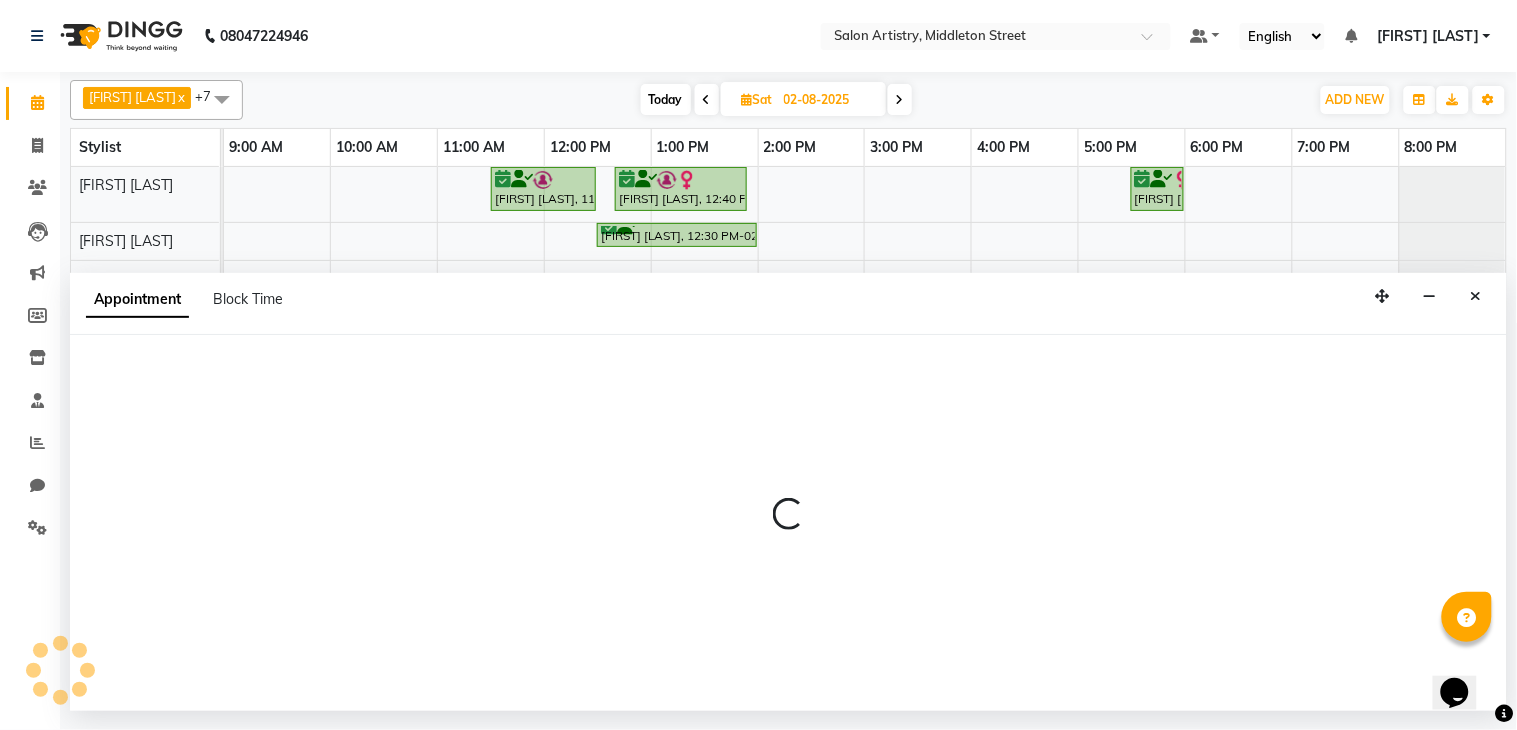 select on "79861" 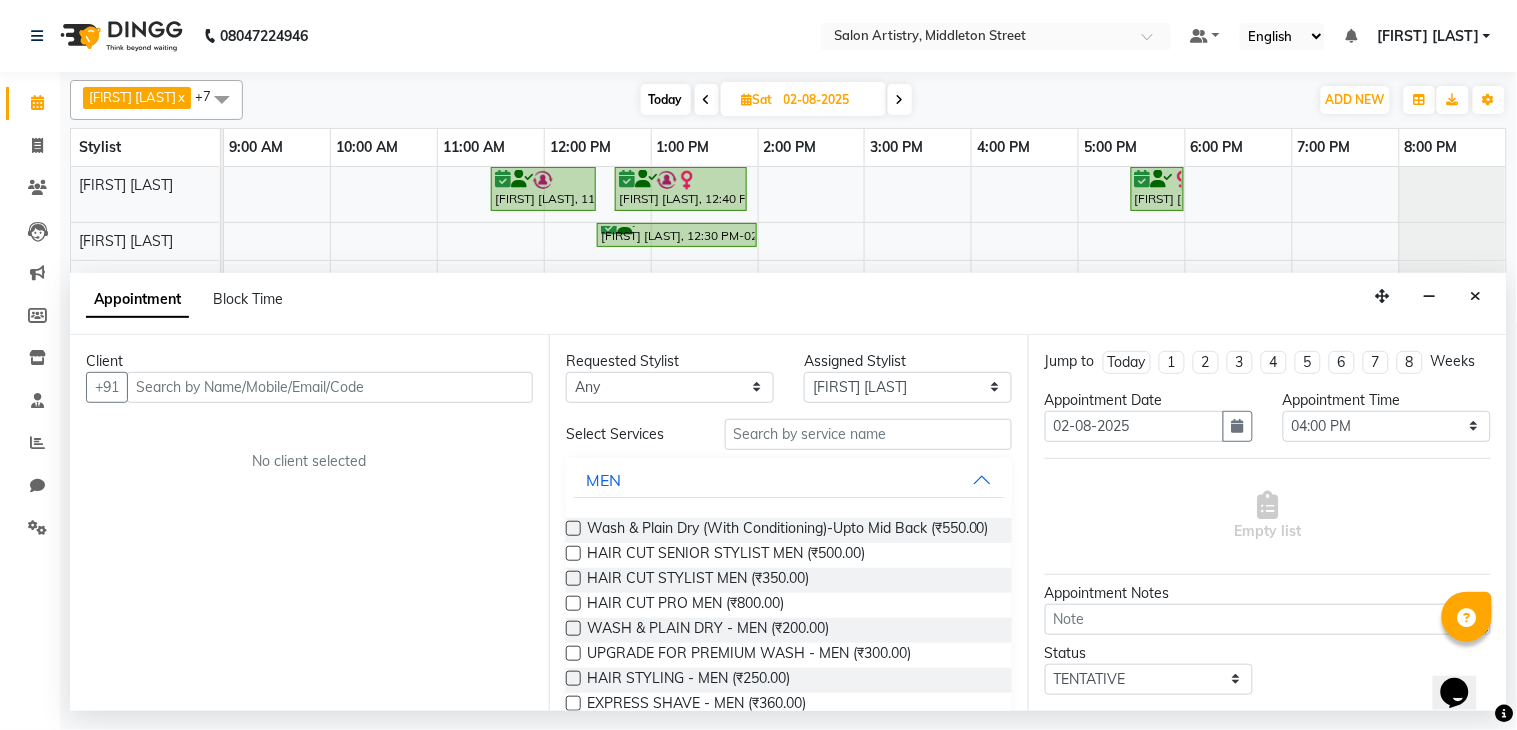 click at bounding box center (330, 387) 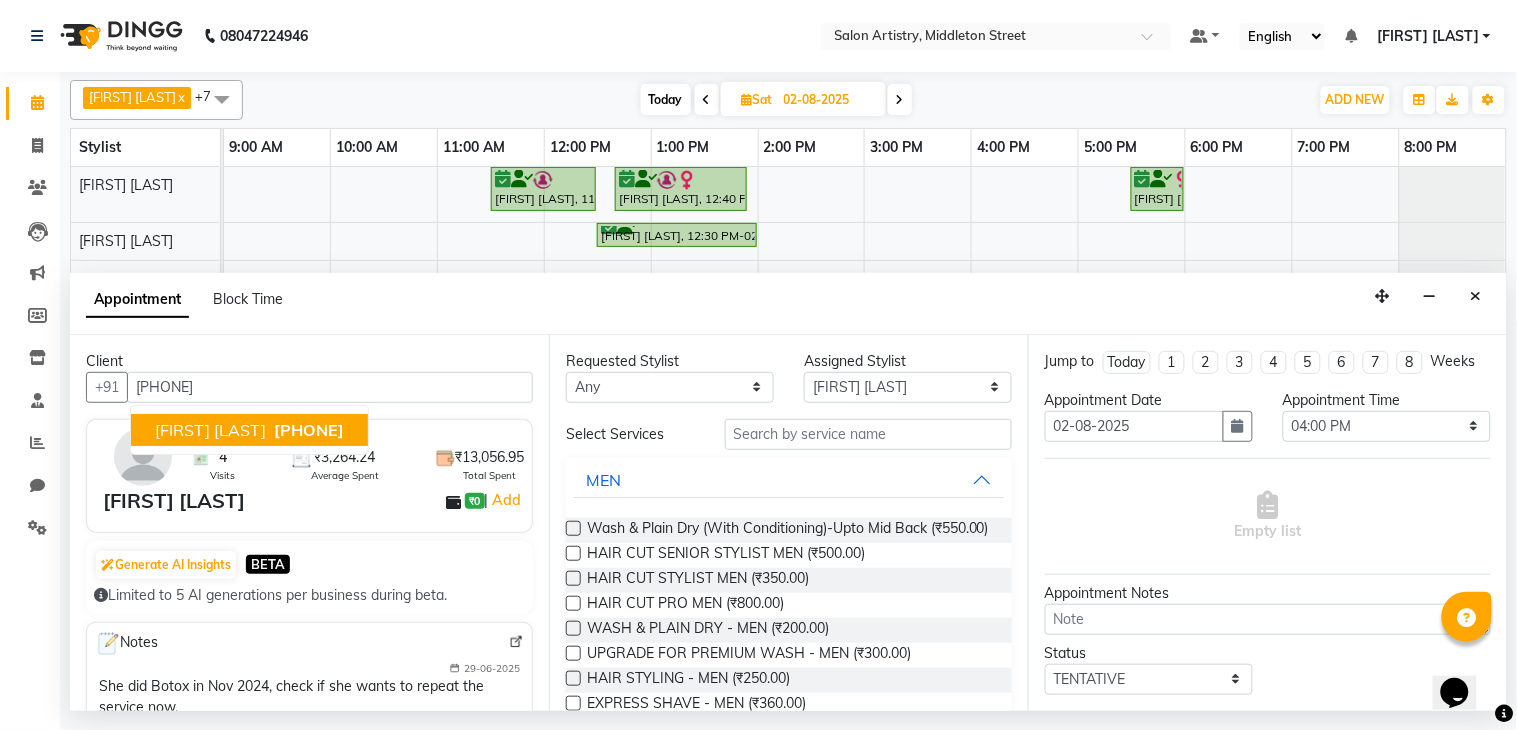 click on "[FIRST] [LAST]" at bounding box center [210, 430] 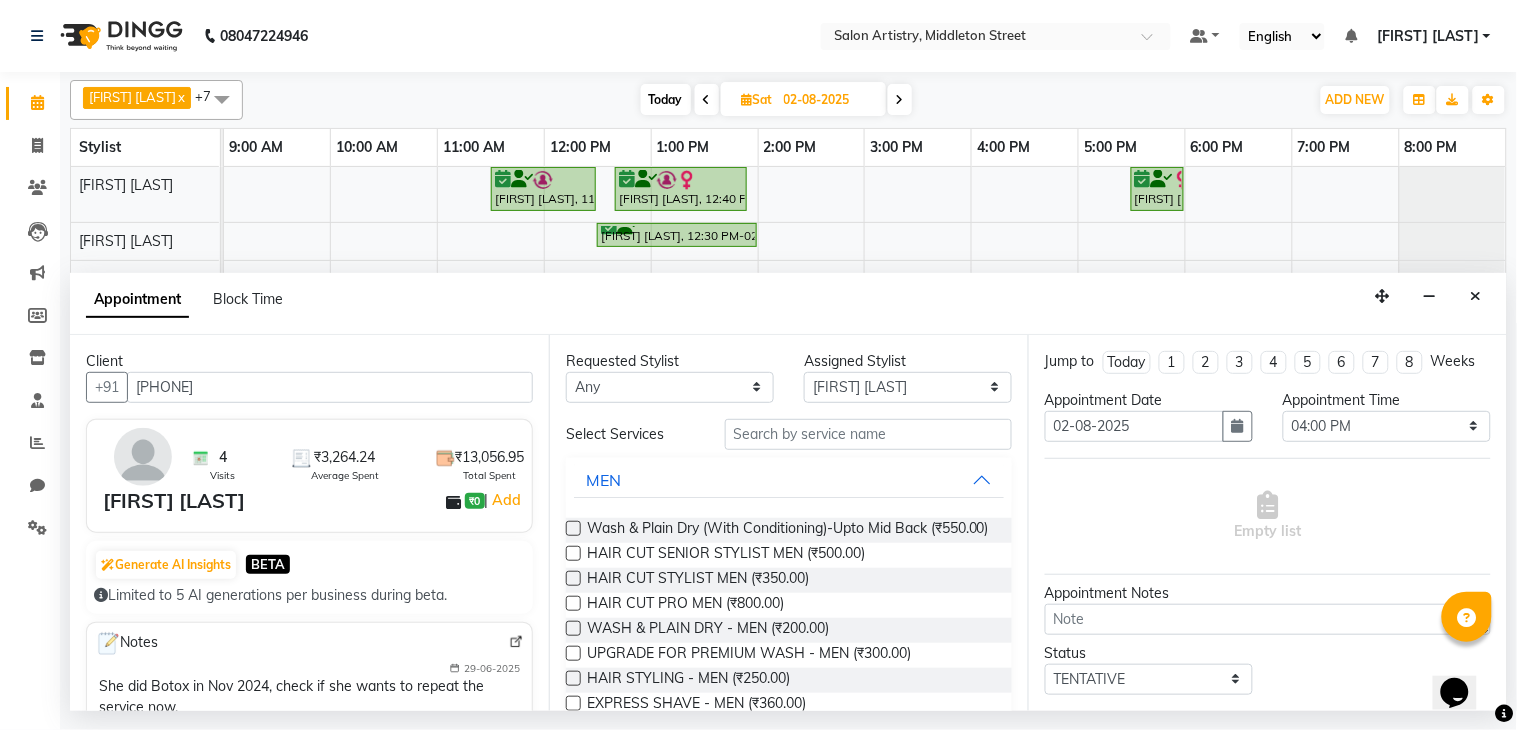type on "[PHONE]" 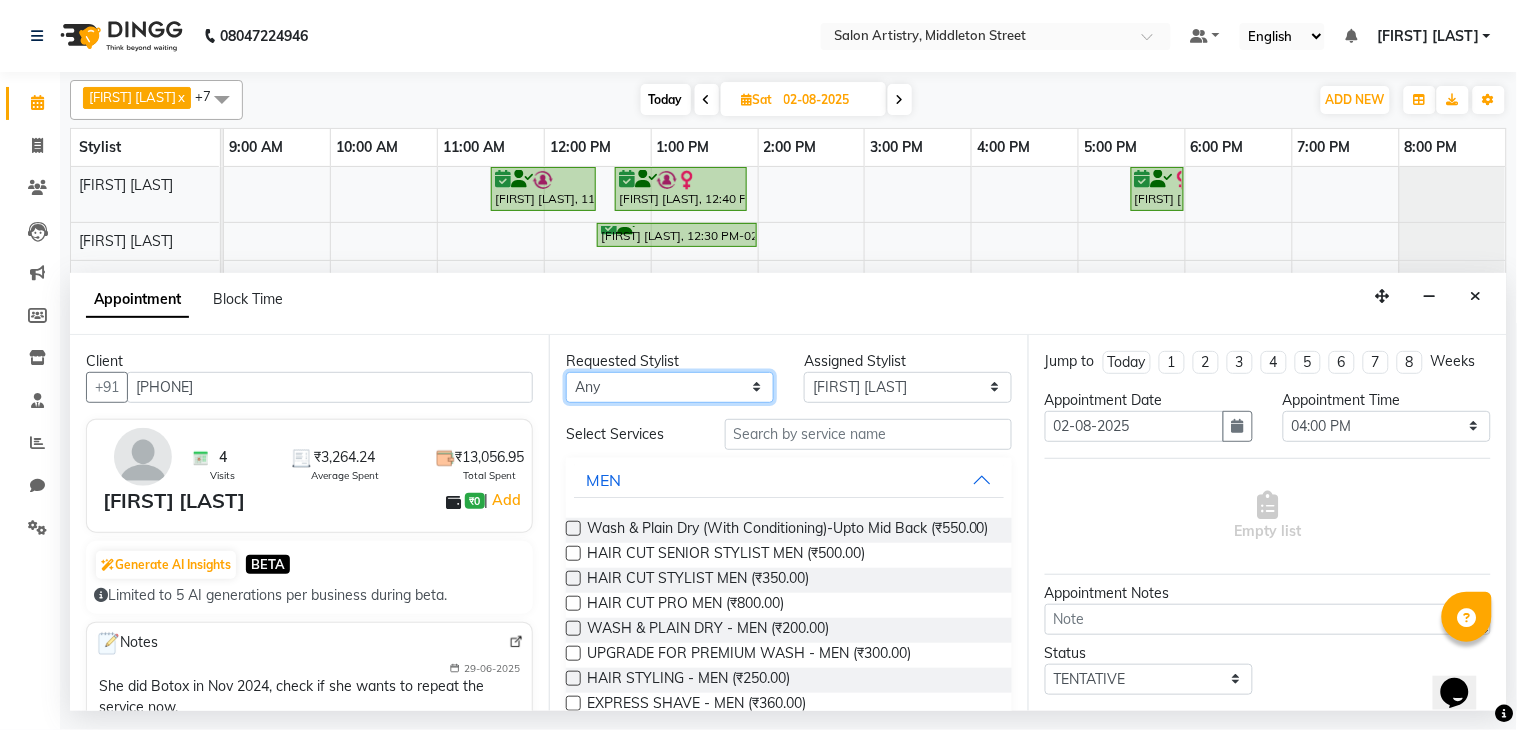click on "Any Anupriya Ghosh Iqbal Ahmed Irshad Khan Mannu Kumar Gupta Mekhla Bhattacharya Minika Das Puja Debnath Reception Rekha Singh Ricky Das Rony Das Sangeeta Lodh Sharfaraz Ata Waris Simmy Rai Tapasi" at bounding box center (670, 387) 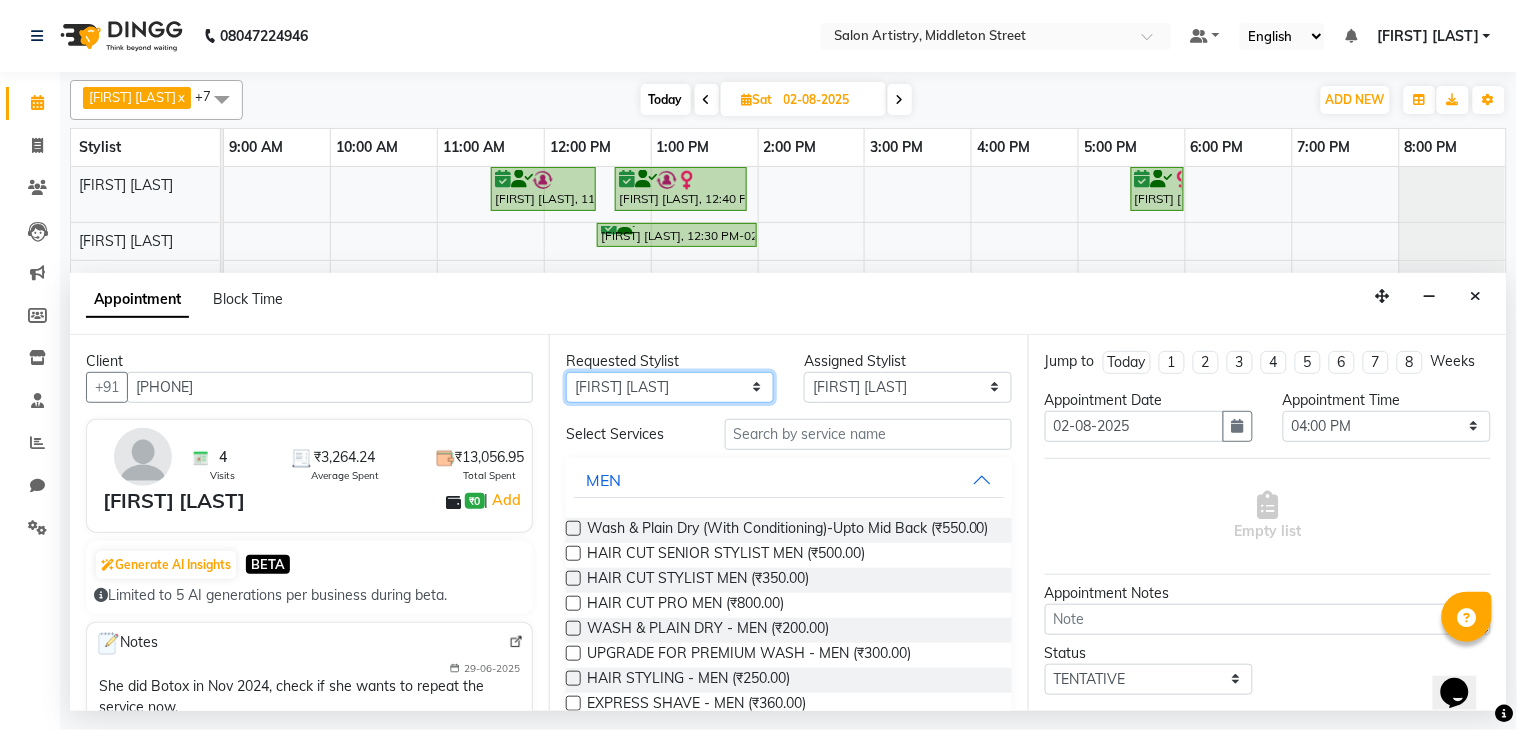 click on "Any Anupriya Ghosh Iqbal Ahmed Irshad Khan Mannu Kumar Gupta Mekhla Bhattacharya Minika Das Puja Debnath Reception Rekha Singh Ricky Das Rony Das Sangeeta Lodh Sharfaraz Ata Waris Simmy Rai Tapasi" at bounding box center (670, 387) 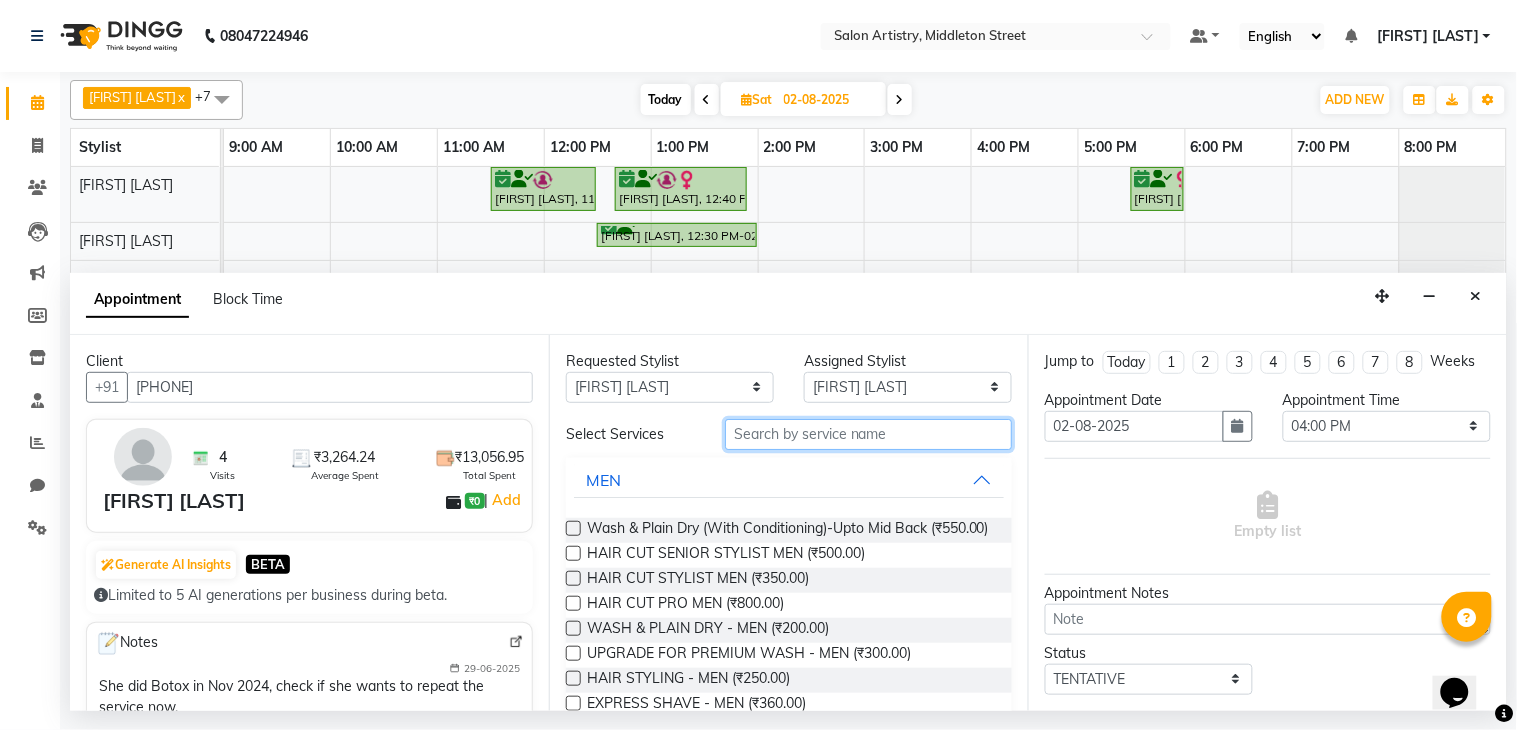 click at bounding box center (868, 434) 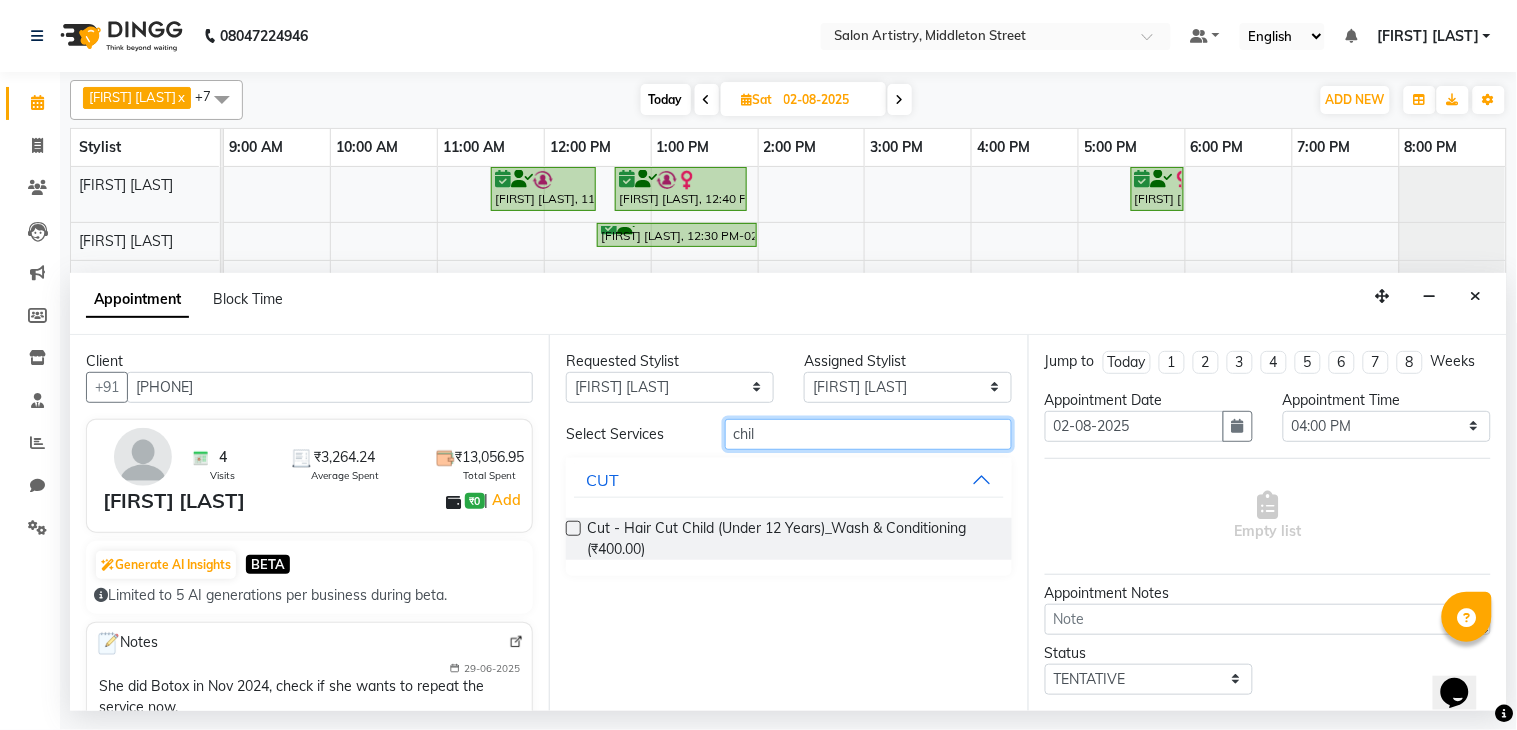 type on "chil" 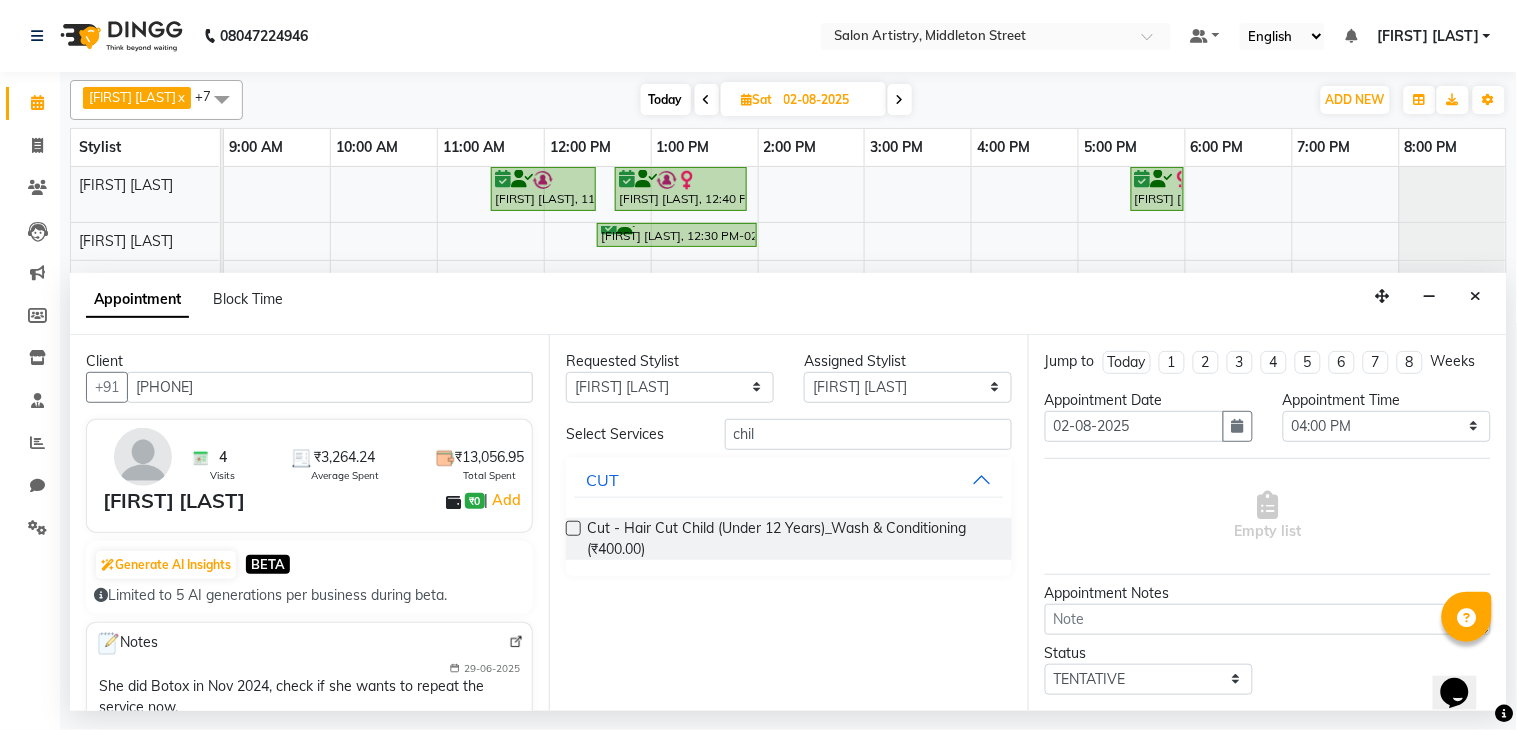 click at bounding box center (573, 528) 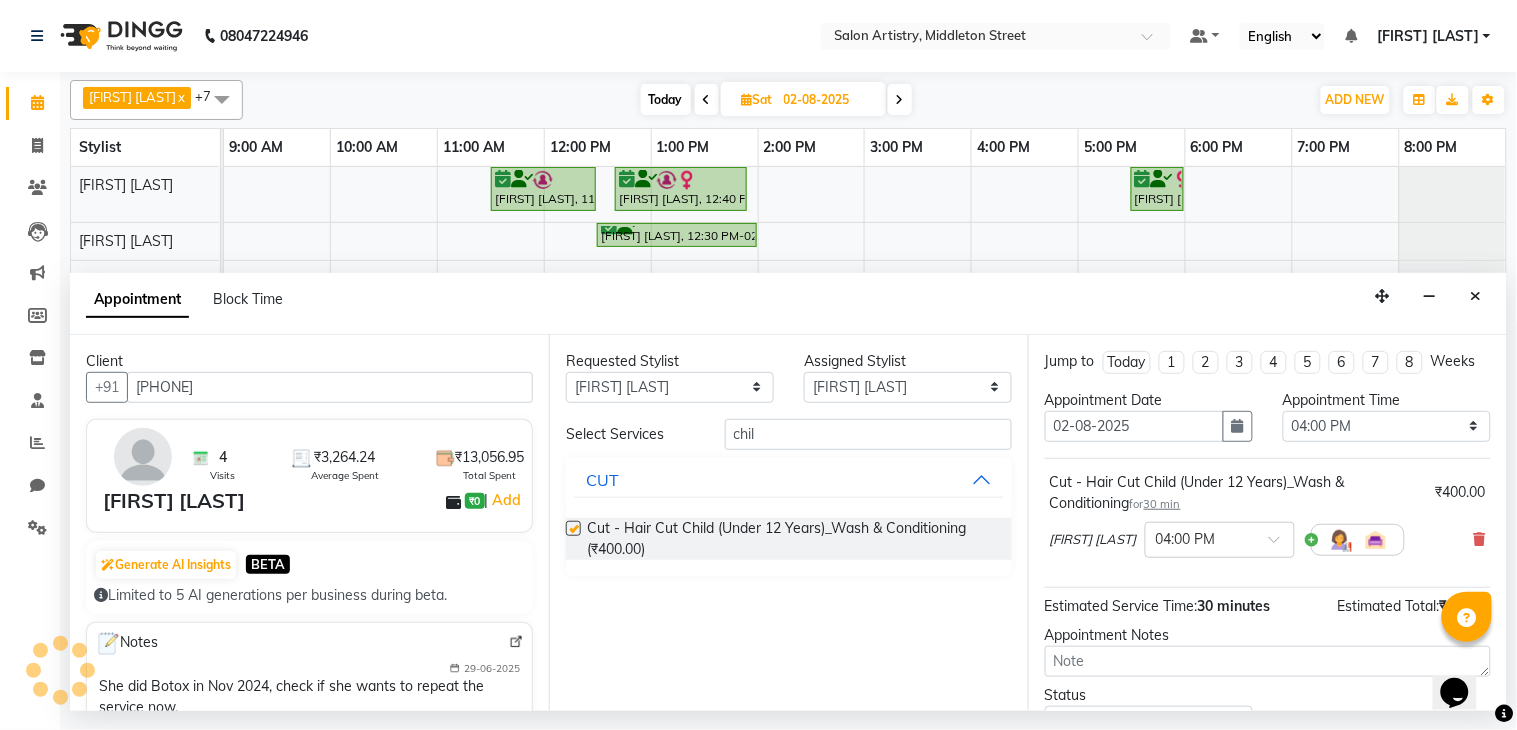 checkbox on "false" 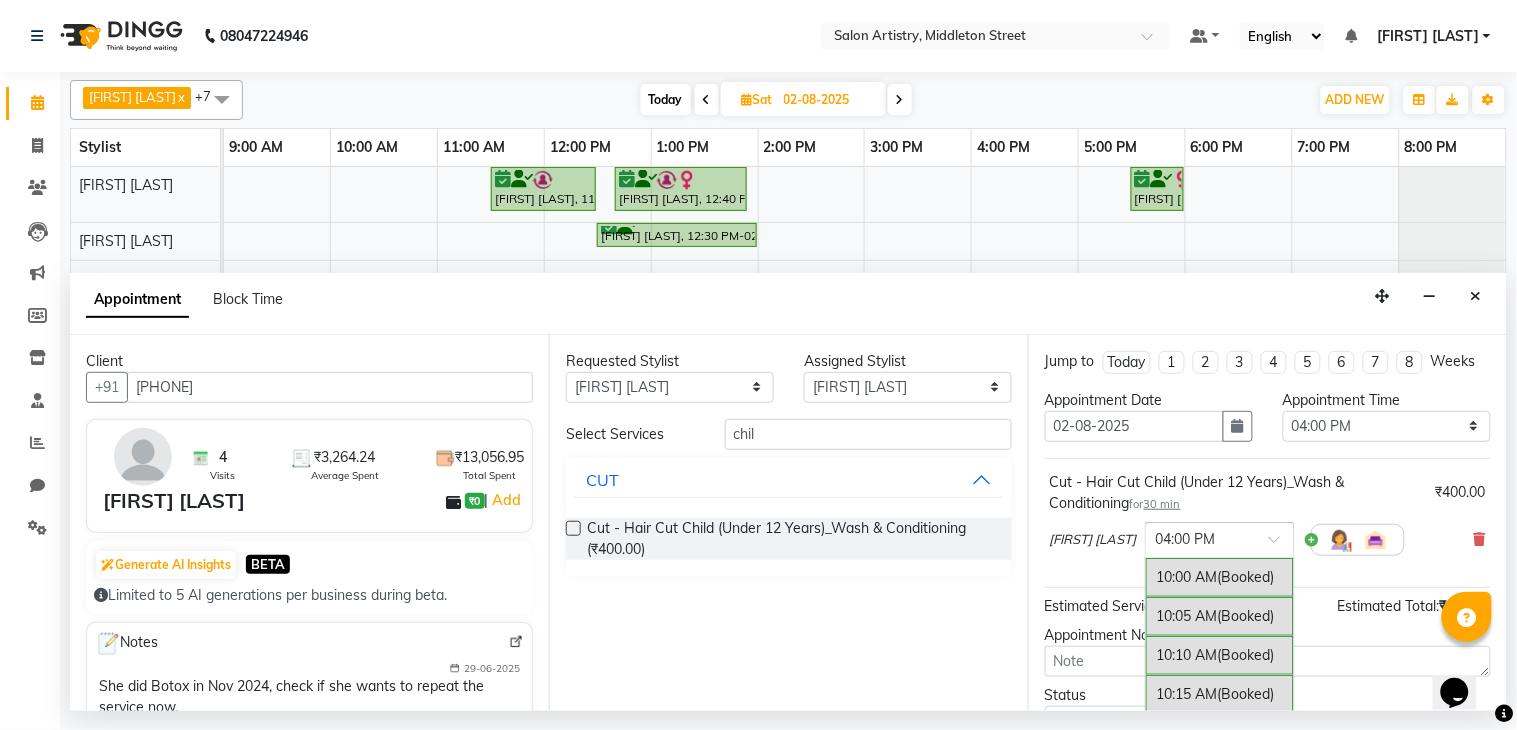 click at bounding box center [1200, 538] 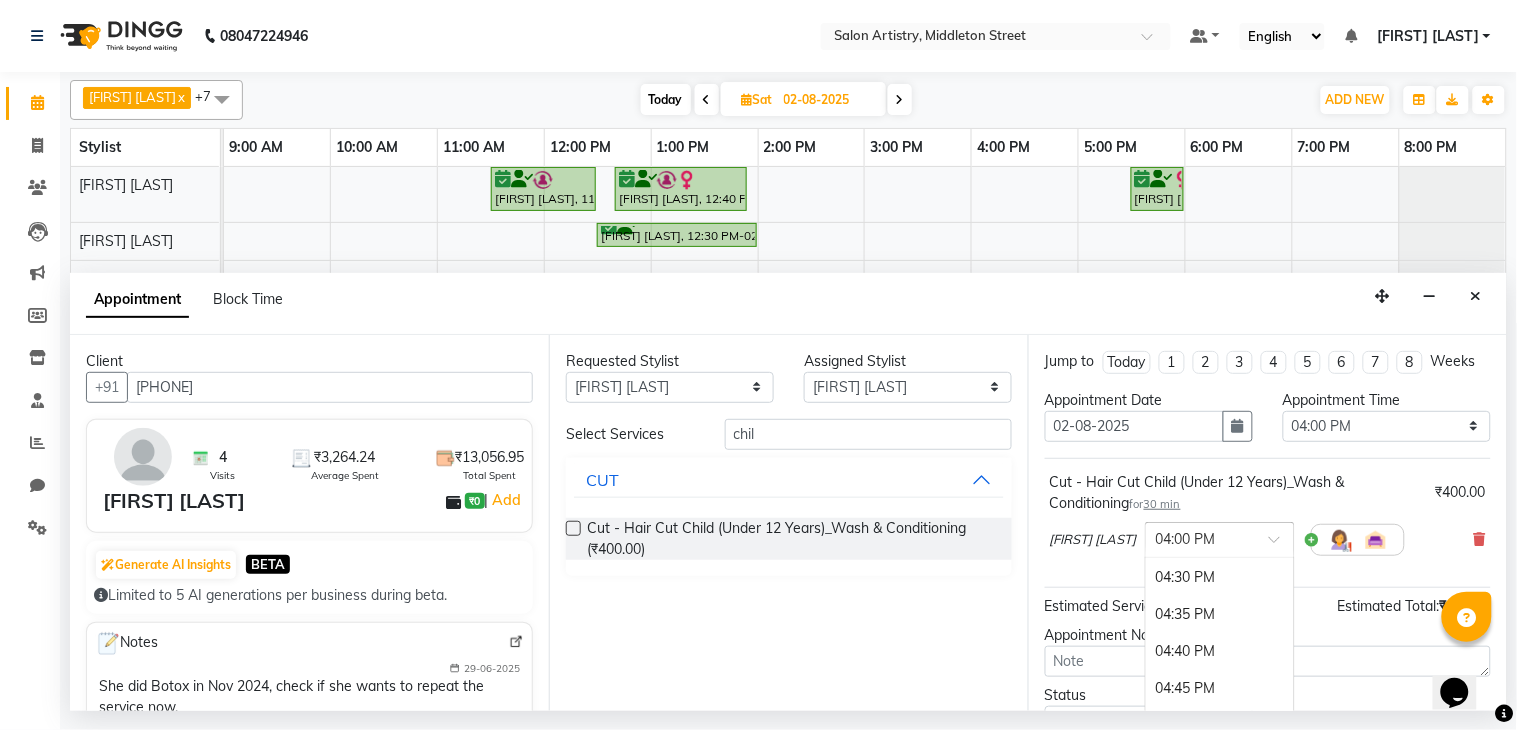 scroll, scrollTop: 2922, scrollLeft: 0, axis: vertical 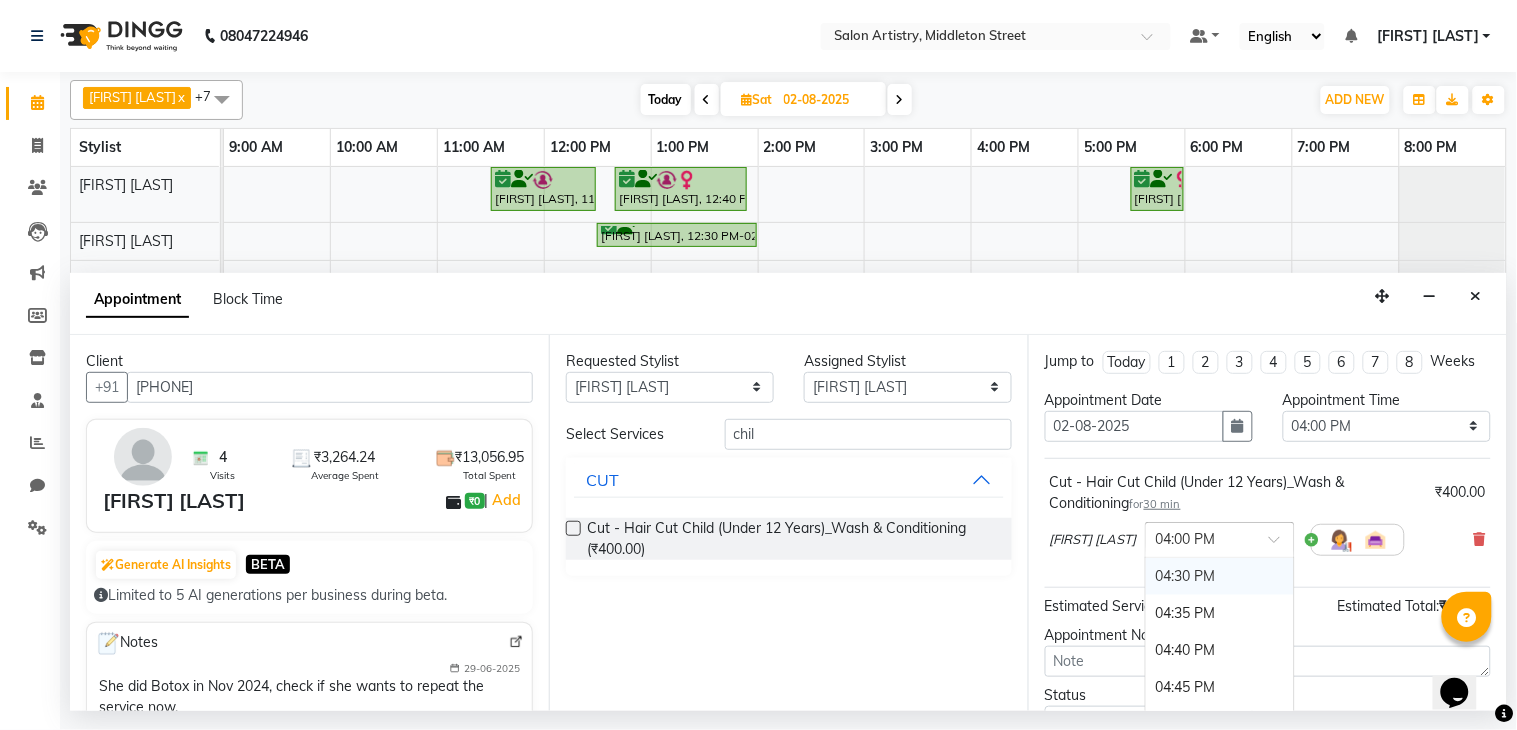 click on "04:30 PM" at bounding box center [1220, 576] 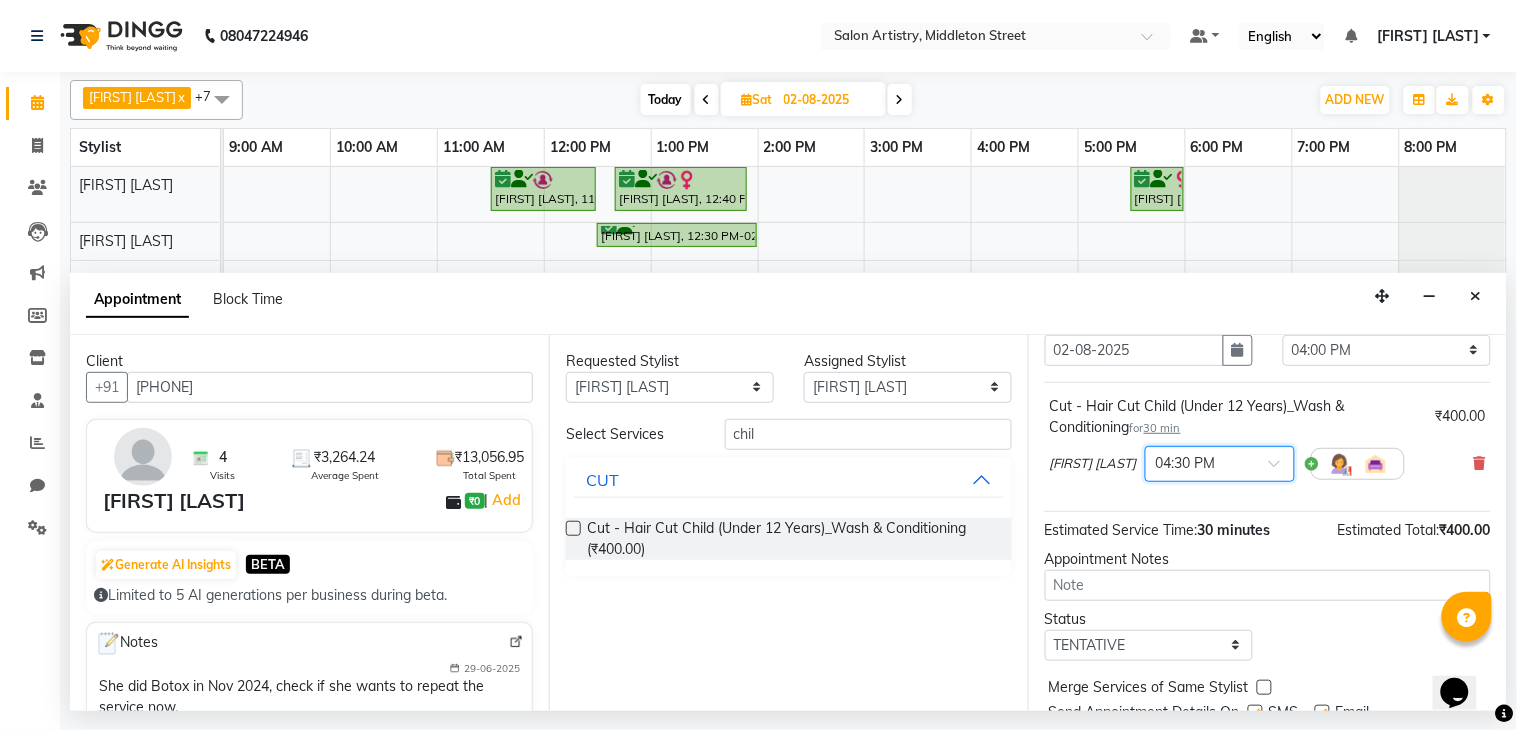 scroll, scrollTop: 171, scrollLeft: 0, axis: vertical 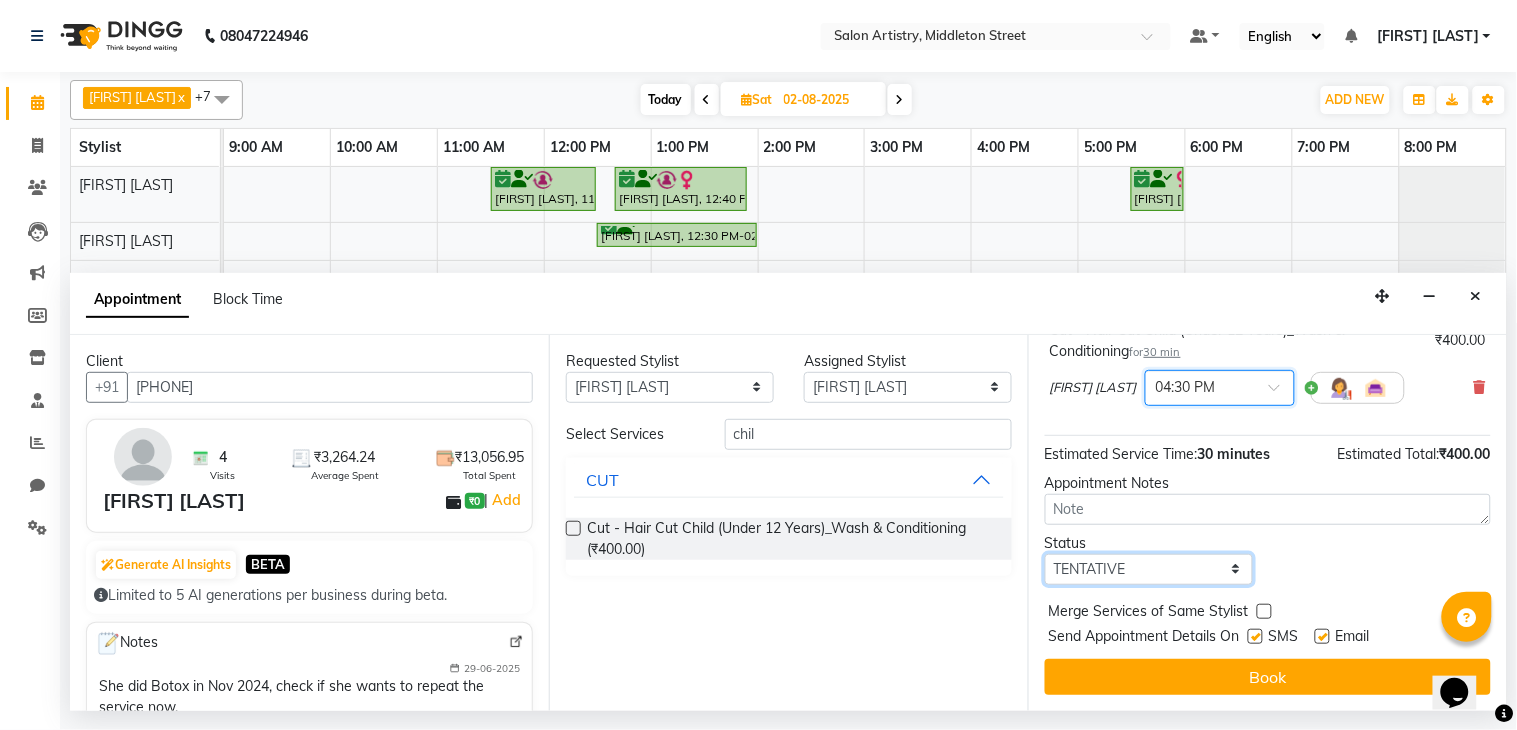 click on "Select TENTATIVE CONFIRM UPCOMING" at bounding box center (1149, 569) 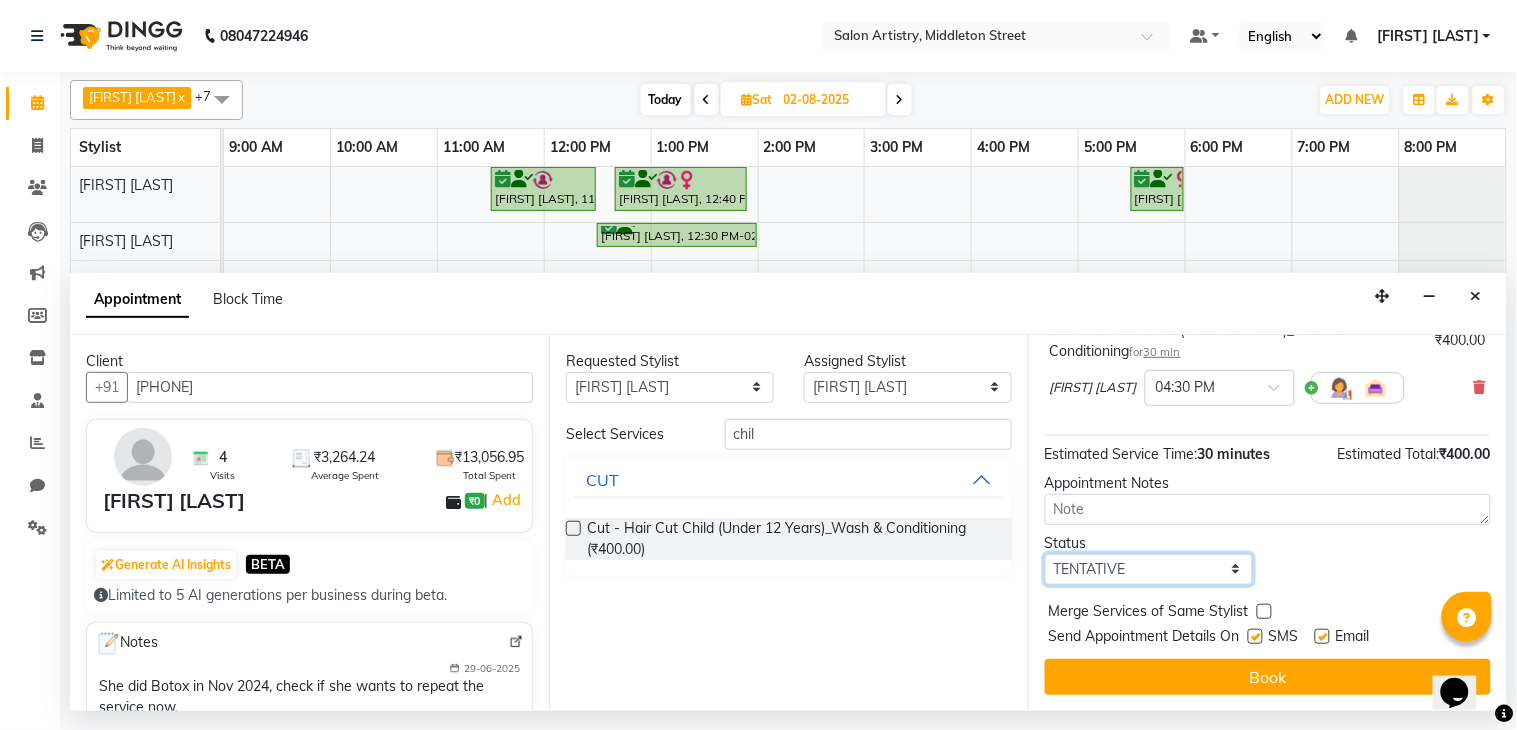 select on "confirm booking" 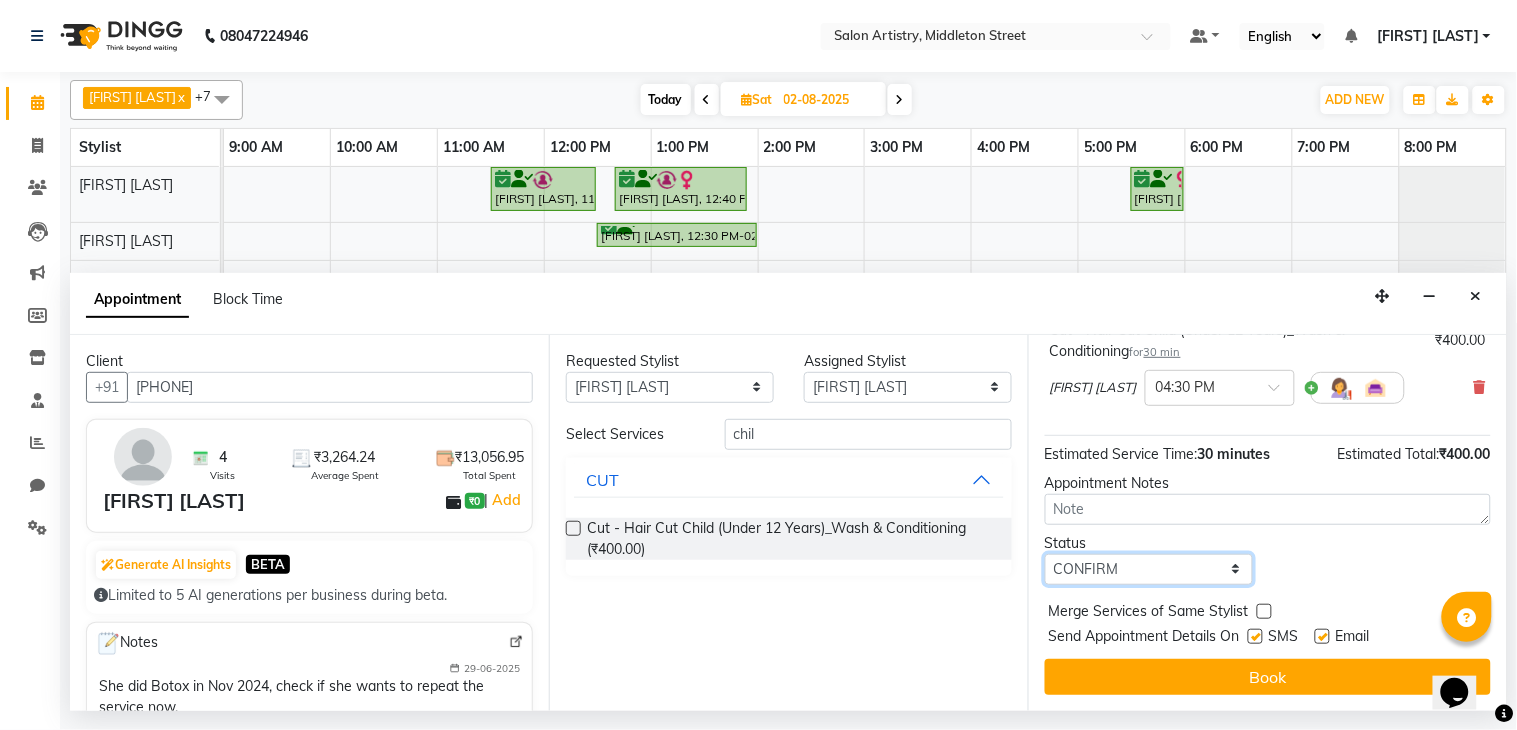 click on "Select TENTATIVE CONFIRM UPCOMING" at bounding box center (1149, 569) 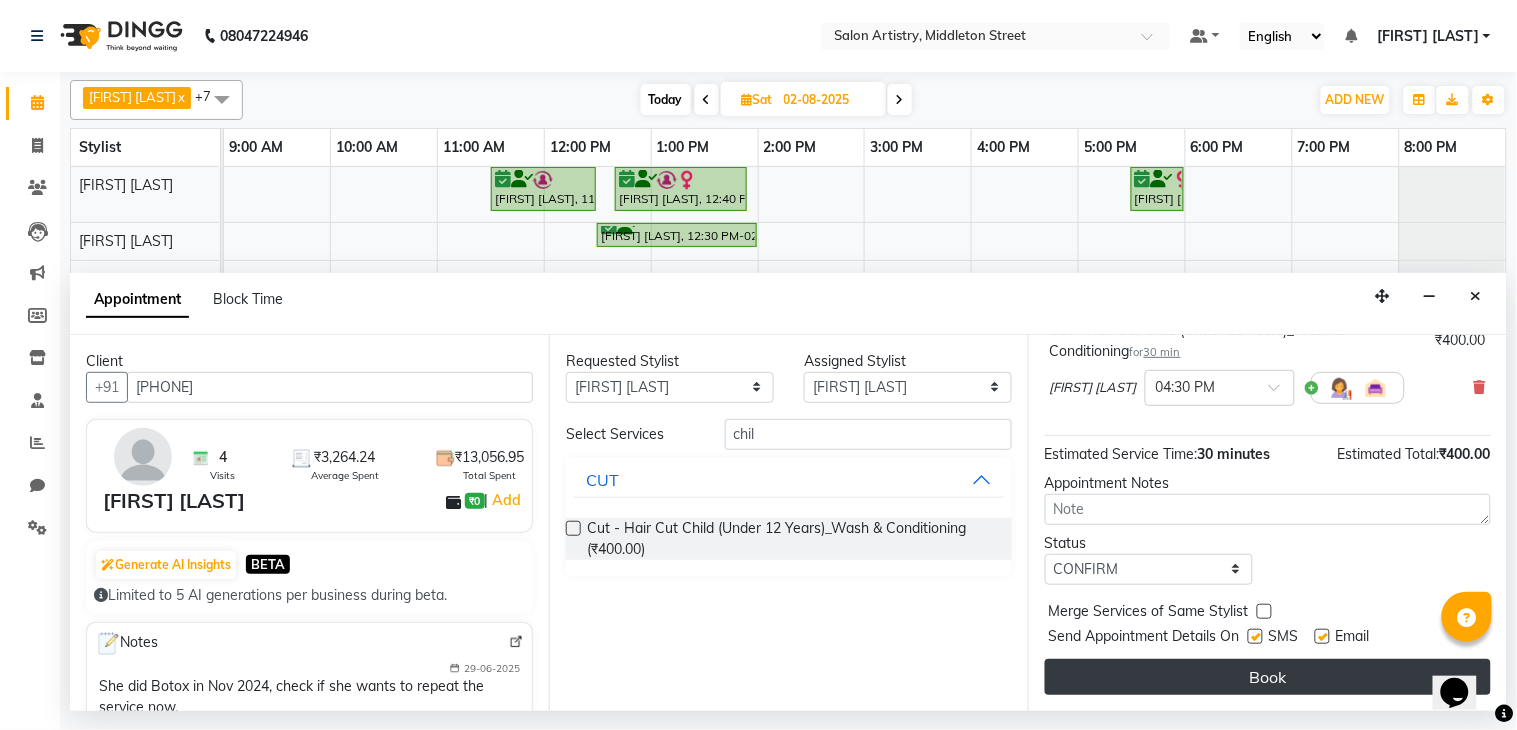 click on "Book" at bounding box center [1268, 677] 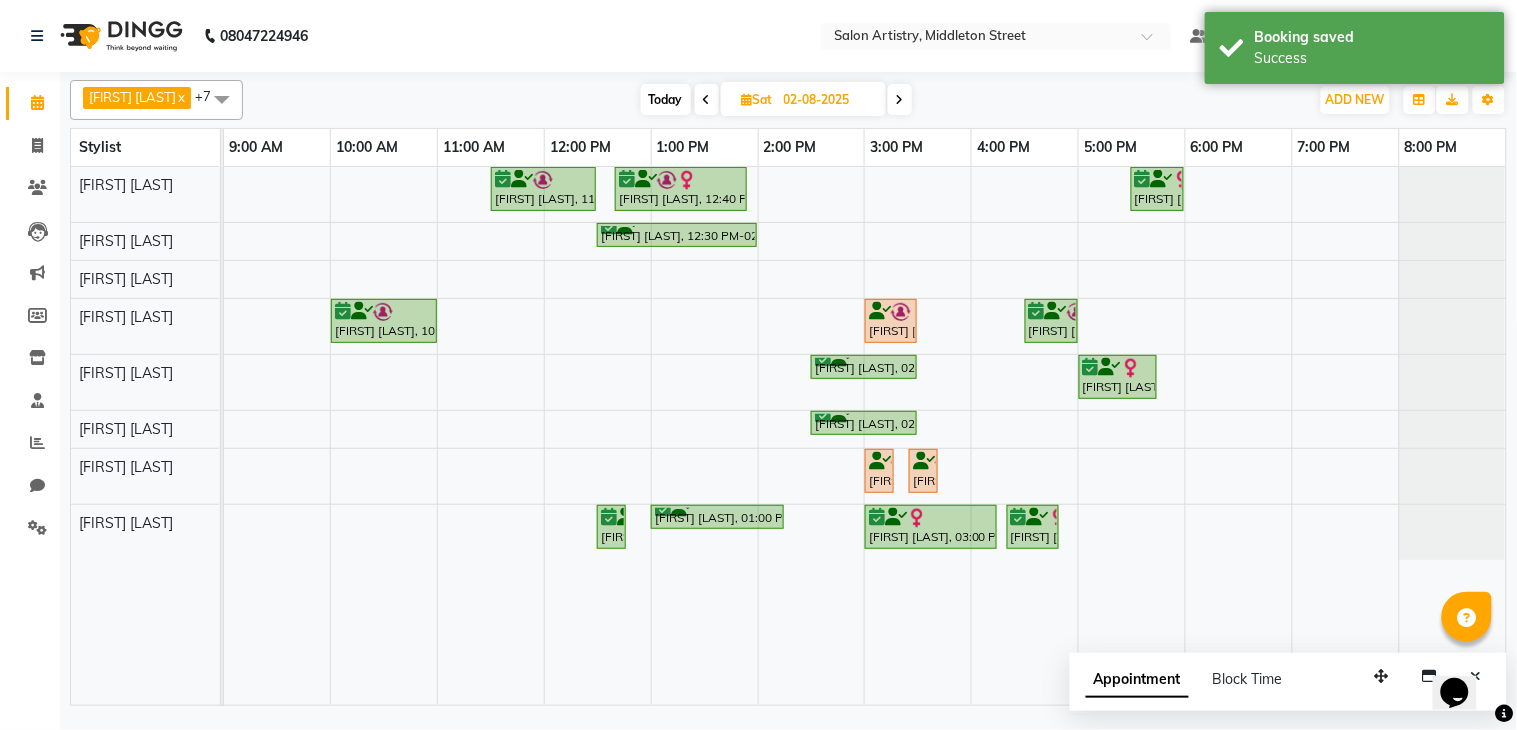 click at bounding box center [900, 99] 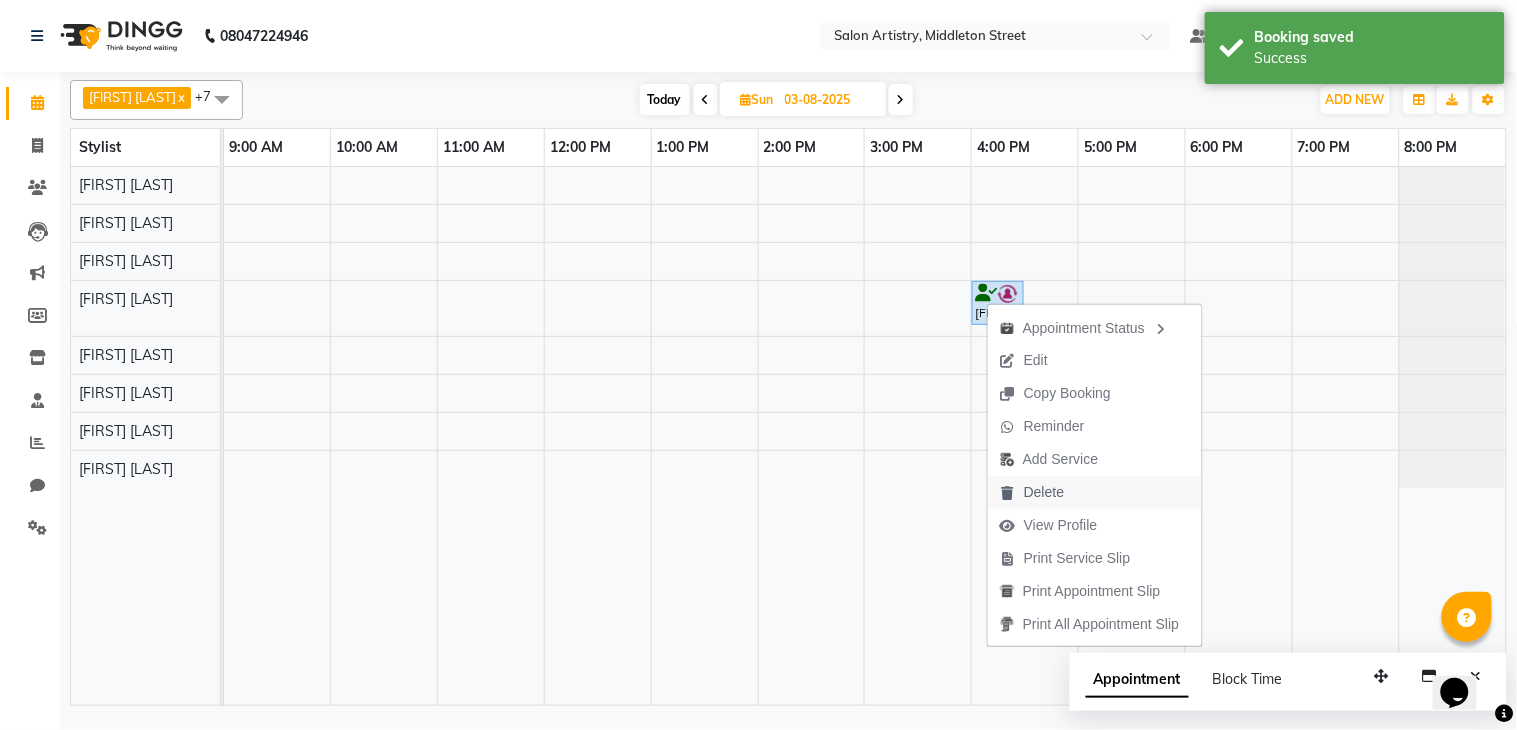 click on "Delete" at bounding box center (1044, 492) 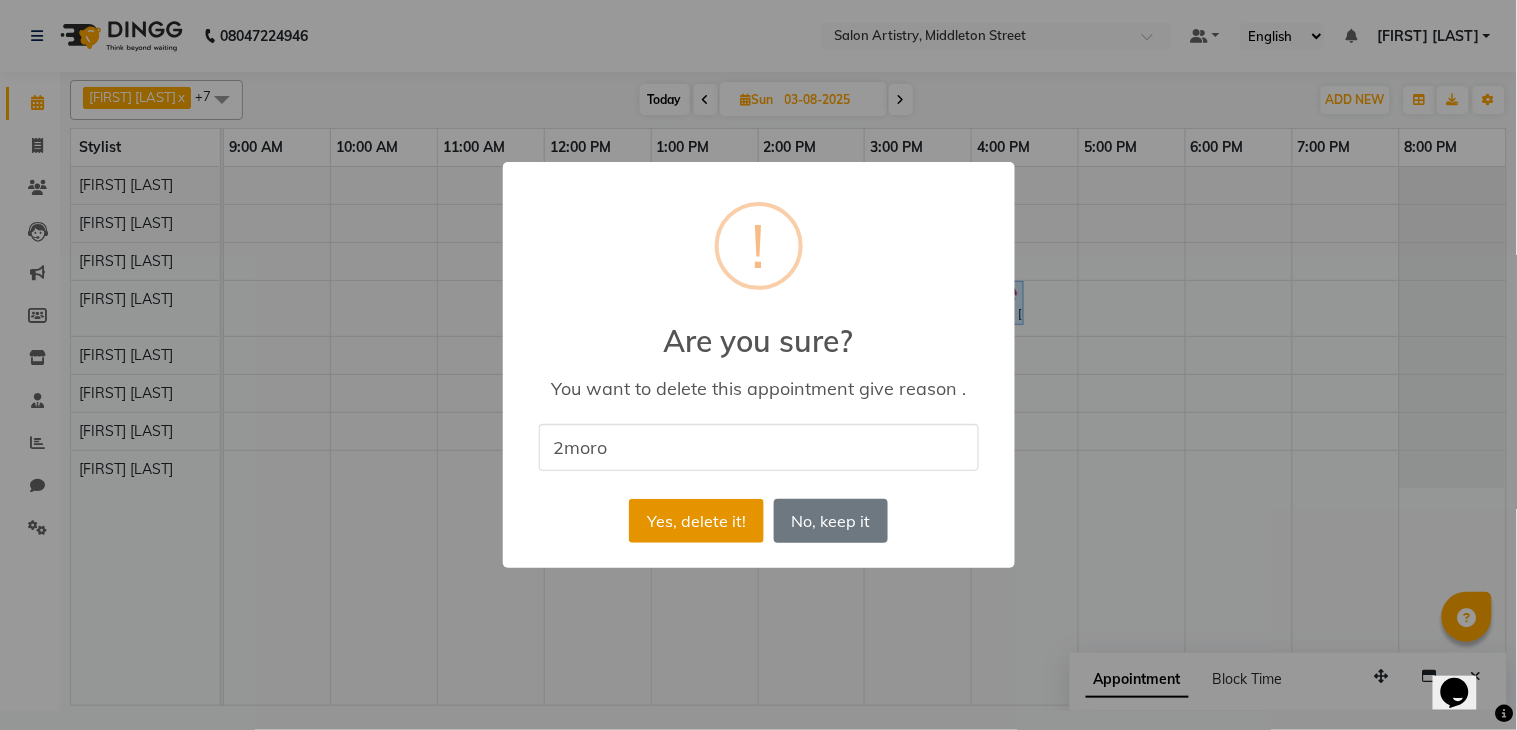 type on "2moro" 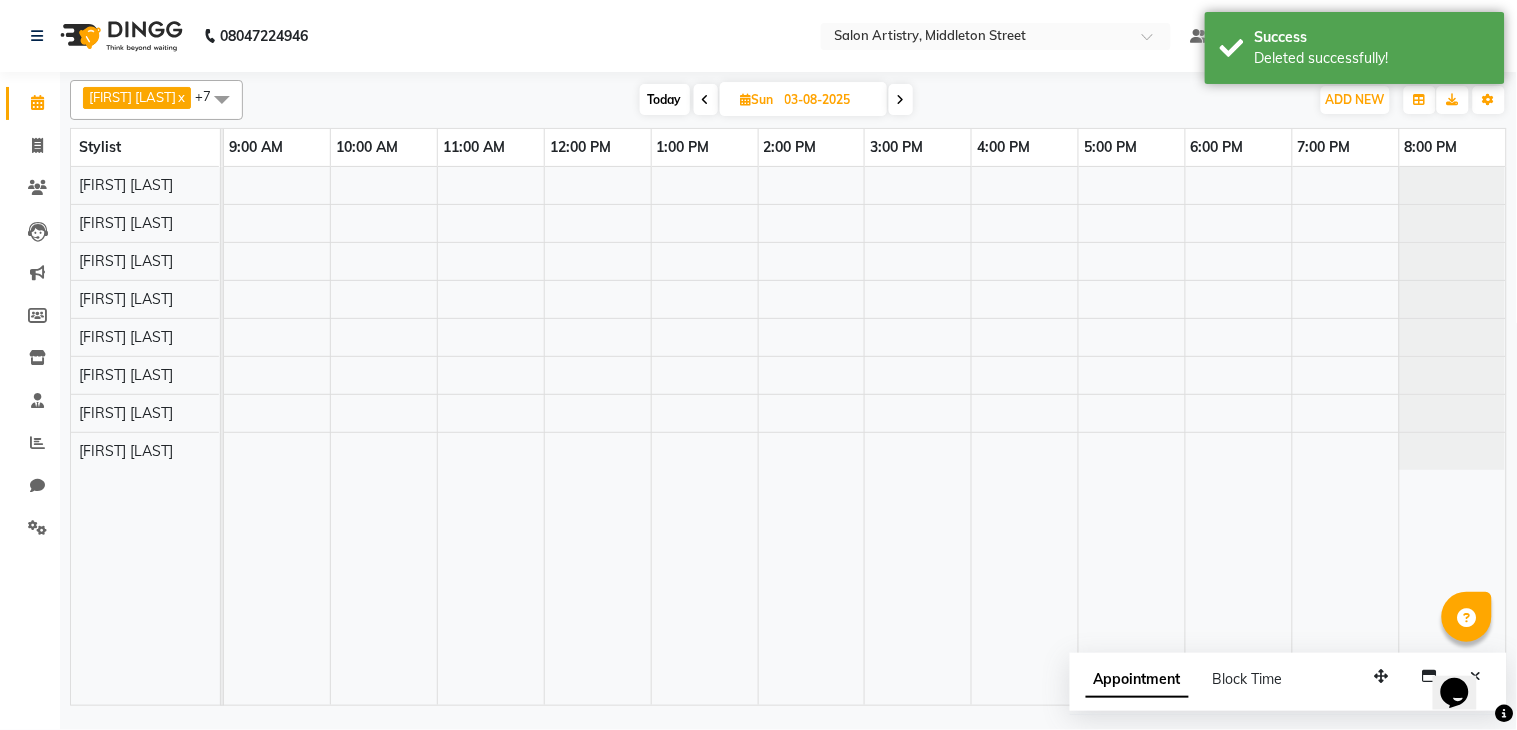 click at bounding box center [706, 100] 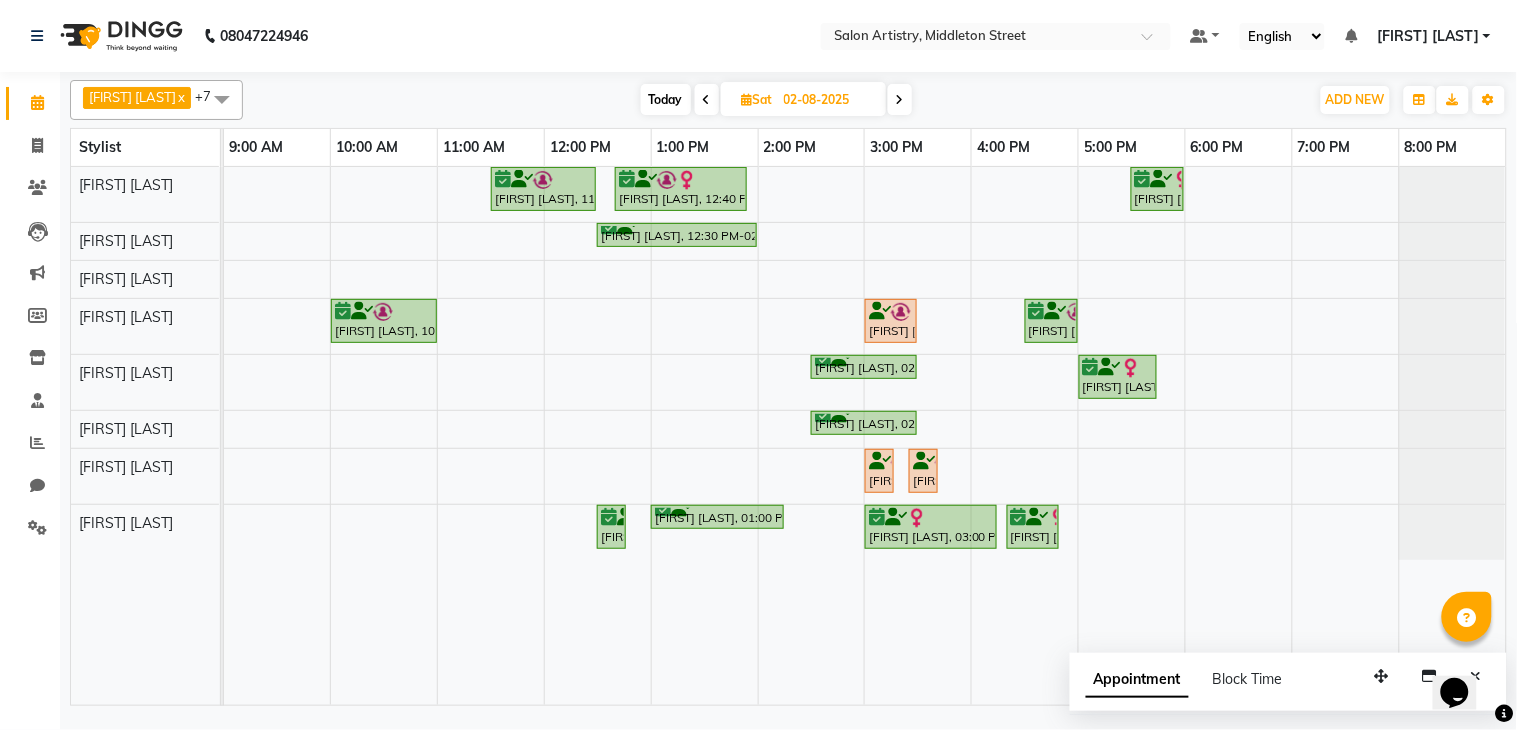 click on "[FIRST] [LAST], 11:30 AM-12:30 PM, Cut - Hair Cut (Pro)_Wash & Conditioning     [FIRST] [LAST], 12:40 PM-01:55 PM, Hair Colour - Root Touch Up (Without Ammonia)     [FIRST] [LAST], 05:30 PM-06:00 PM, Wash & Plain Dry (With Conditioning)-Upto Mid Back     [FIRST] [LAST], 12:30 PM-02:00 PM, Facial - Radiance - The Therapist Recommended     [FIRST] [LAST], 03:00 PM-03:10 PM, Threading - Eyebrows     [FIRST] [LAST], 10:00 AM-11:00 AM, ESSENTIAL REJUVENATING TREATMENT - DANDRUFF-MEN     [FIRST] [LAST], 03:00 PM-03:30 PM, HAIR CUT SENIOR STYLIST MEN     [FIRST] [LAST], 04:30 PM-05:00 PM, Cut - Hair Cut Child (Under 12 Years)_Wash & Conditioning     [FIRST] [LAST], 02:30 PM-03:30 PM, Anti Tan Pedicure     [FIRST] [LAST], 05:00 PM-05:45 PM, Regular Pedicure     [FIRST] [LAST], 02:30 PM-03:30 PM, Anti Tan Menicure     [FIRST] [LAST], 12:30 PM-12:40 PM, Threading - Eyebrows     [FIRST] [LAST], 01:00 PM-02:15 PM, Facial-Gold Ritual" at bounding box center (865, 436) 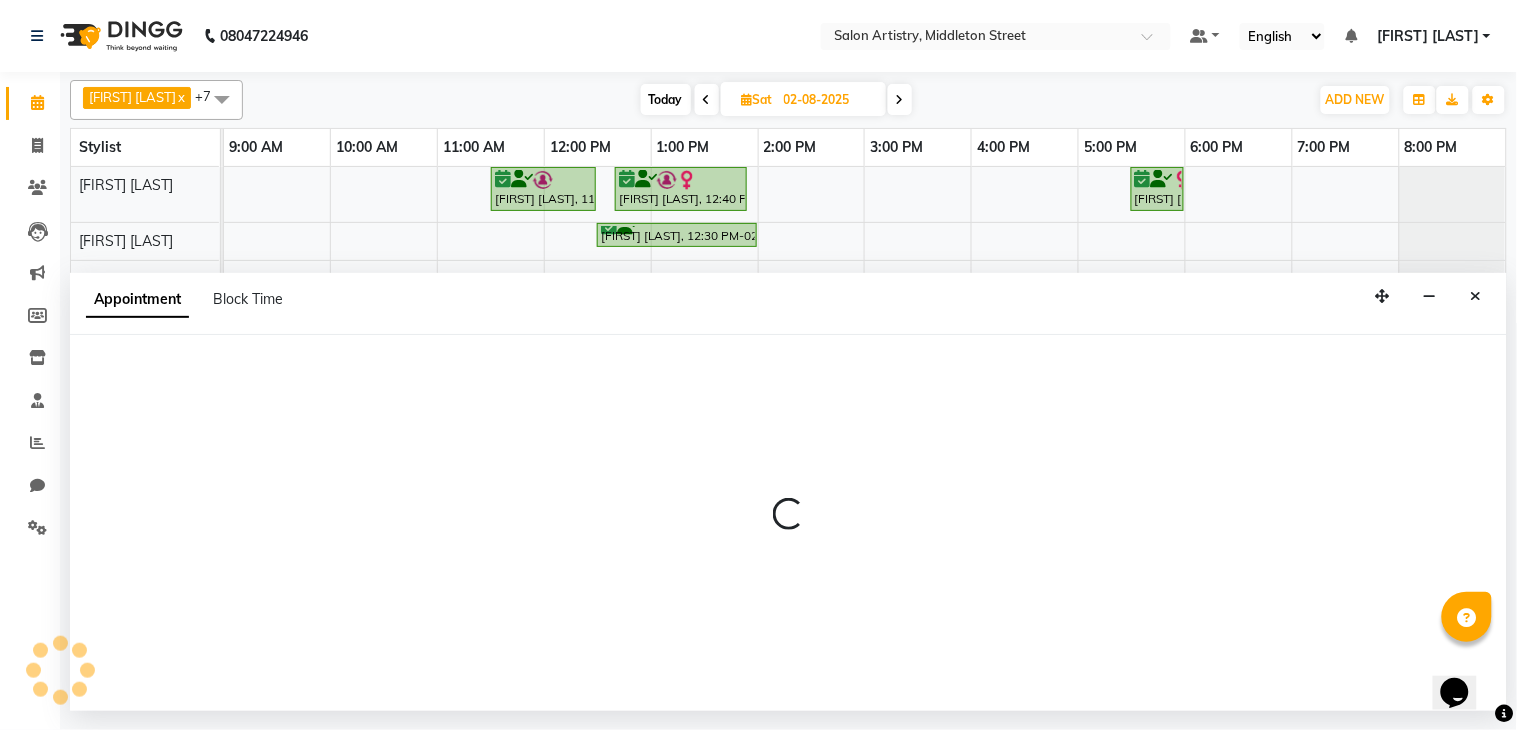 select on "79865" 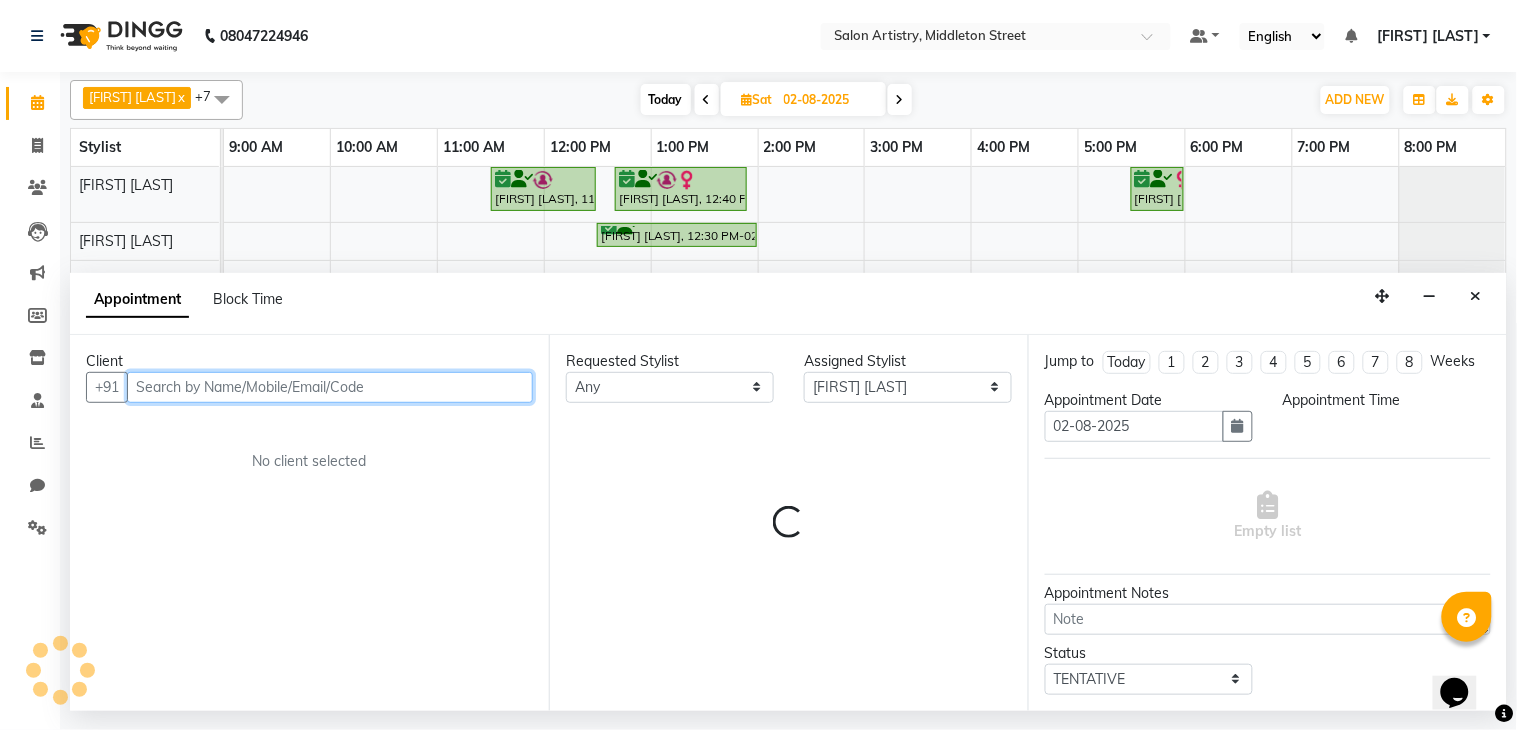 select on "660" 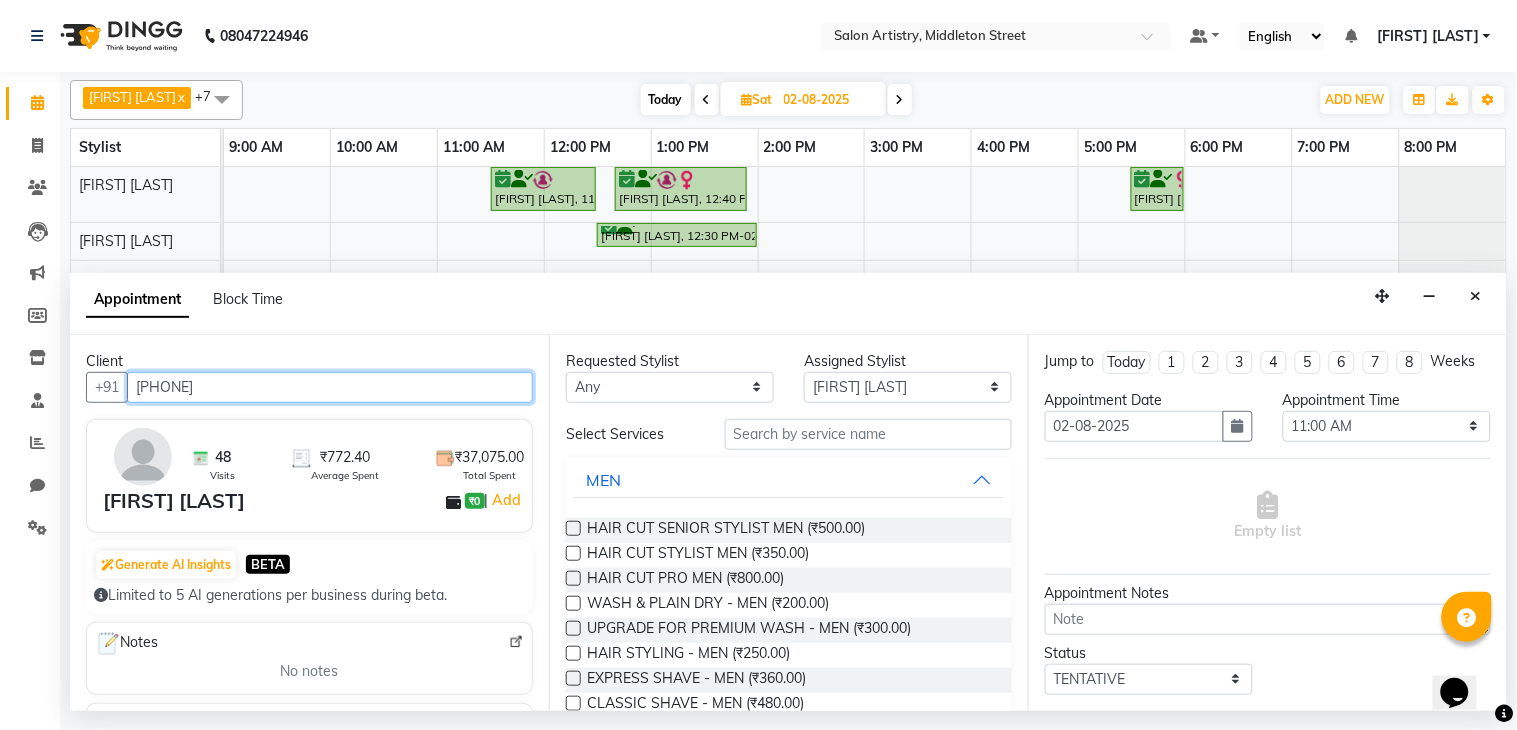 type on "[PHONE]" 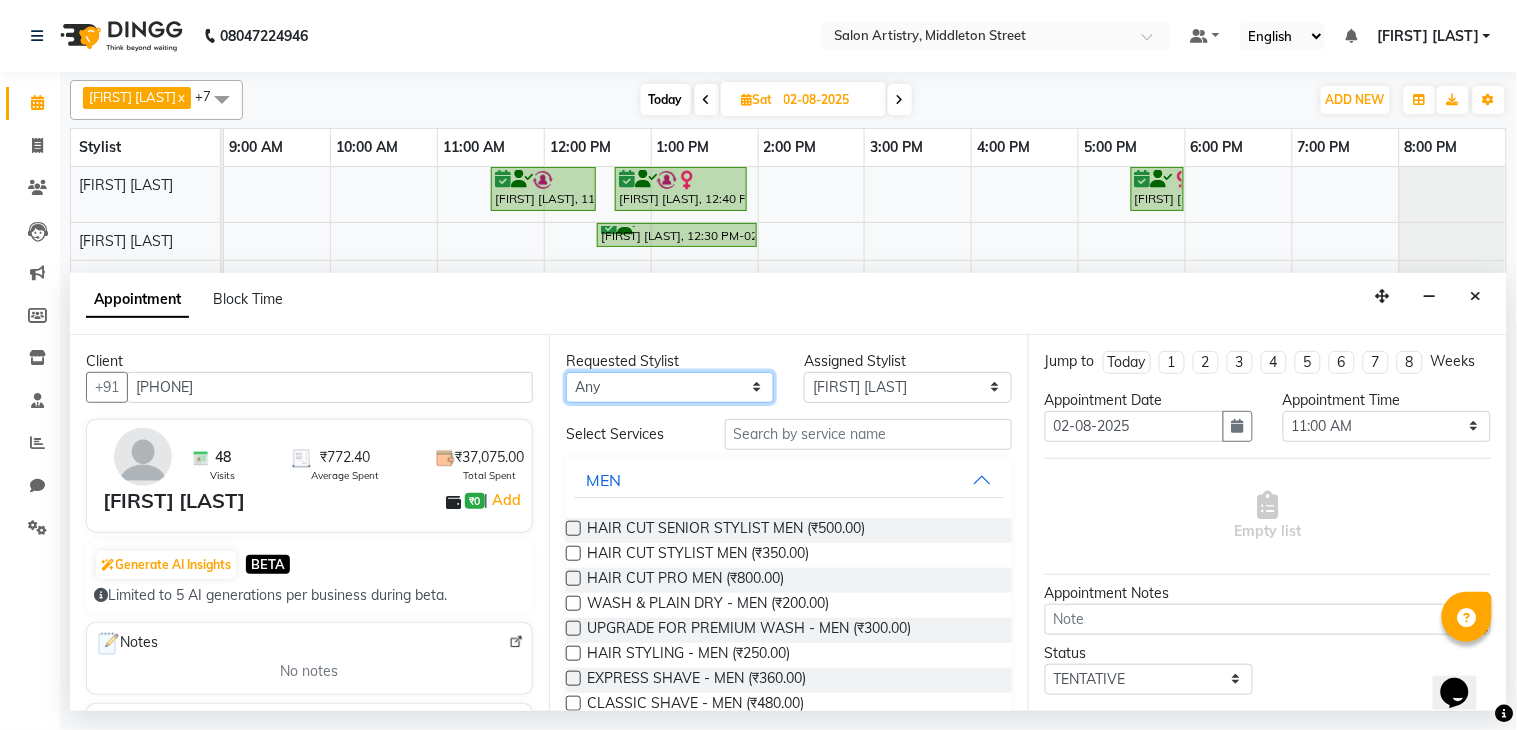 click on "Any Anupriya Ghosh Iqbal Ahmed Irshad Khan Mannu Kumar Gupta Mekhla Bhattacharya Minika Das Puja Debnath Reception Rekha Singh Ricky Das Rony Das Sangeeta Lodh Sharfaraz Ata Waris Simmy Rai Tapasi" at bounding box center [670, 387] 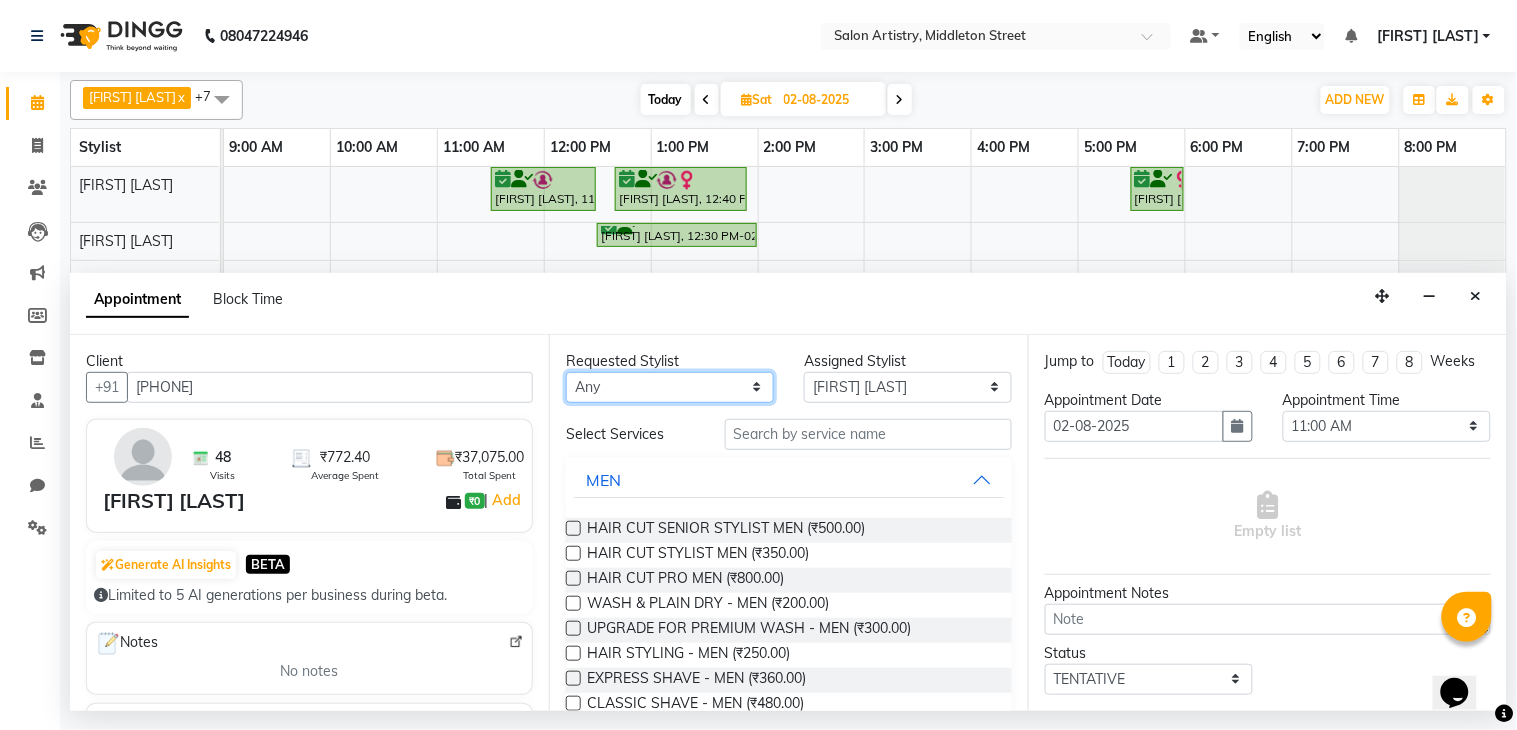 select on "79865" 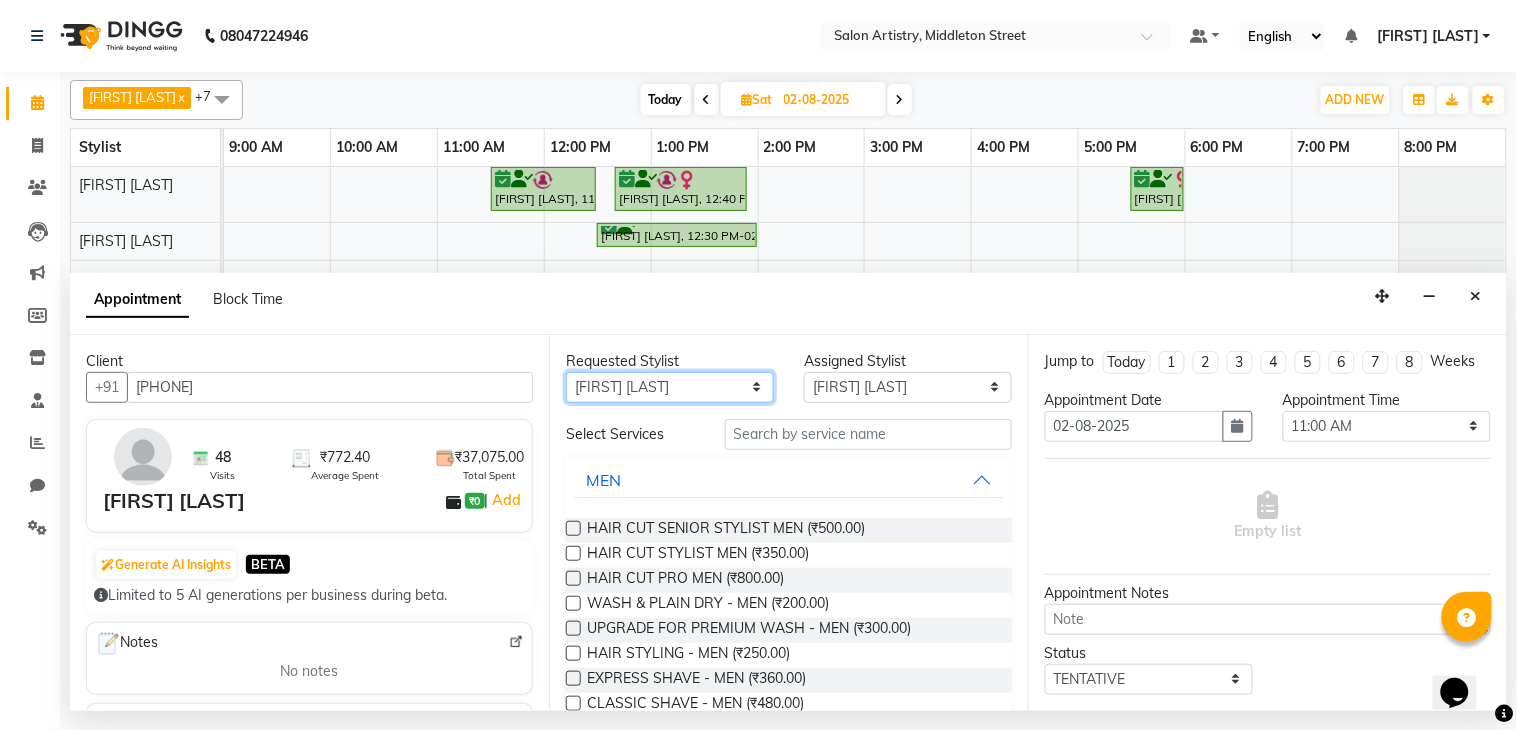 click on "Any Anupriya Ghosh Iqbal Ahmed Irshad Khan Mannu Kumar Gupta Mekhla Bhattacharya Minika Das Puja Debnath Reception Rekha Singh Ricky Das Rony Das Sangeeta Lodh Sharfaraz Ata Waris Simmy Rai Tapasi" at bounding box center [670, 387] 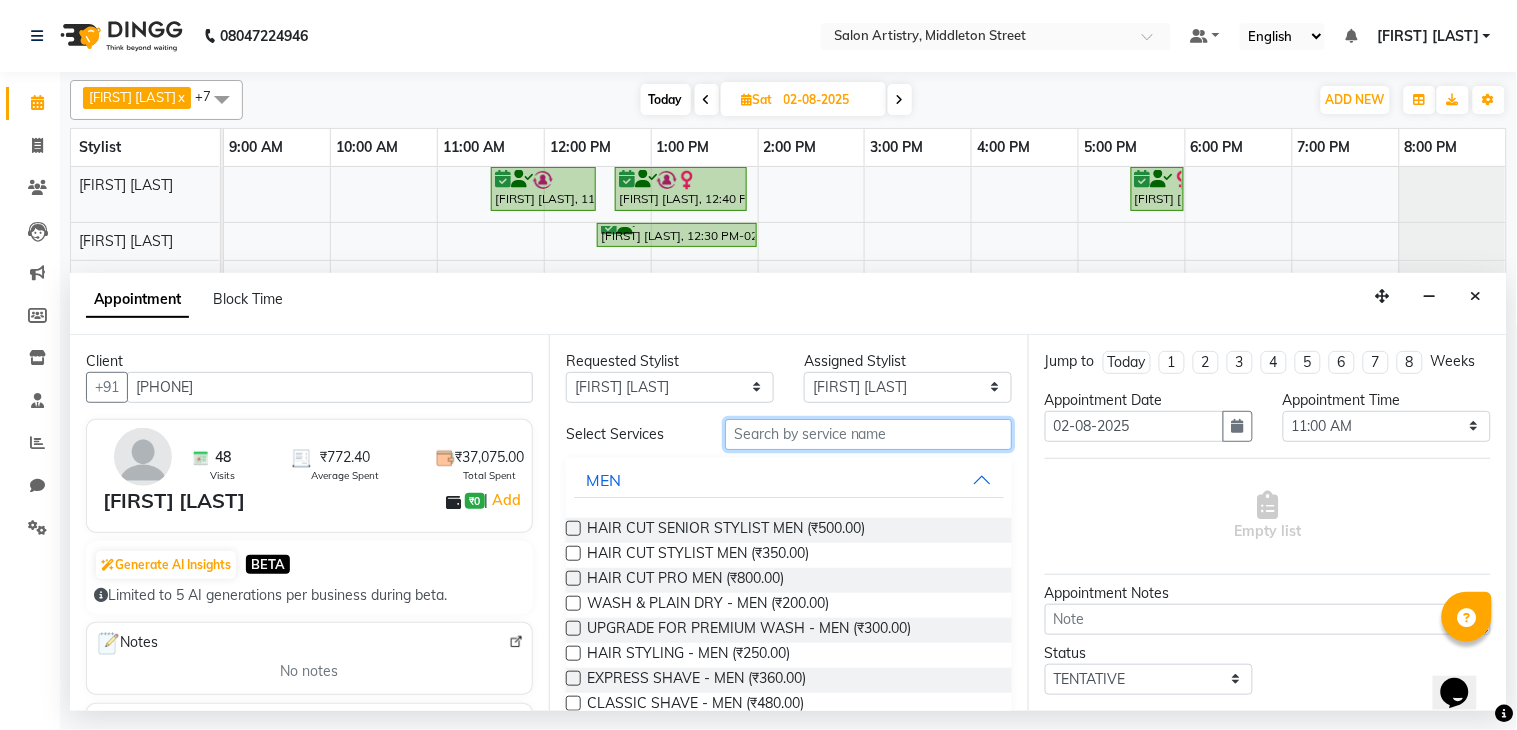 click at bounding box center (868, 434) 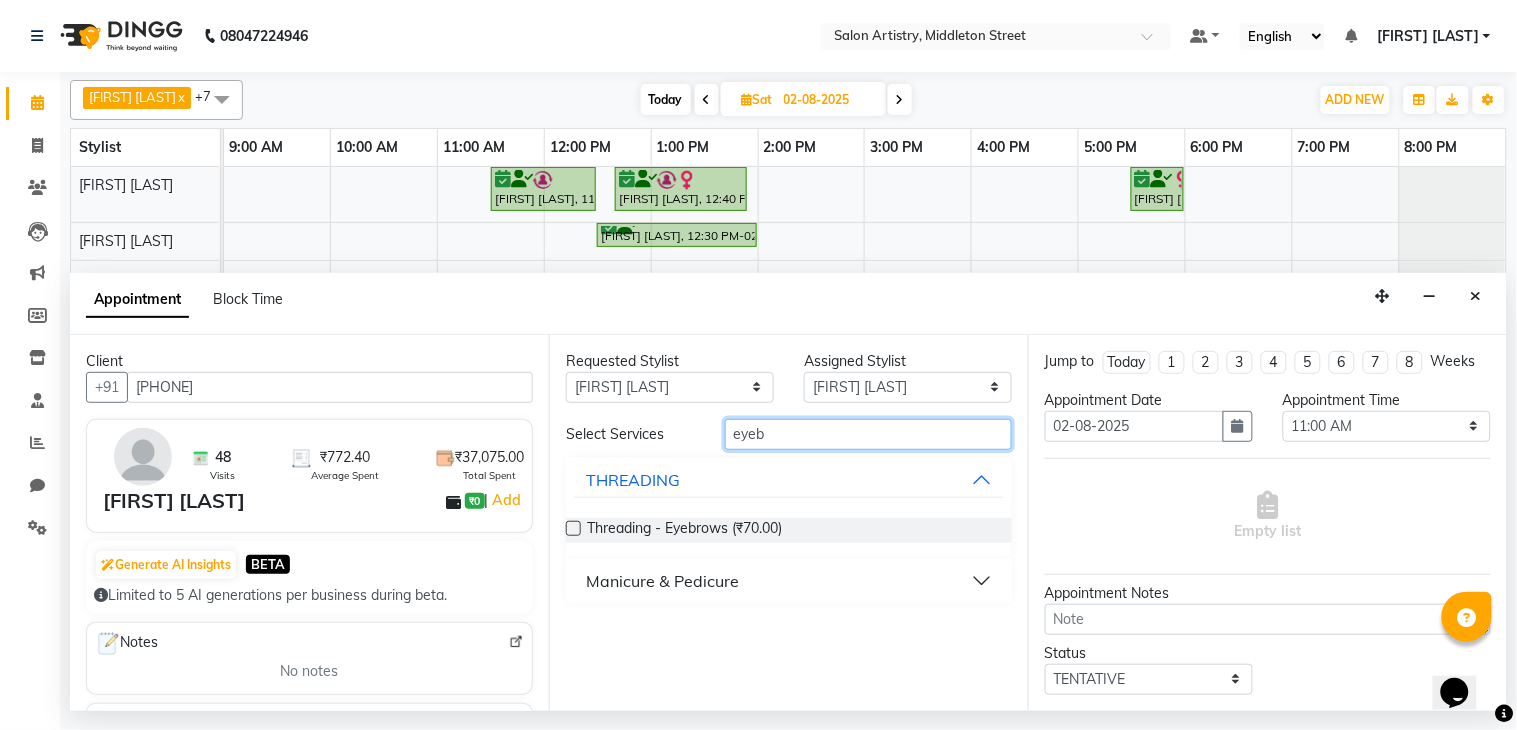 type on "eyeb" 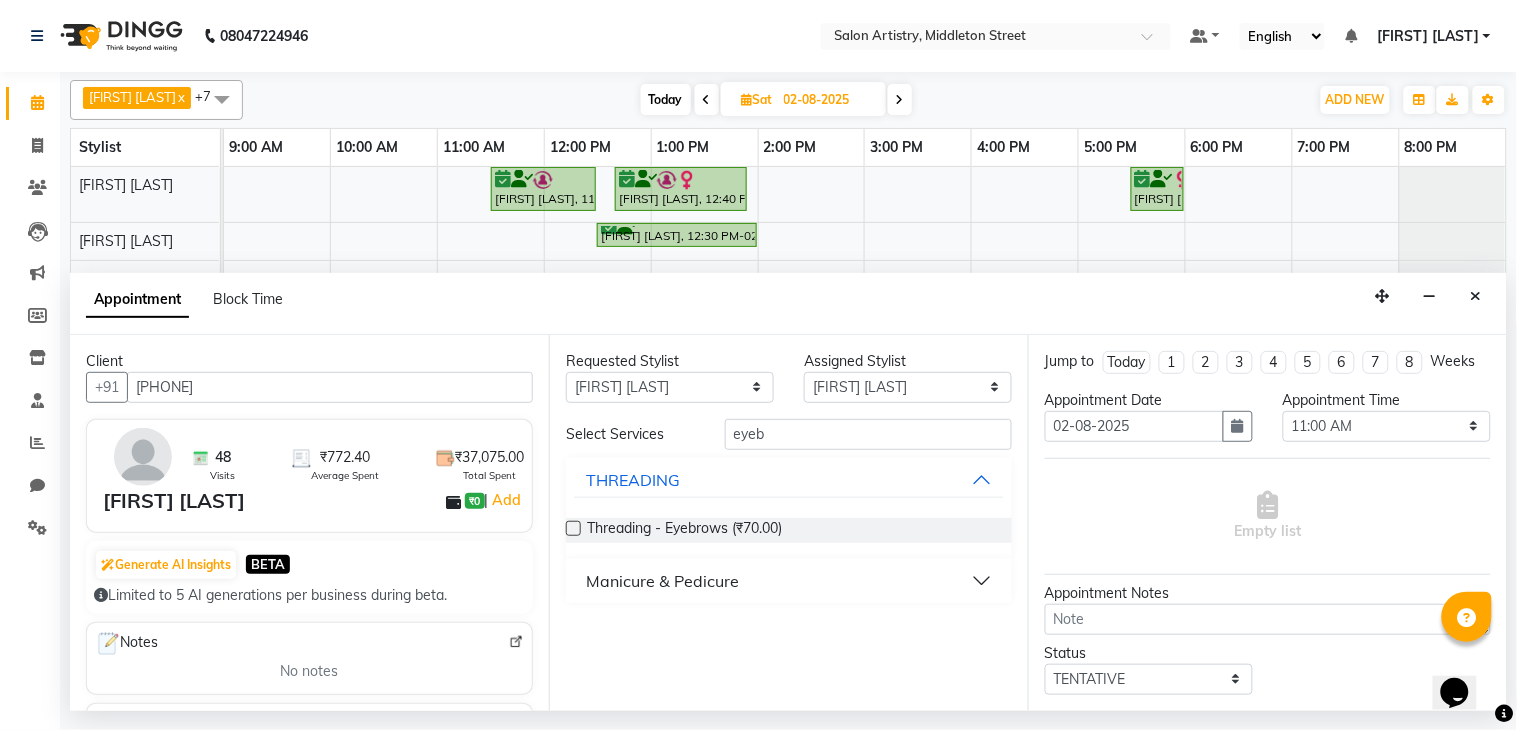 click at bounding box center [573, 528] 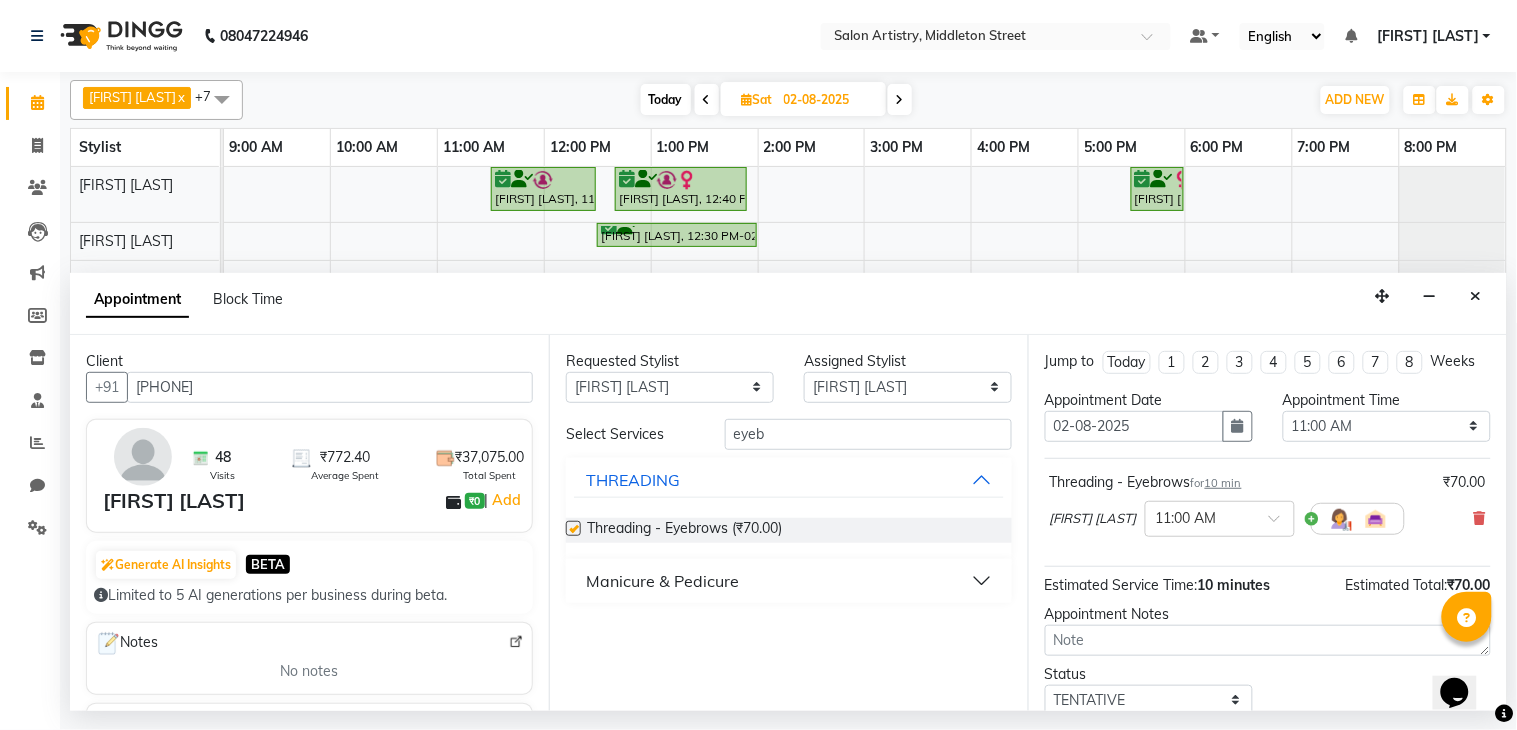 checkbox on "false" 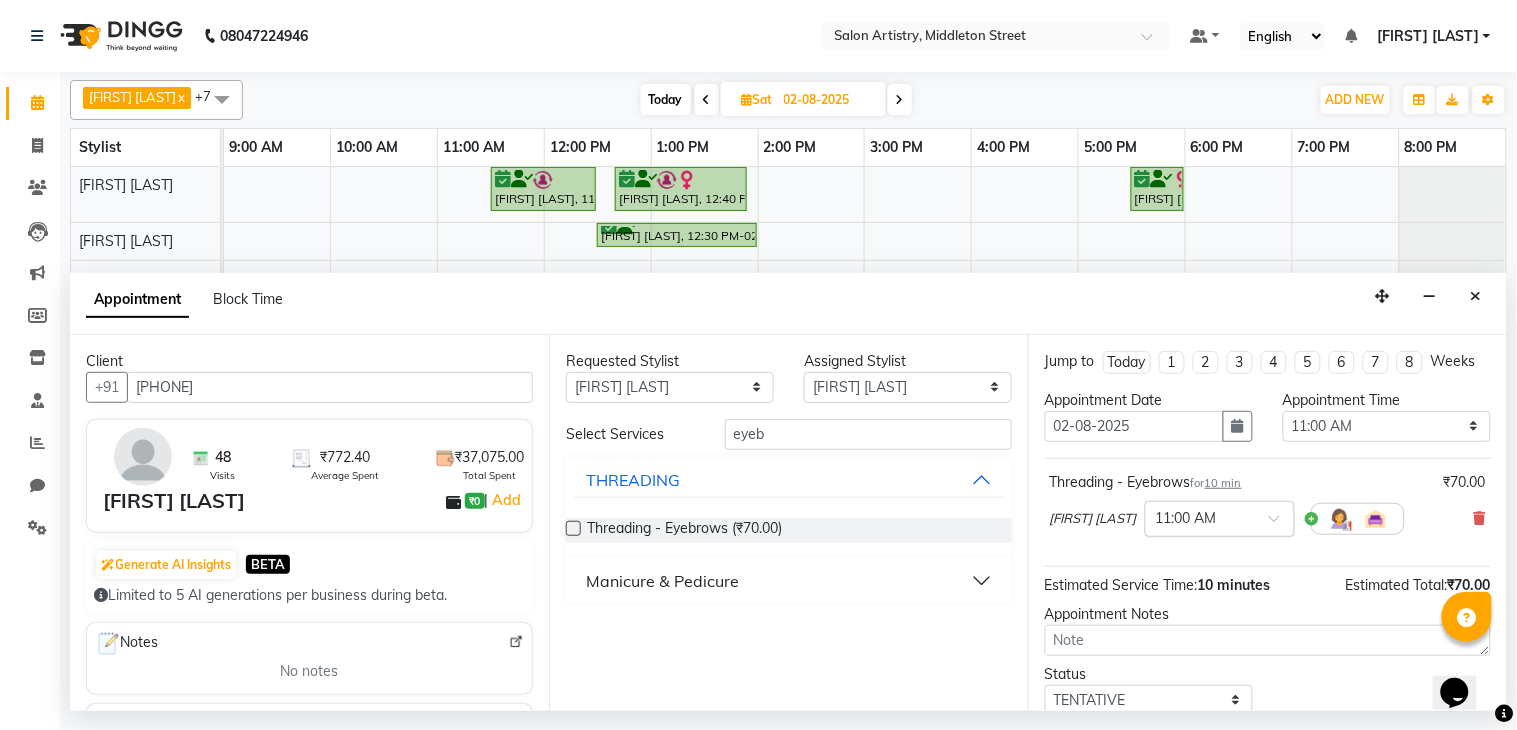 click at bounding box center [1200, 517] 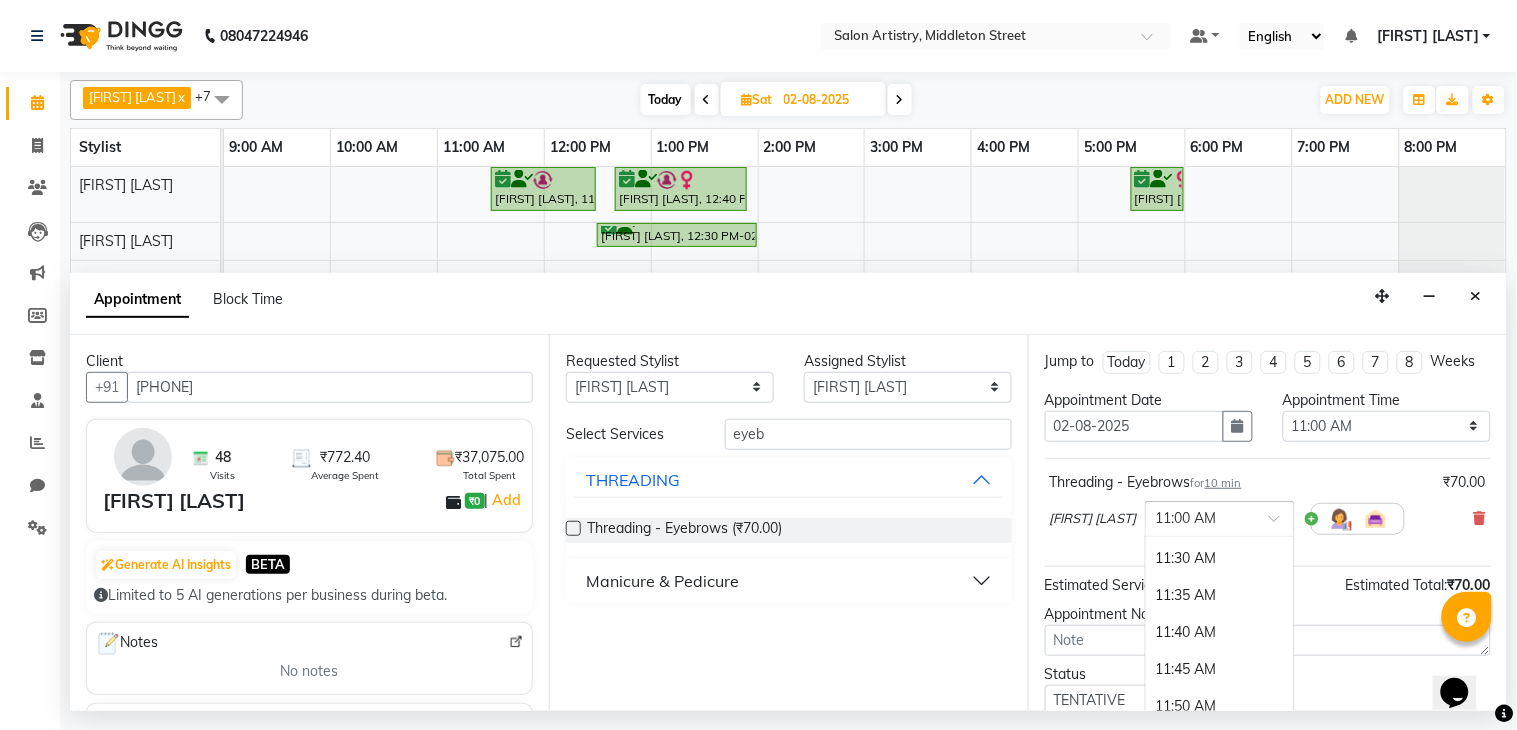scroll, scrollTop: 665, scrollLeft: 0, axis: vertical 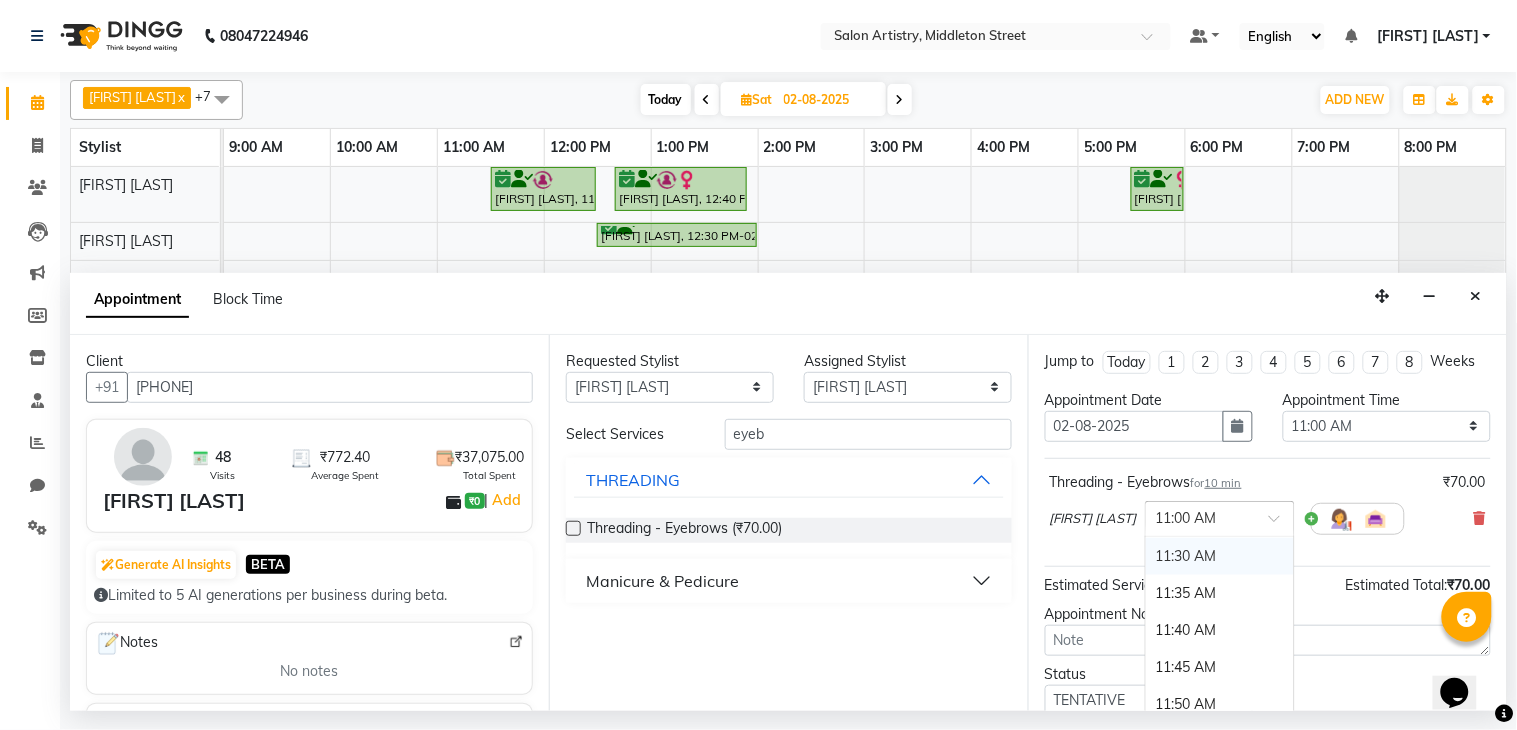 click on "11:30 AM" at bounding box center (1220, 556) 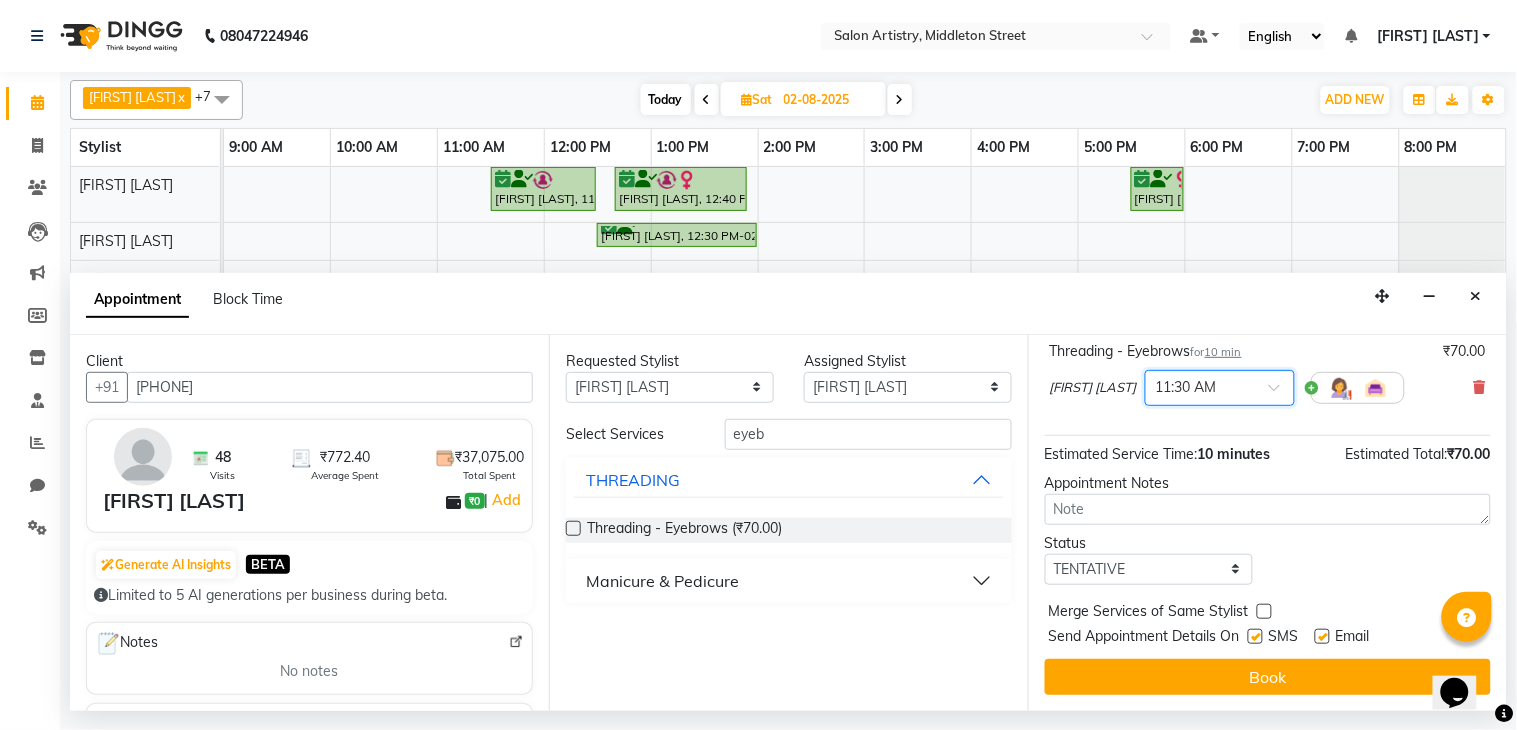 scroll, scrollTop: 150, scrollLeft: 0, axis: vertical 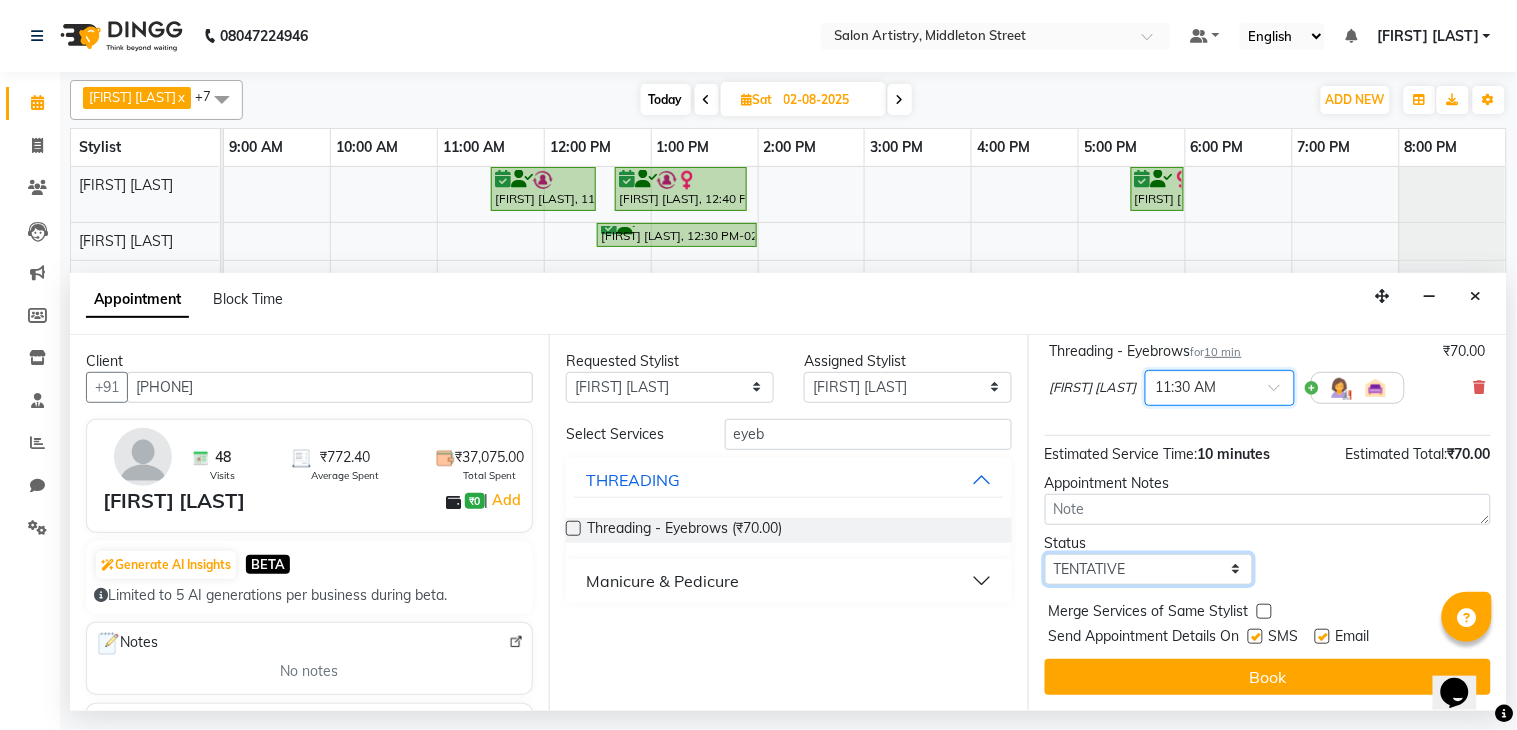click on "Select TENTATIVE CONFIRM UPCOMING" at bounding box center (1149, 569) 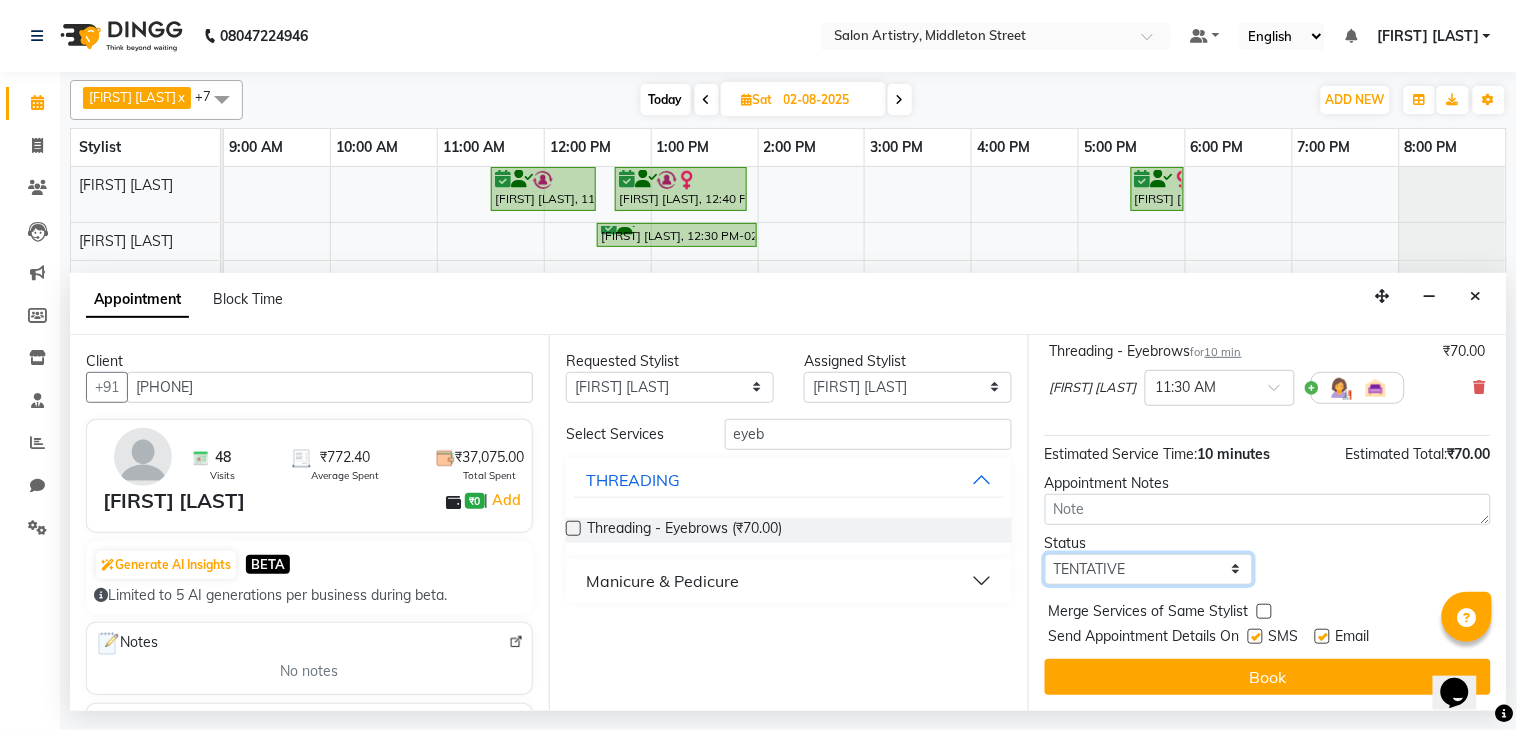 select on "confirm booking" 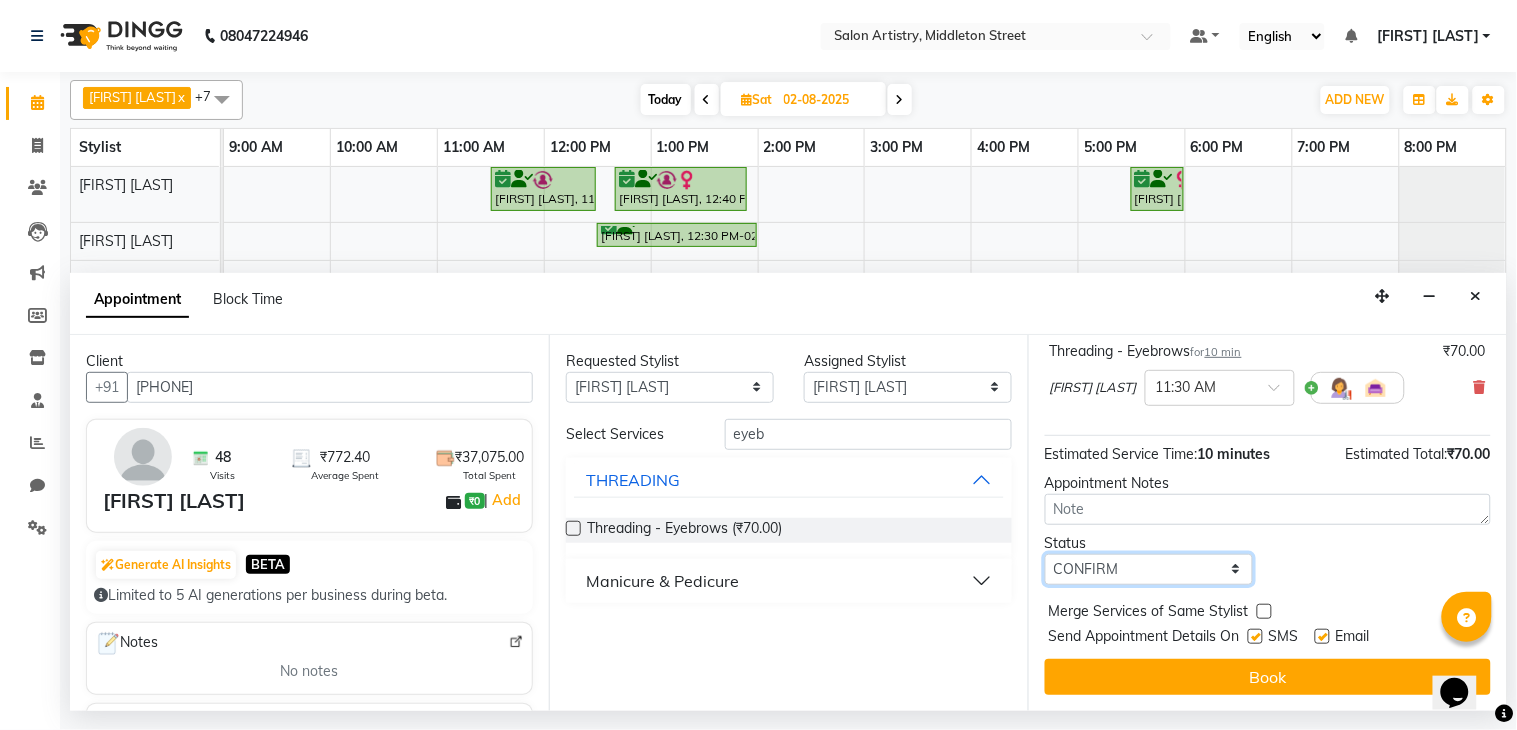 click on "Select TENTATIVE CONFIRM UPCOMING" at bounding box center (1149, 569) 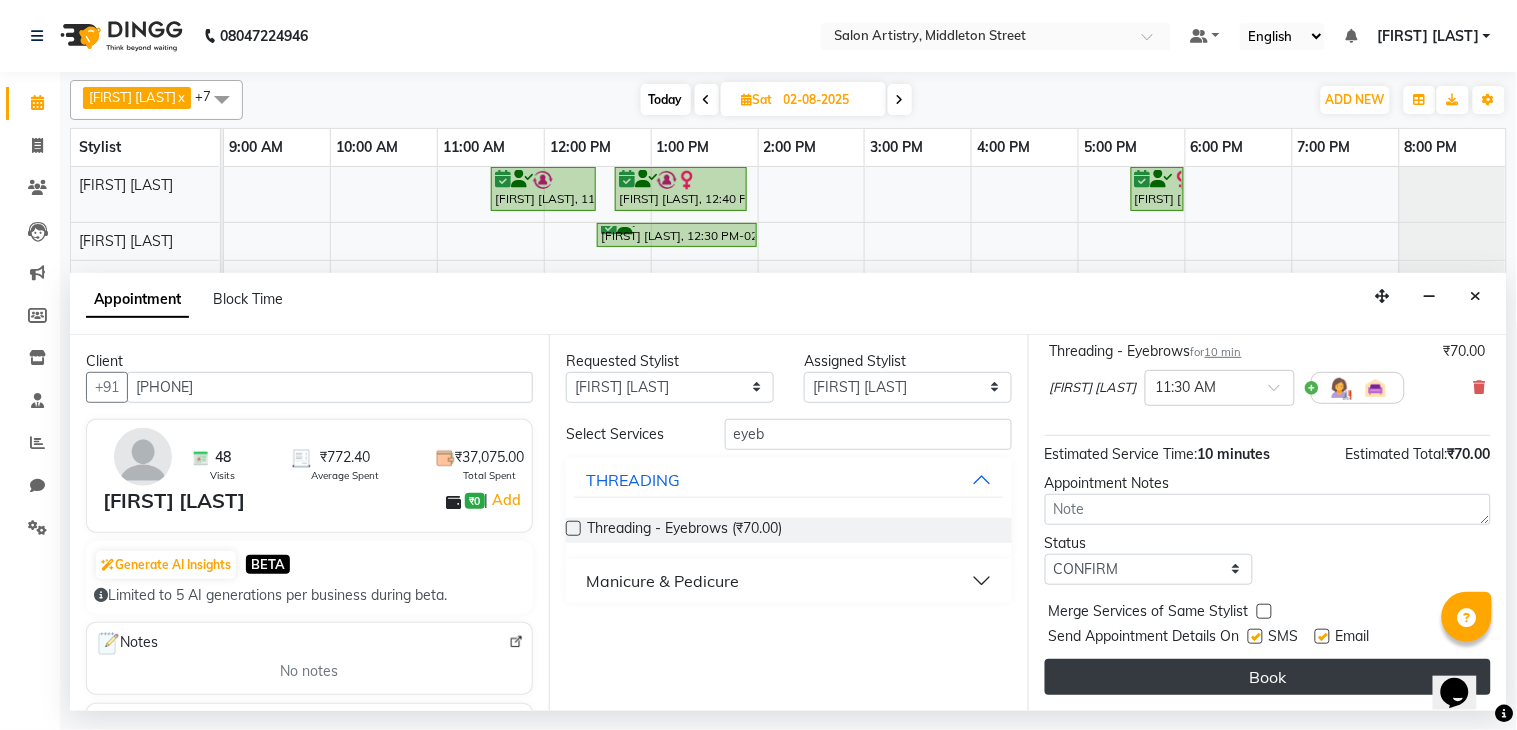 click on "Book" at bounding box center [1268, 677] 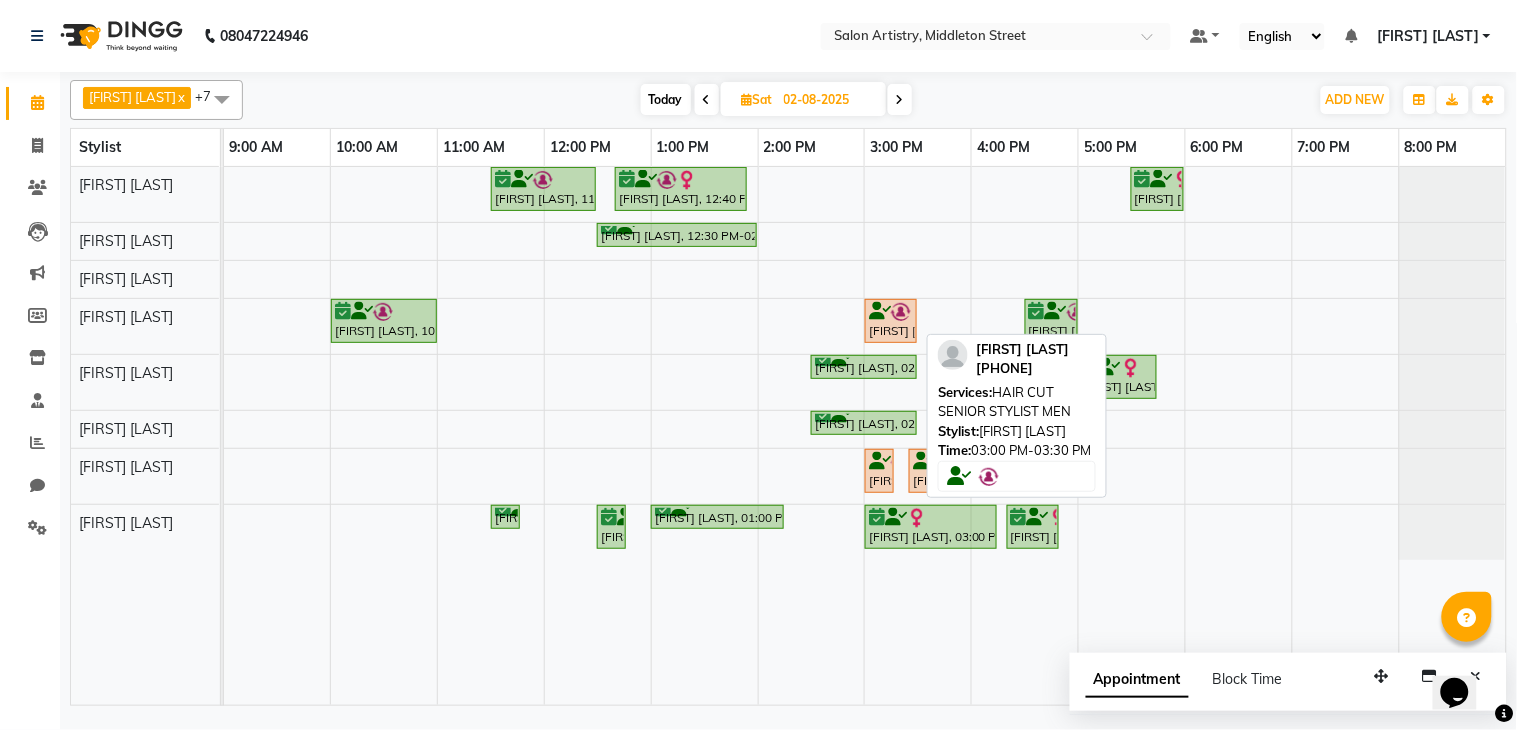 click on "[FIRST] [LAST], 03:00 PM-03:30 PM, HAIR CUT SENIOR STYLIST MEN" at bounding box center (891, 321) 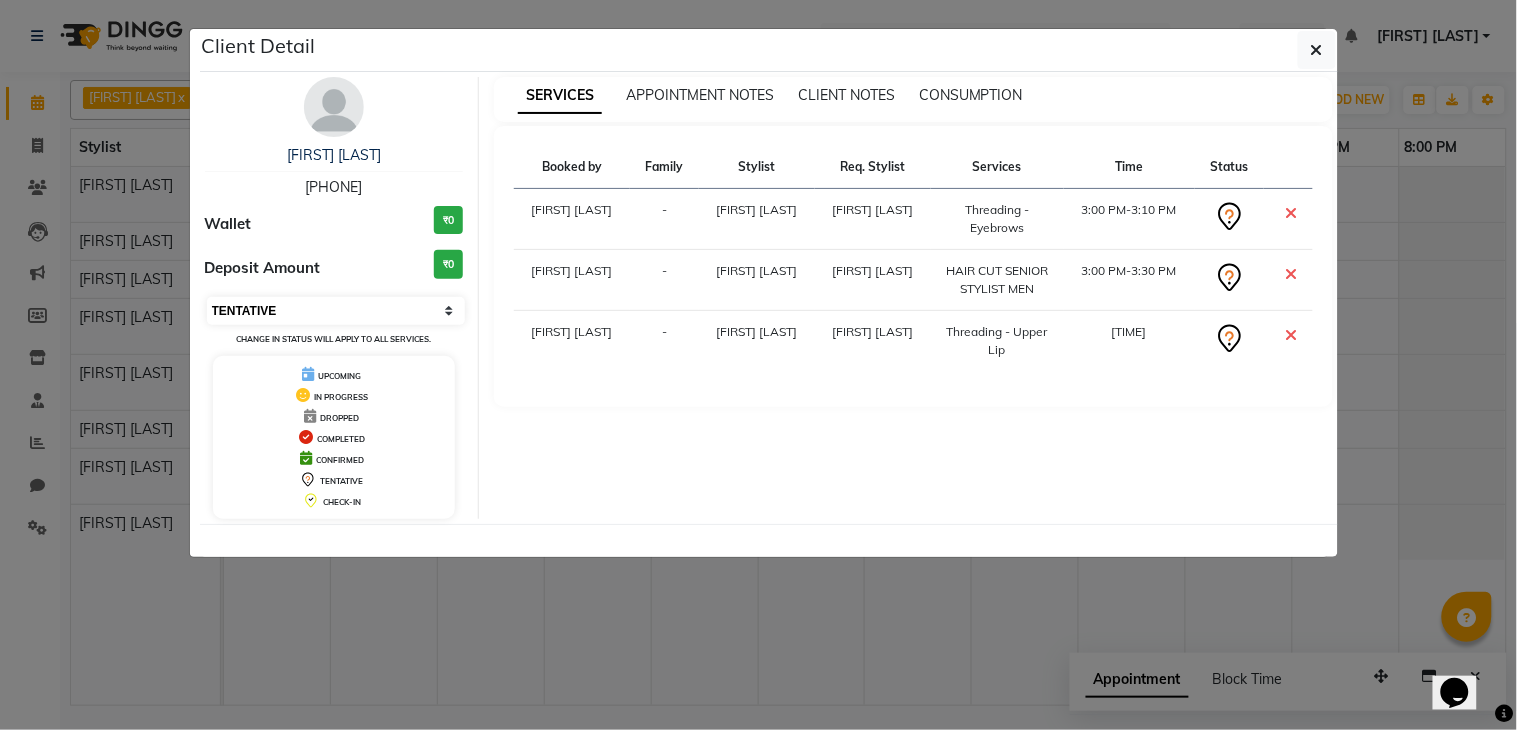 click on "Select CONFIRMED TENTATIVE" at bounding box center (336, 311) 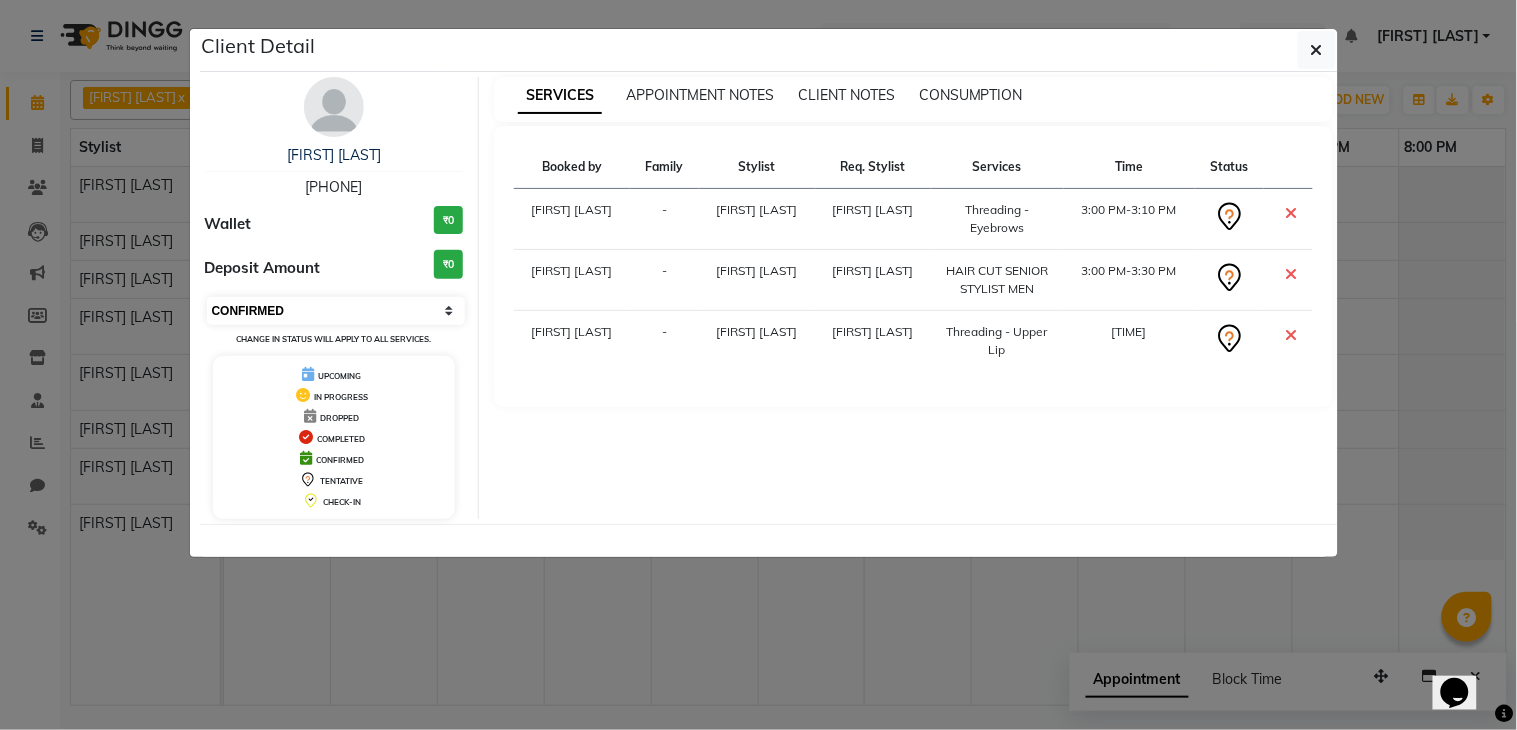 click on "Select CONFIRMED TENTATIVE" at bounding box center [336, 311] 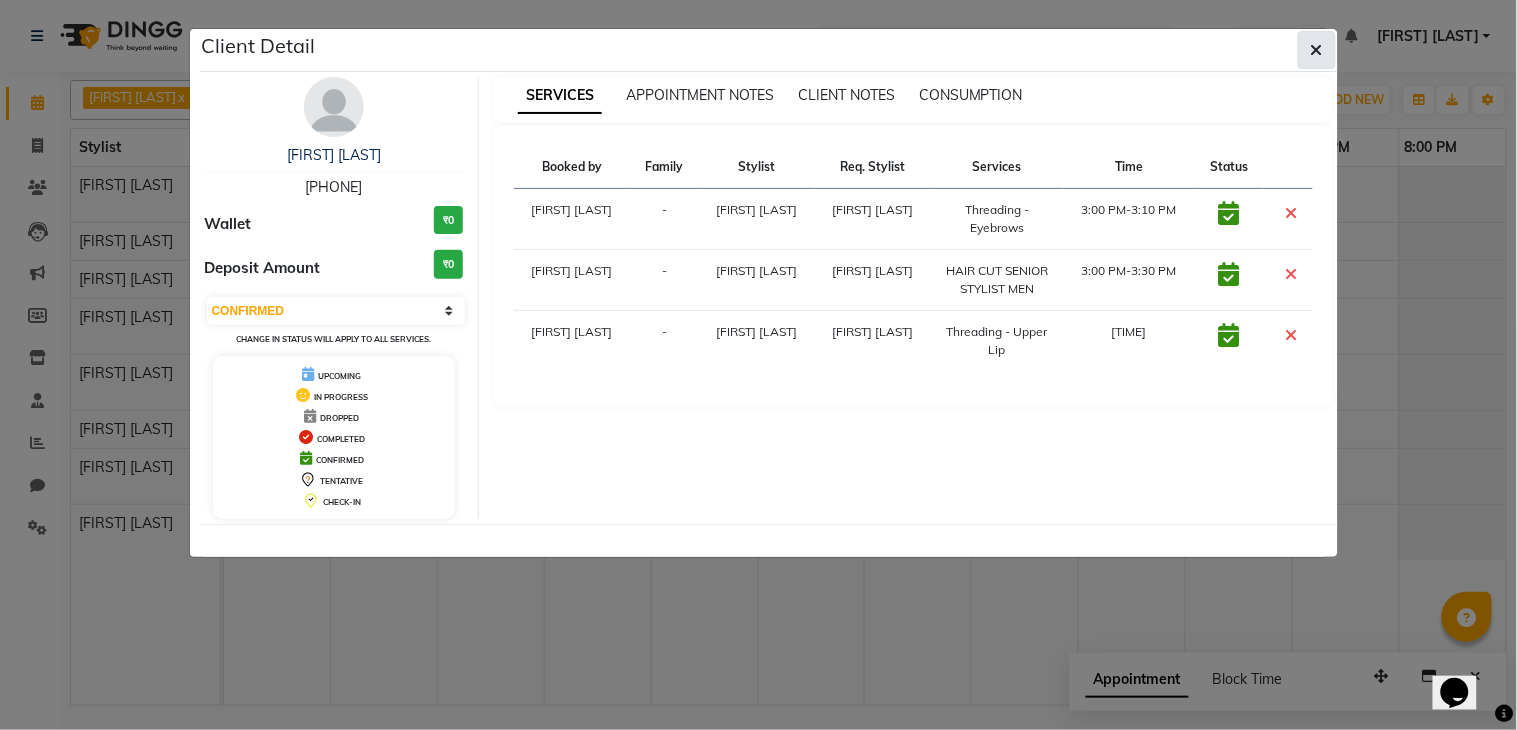 click 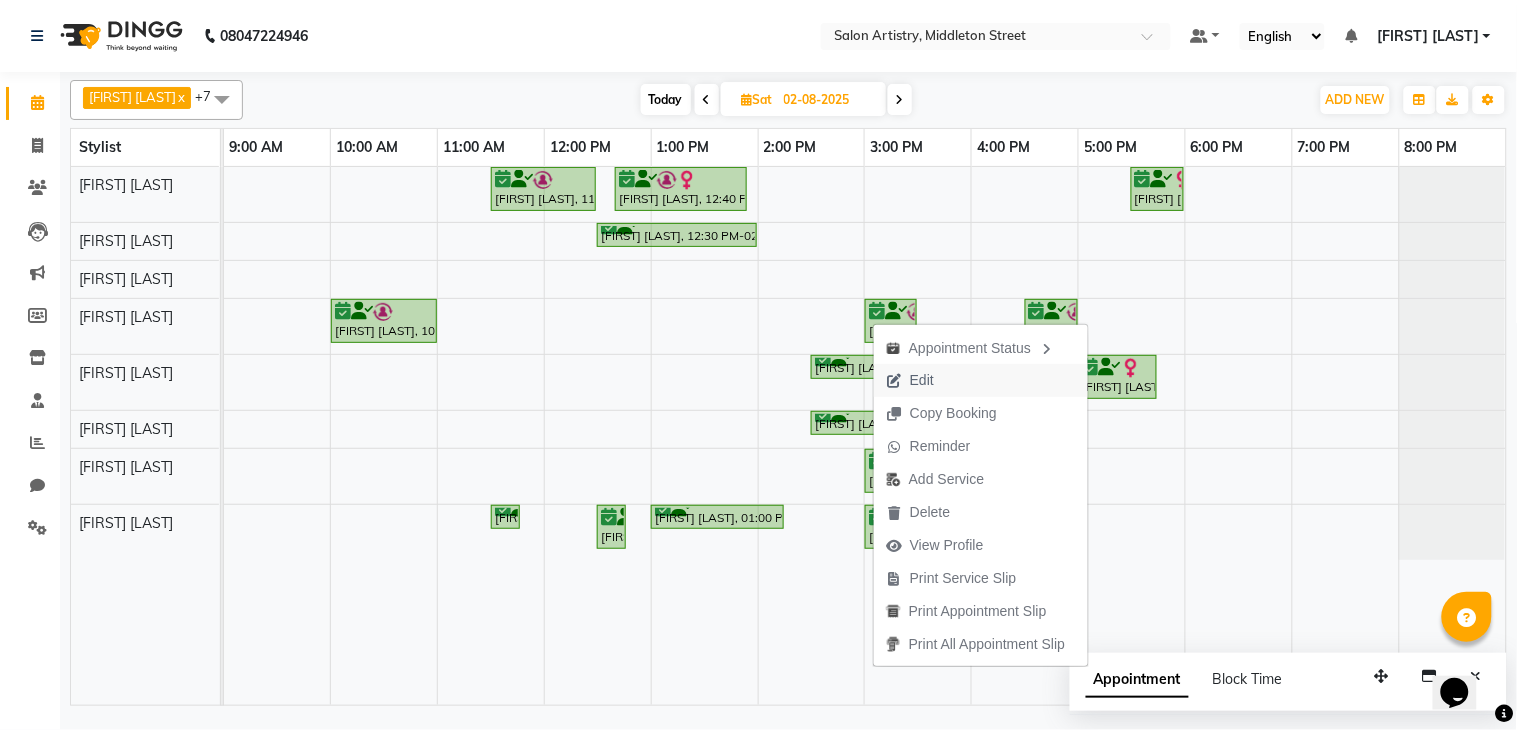 click on "Edit" at bounding box center [910, 380] 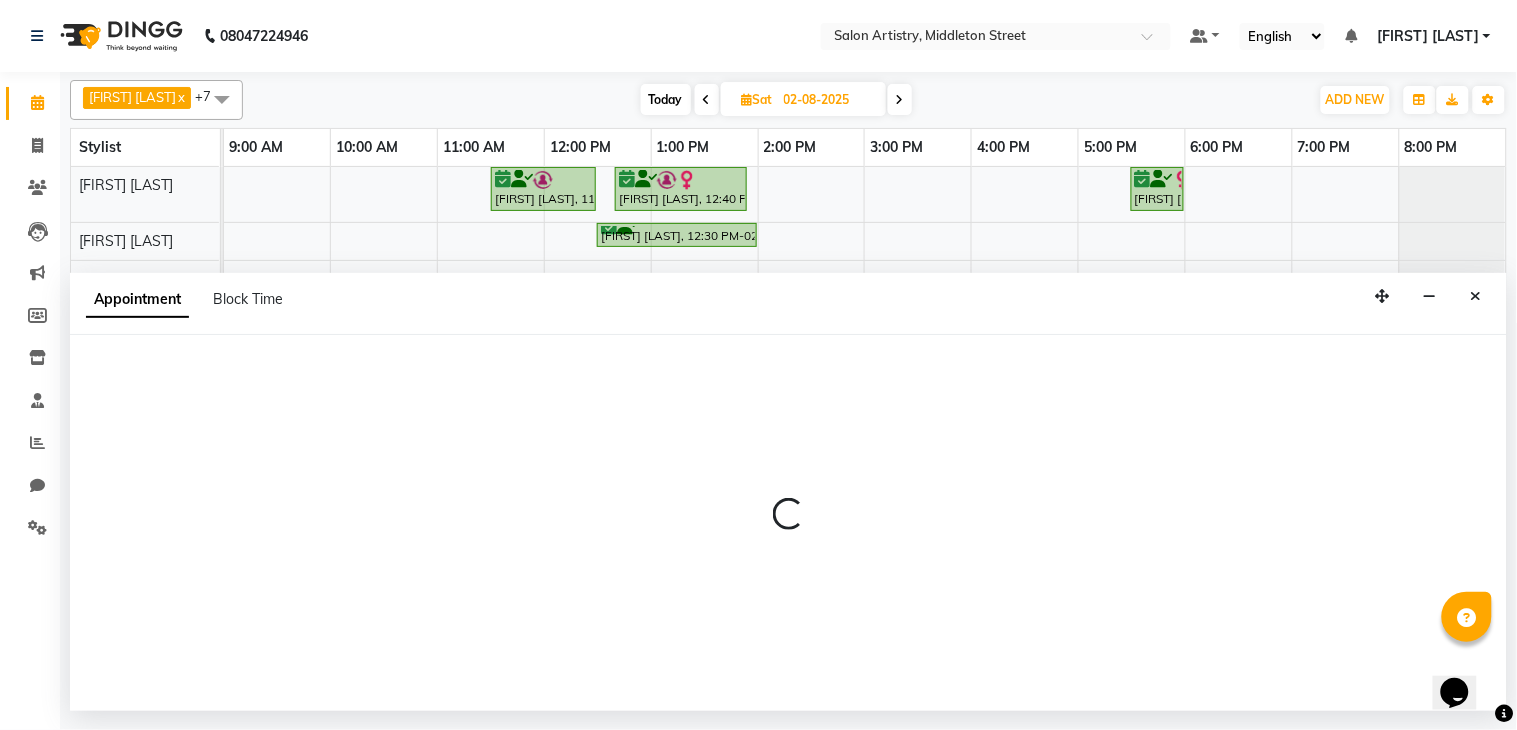 select on "confirm booking" 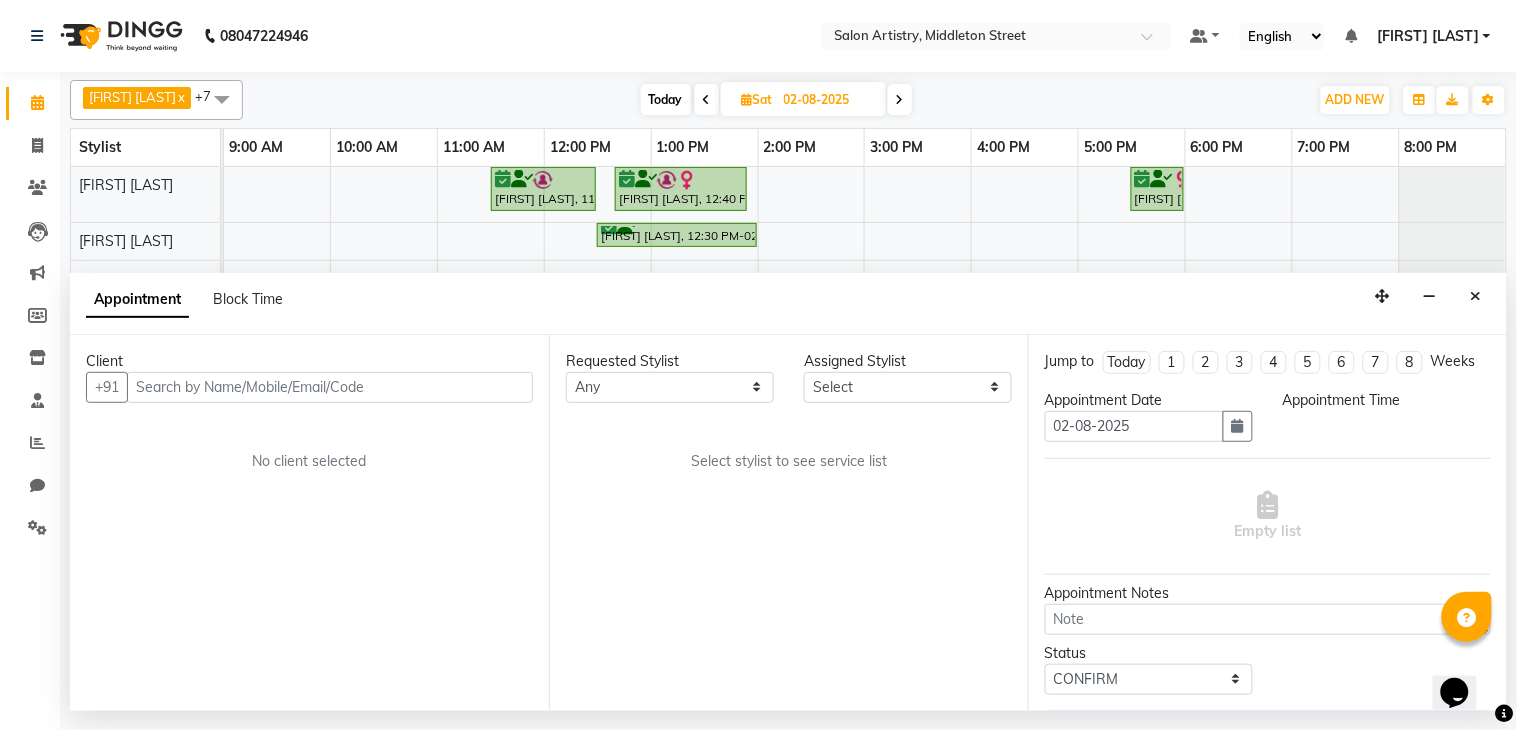select on "79864" 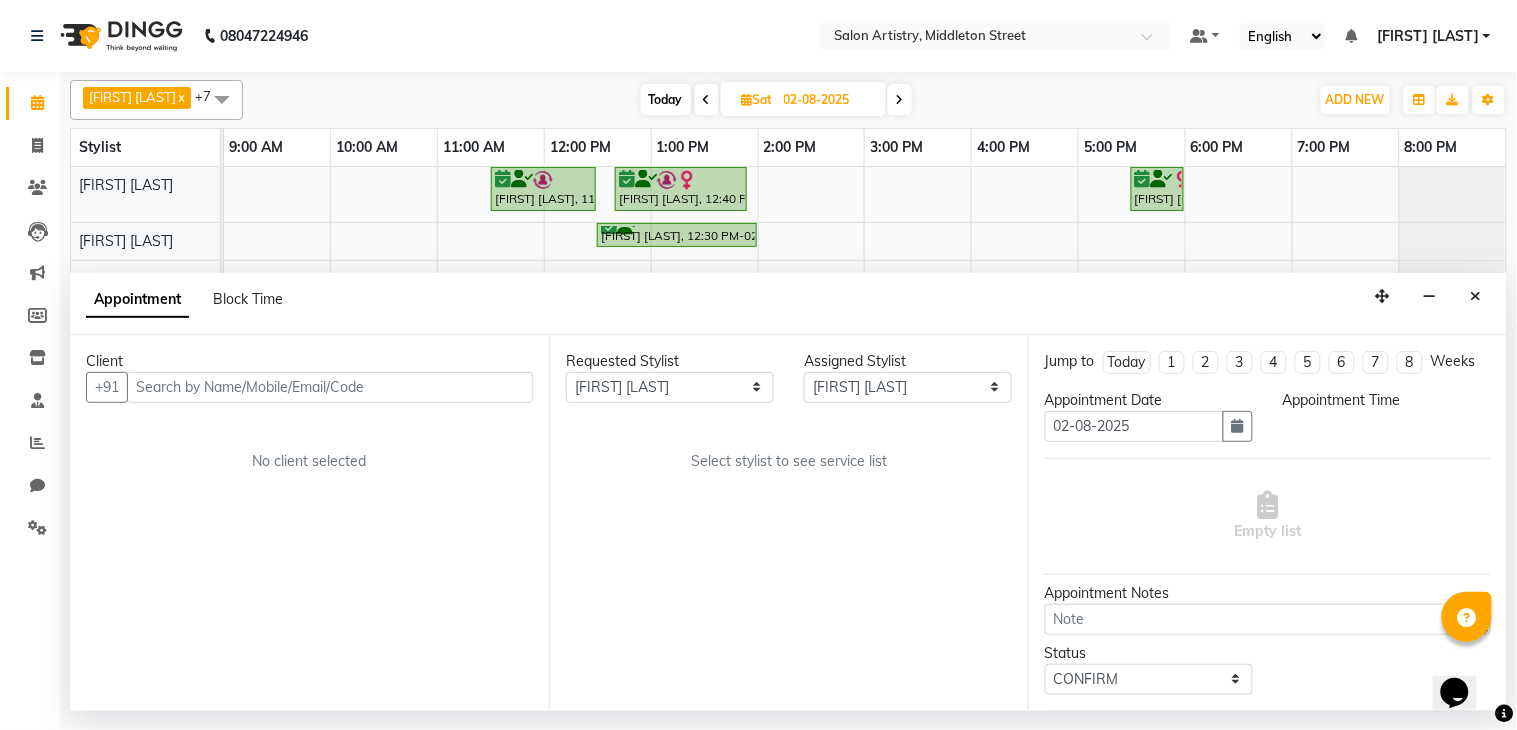 select on "900" 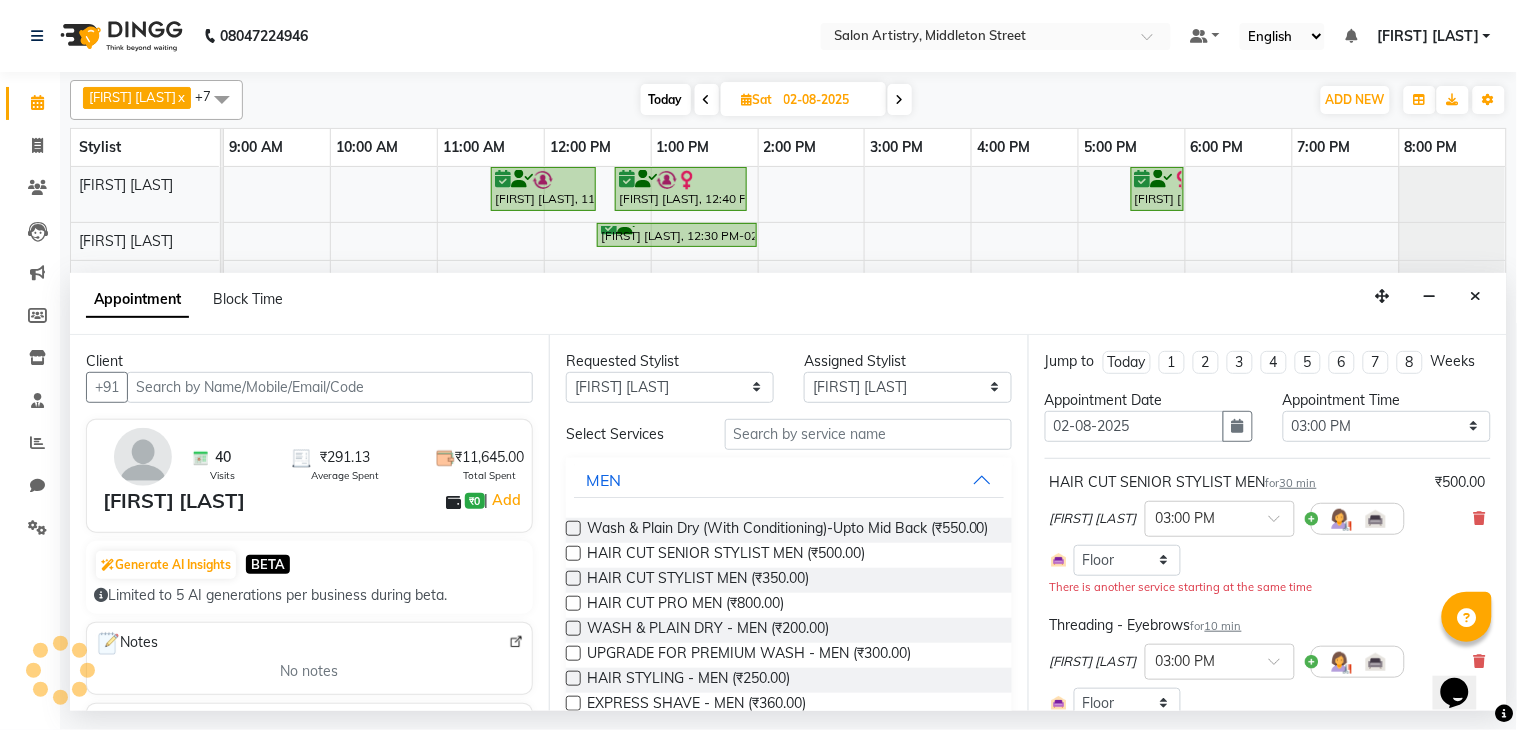 select on "4168" 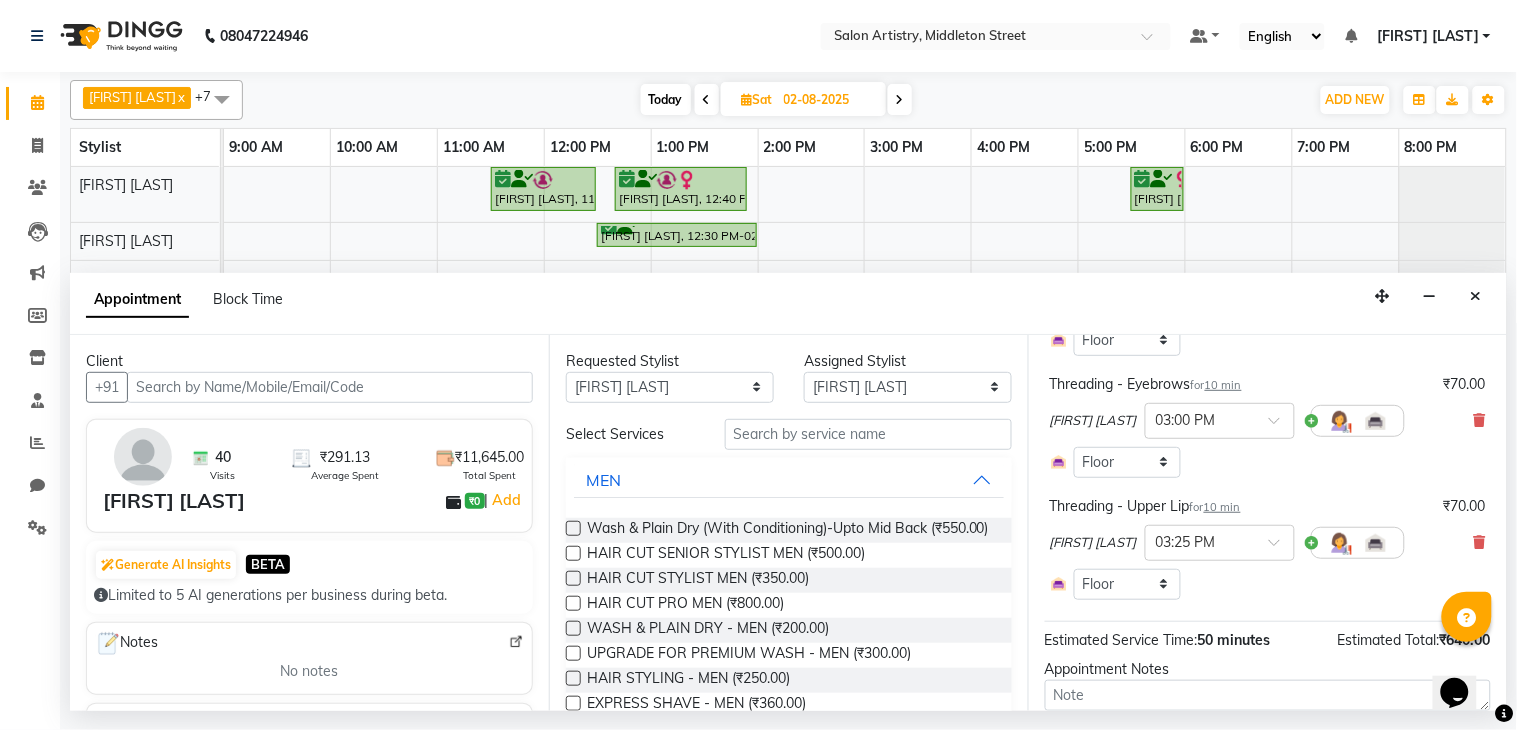 scroll, scrollTop: 222, scrollLeft: 0, axis: vertical 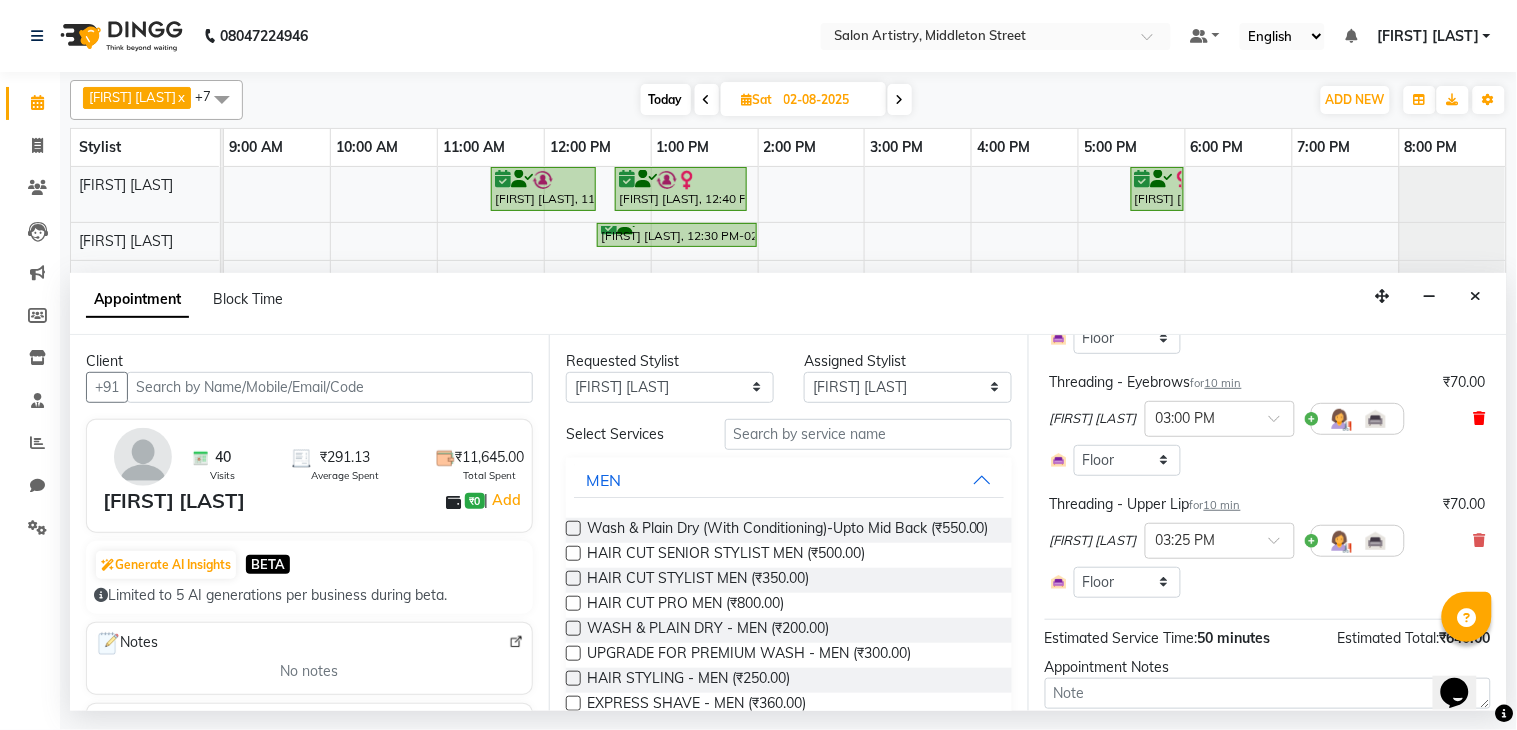 click at bounding box center (1480, 418) 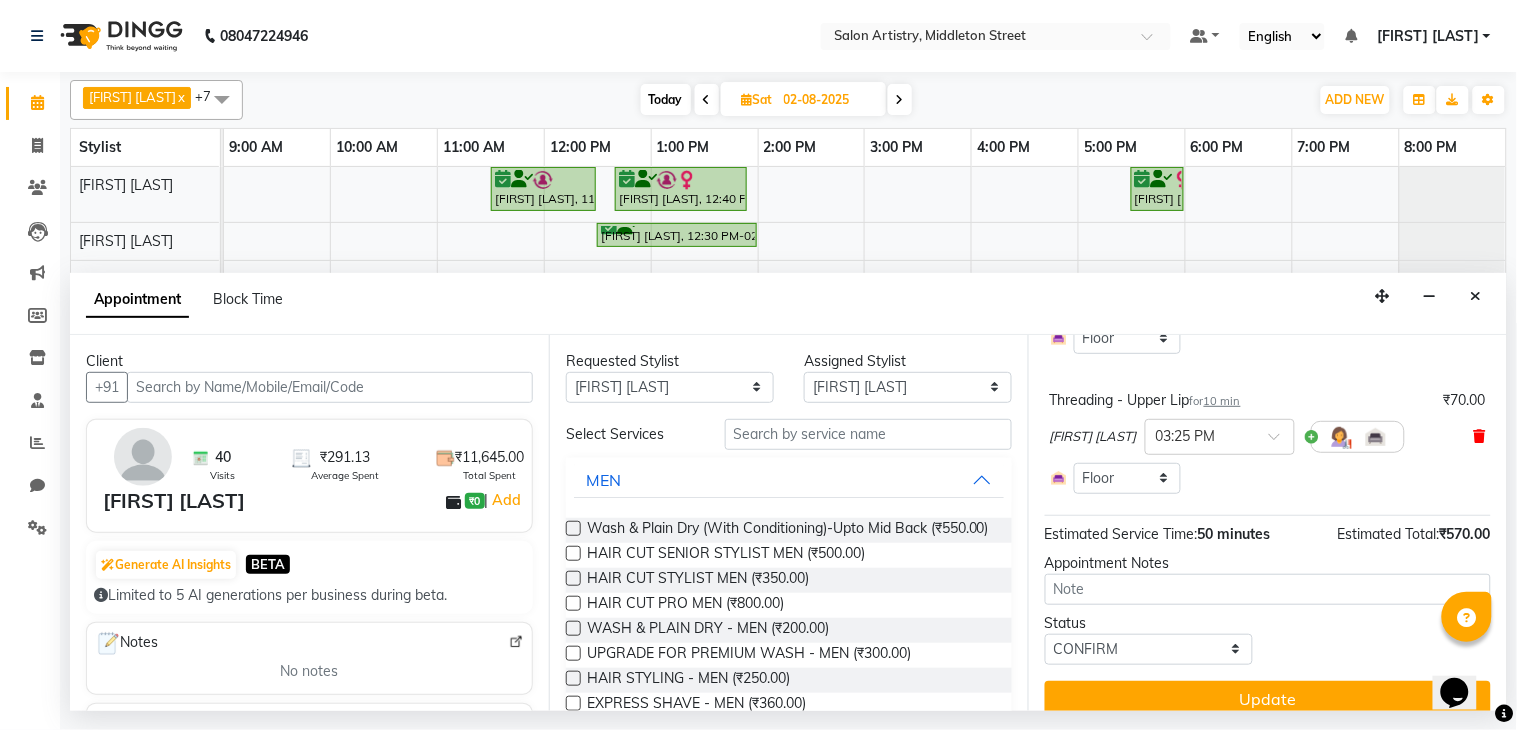 click at bounding box center [1480, 436] 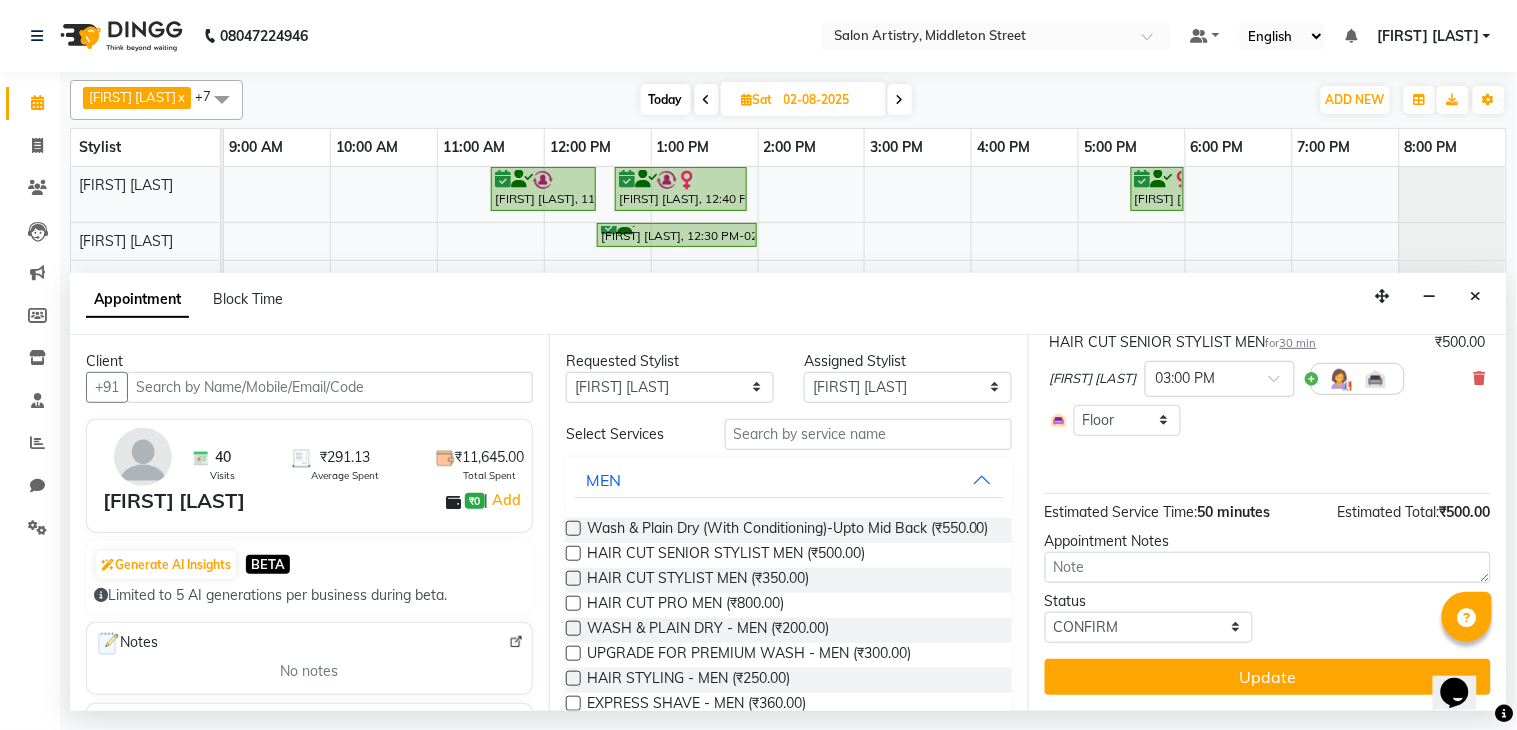 scroll, scrollTop: 160, scrollLeft: 0, axis: vertical 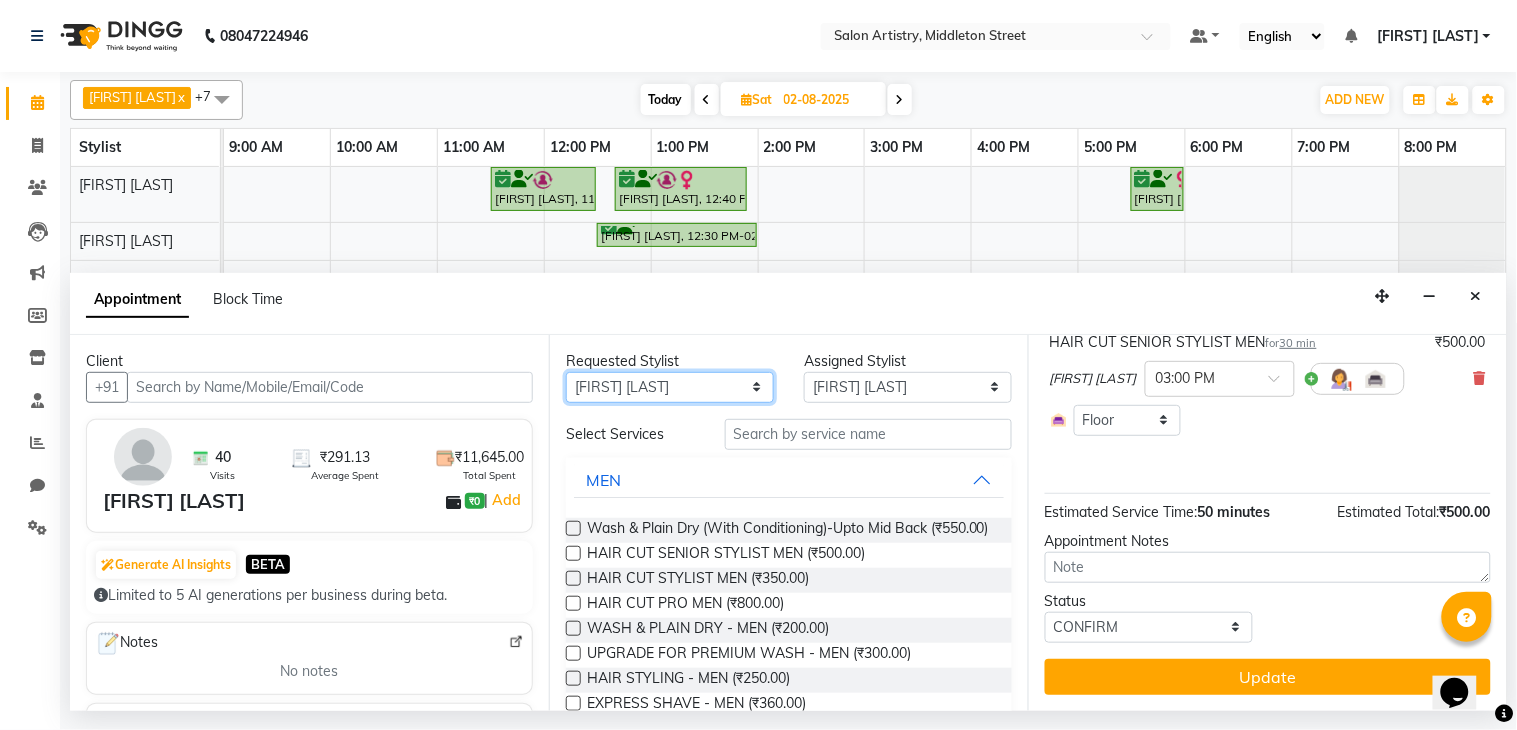 click on "Any Anupriya Ghosh Iqbal Ahmed Irshad Khan Mannu Kumar Gupta Mekhla Bhattacharya Minika Das Puja Debnath Reception Rekha Singh Ricky Das Rony Das Sangeeta Lodh Sharfaraz Ata Waris Simmy Rai Tapasi" at bounding box center [670, 387] 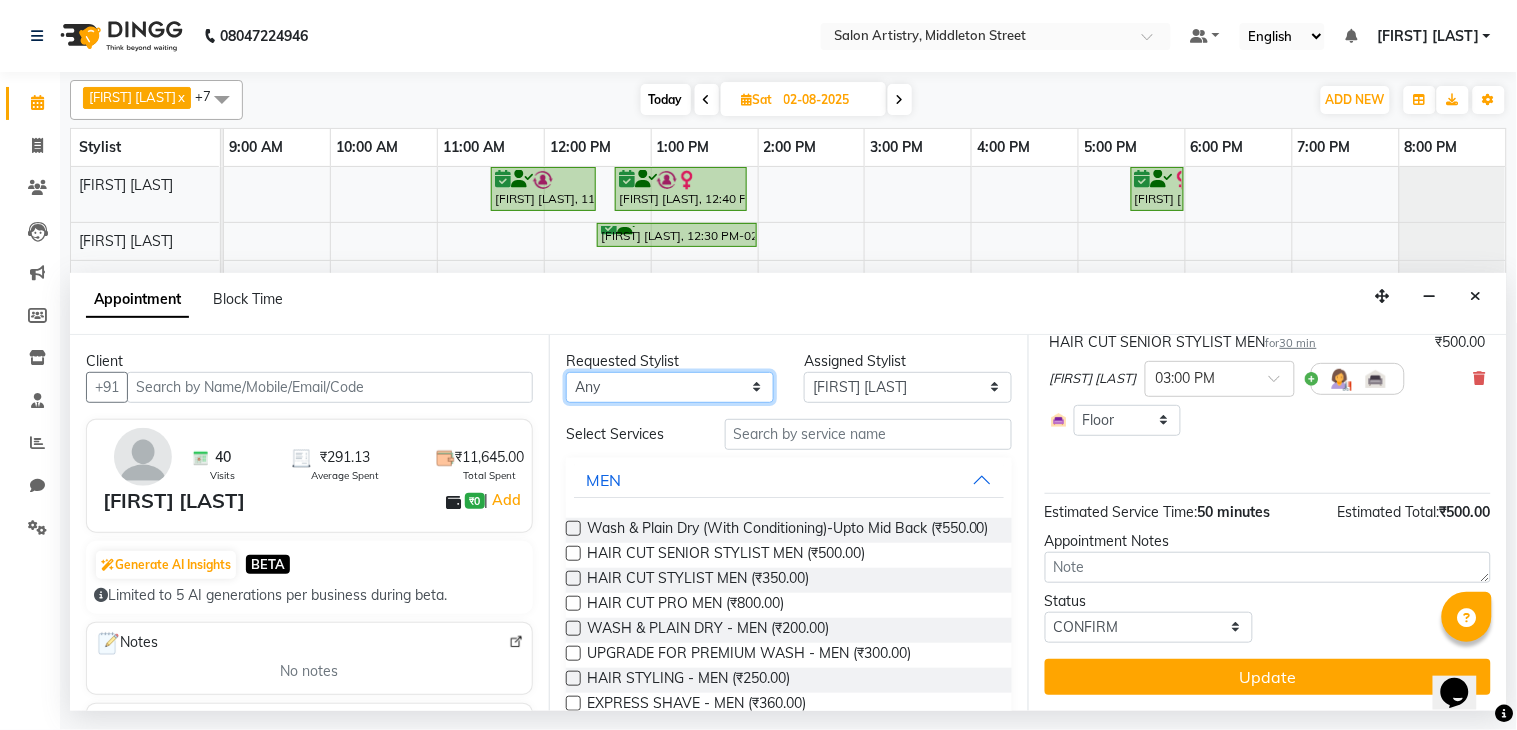 click on "Any Anupriya Ghosh Iqbal Ahmed Irshad Khan Mannu Kumar Gupta Mekhla Bhattacharya Minika Das Puja Debnath Reception Rekha Singh Ricky Das Rony Das Sangeeta Lodh Sharfaraz Ata Waris Simmy Rai Tapasi" at bounding box center [670, 387] 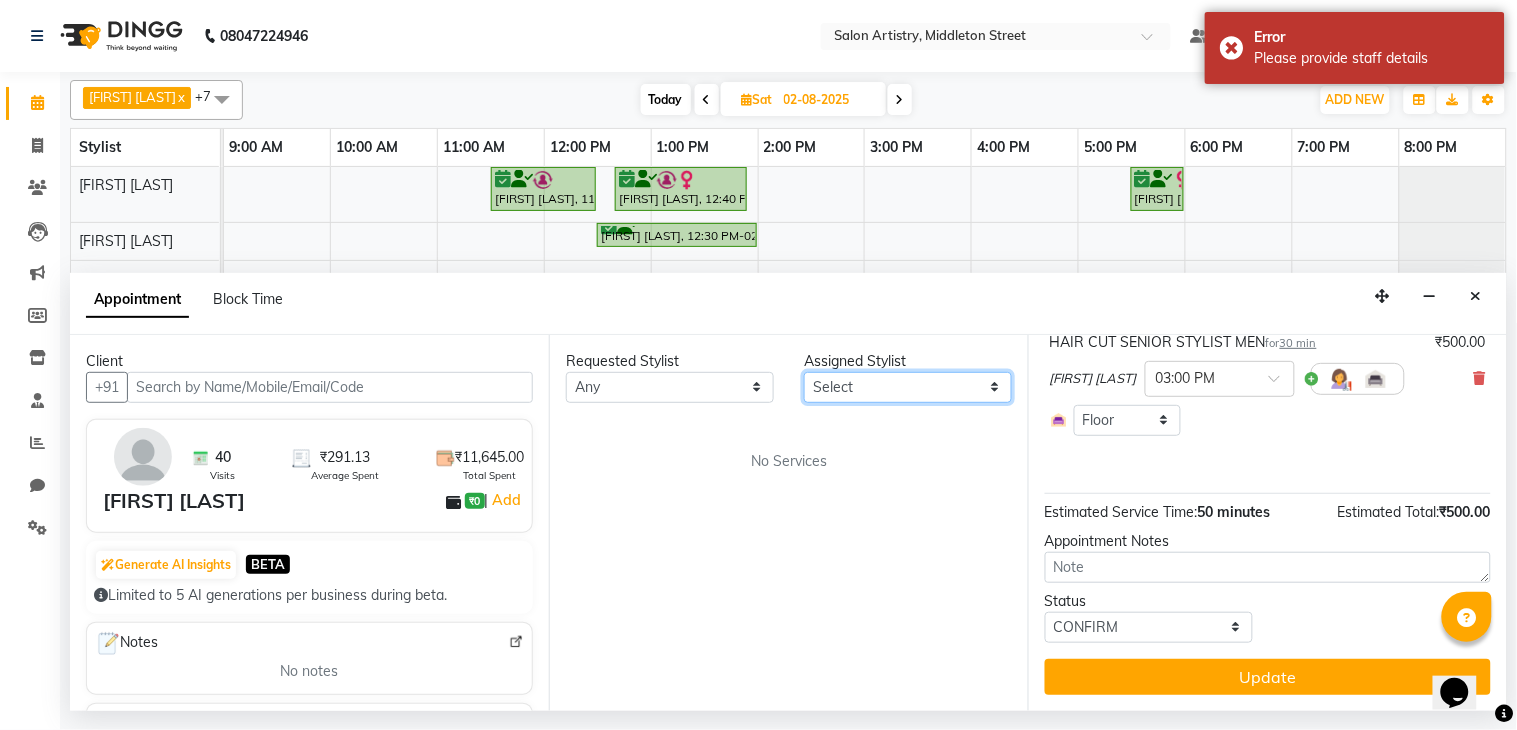 click on "Select [FIRST] [LAST] [FIRST] [LAST] [FIRST] [LAST] [FIRST] [LAST] [FIRST] [LAST] [FIRST] [LAST] [FIRST] [LAST] [FIRST] [LAST] [FIRST] [LAST] [FIRST] [LAST] [FIRST] [LAST] [FIRST] [LAST] [FIRST] [LAST]" at bounding box center [908, 387] 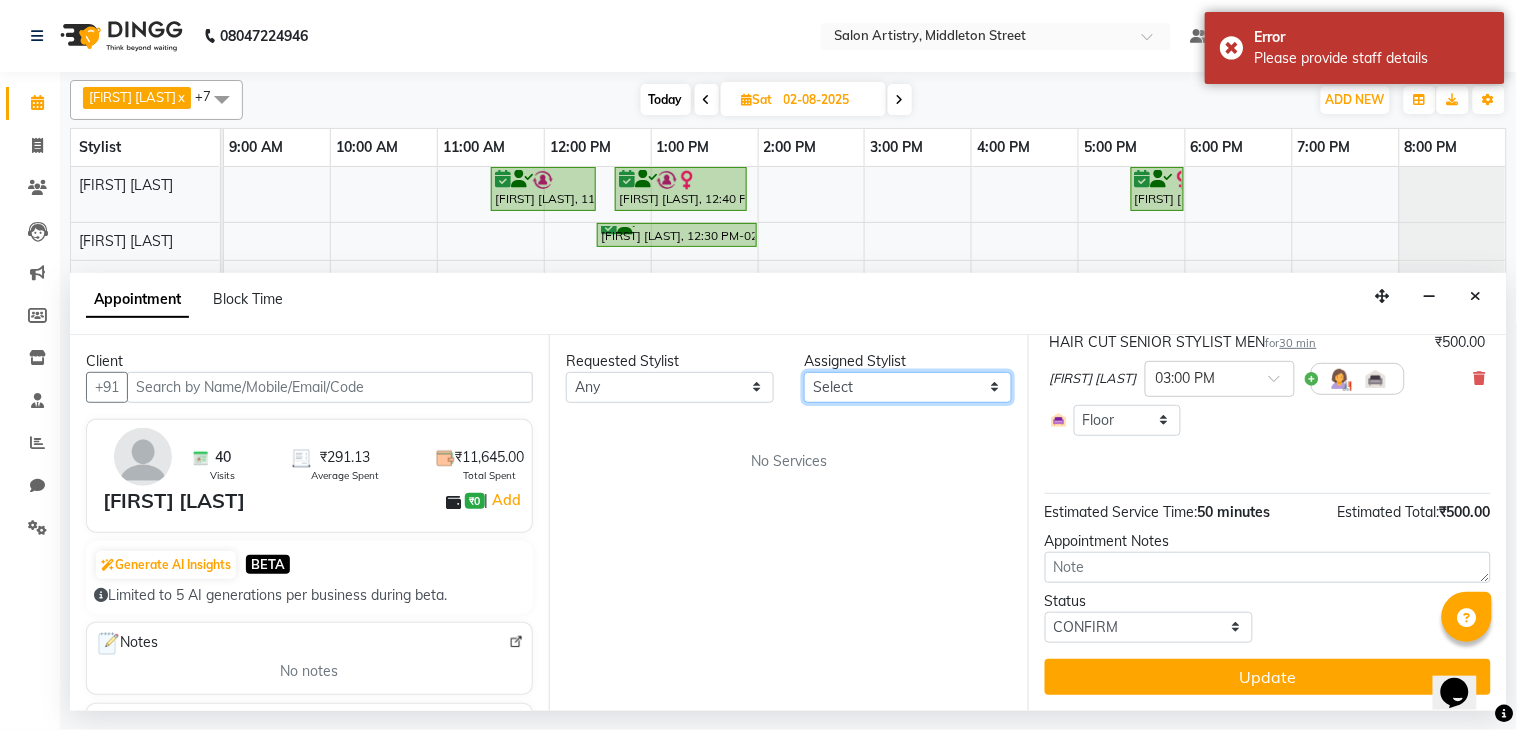 select on "79860" 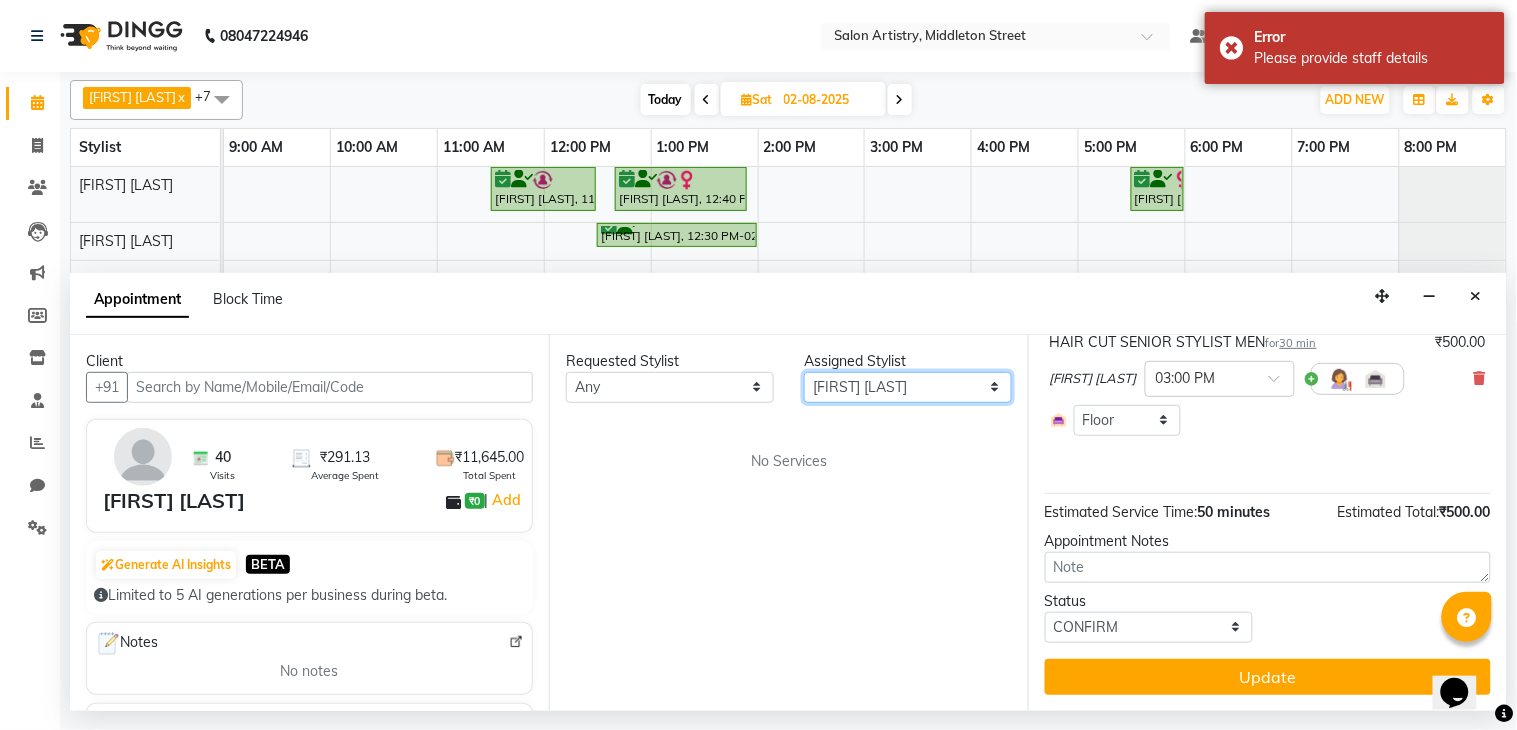 click on "Select [FIRST] [LAST] [FIRST] [LAST] [FIRST] [LAST] [FIRST] [LAST] [FIRST] [LAST] [FIRST] [LAST] [FIRST] [LAST] [FIRST] [LAST] [FIRST] [LAST] [FIRST] [LAST] [FIRST] [LAST] [FIRST] [LAST] [FIRST] [LAST]" at bounding box center (908, 387) 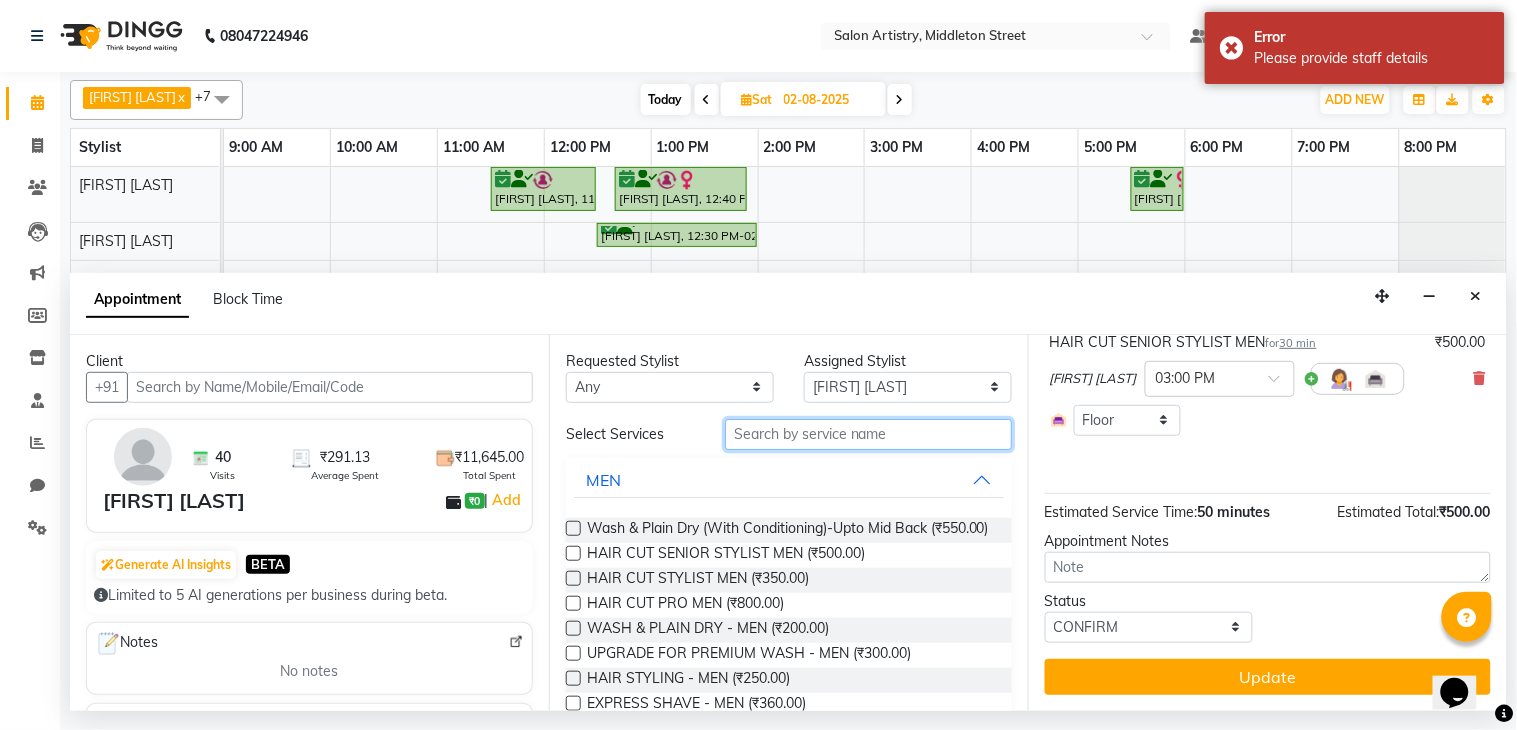 click at bounding box center [868, 434] 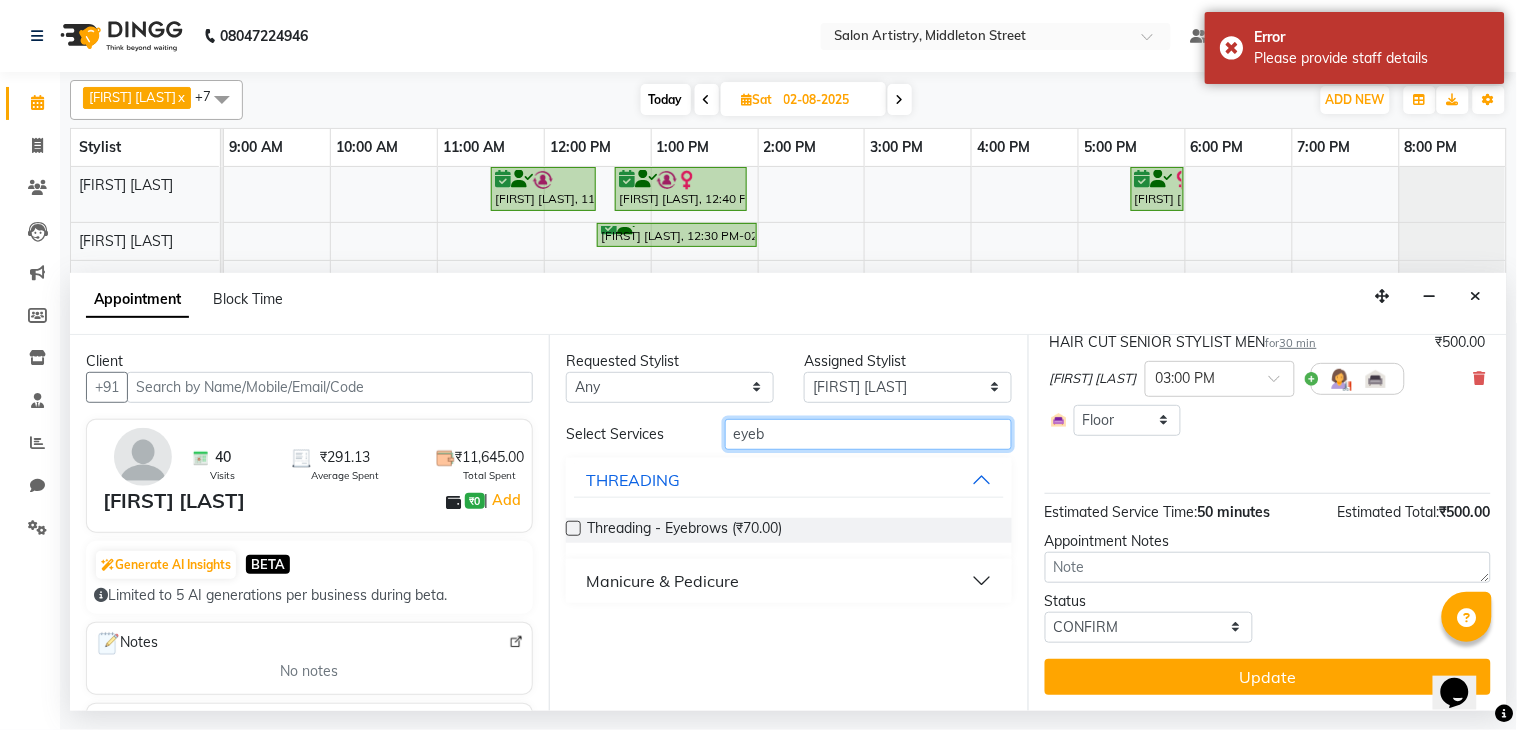 type on "eyeb" 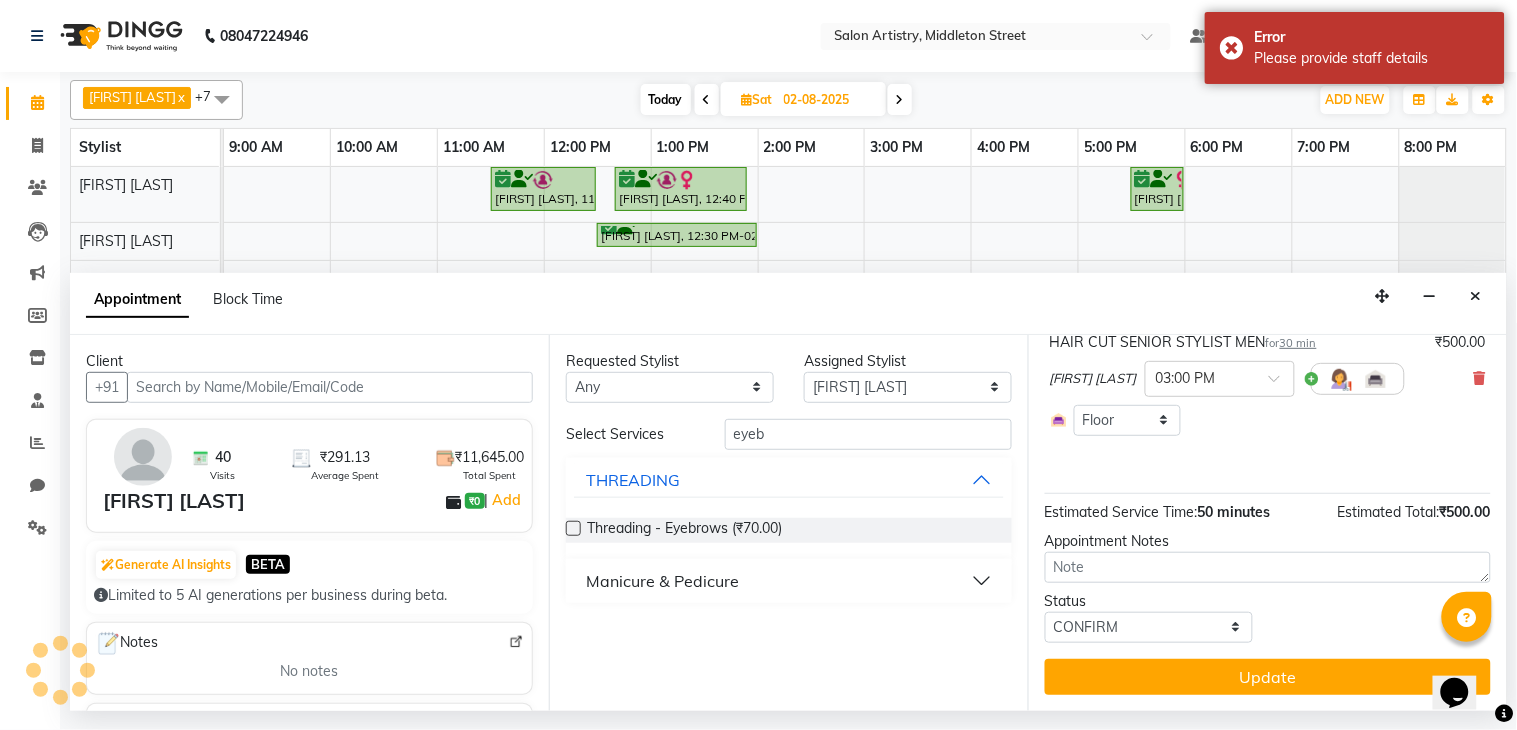 click at bounding box center (573, 528) 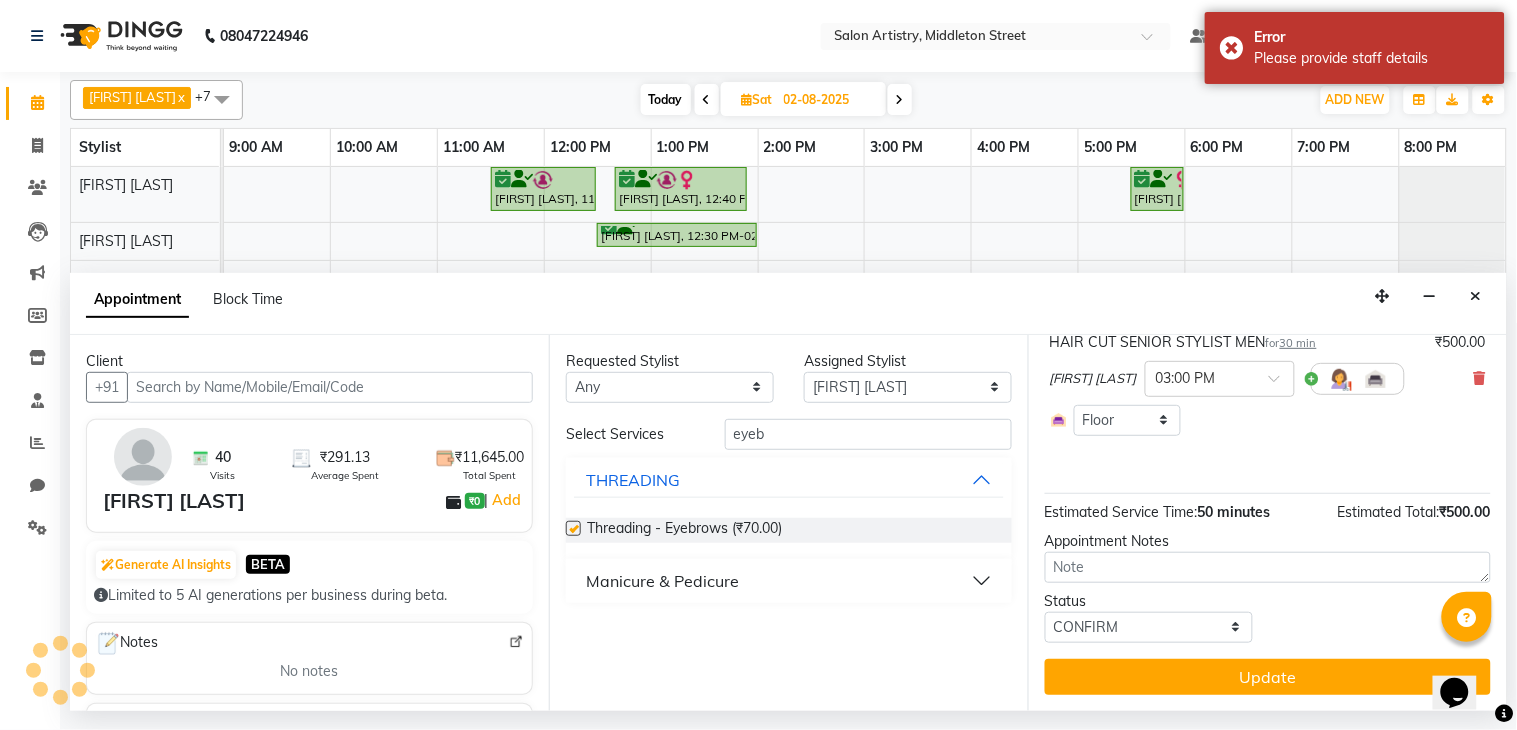 scroll, scrollTop: 222, scrollLeft: 0, axis: vertical 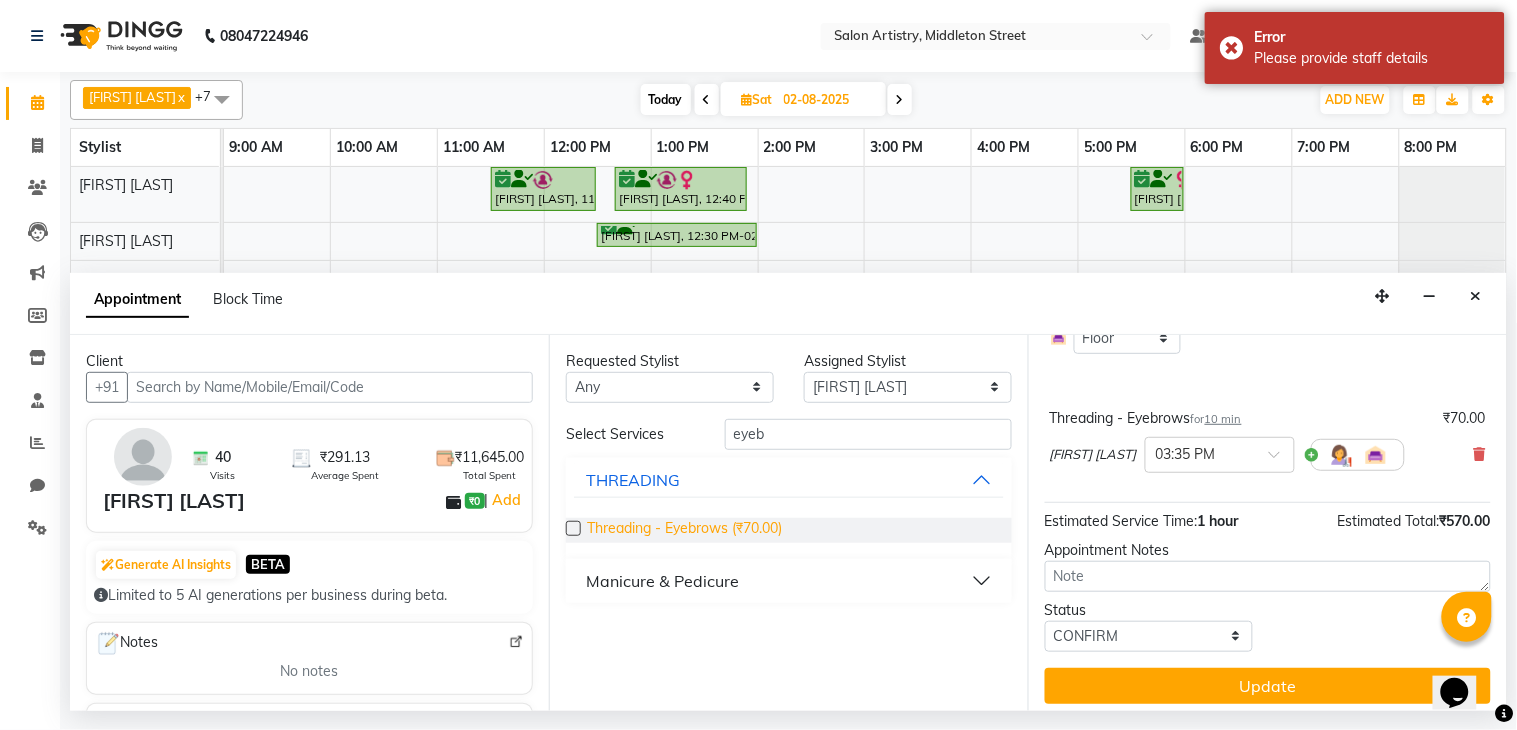 checkbox on "false" 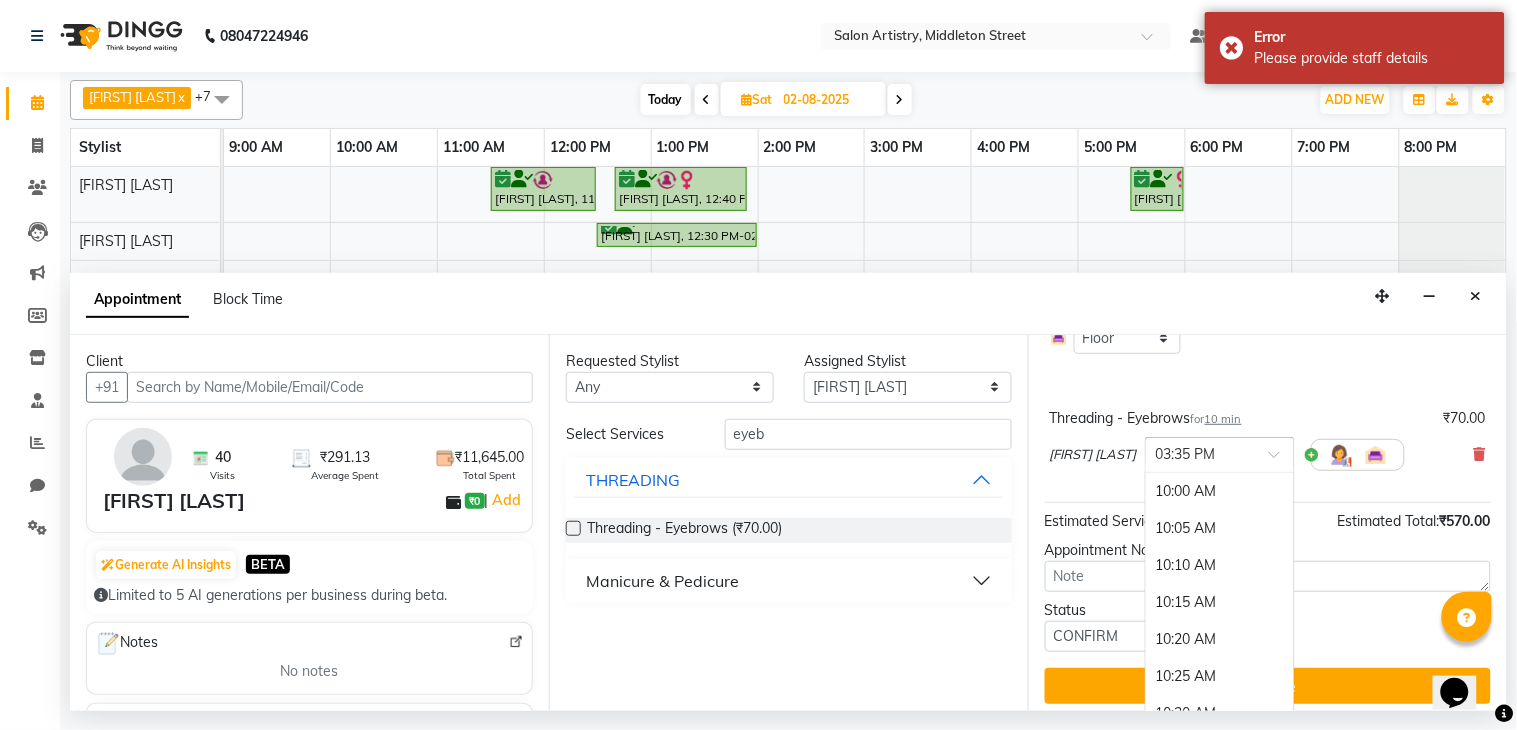 click at bounding box center [1200, 453] 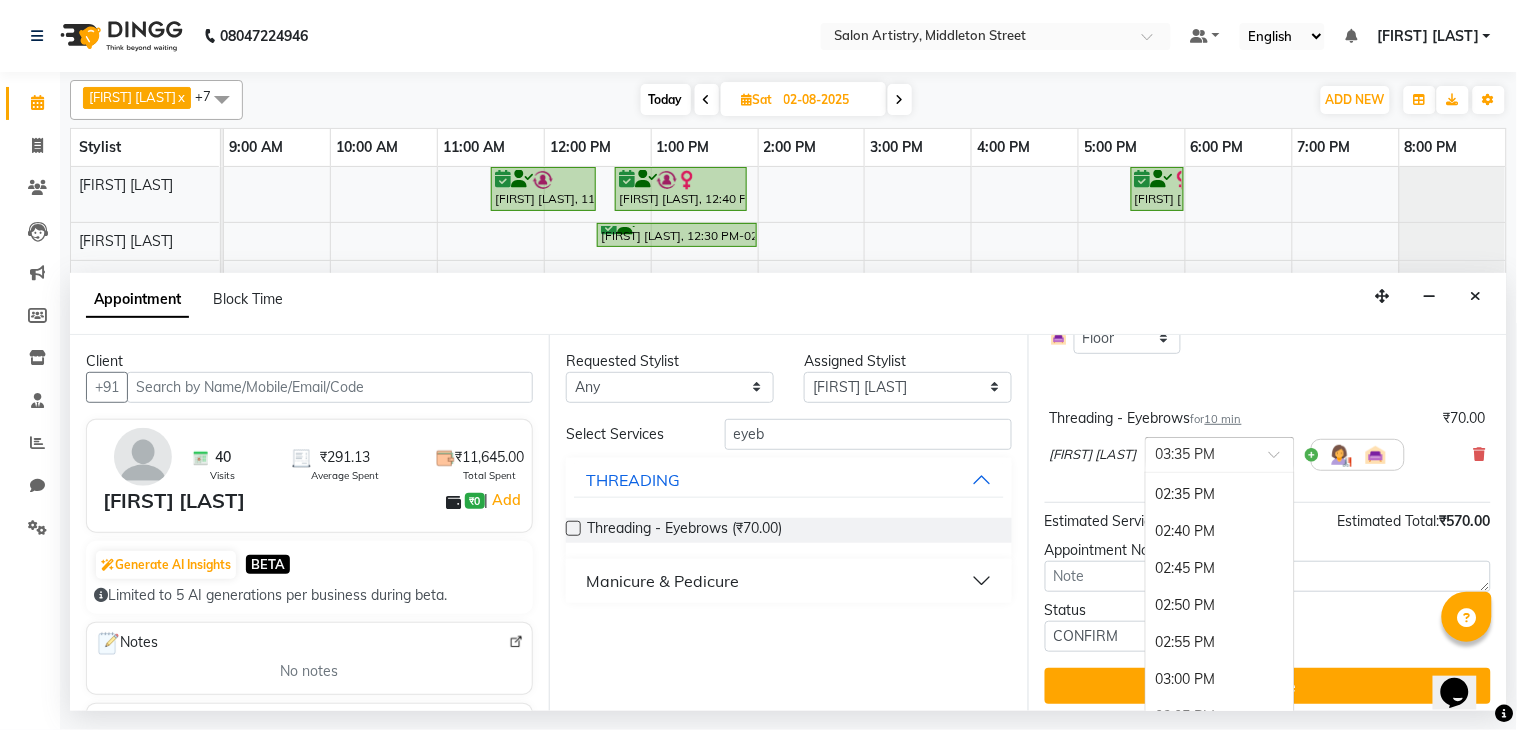 scroll, scrollTop: 2031, scrollLeft: 0, axis: vertical 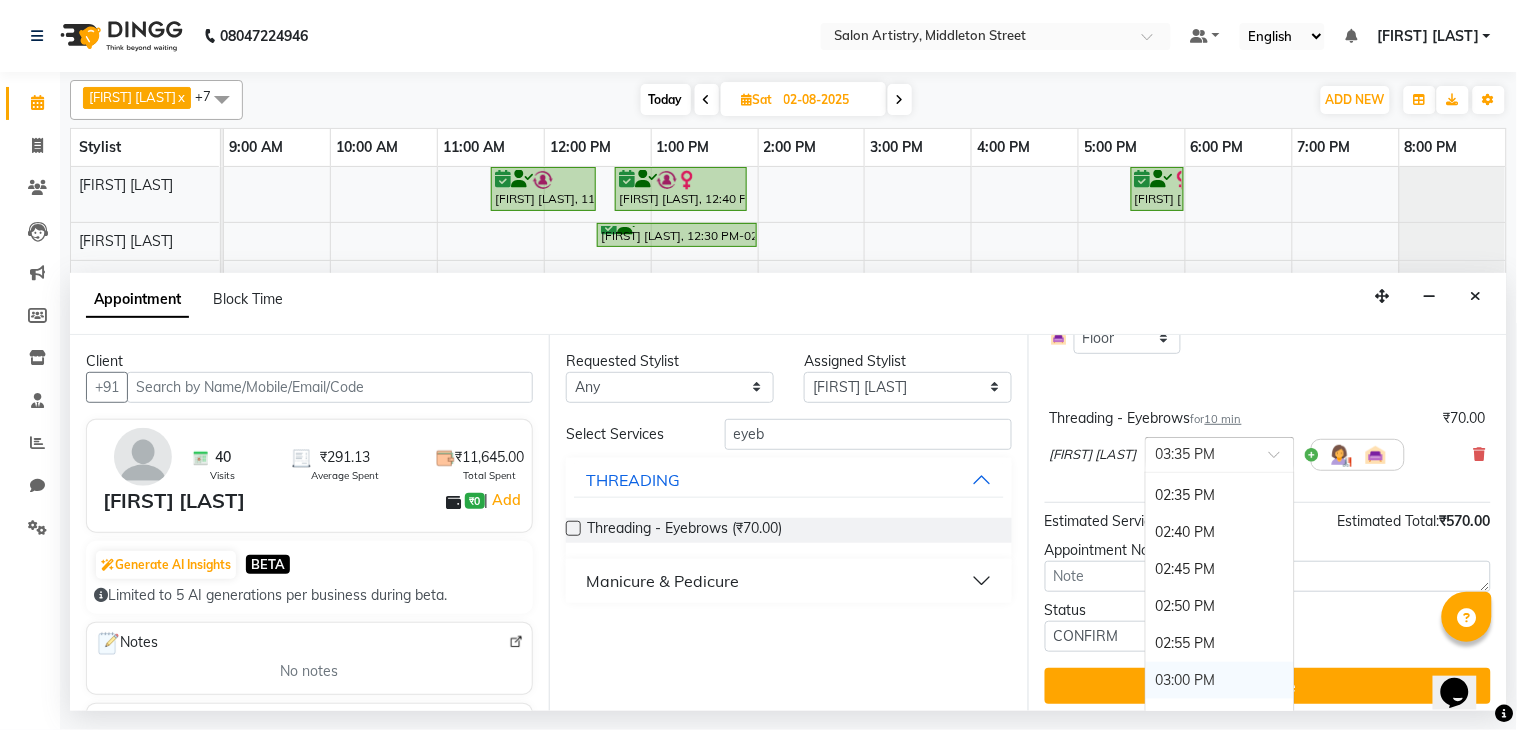 click on "03:00 PM" at bounding box center (1220, 680) 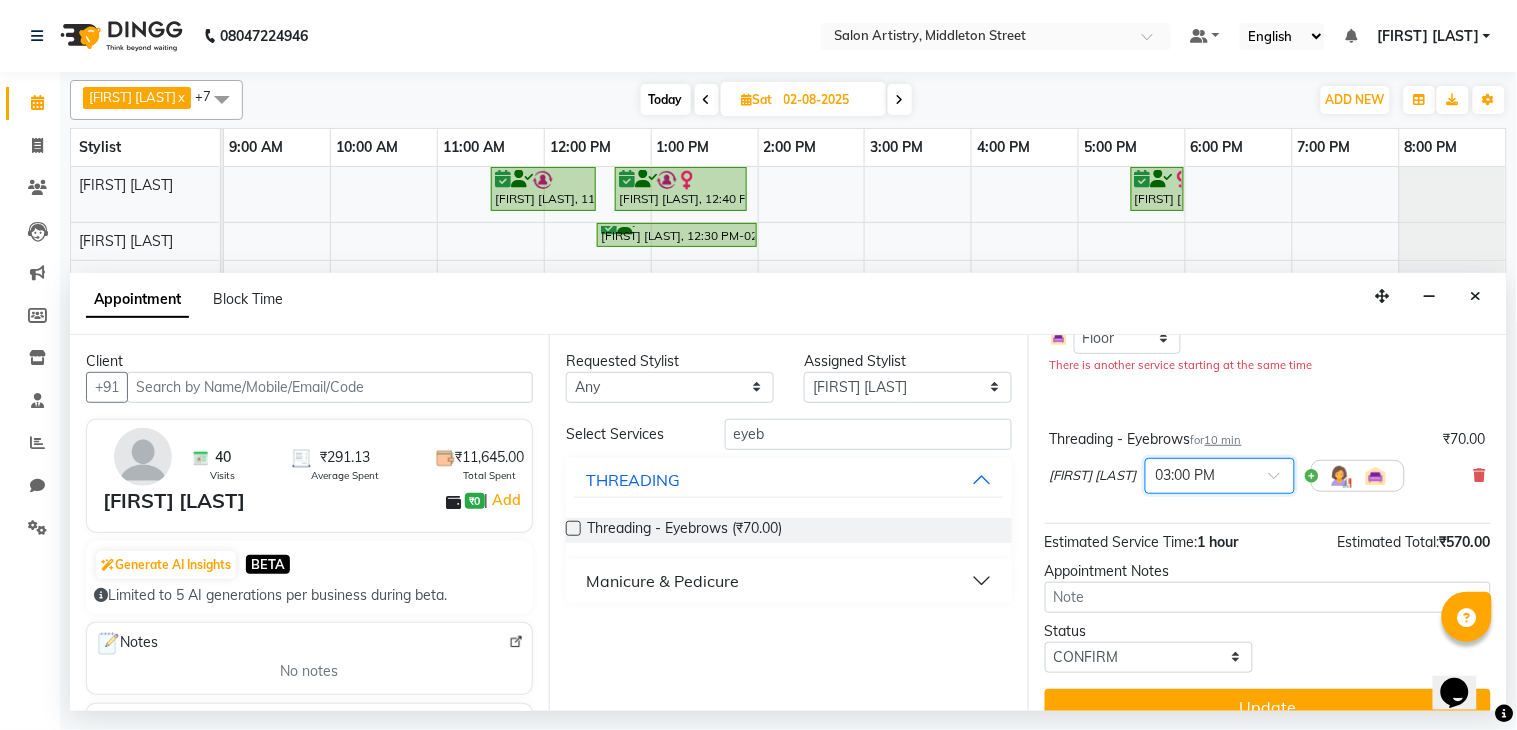 scroll, scrollTop: 271, scrollLeft: 0, axis: vertical 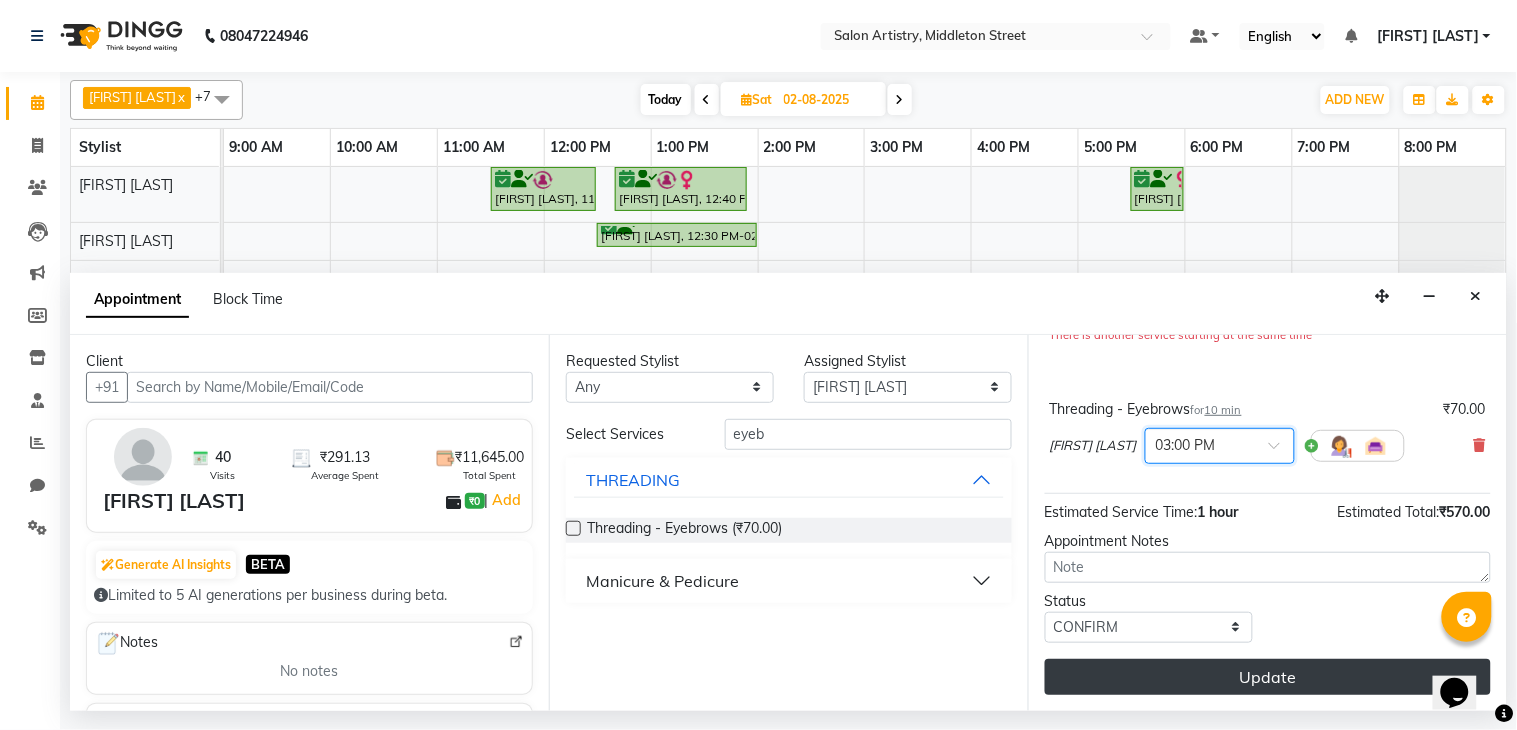 click on "Update" at bounding box center (1268, 677) 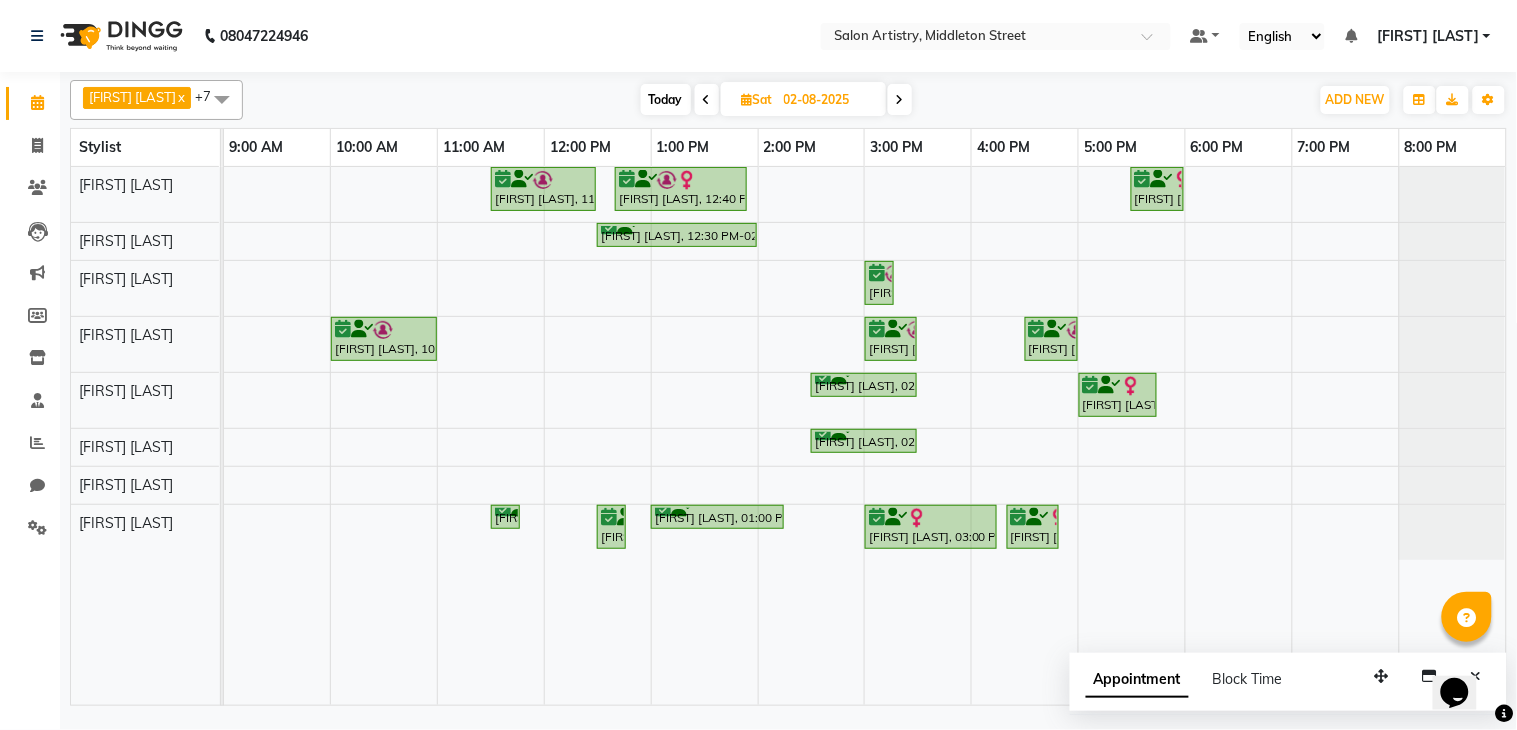 click at bounding box center (707, 99) 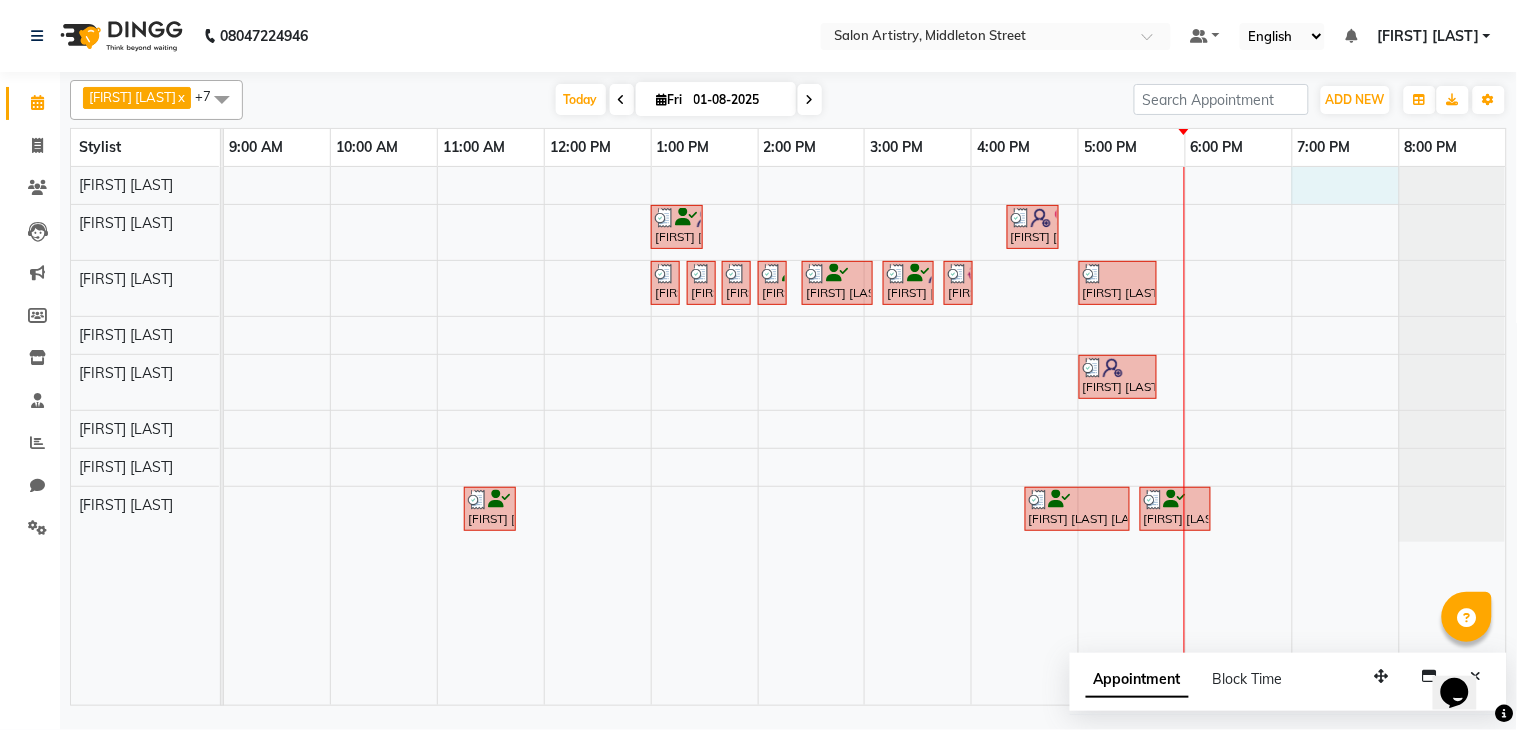 click on "[FIRST] [LAST], TK06, 01:00 PM-01:30 PM, Cut - Hair Cut (Sr Stylist) (Wash & Conditioning)     [FIRST] [LAST], TK10, 04:20 PM-04:50 PM, Cut - Hair Cut (Sr Stylist) (Wash & Conditioning)     [FIRST] [LAST], TK04, 01:00 PM-01:10 PM, Threading - Eyebrows     [FIRST] [LAST], TK04, 01:20 PM-01:30 PM, Threading - Eyebrows     [FIRST] [LAST], TK04, 01:40 PM-01:50 PM, Threading - Eyebrows     [FIRST] [LAST], TK05, 02:00 PM-02:10 PM, Threading - Eyebrows     [FIRST] [LAST] [LAST], TK07, 02:25 PM-03:05 PM, Waxing - Peel Off Waxing - Upper/Lower Lip,Threading - Chin (₹60)     [FIRST] [LAST] [LAST], TK08, 03:10 PM-03:40 PM, Spa - Protein Rush_Mid Back     [FIRST] [LAST], TK09, 03:45 PM-03:55 PM, Threading - Eyebrows     [FIRST] [LAST], TK12, 05:00 PM-05:45 PM, Cut - Hair Cut (Sr Stylist) (Wash & Conditioning)     [FIRST] [LAST], TK11, 05:00 PM-05:45 PM, Regular Pedicure     [FIRST] [LAST], TK03, 11:15 AM-11:45 AM, Waxing - Peel Off Waxing - Upper/Lower Lip" at bounding box center (865, 436) 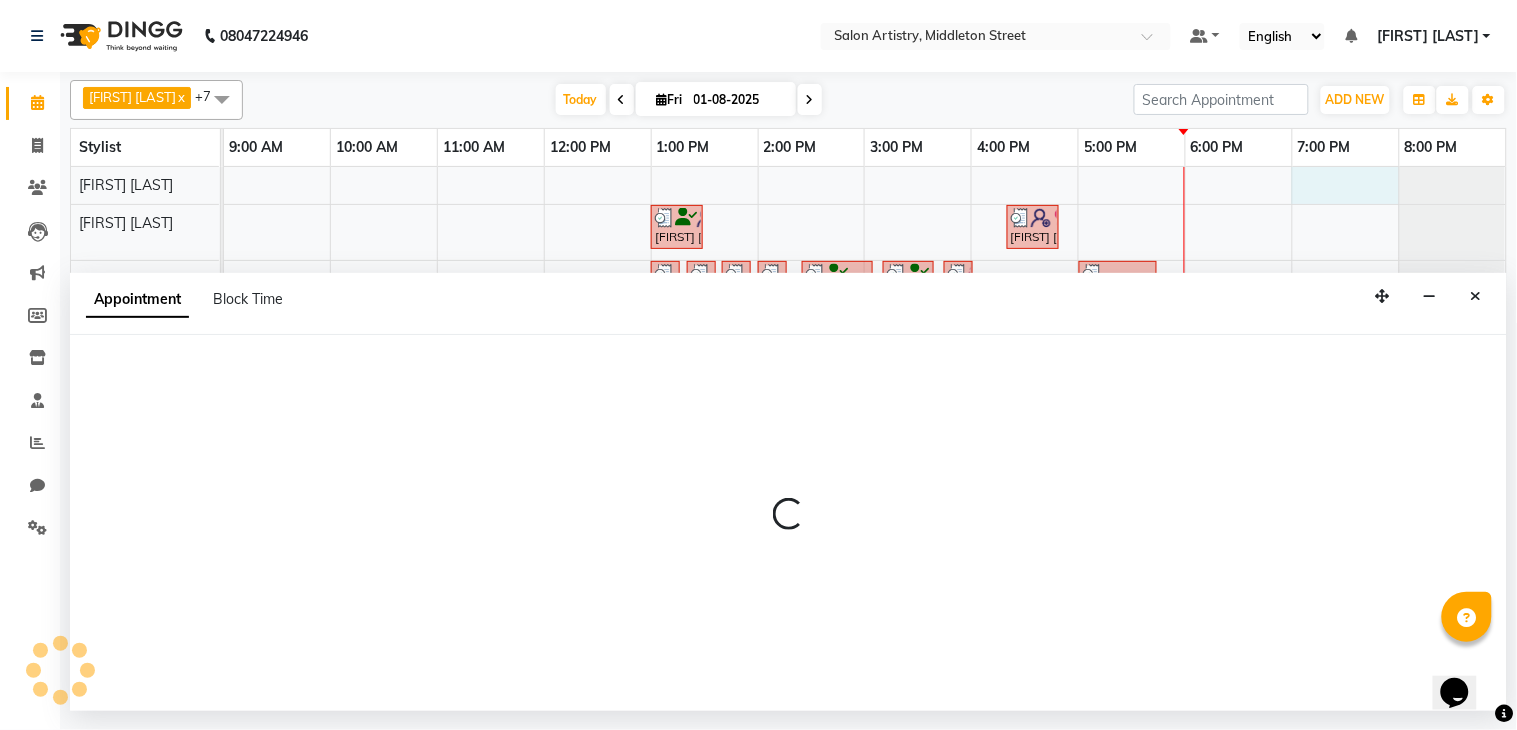 select on "79858" 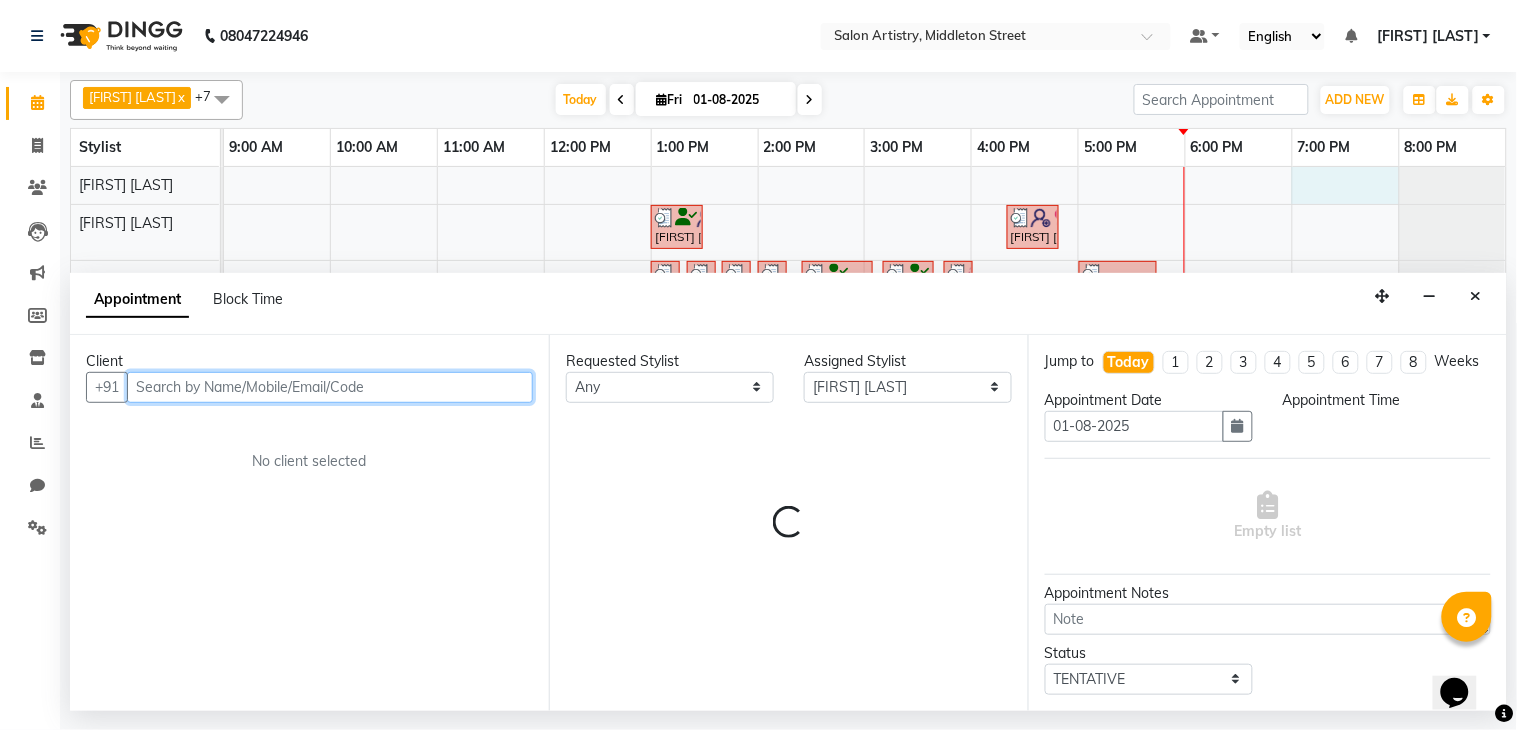 select on "1140" 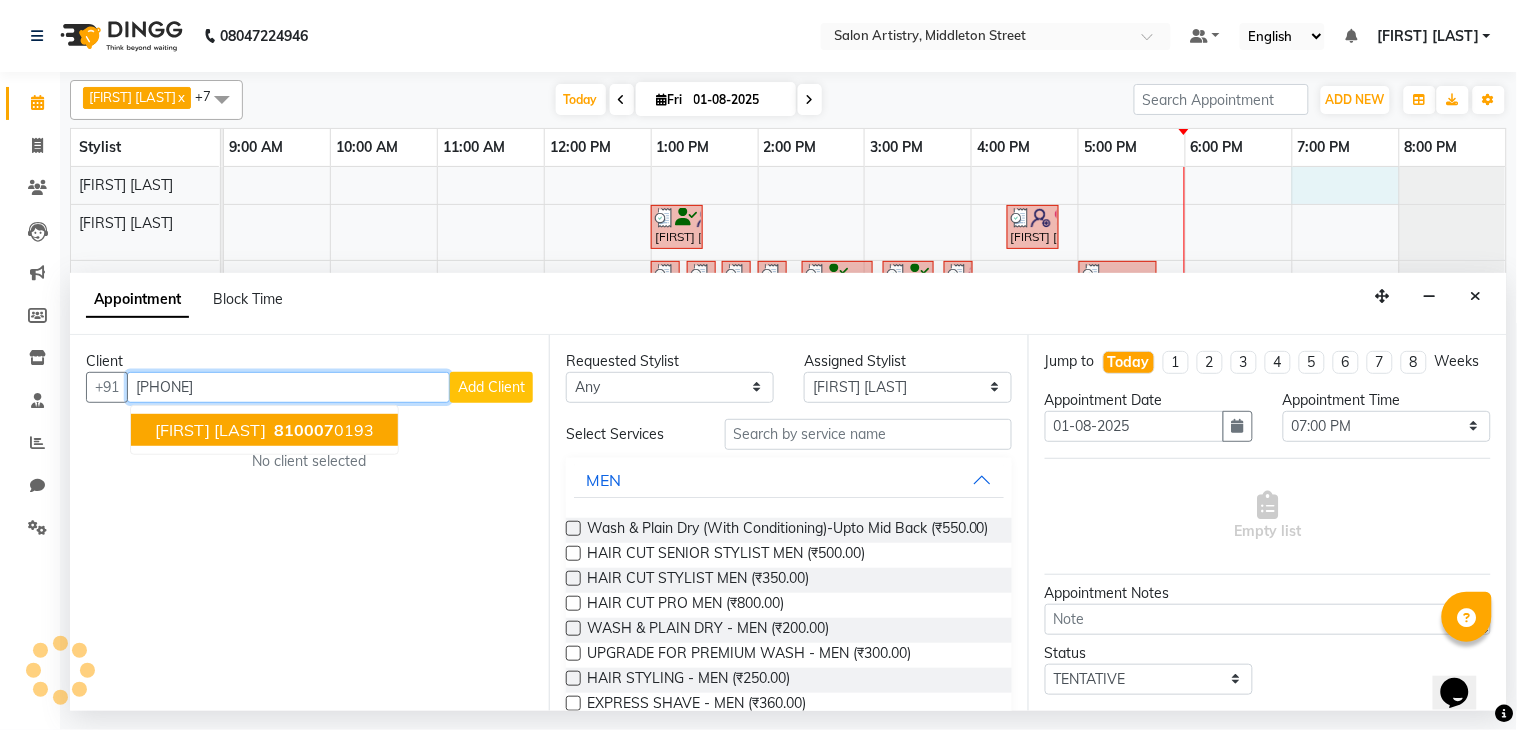 click on "810007" at bounding box center (304, 430) 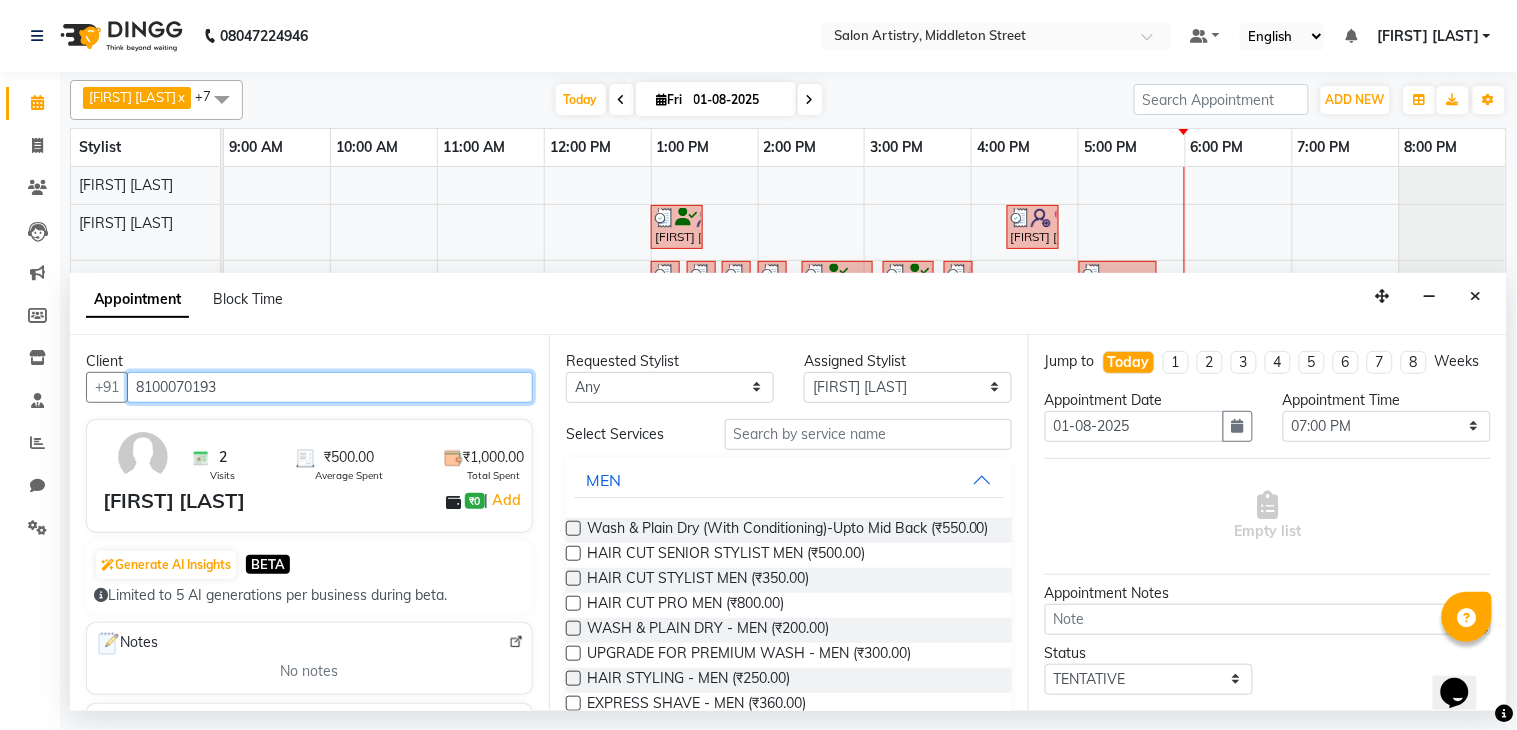 type on "8100070193" 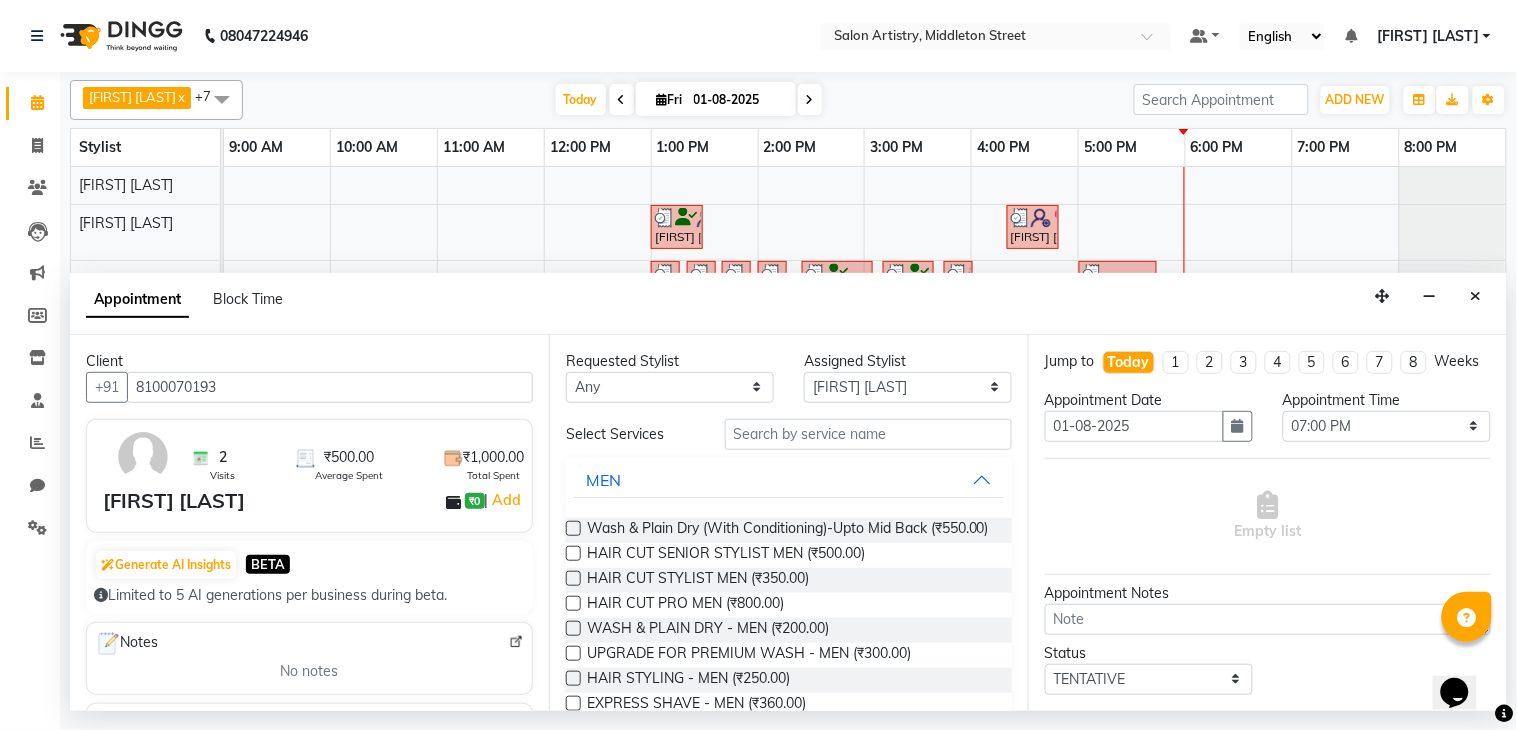 click at bounding box center [573, 553] 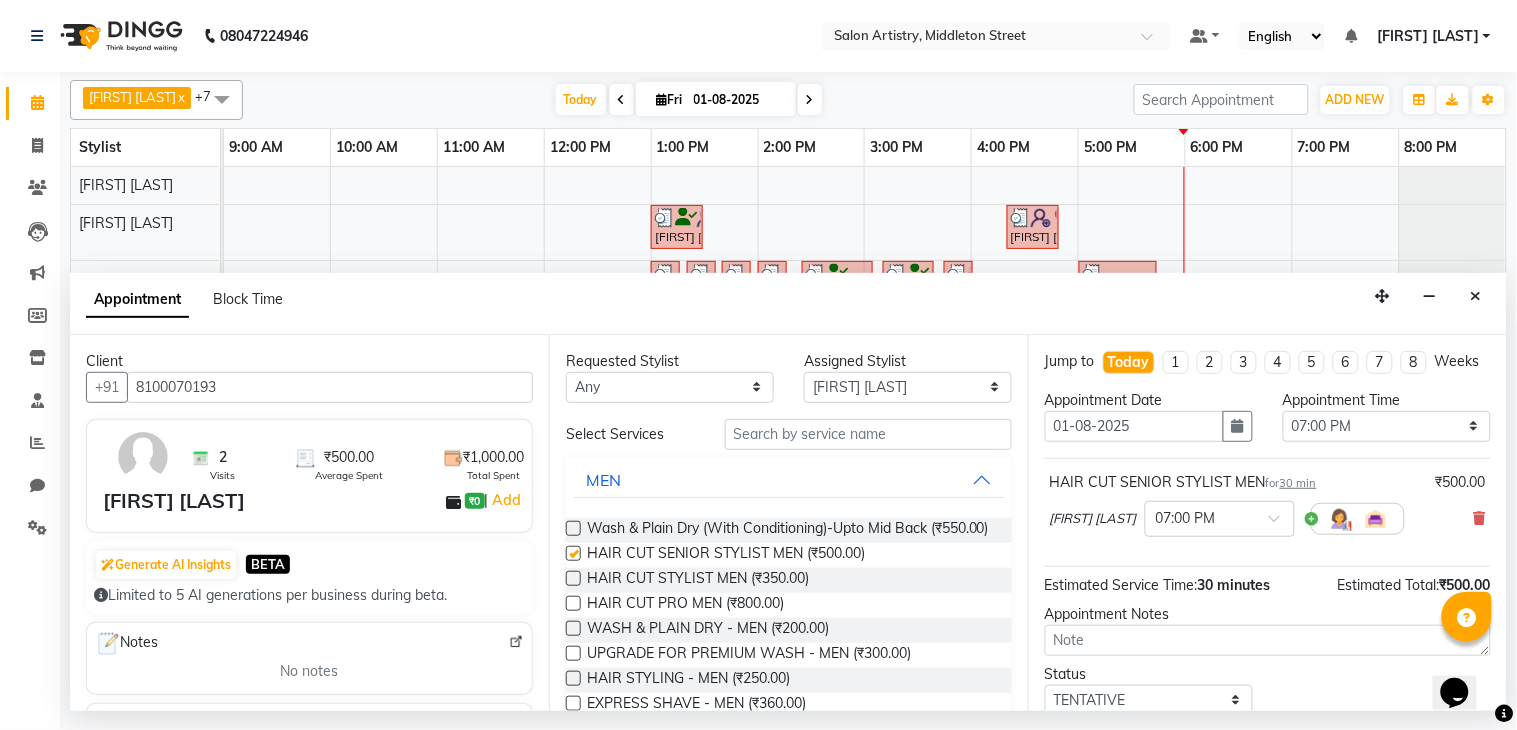 checkbox on "false" 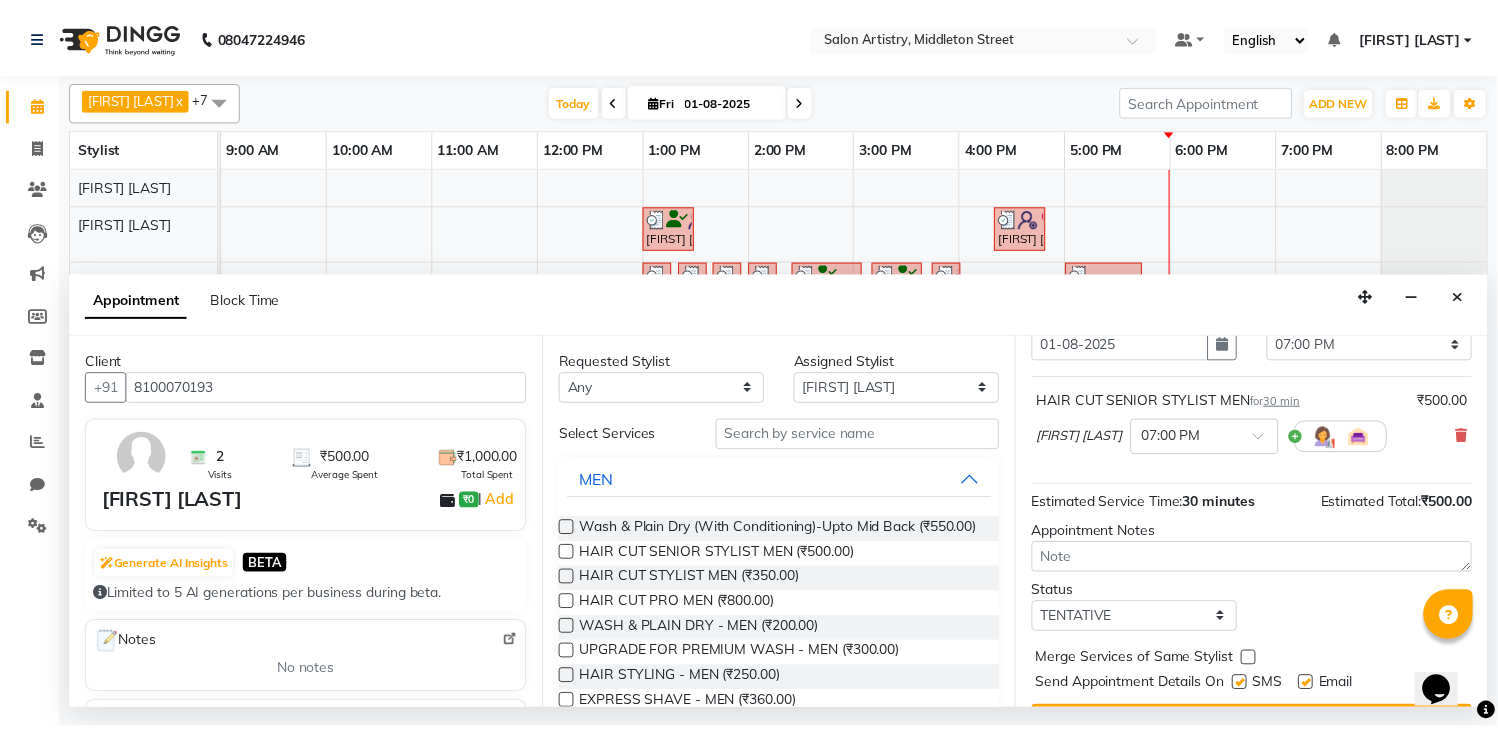 scroll, scrollTop: 150, scrollLeft: 0, axis: vertical 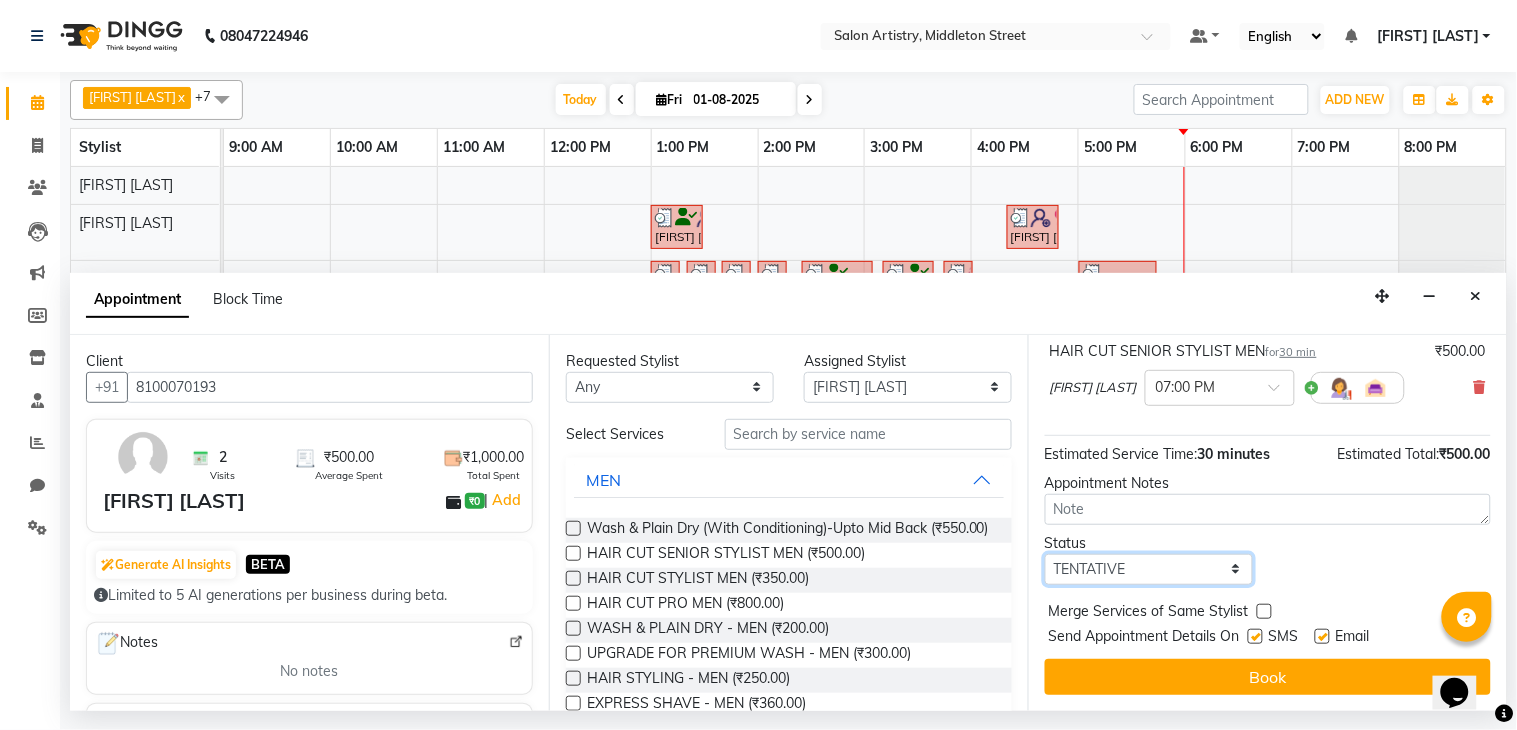 click on "Select TENTATIVE CONFIRM CHECK-IN UPCOMING" at bounding box center [1149, 569] 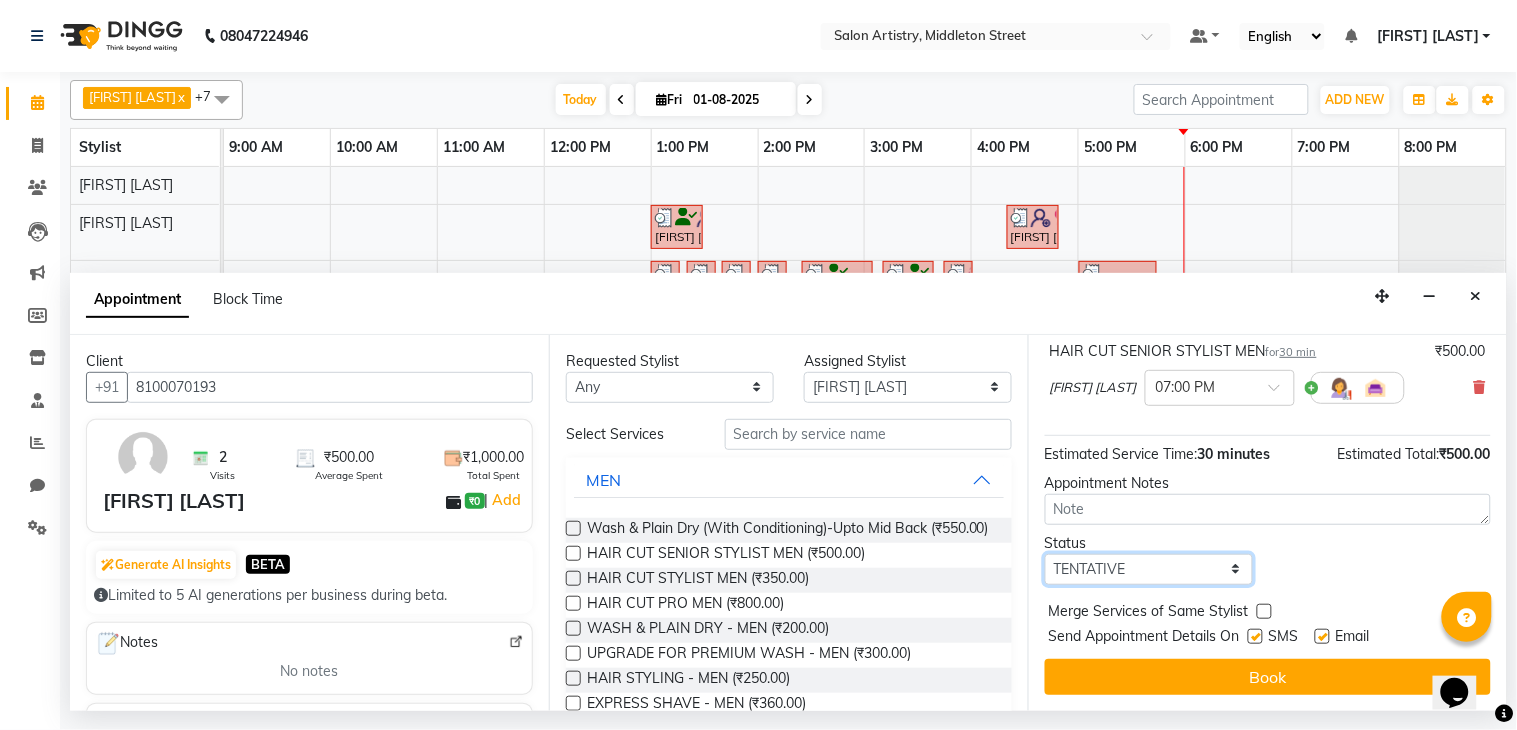 select on "check-in" 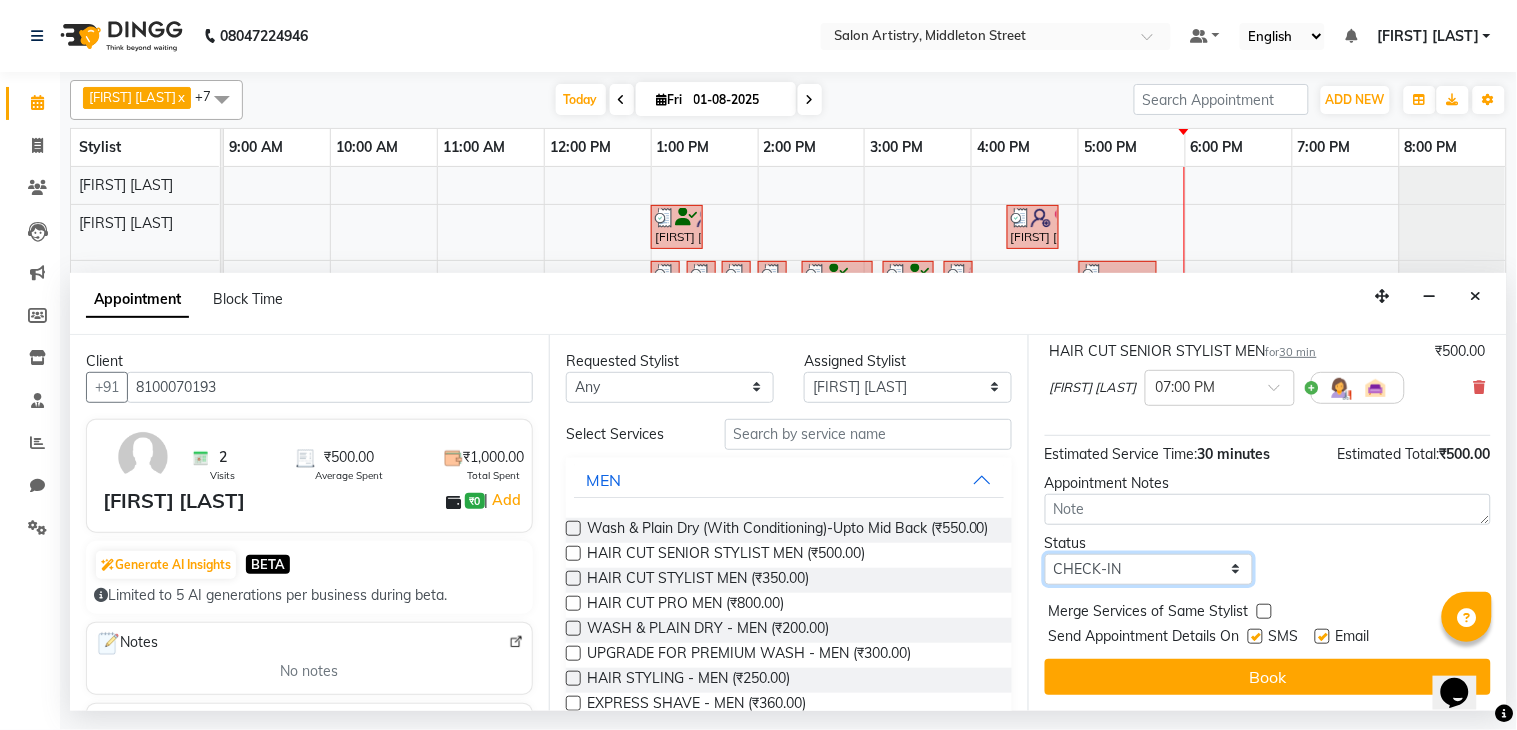 click on "Select TENTATIVE CONFIRM CHECK-IN UPCOMING" at bounding box center (1149, 569) 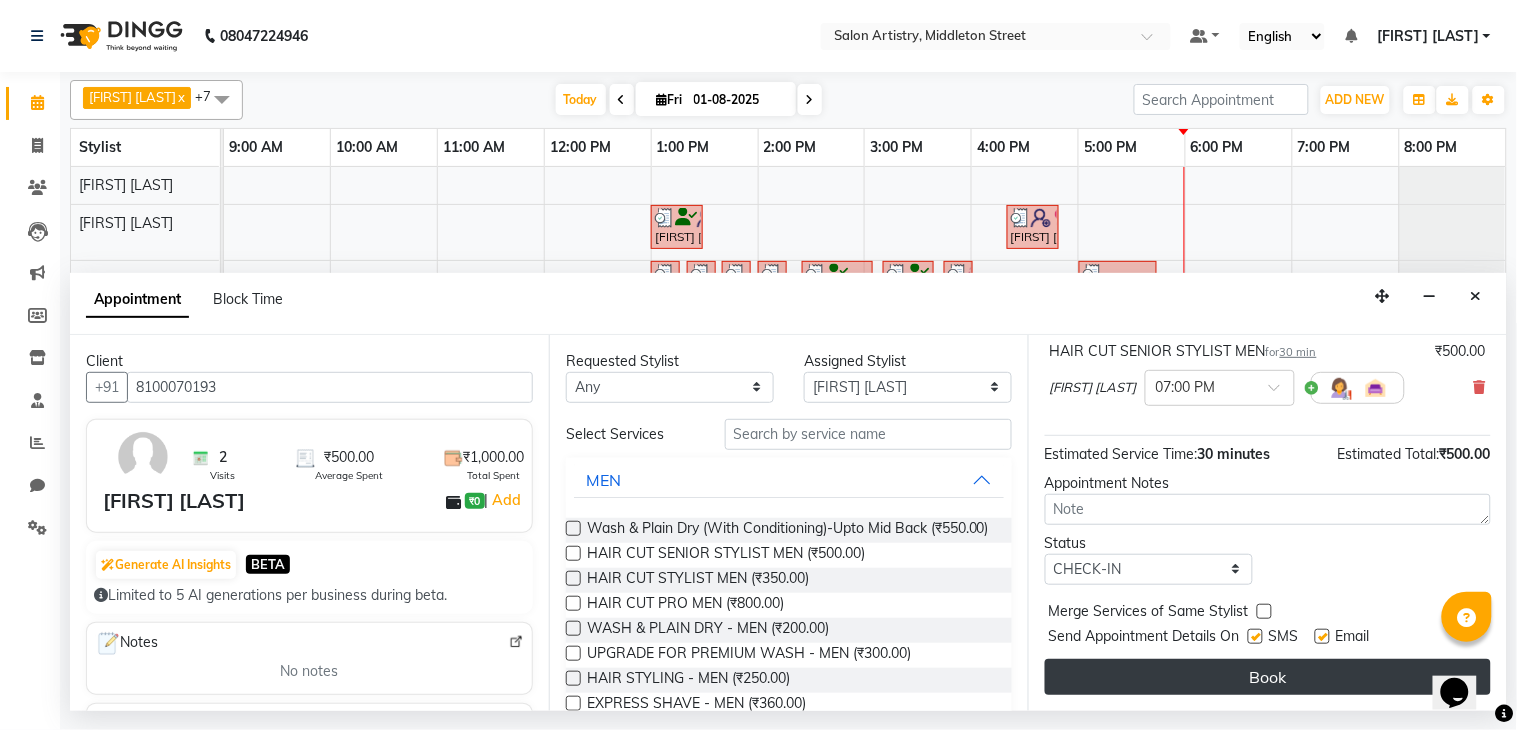 click on "Book" at bounding box center (1268, 677) 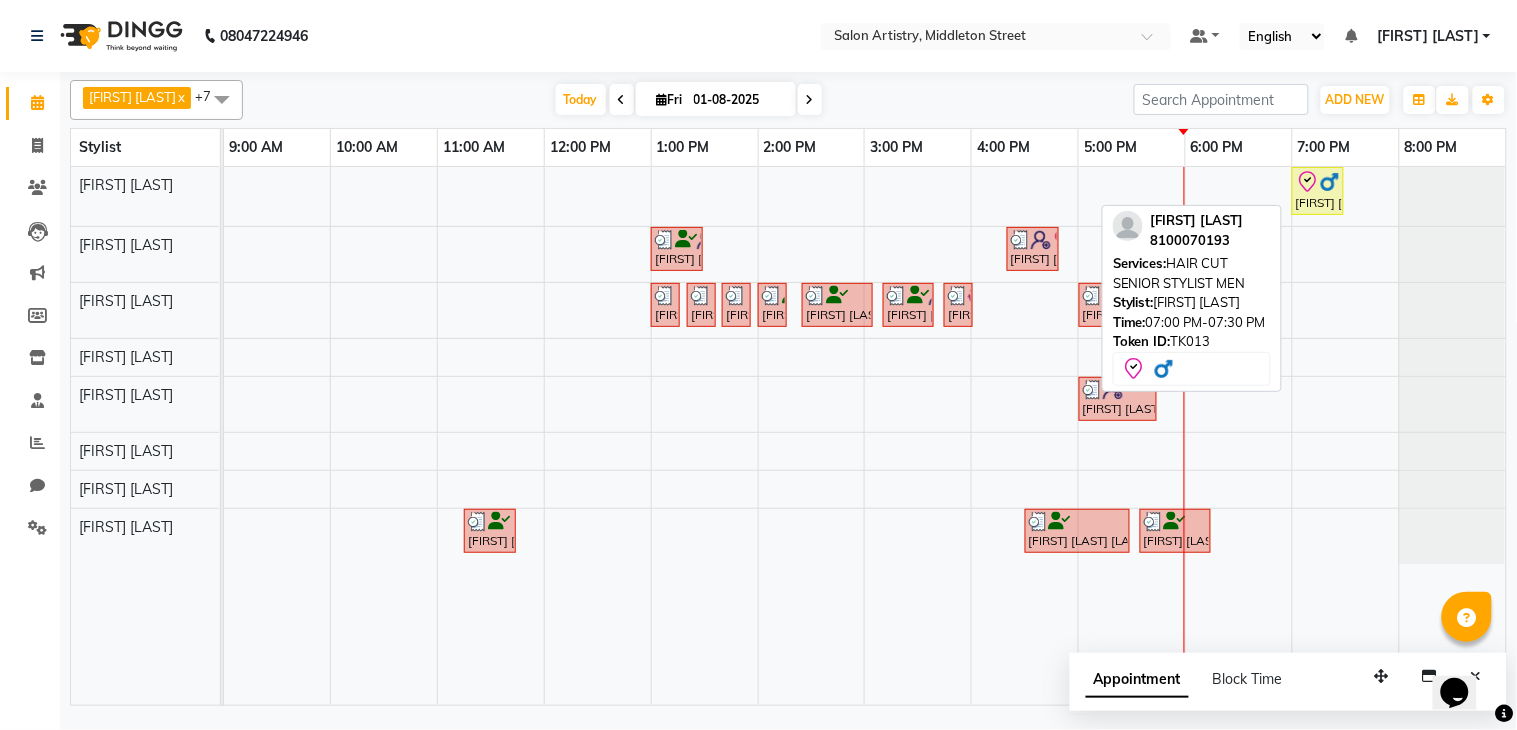 click on "[FIRST] [LAST], TK13, 07:00 PM-07:30 PM, HAIR CUT SENIOR STYLIST MEN" at bounding box center [1318, 191] 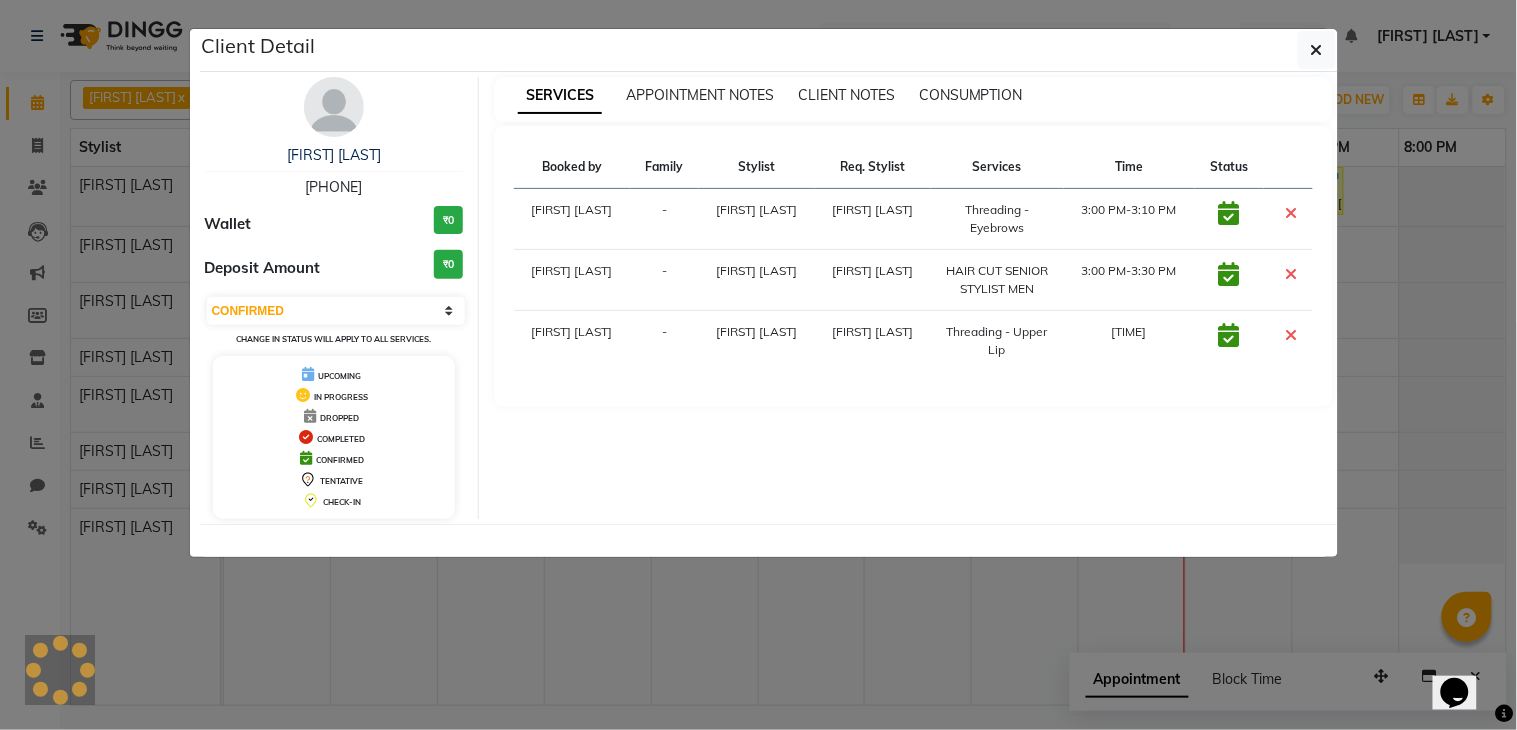 select on "8" 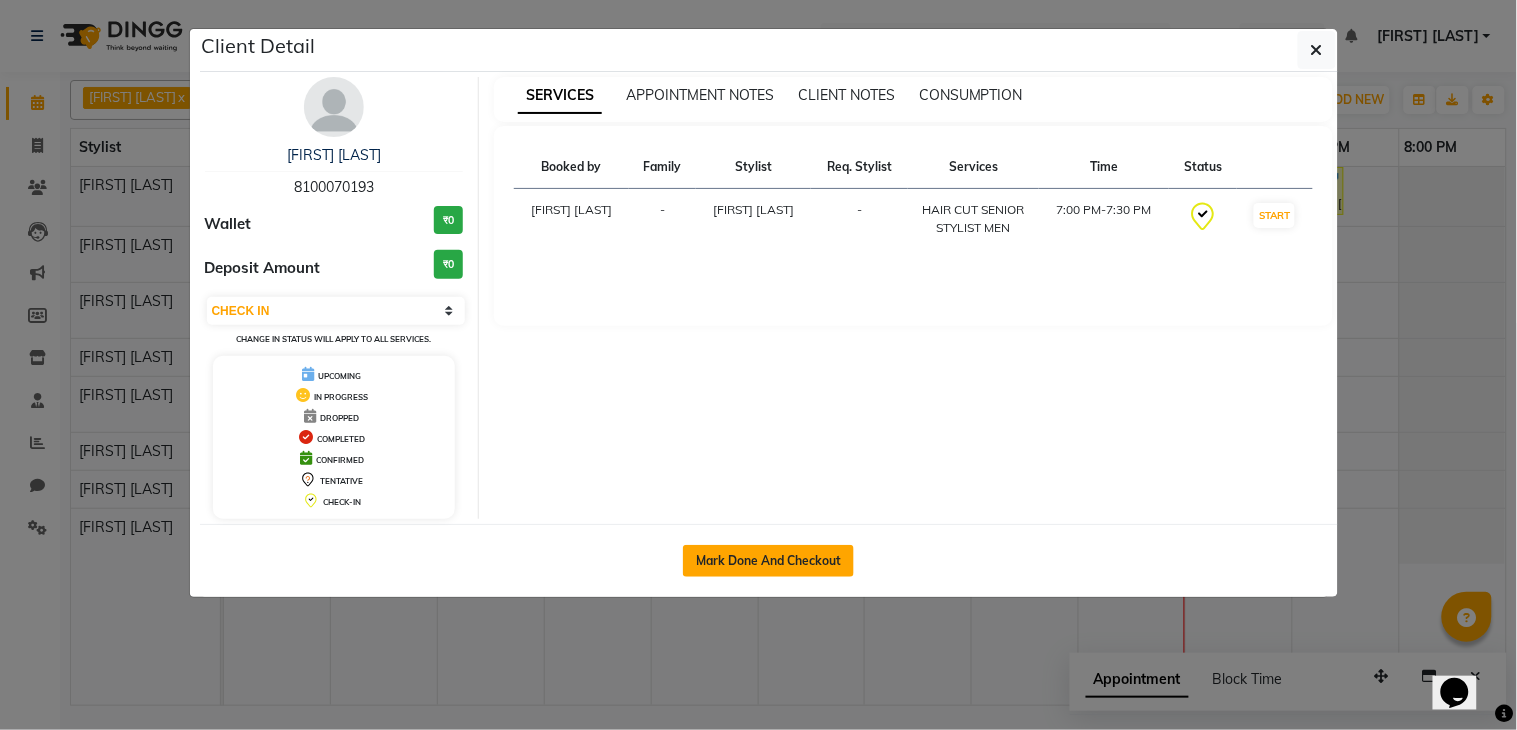 click on "Mark Done And Checkout" 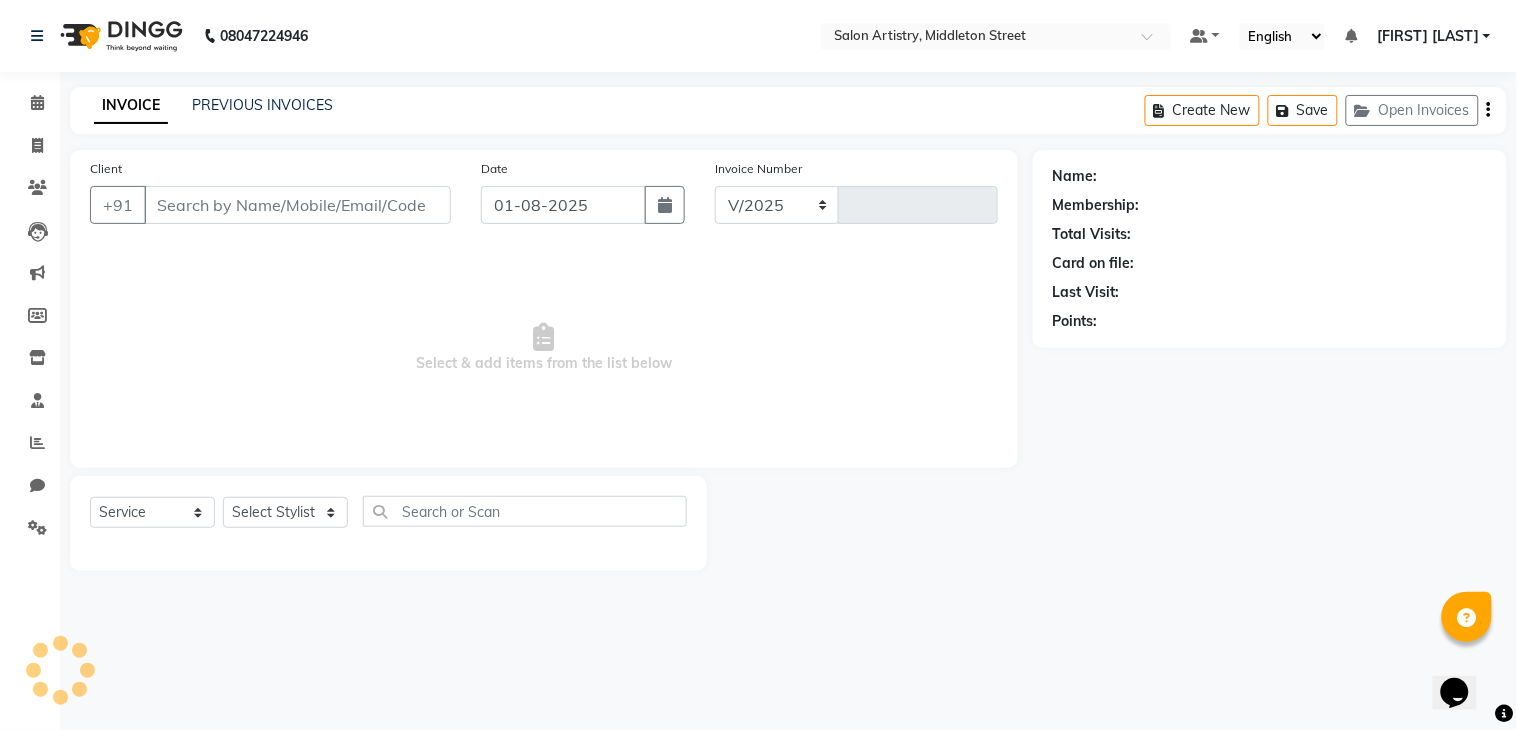select on "8285" 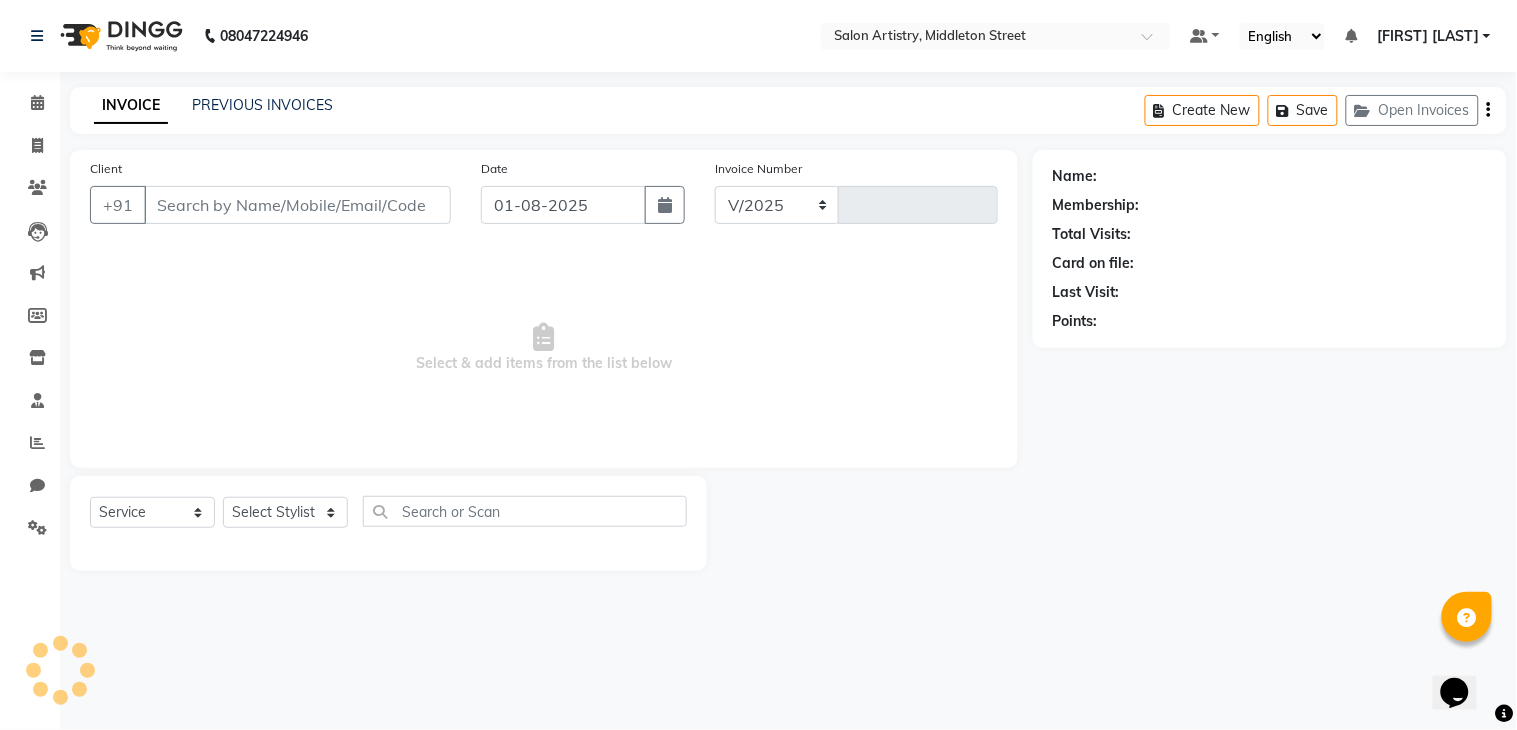 type on "1761" 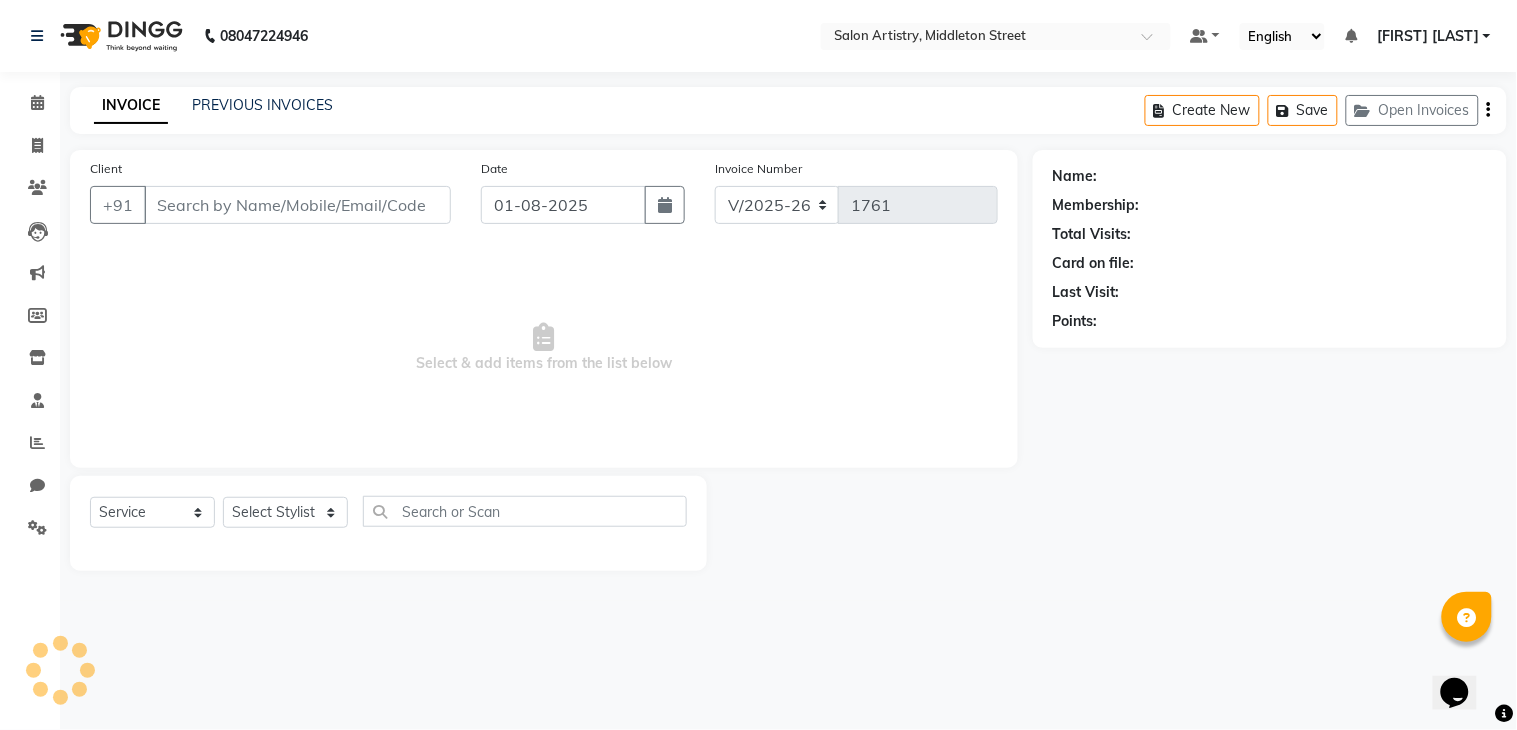 select on "79865" 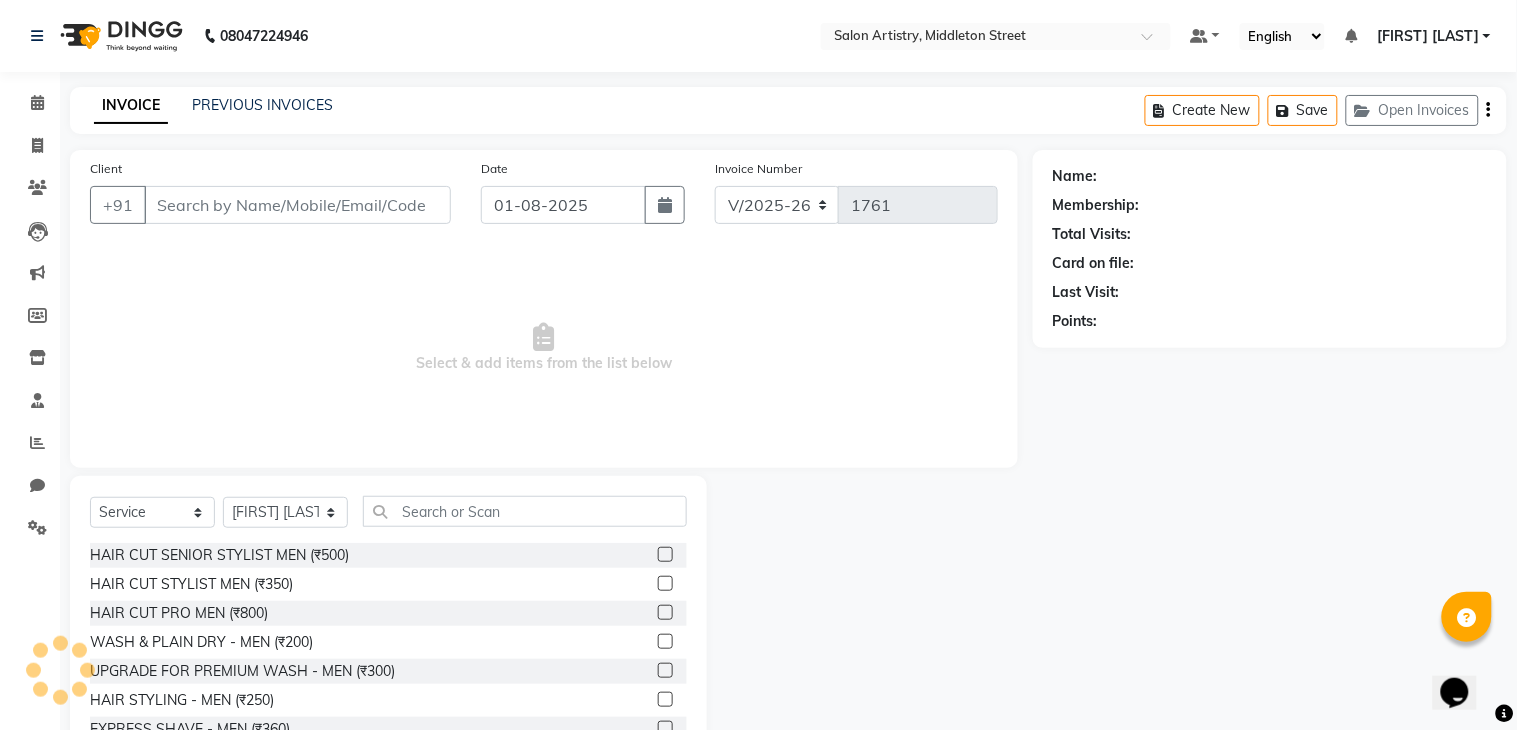 type on "8100070193" 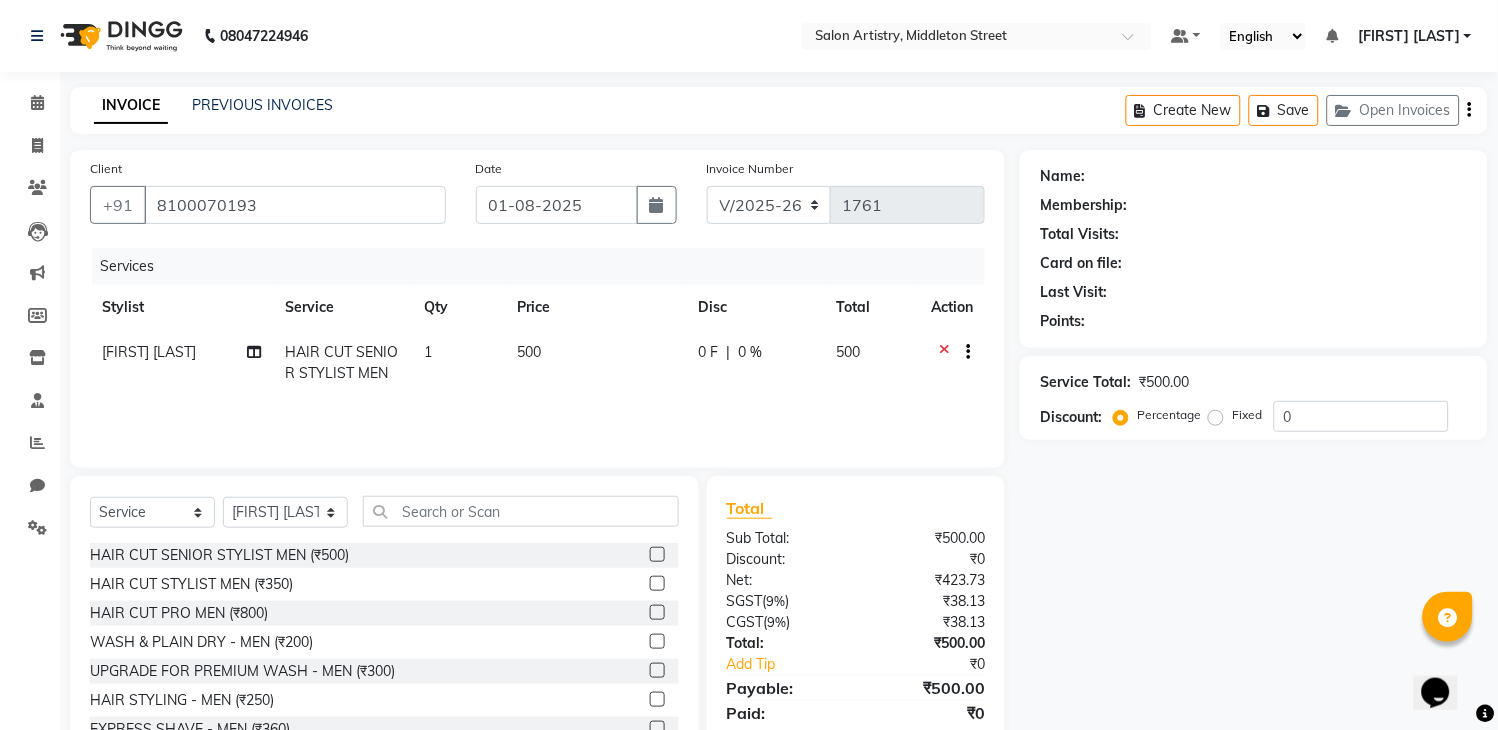 select on "1: Object" 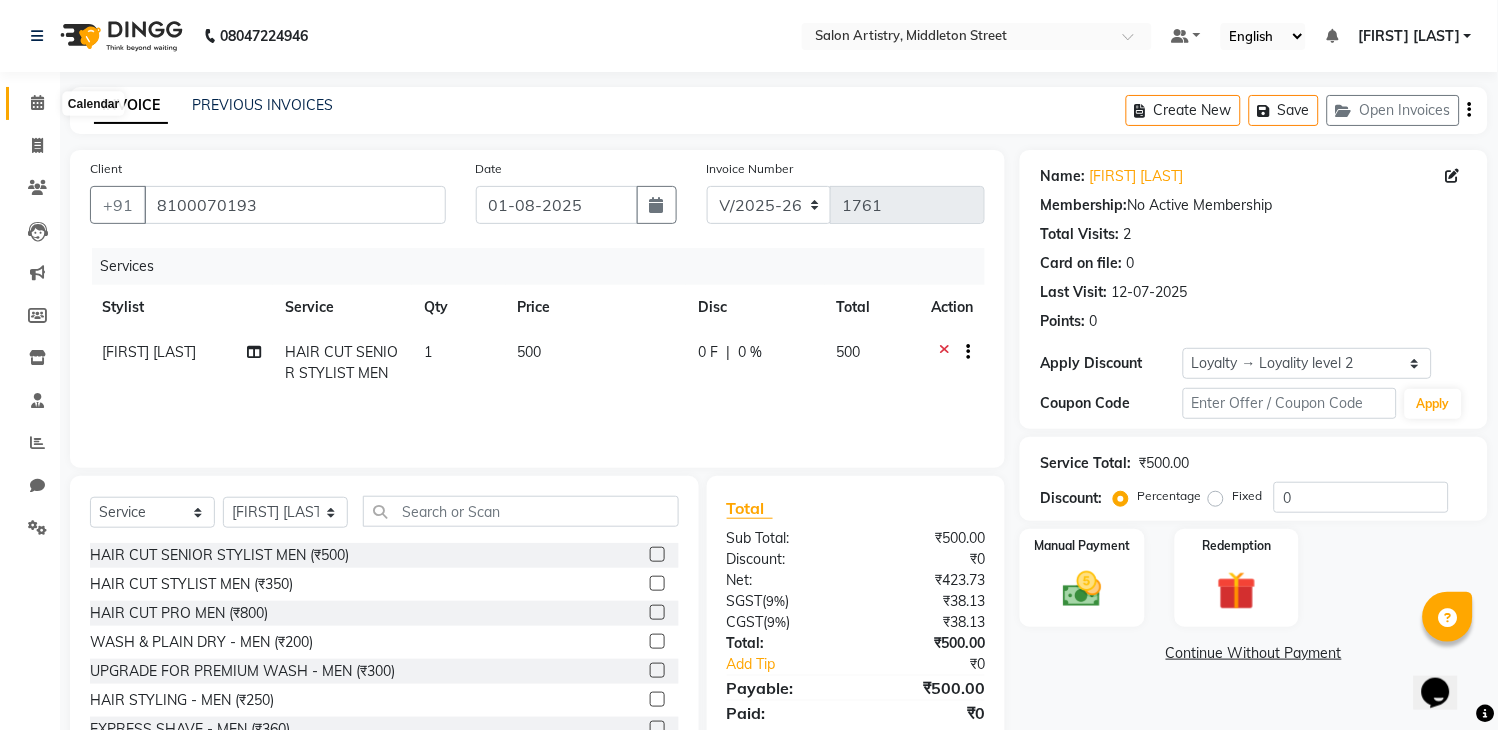 click 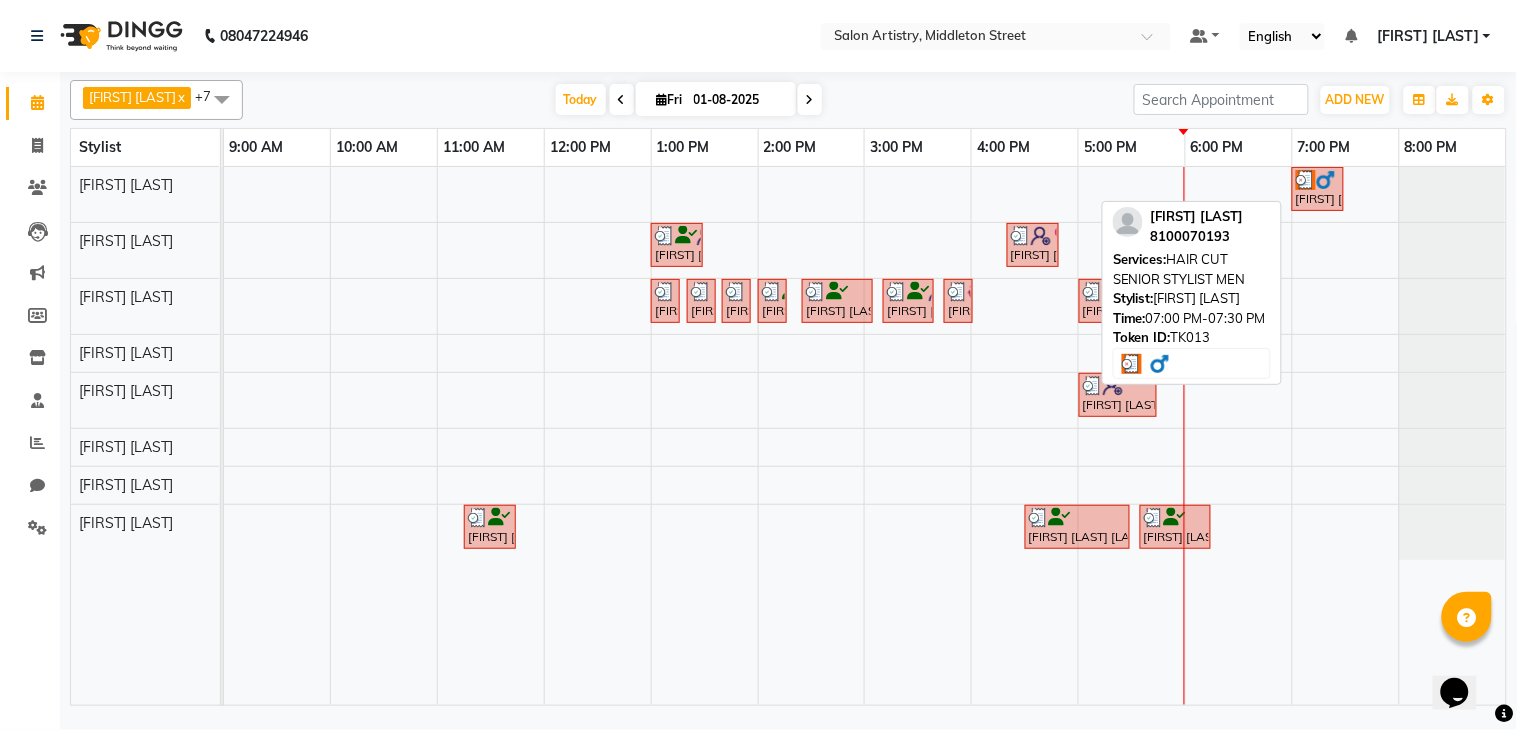 click on "[FIRST] [LAST], TK13, 07:00 PM-07:30 PM, HAIR CUT SENIOR STYLIST MEN" at bounding box center (1318, 189) 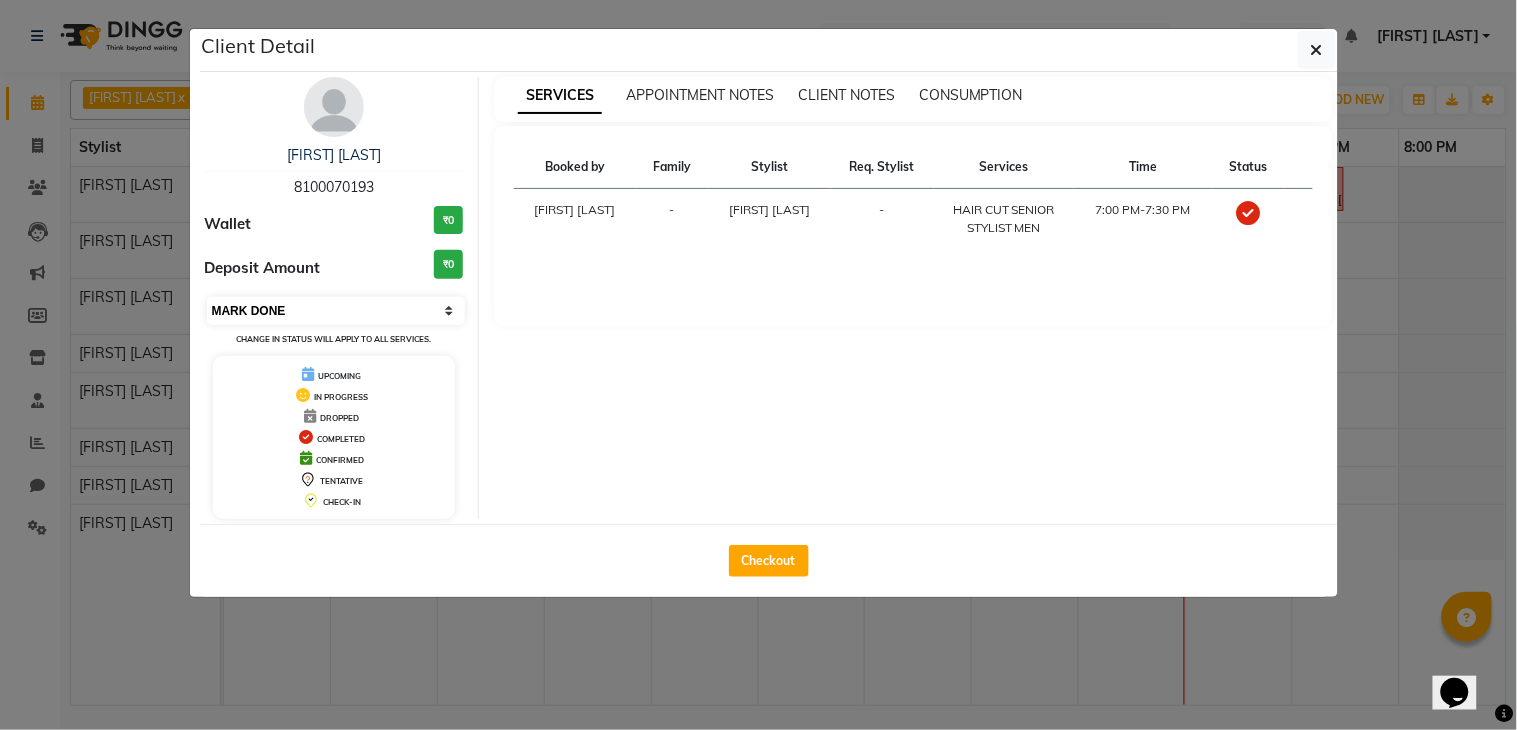 click on "Select MARK DONE UPCOMING" at bounding box center (336, 311) 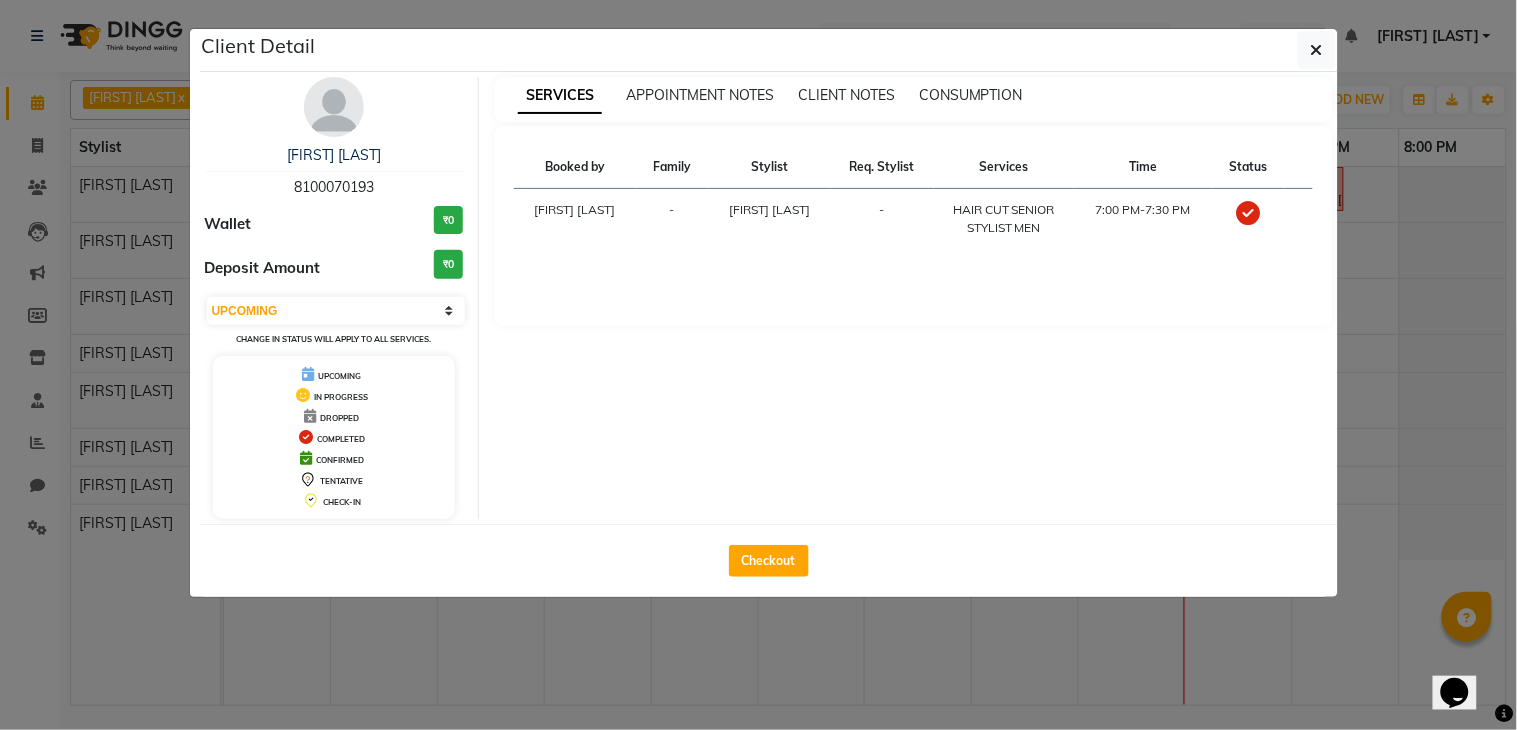 click on "Select MARK DONE UPCOMING" at bounding box center [336, 311] 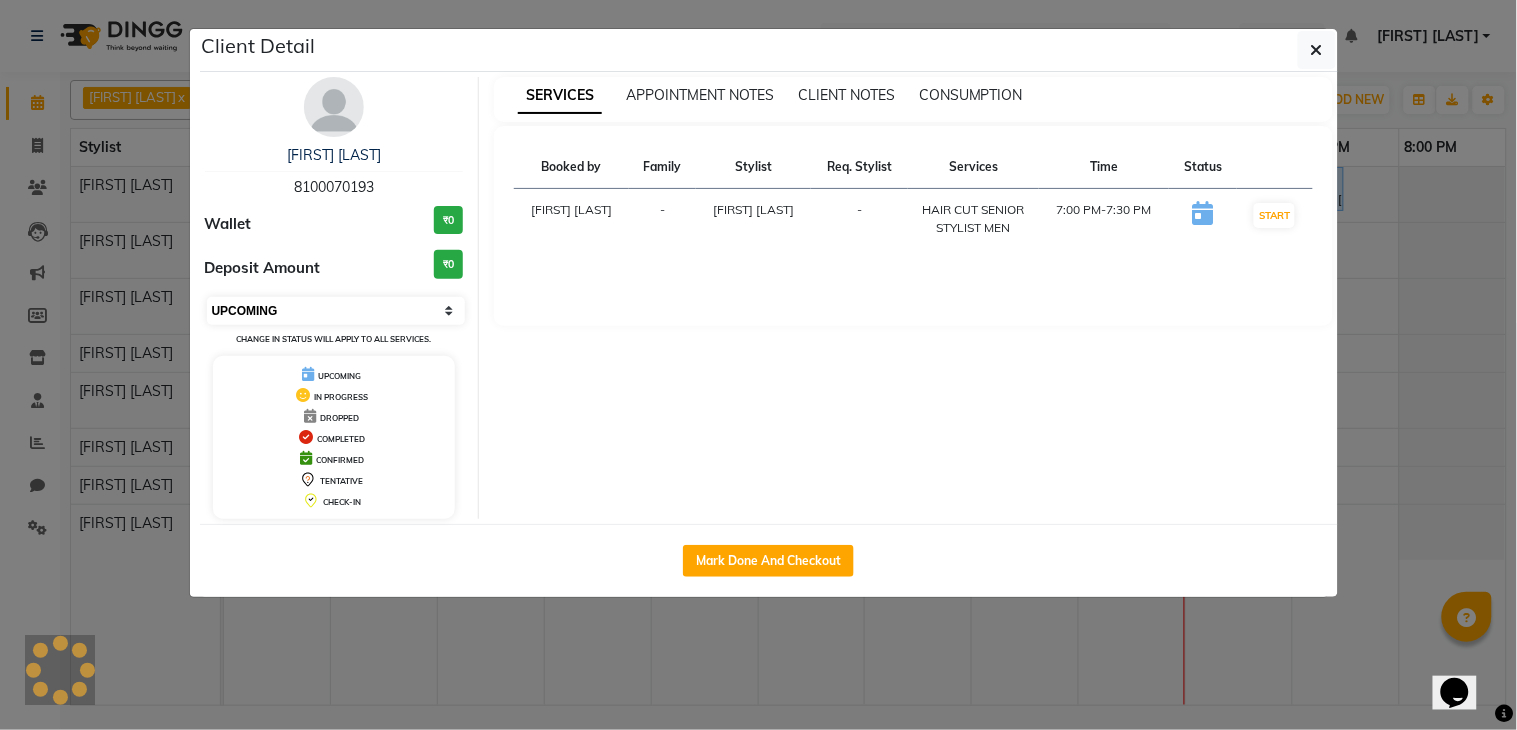 click on "Select IN SERVICE CONFIRMED TENTATIVE CHECK IN MARK DONE DROPPED UPCOMING" at bounding box center (336, 311) 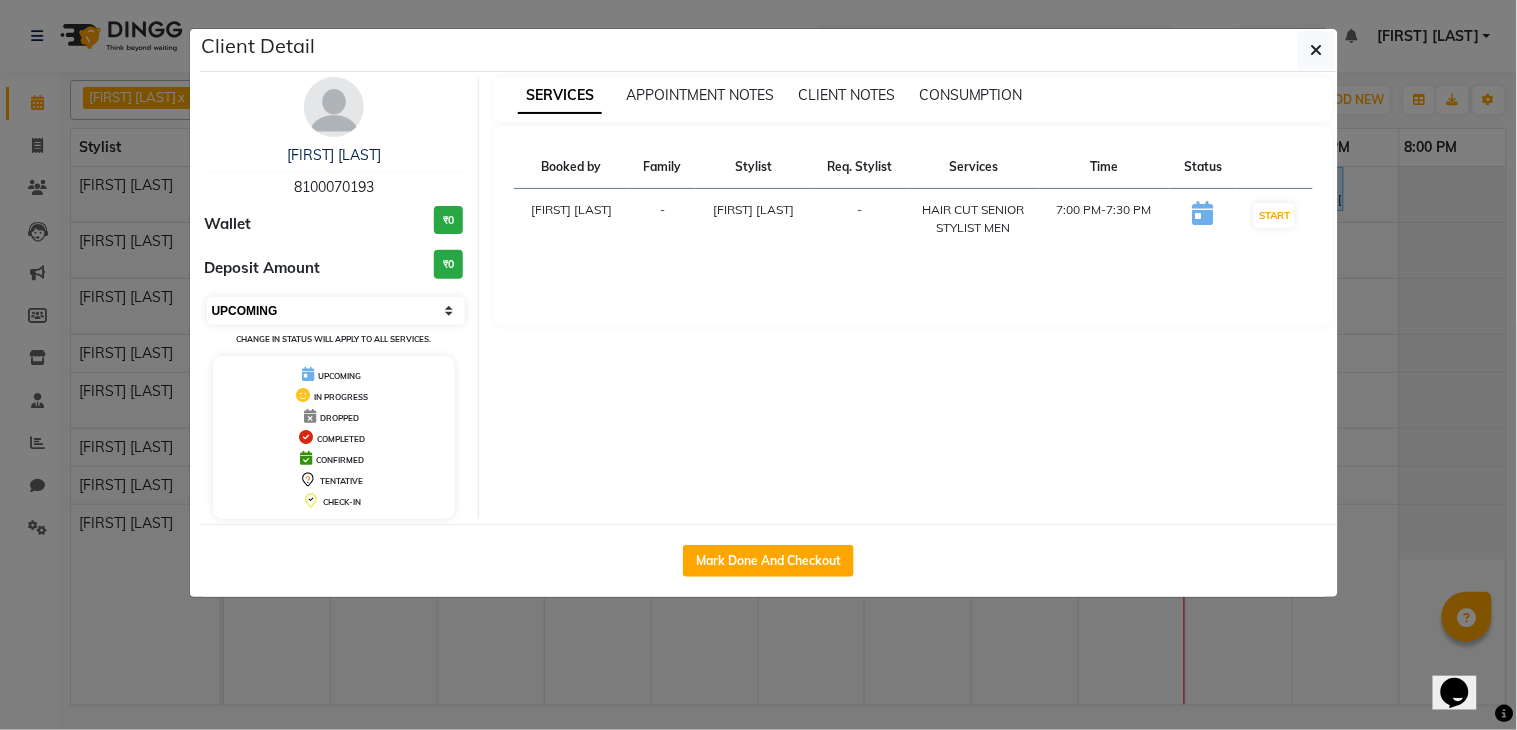 select on "8" 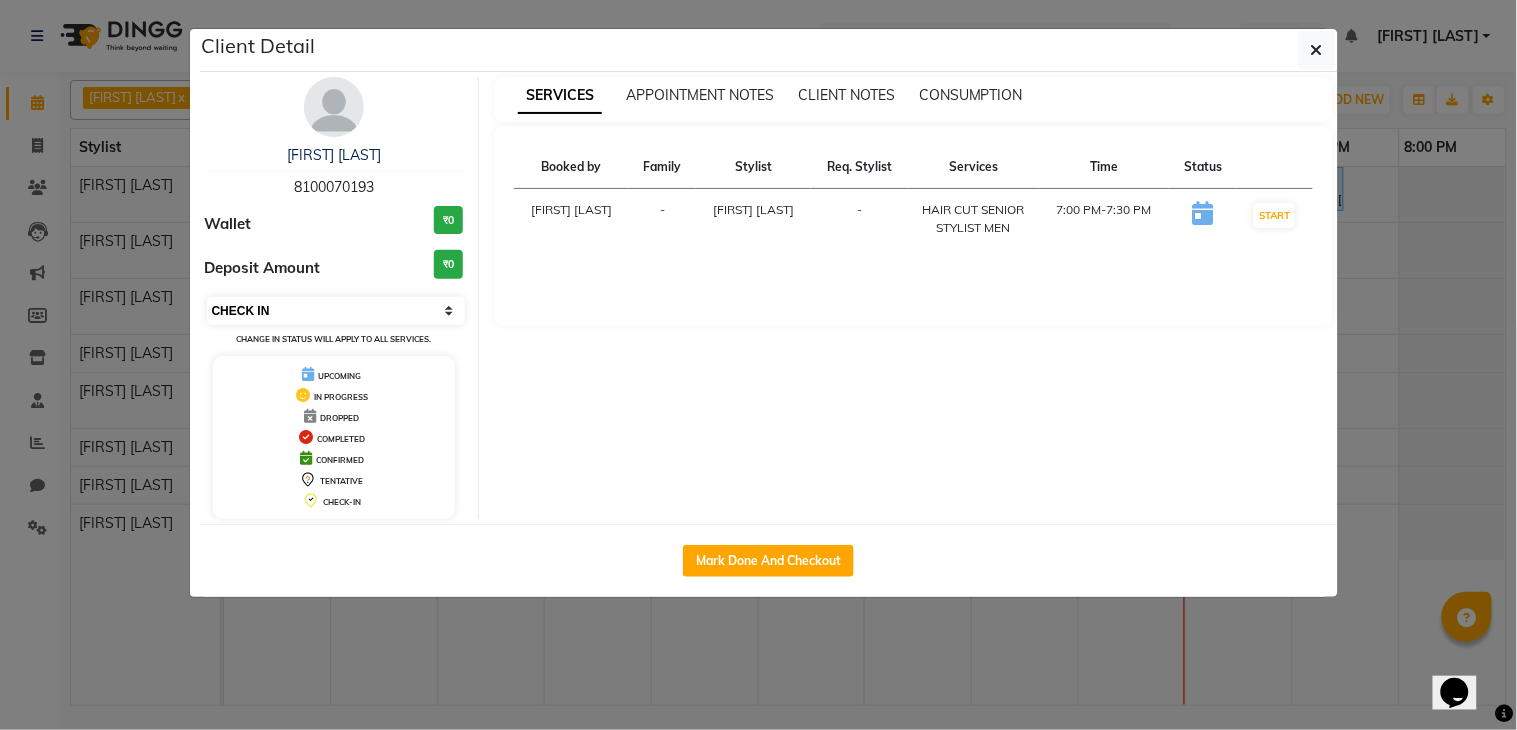 click on "Select IN SERVICE CONFIRMED TENTATIVE CHECK IN MARK DONE DROPPED UPCOMING" at bounding box center (336, 311) 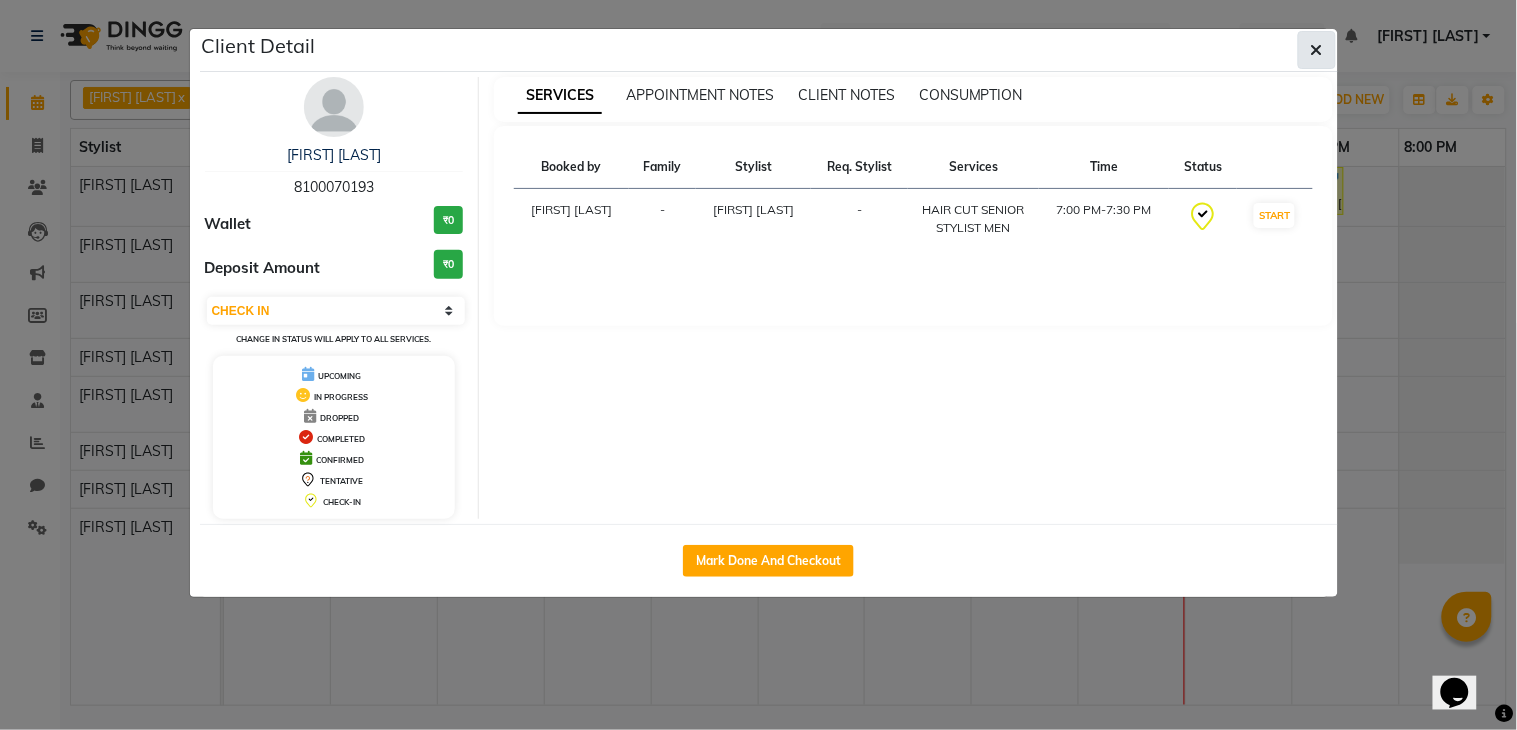 click 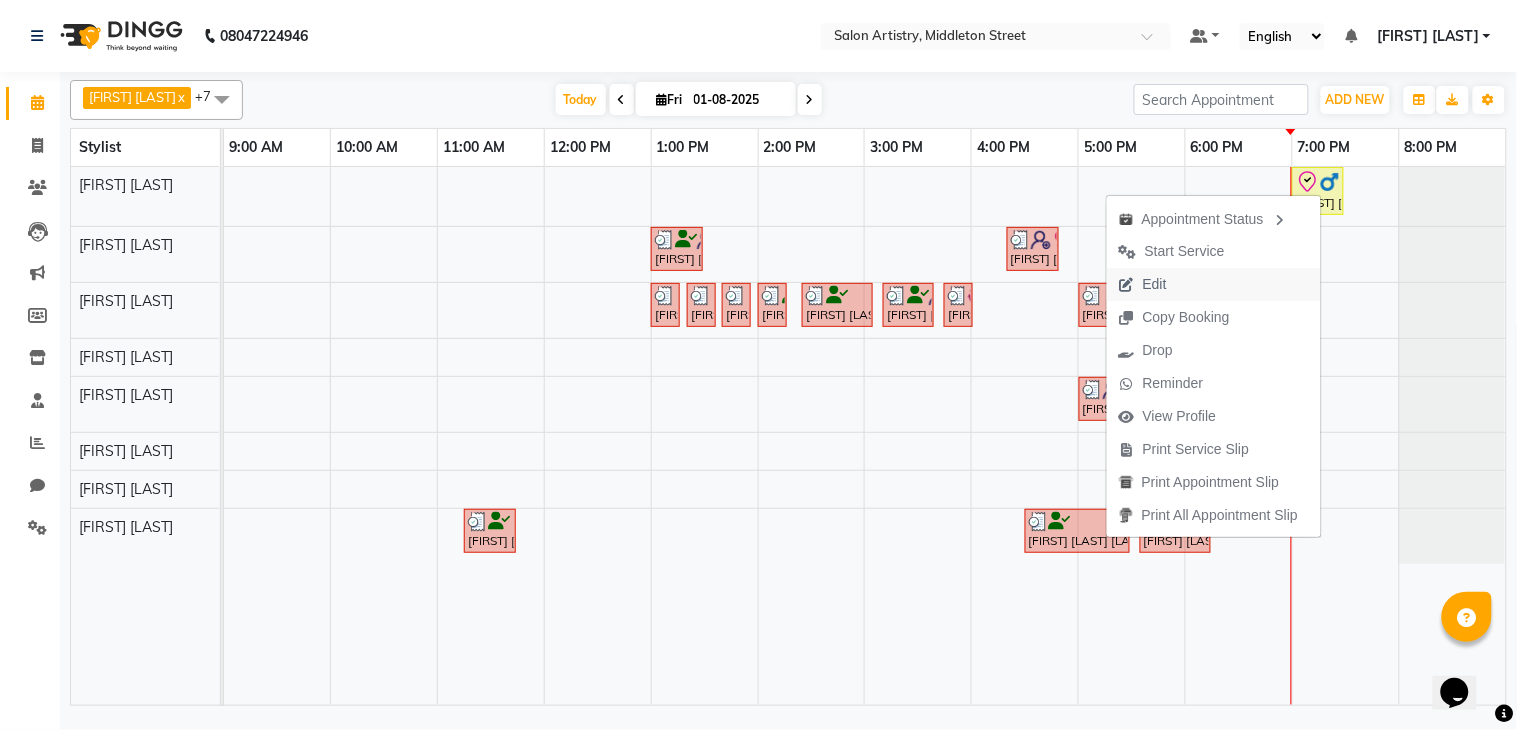 click on "Edit" at bounding box center [1155, 284] 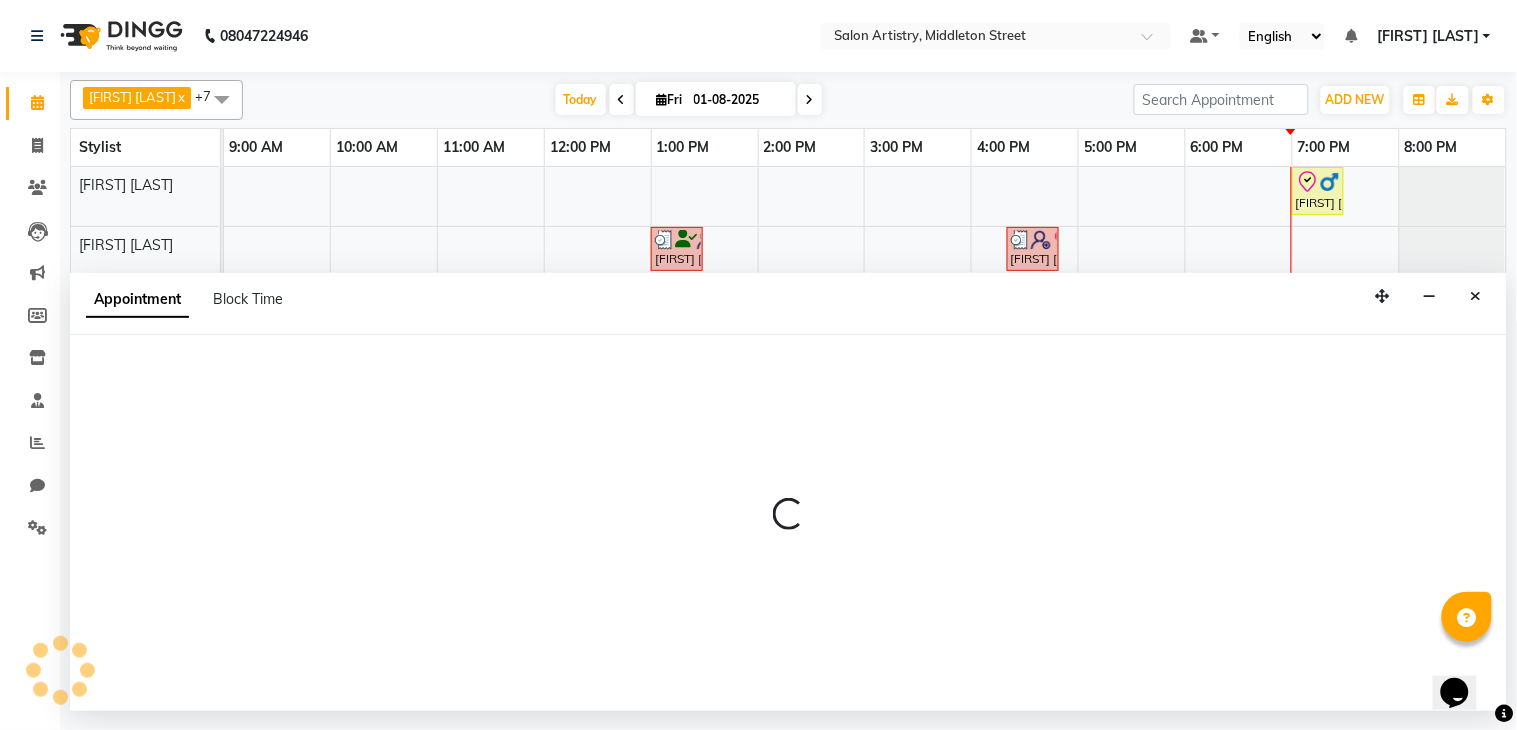 select on "tentative" 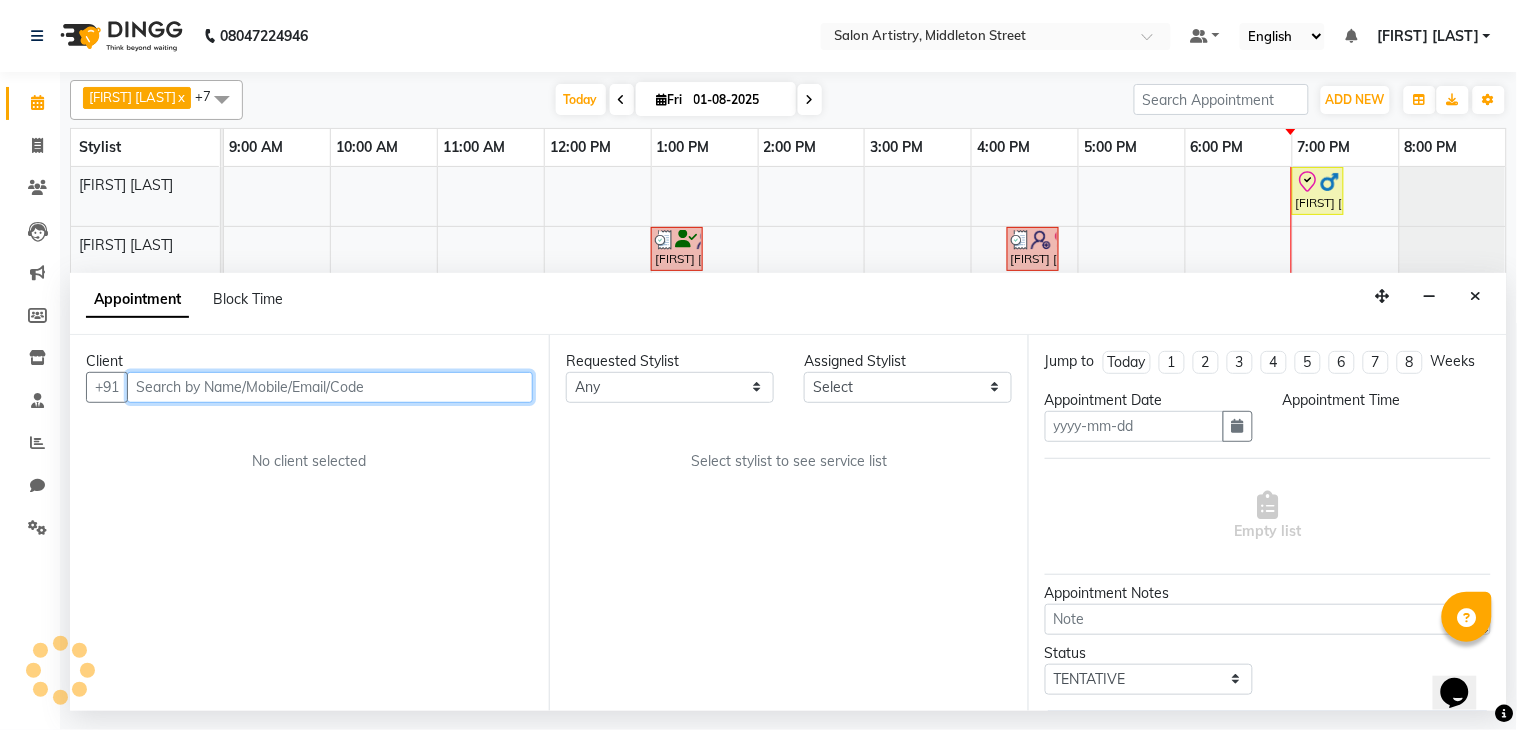 type on "01-08-2025" 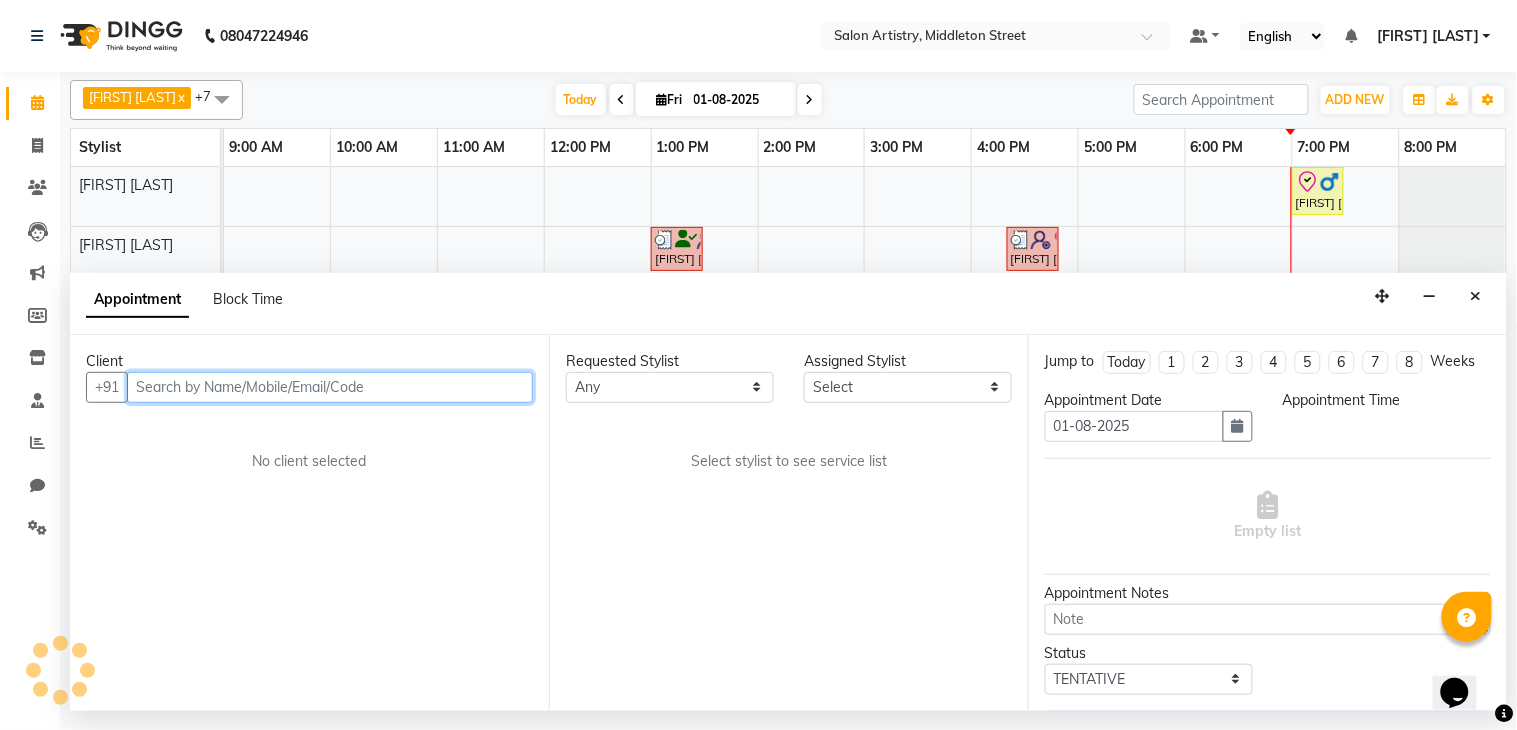 select on "79858" 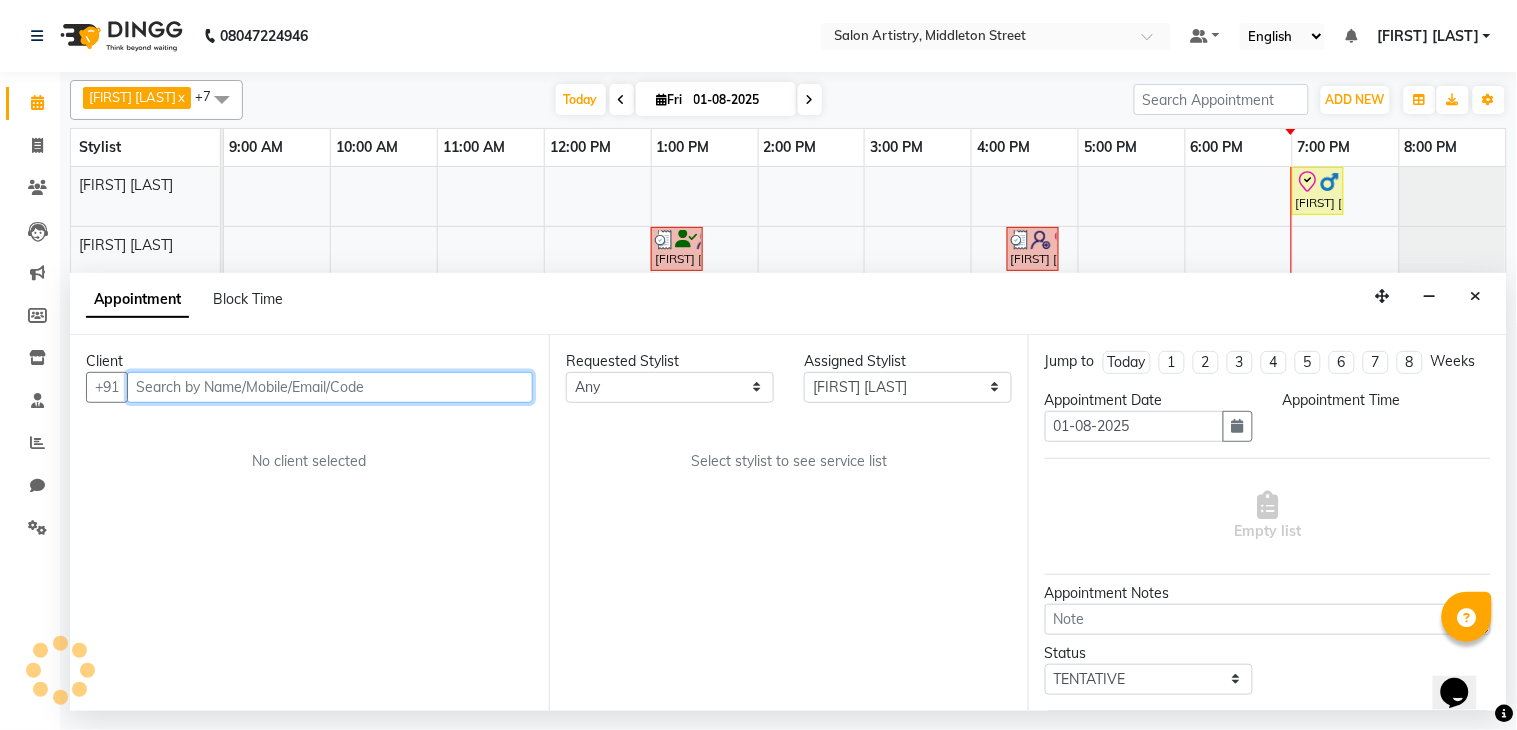 select on "check-in" 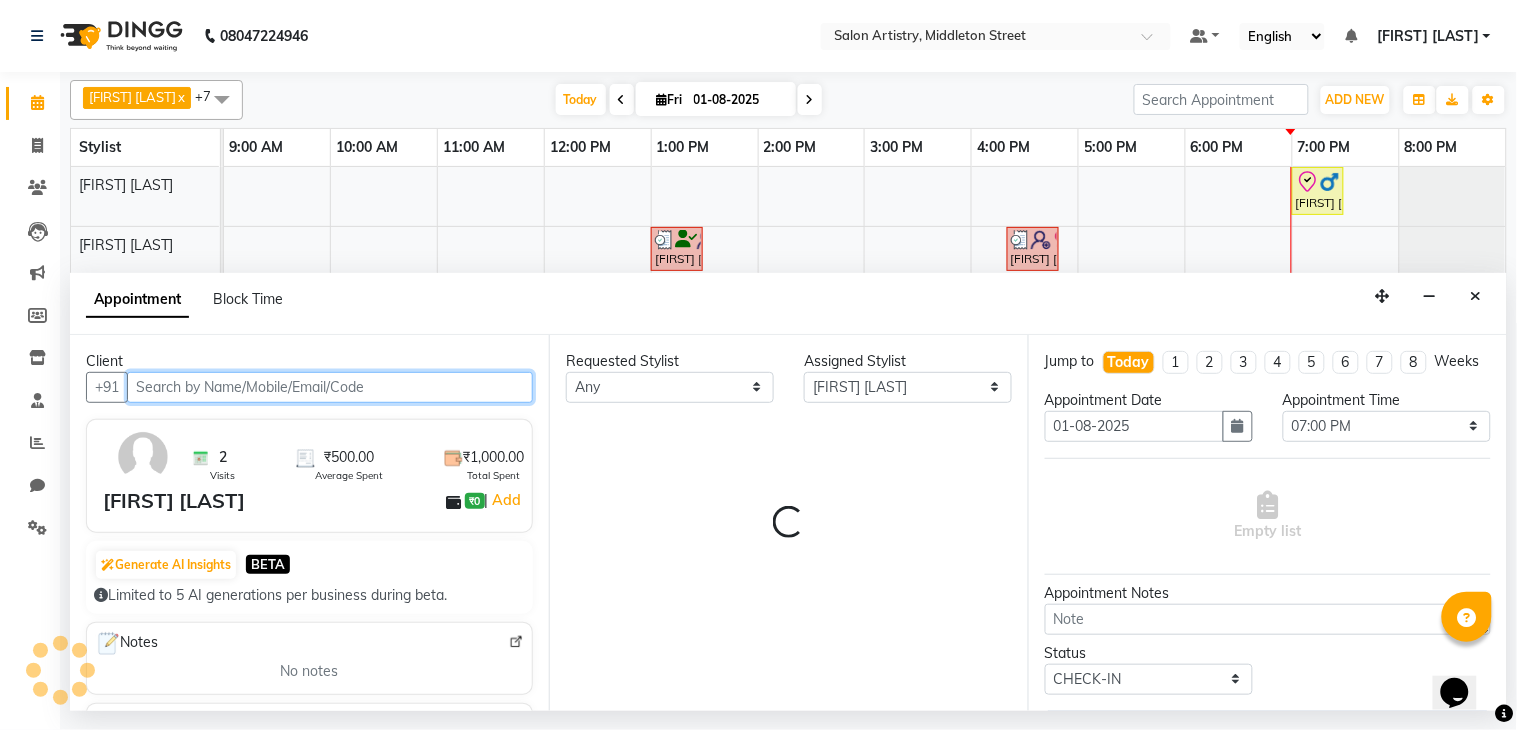 select on "4168" 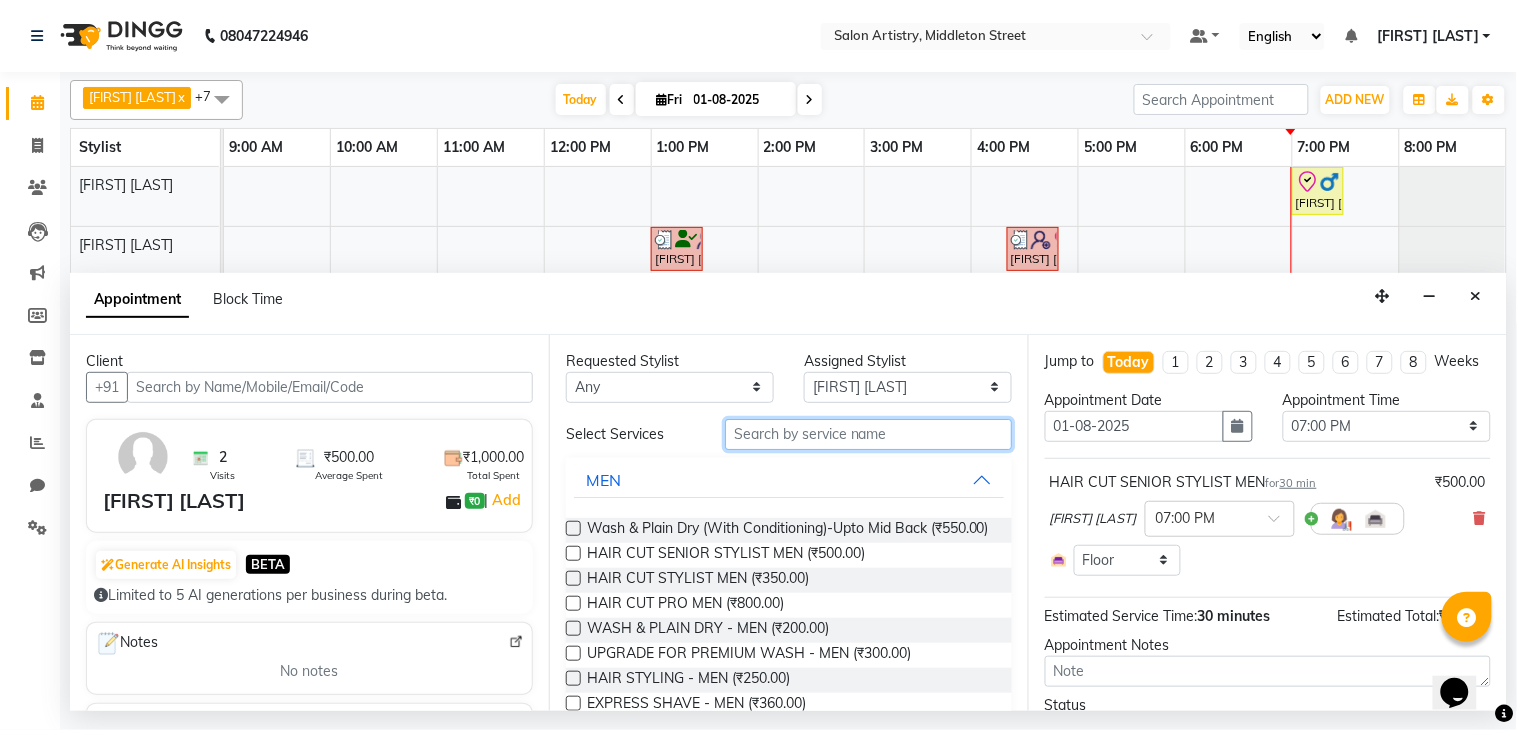 click at bounding box center [868, 434] 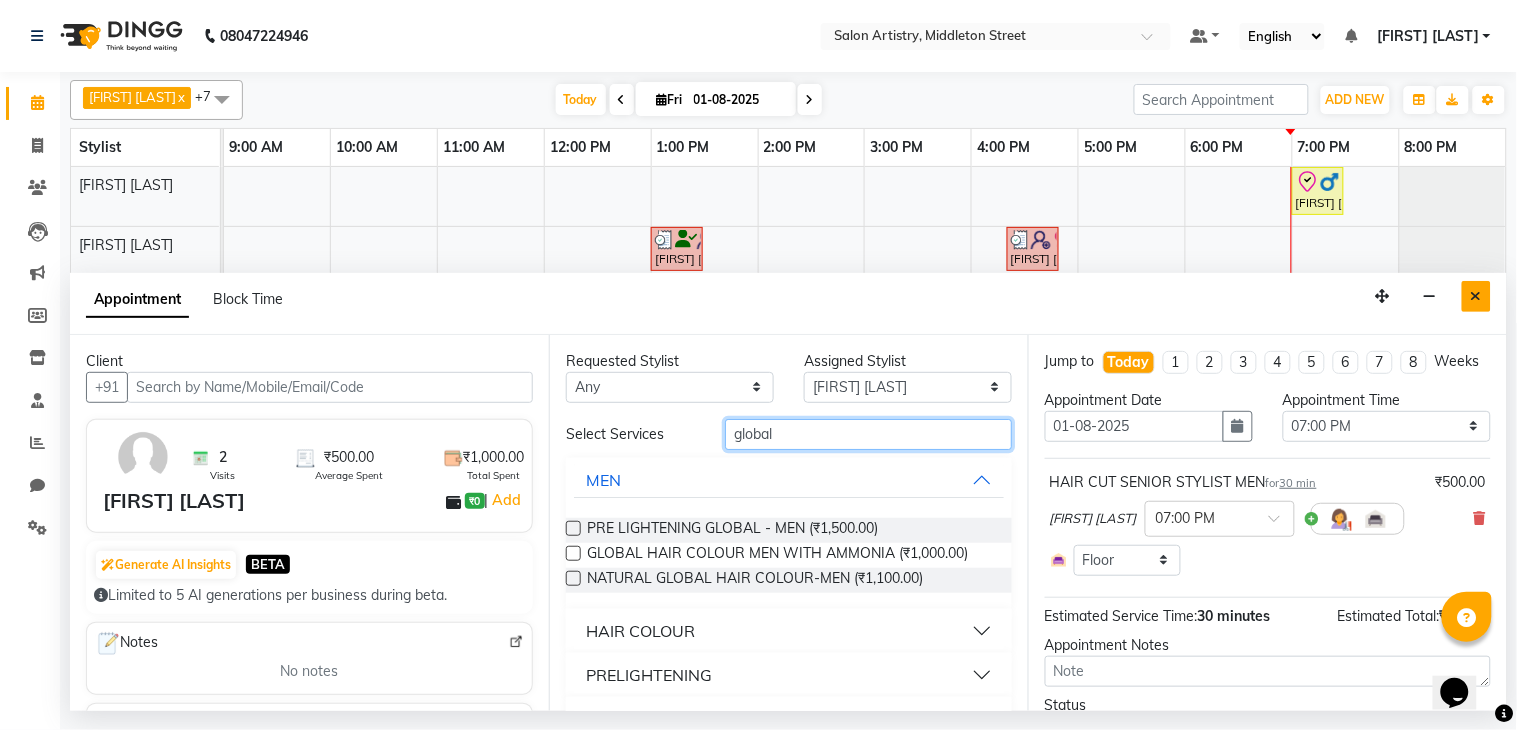 type on "global" 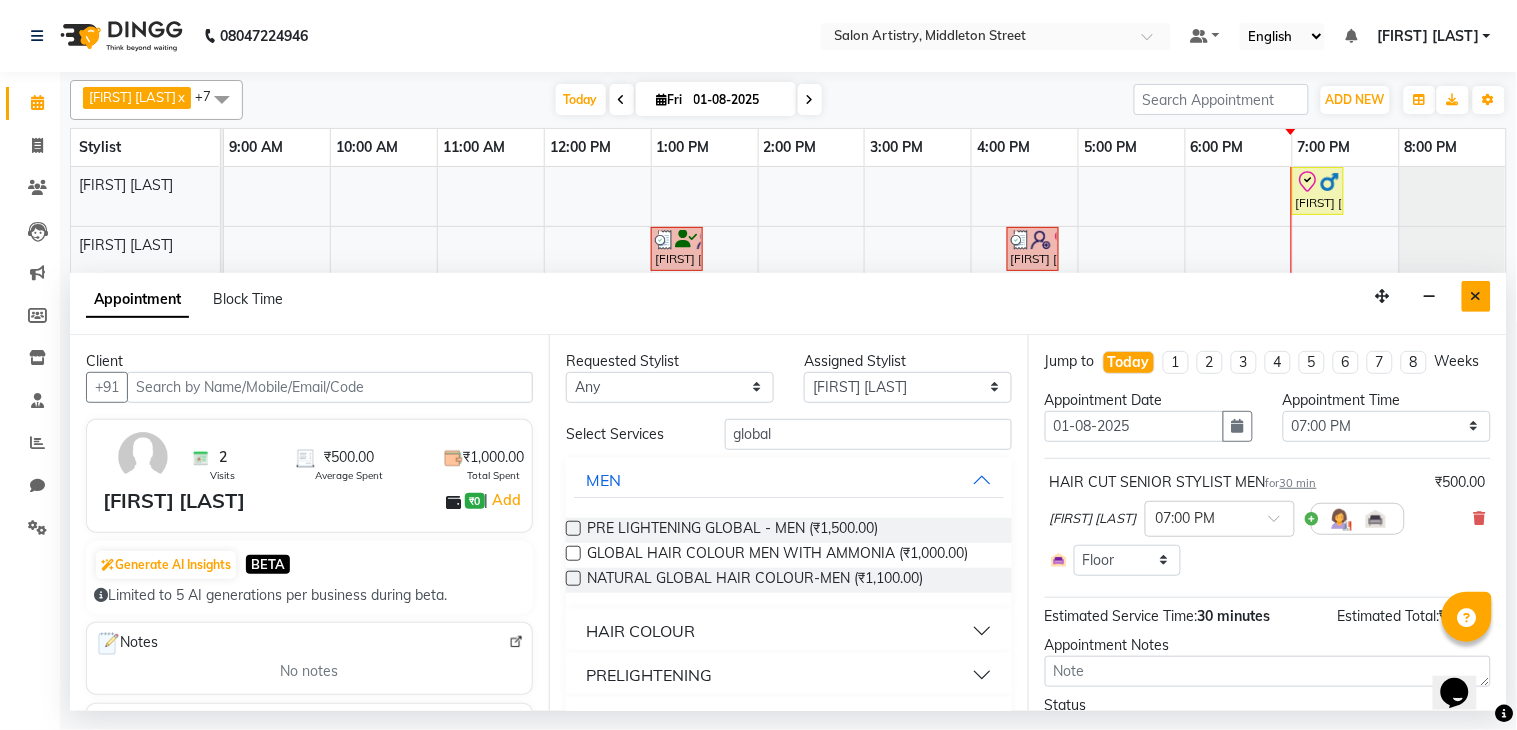 click at bounding box center (1476, 296) 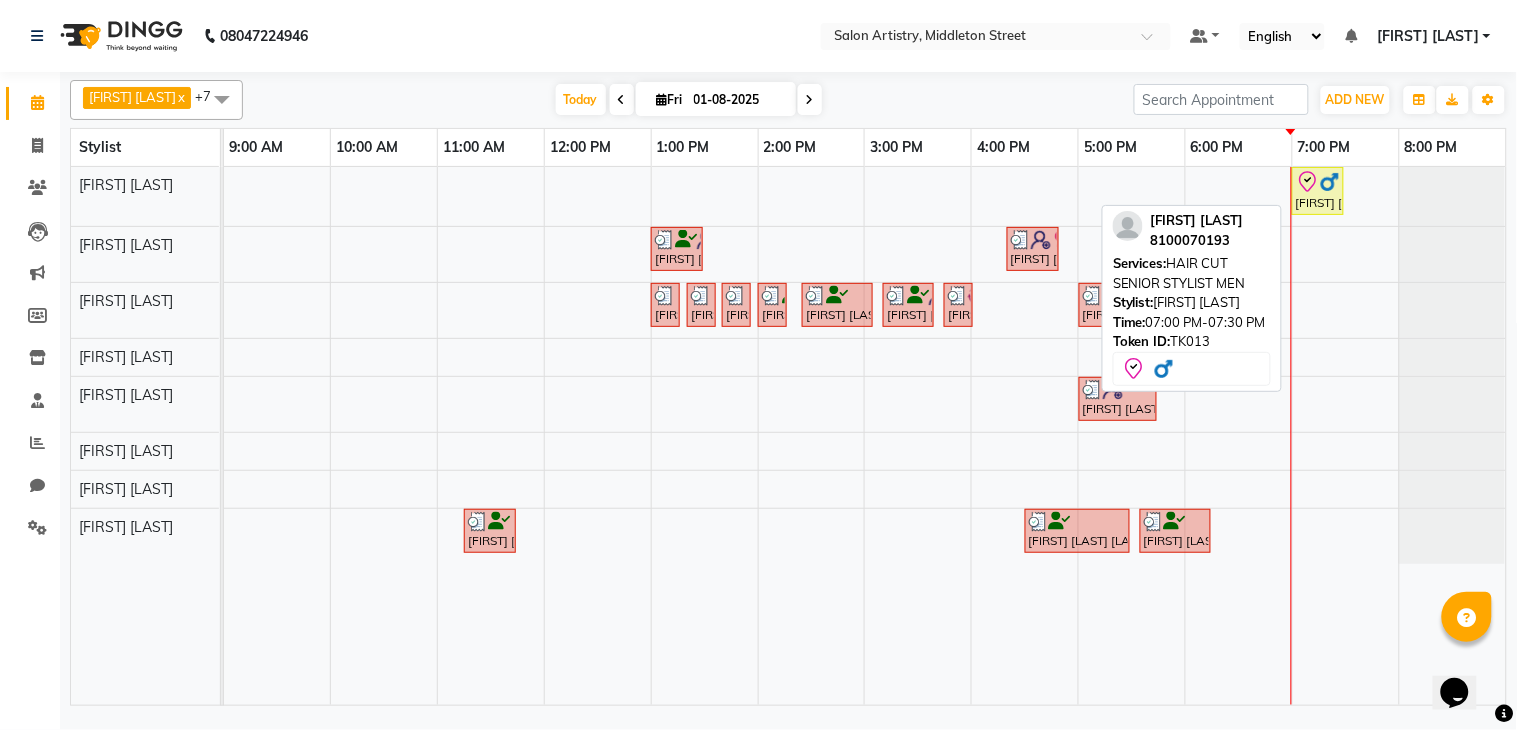 click 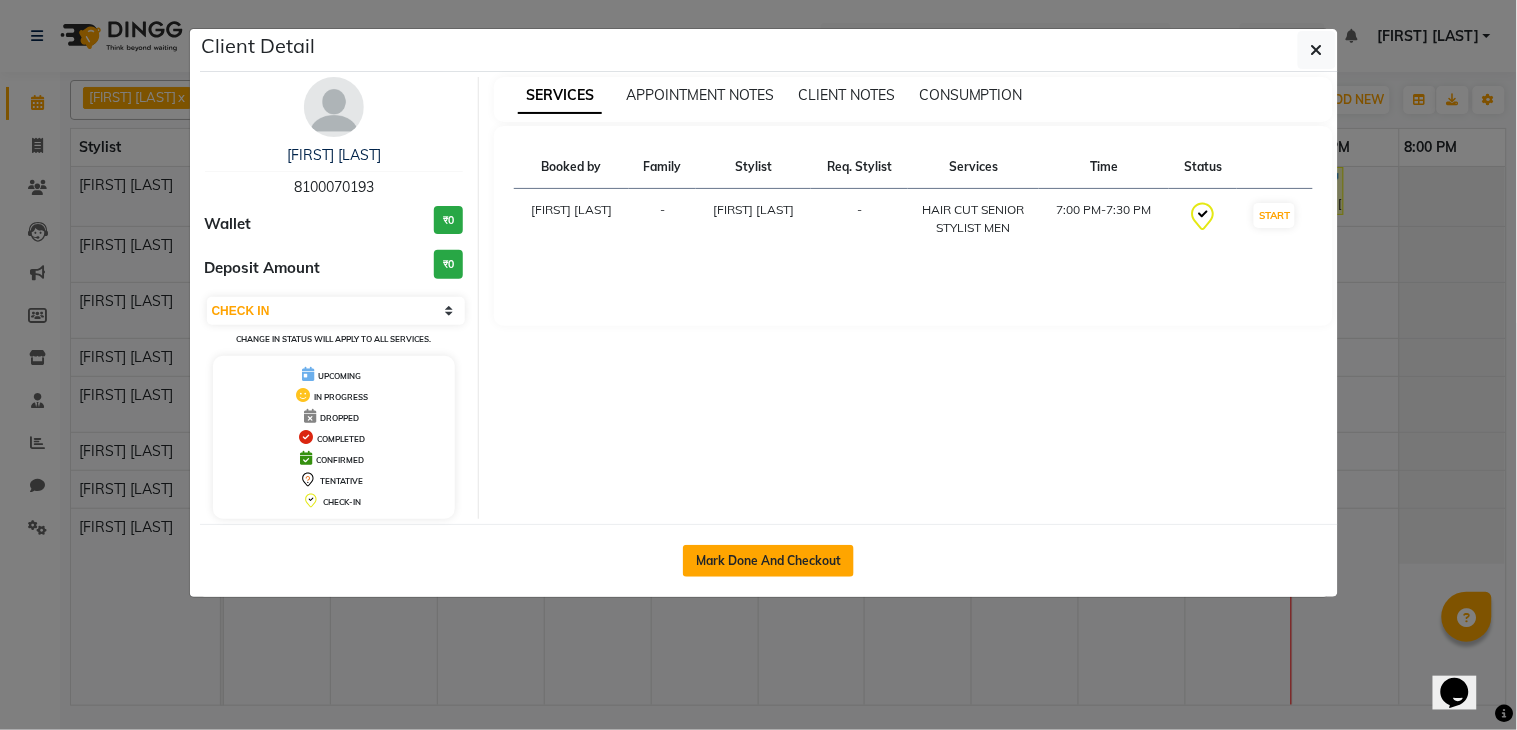 click on "Mark Done And Checkout" 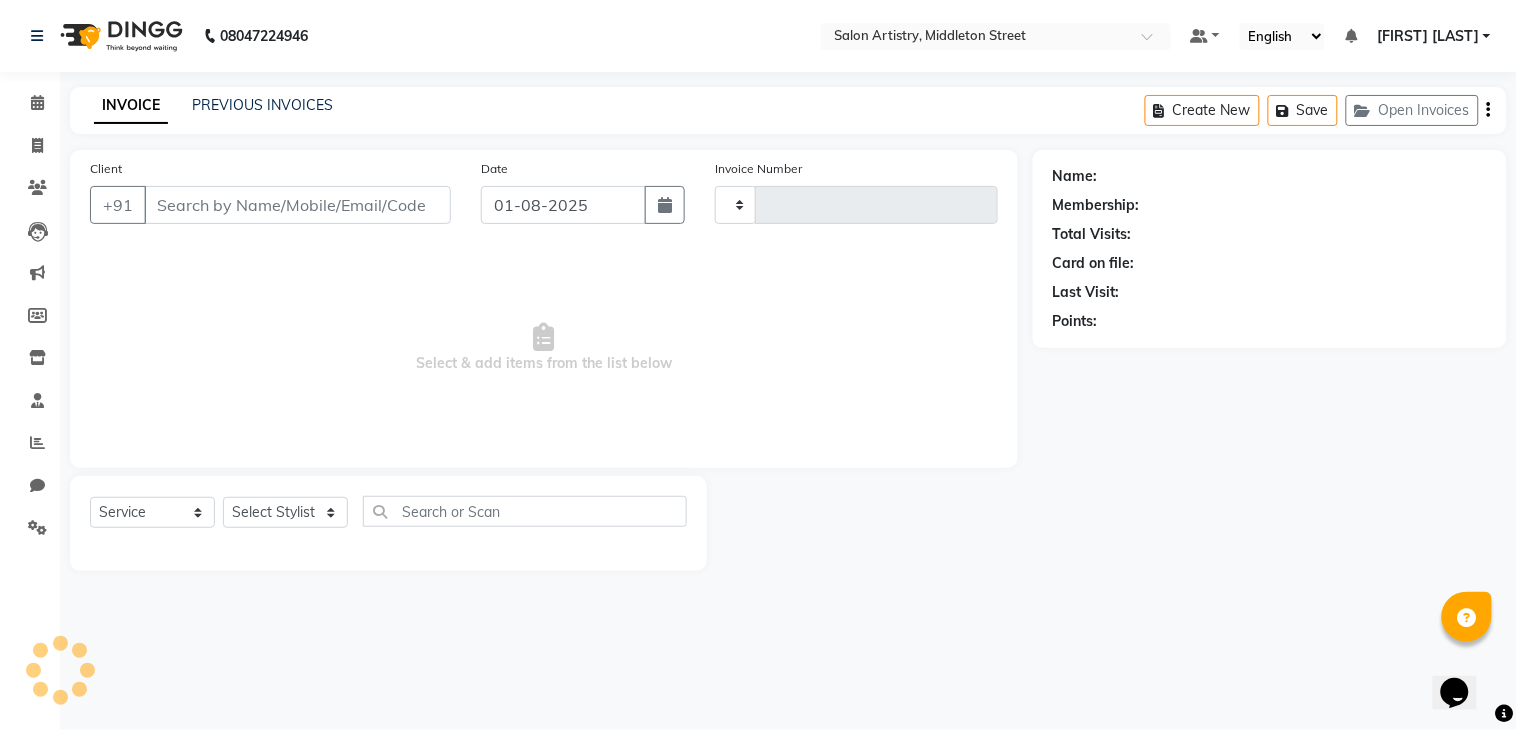 type on "1761" 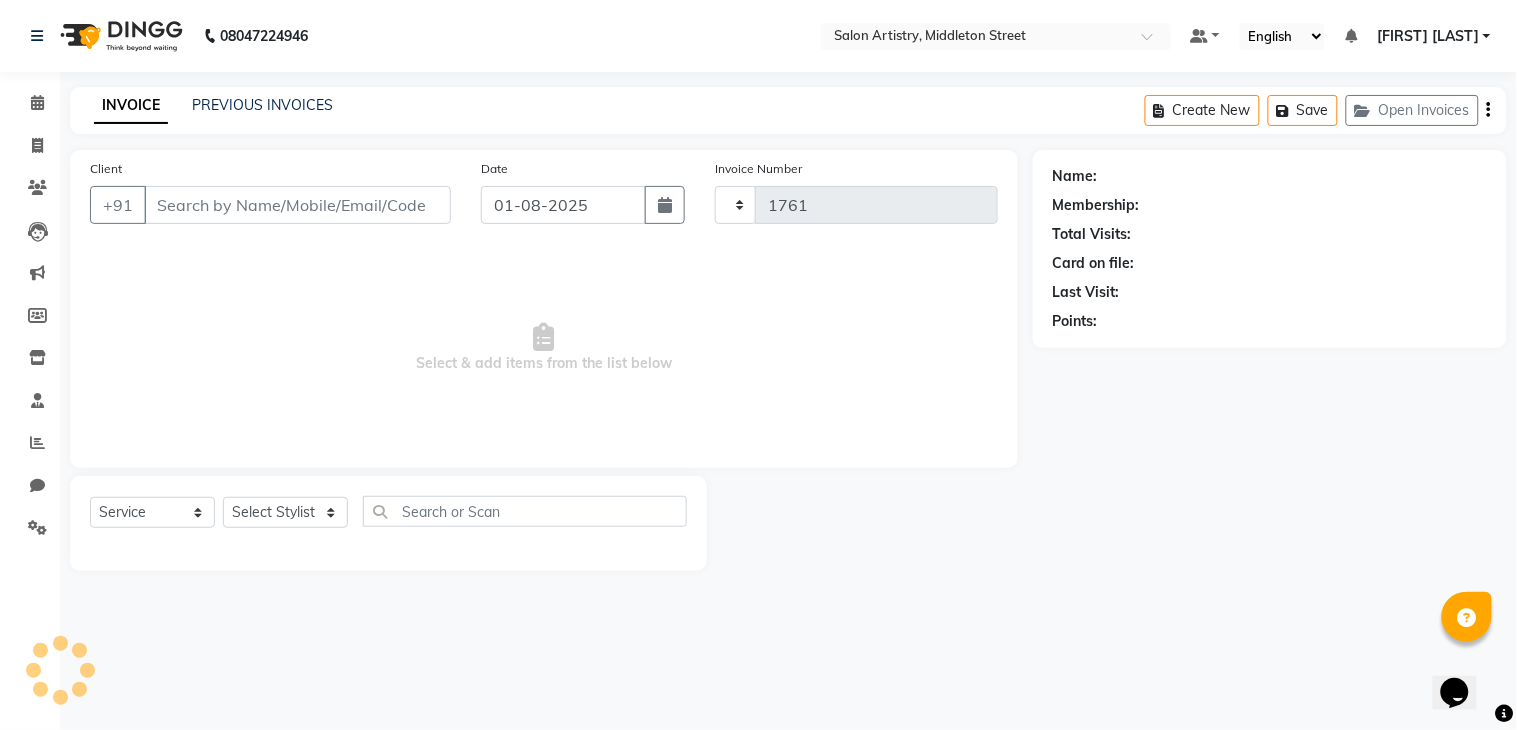 select on "8285" 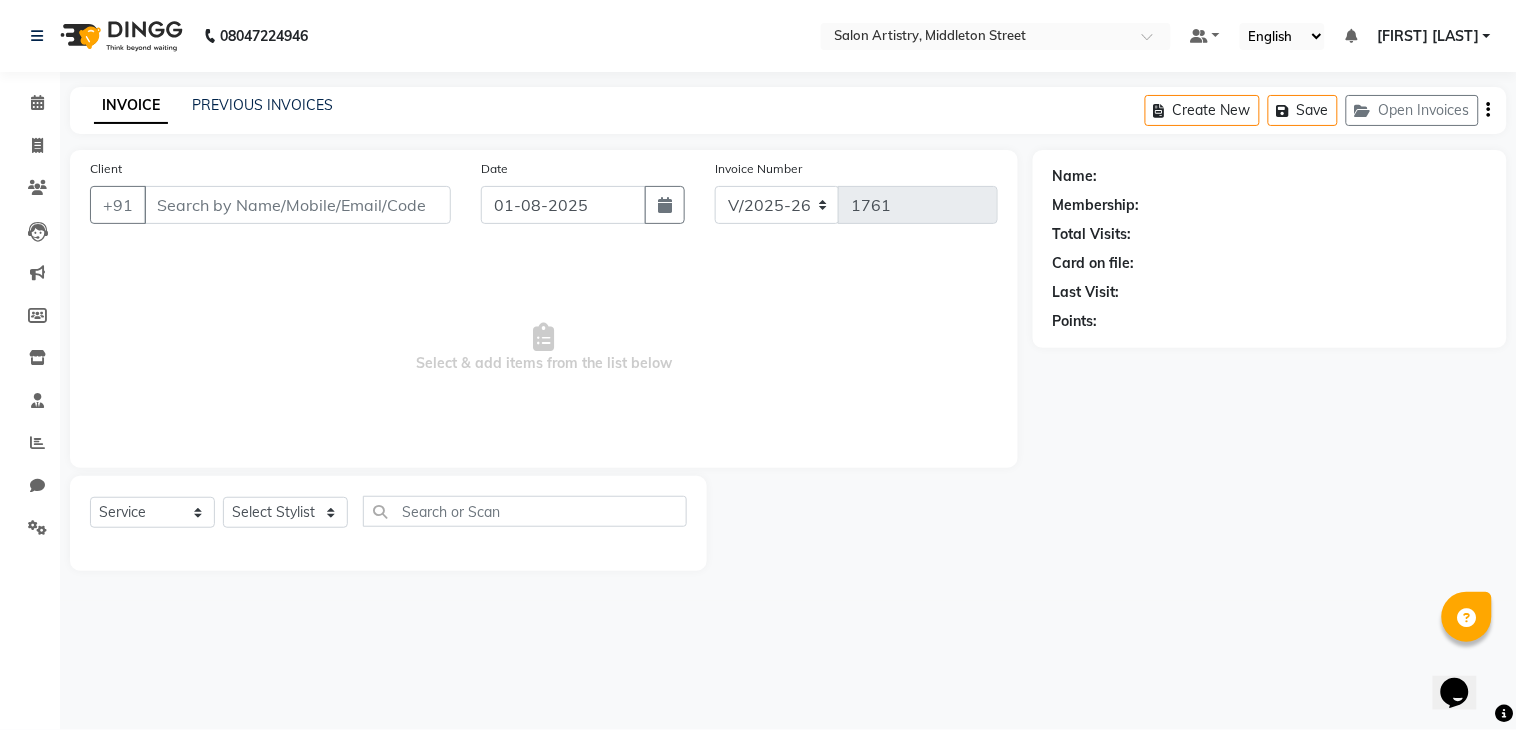 select on "79865" 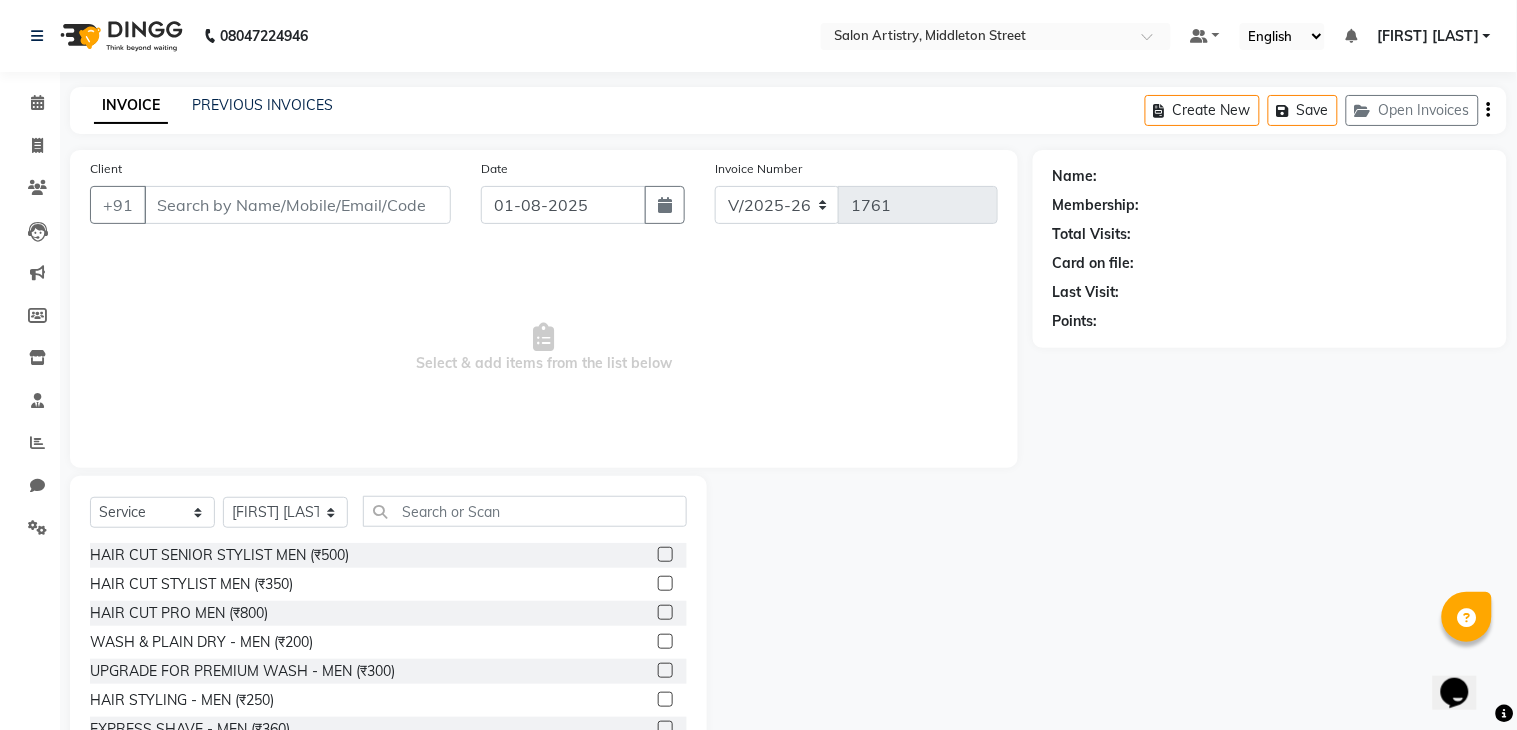 type on "8100070193" 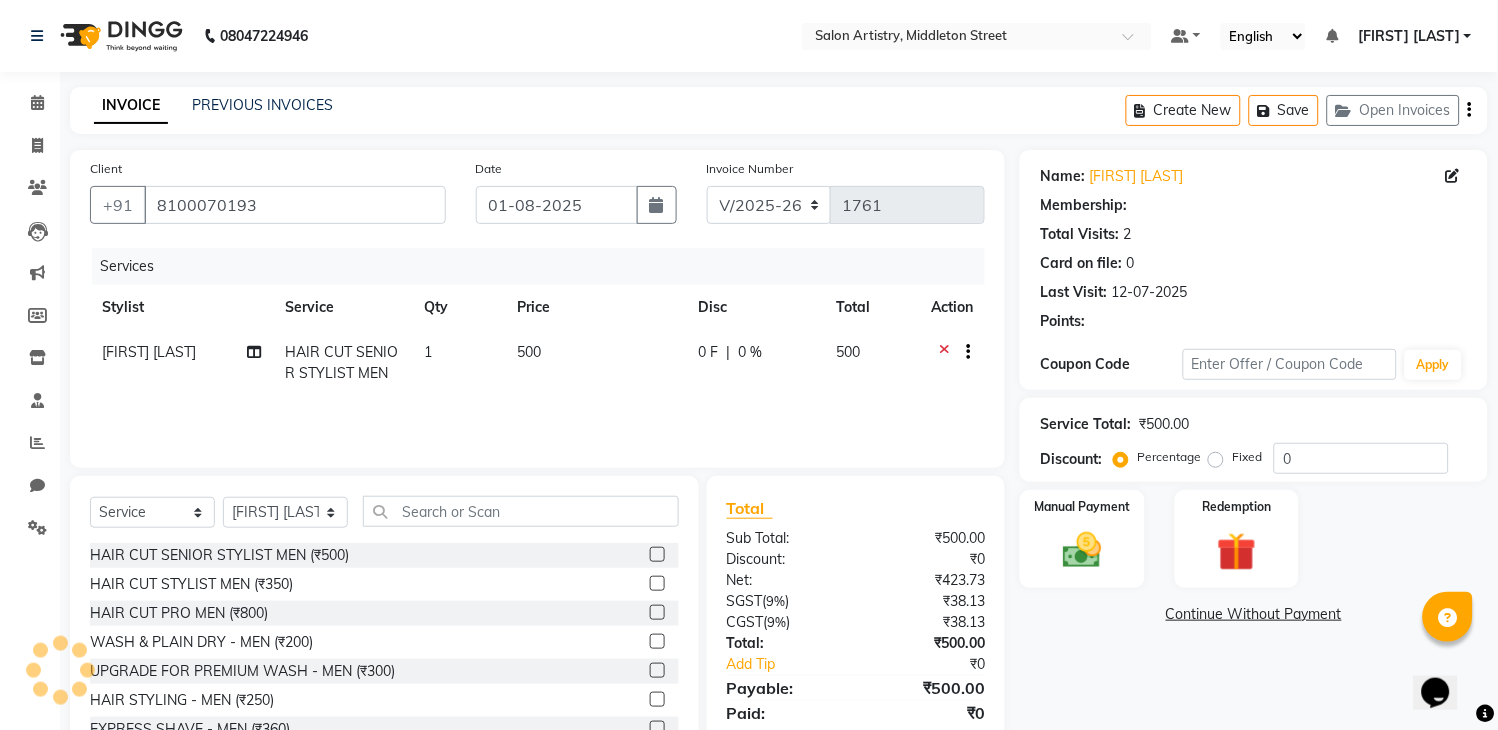 select on "1: Object" 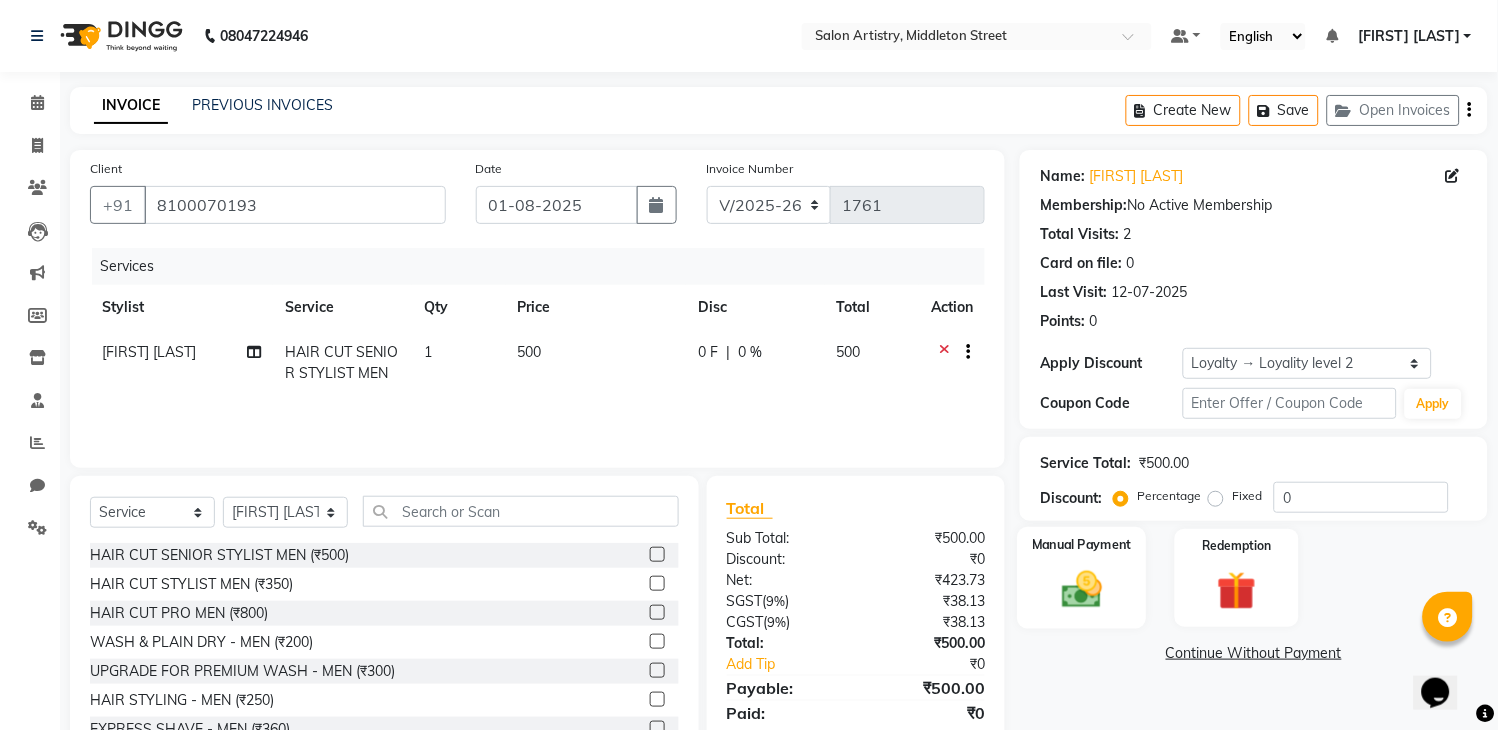 click 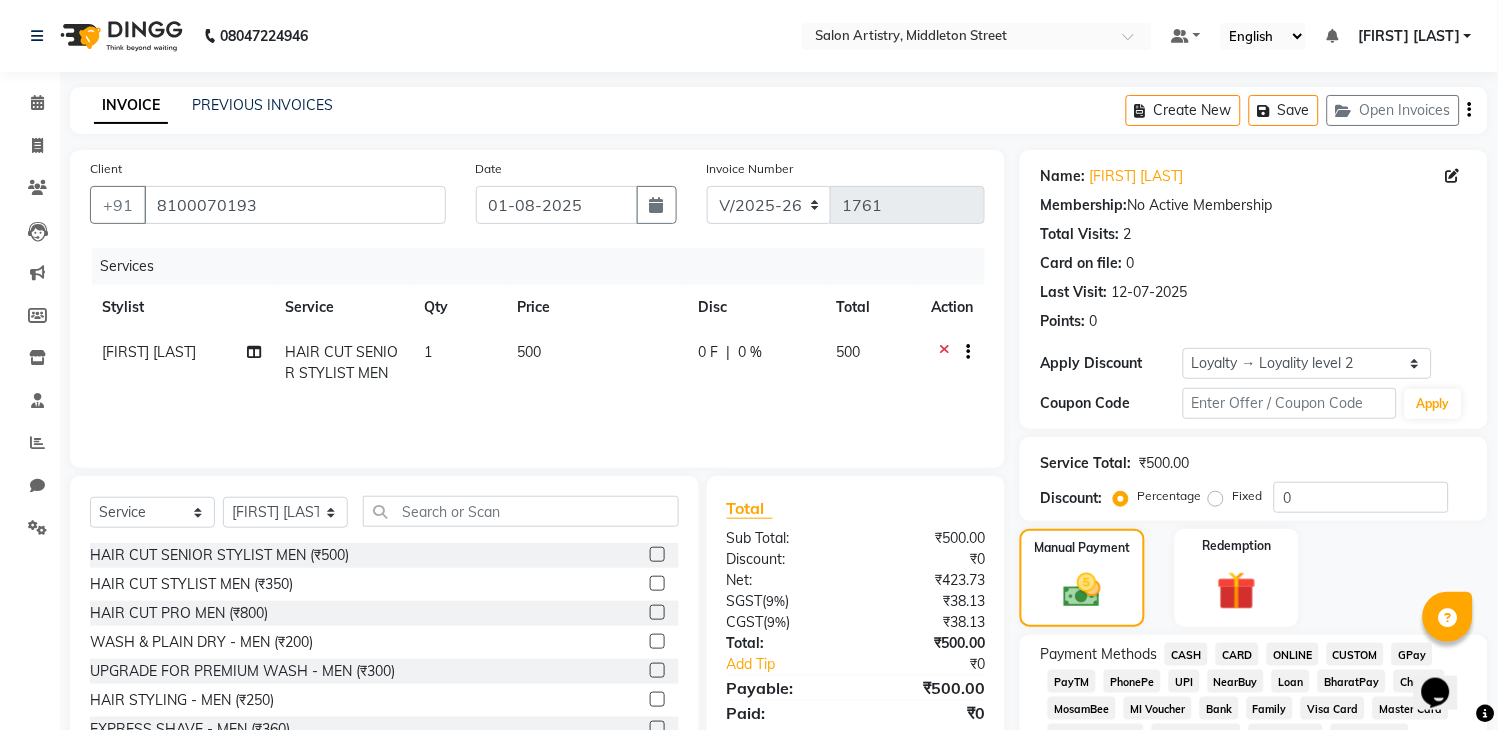 click on "CASH" 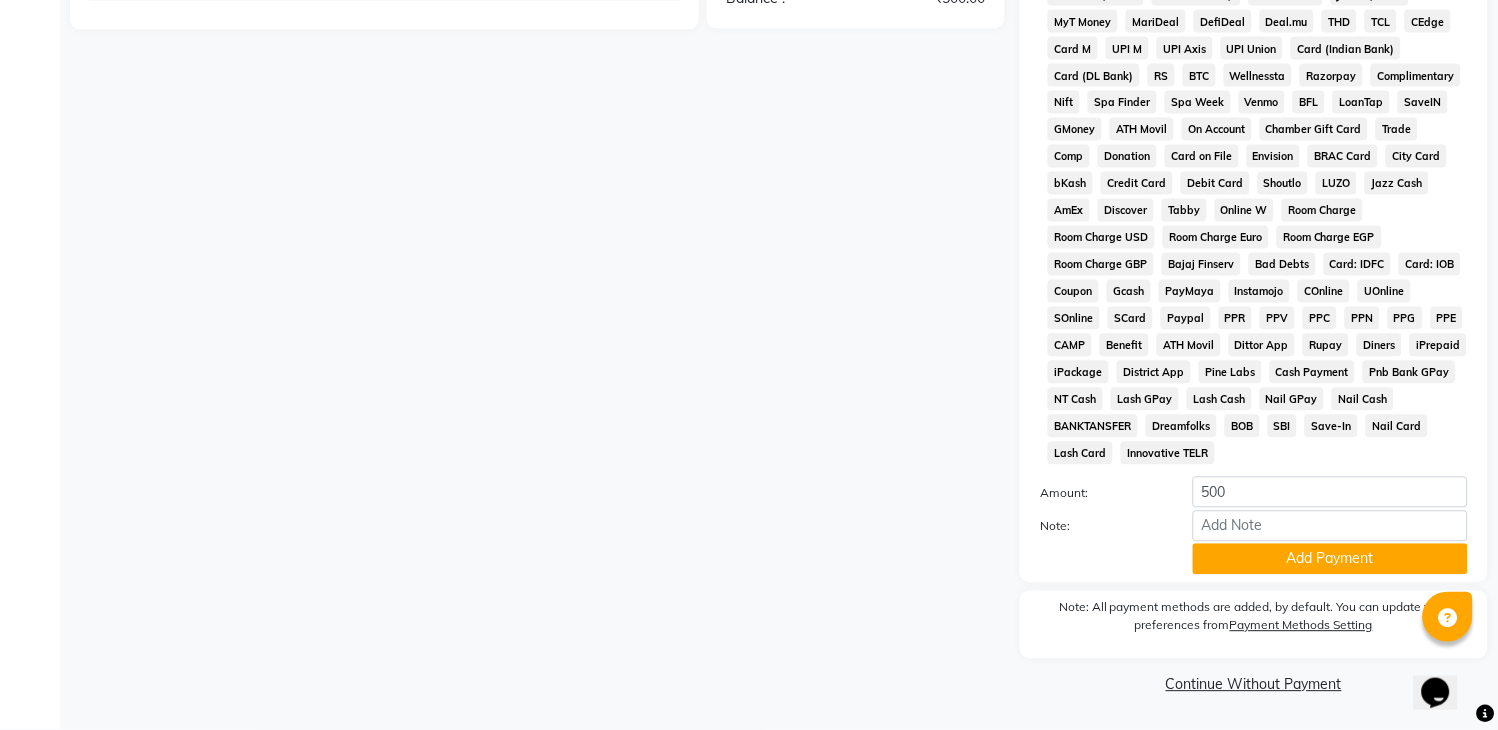 scroll, scrollTop: 746, scrollLeft: 0, axis: vertical 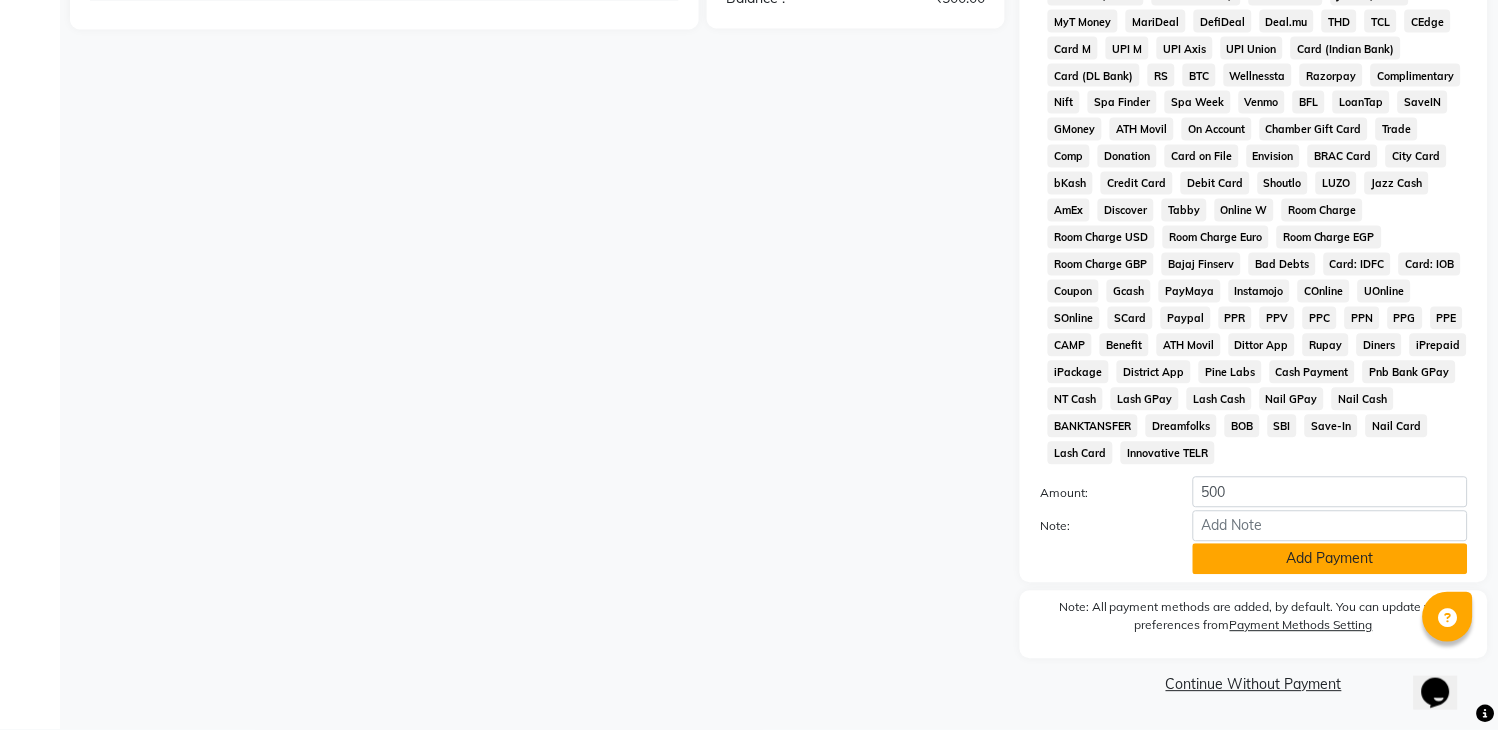 click on "Add Payment" 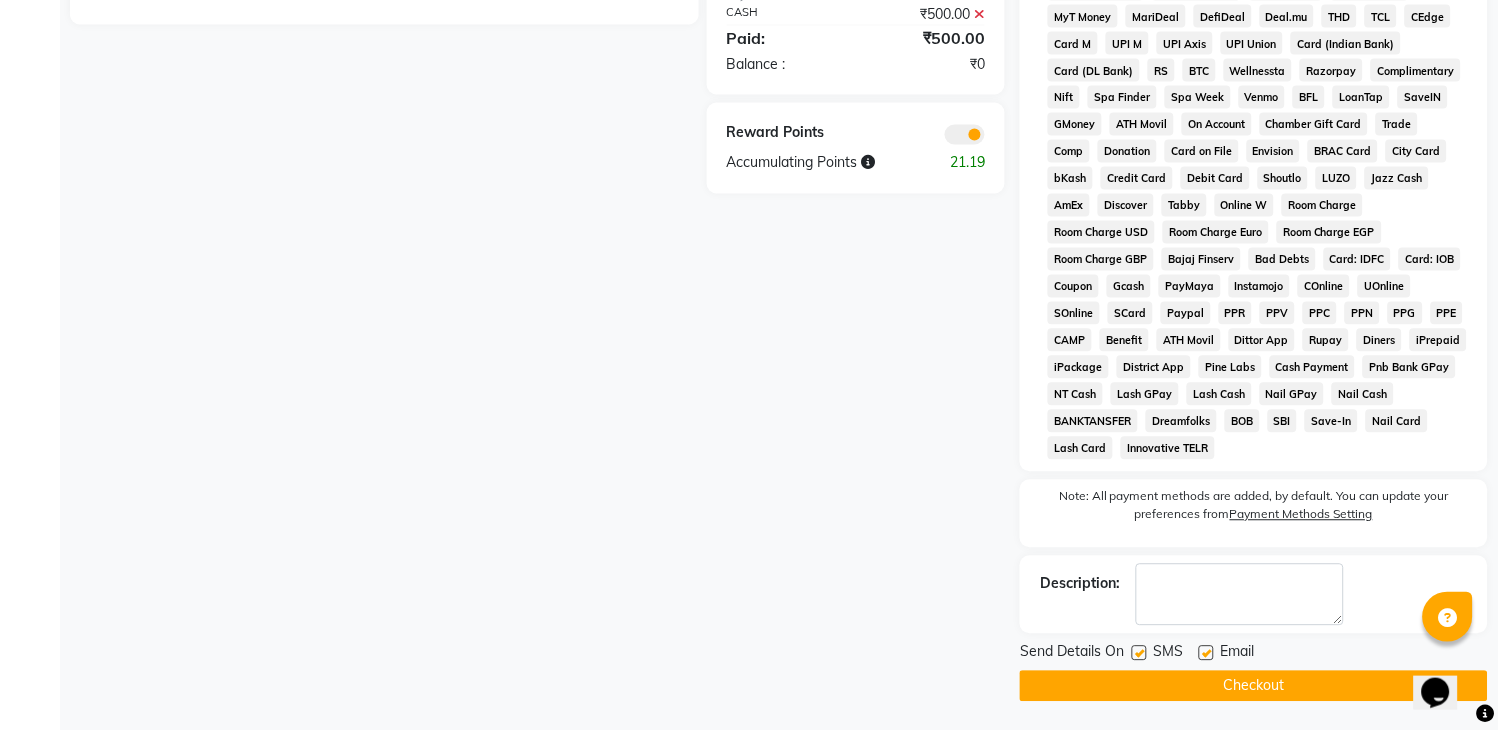 click on "Checkout" 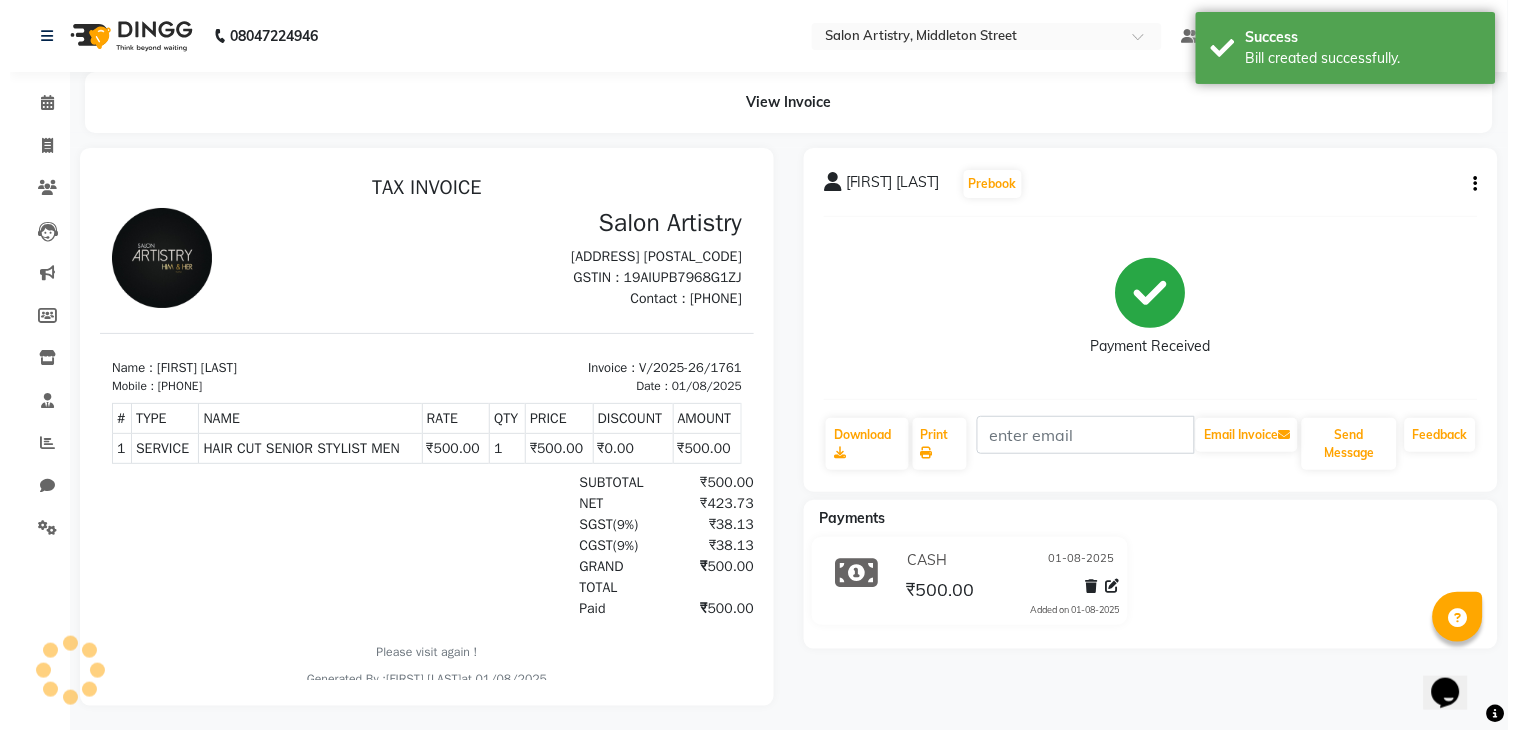 scroll, scrollTop: 0, scrollLeft: 0, axis: both 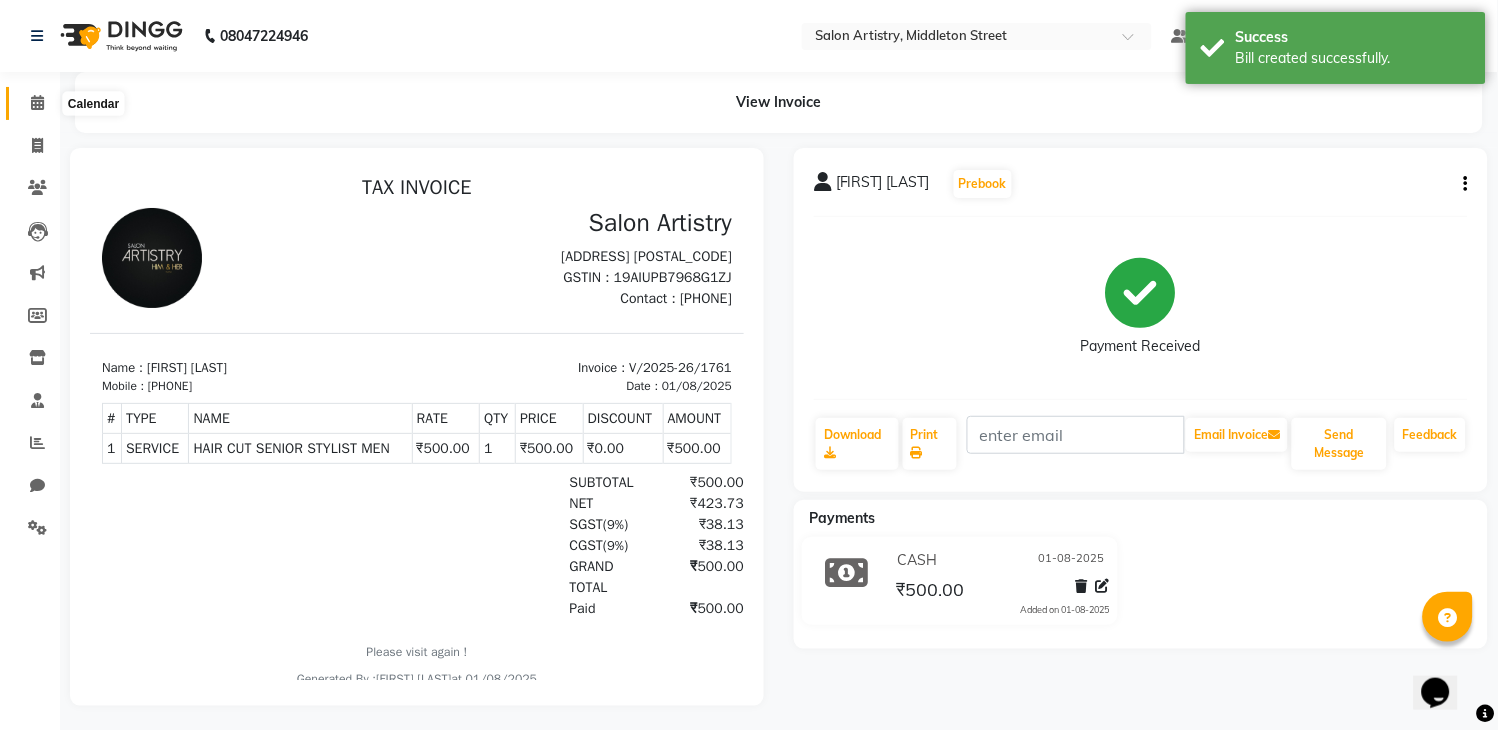 click 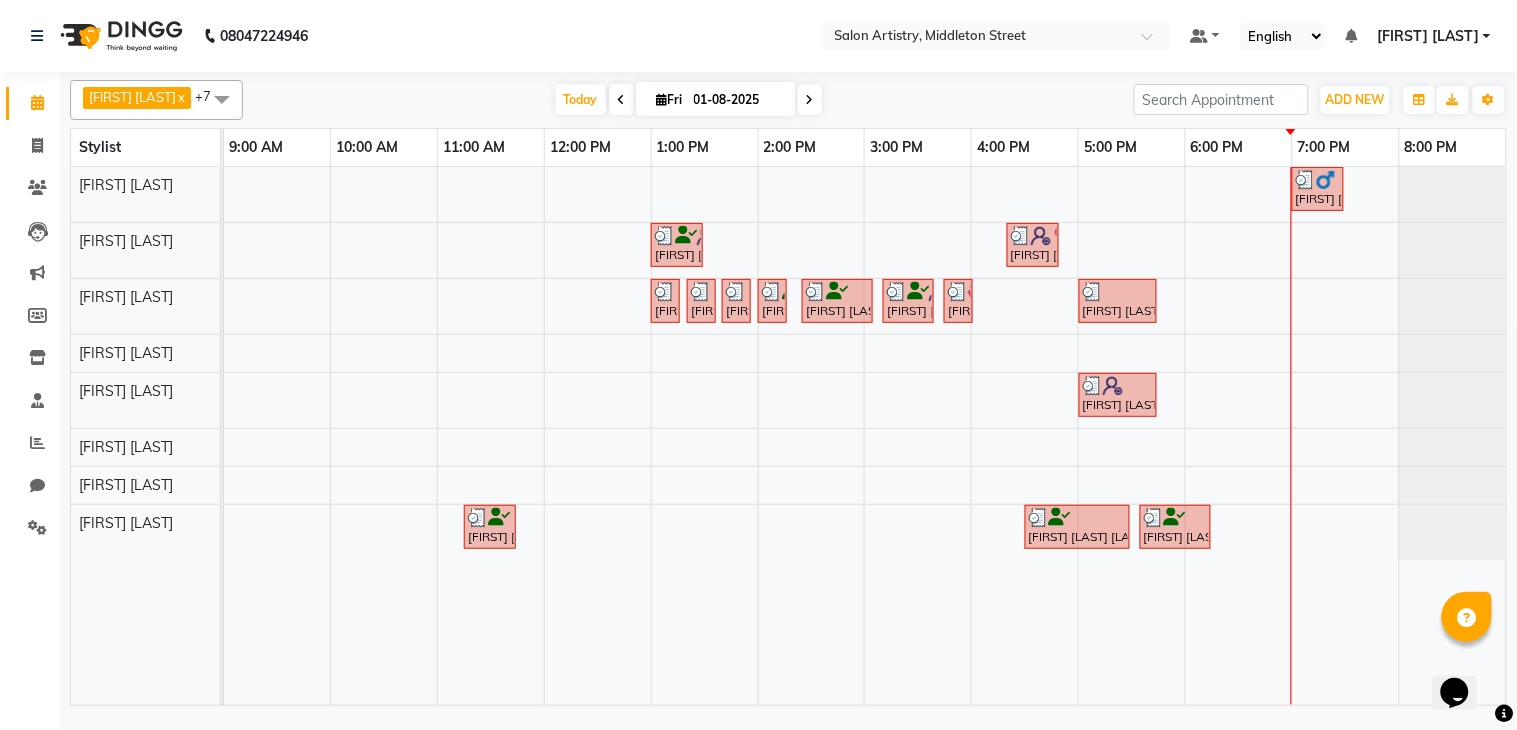 click on "[FIRST] [LAST], TK13, 07:00 PM-07:30 PM, HAIR CUT SENIOR STYLIST MEN     [FIRST] [LAST], TK06, 01:00 PM-01:30 PM, Cut - Hair Cut (Sr Stylist) (Wash & Conditioning)     [FIRST] [LAST], TK10, 04:20 PM-04:50 PM, Cut - Hair Cut (Sr Stylist) (Wash & conditioning)     [FIRST] [LAST], TK04, 01:00 PM-01:10 PM, Threading - Eyebrows     [FIRST] [LAST], TK04, 01:20 PM-01:30 PM, Threading - Eyebrows     [FIRST] [LAST], TK04, 01:40 PM-01:50 PM, Threading - Eyebrows     [FIRST] [LAST], TK05, 02:00 PM-02:10 PM, Threading - Eyebrows     [FIRST] [LAST] [LAST], TK07, 02:25 PM-03:05 PM, Waxing - Peel Off Waxing - Upper/Lower Lip,Threading - Chin (₹60)     [FIRST] [LAST] [LAST], TK08, 03:10 PM-03:40 PM, Spa - Protein Rush_Mid Back     [FIRST] [LAST], TK09, 03:45 PM-03:55 PM, Threading - Eyebrows     [FIRST] [LAST], TK12, 05:00 PM-05:45 PM, Cut - Hair Cut (Sr Stylist) (Wash & Conditioning)     [FIRST] [LAST], TK11, 05:00 PM-05:45 PM, Regular Pedicure         [FIRST] [LAST] [LAST], TK02, 04:30 PM-05:30 PM, Waxing - Flavoured Waxing - Body" at bounding box center [865, 436] 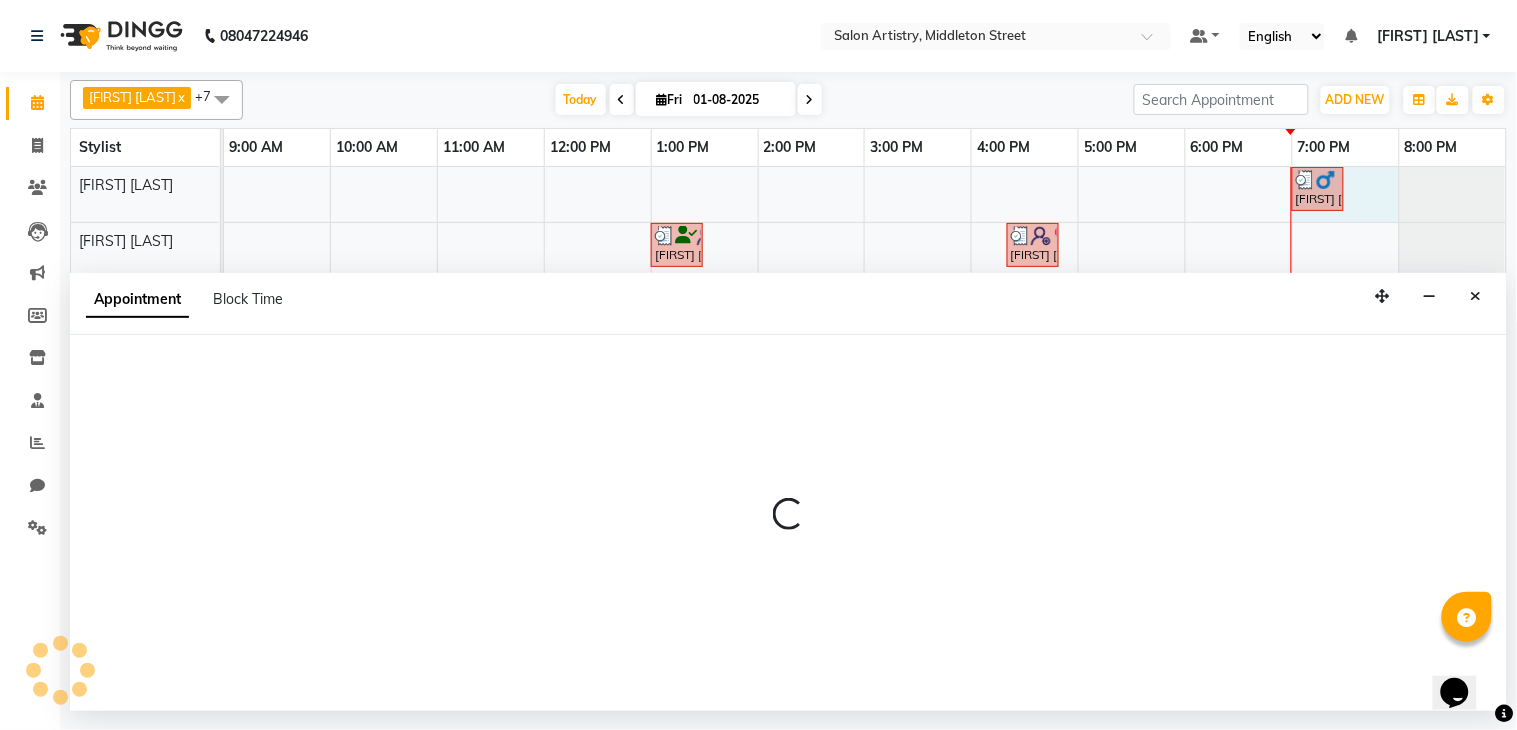 select on "79858" 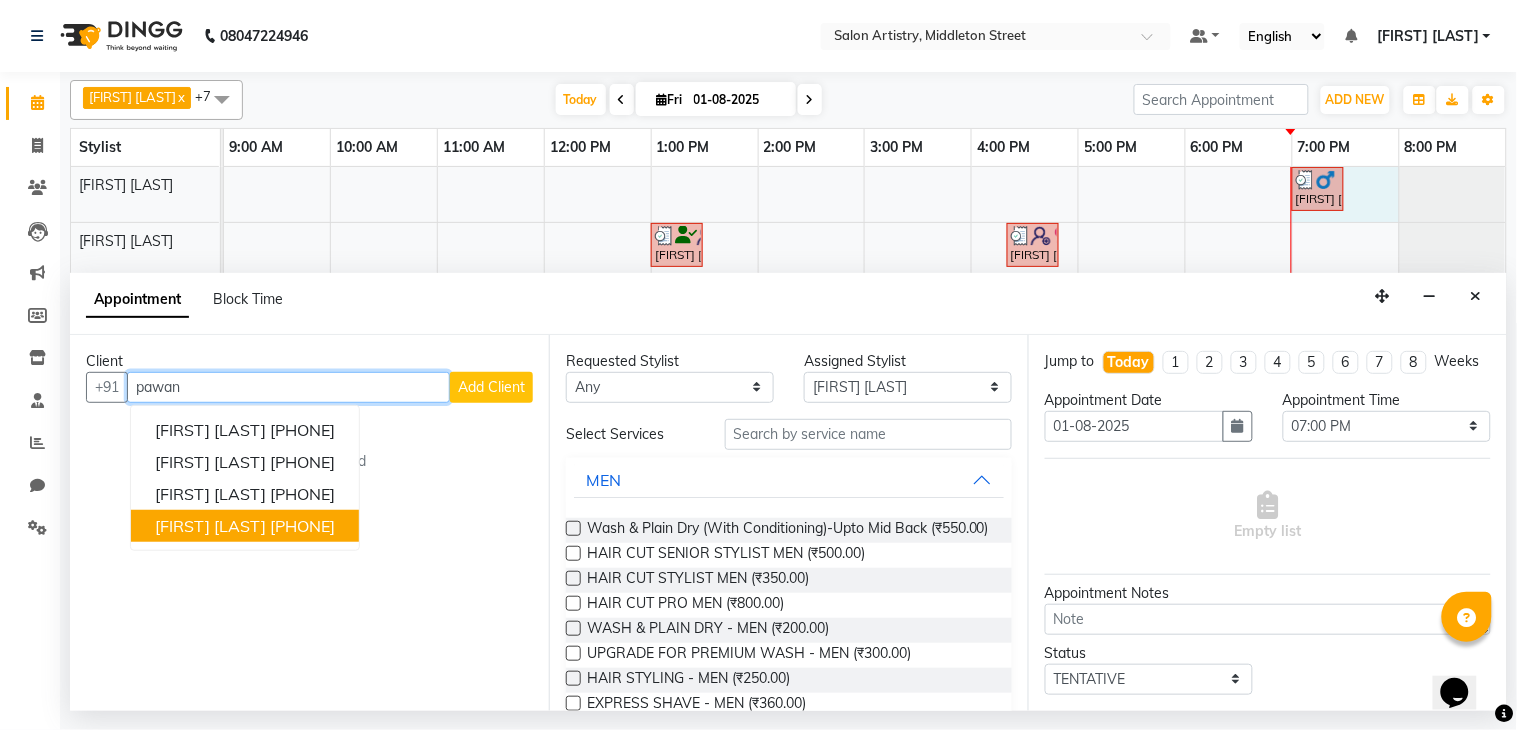click on "[FIRST] [LAST]" at bounding box center (210, 526) 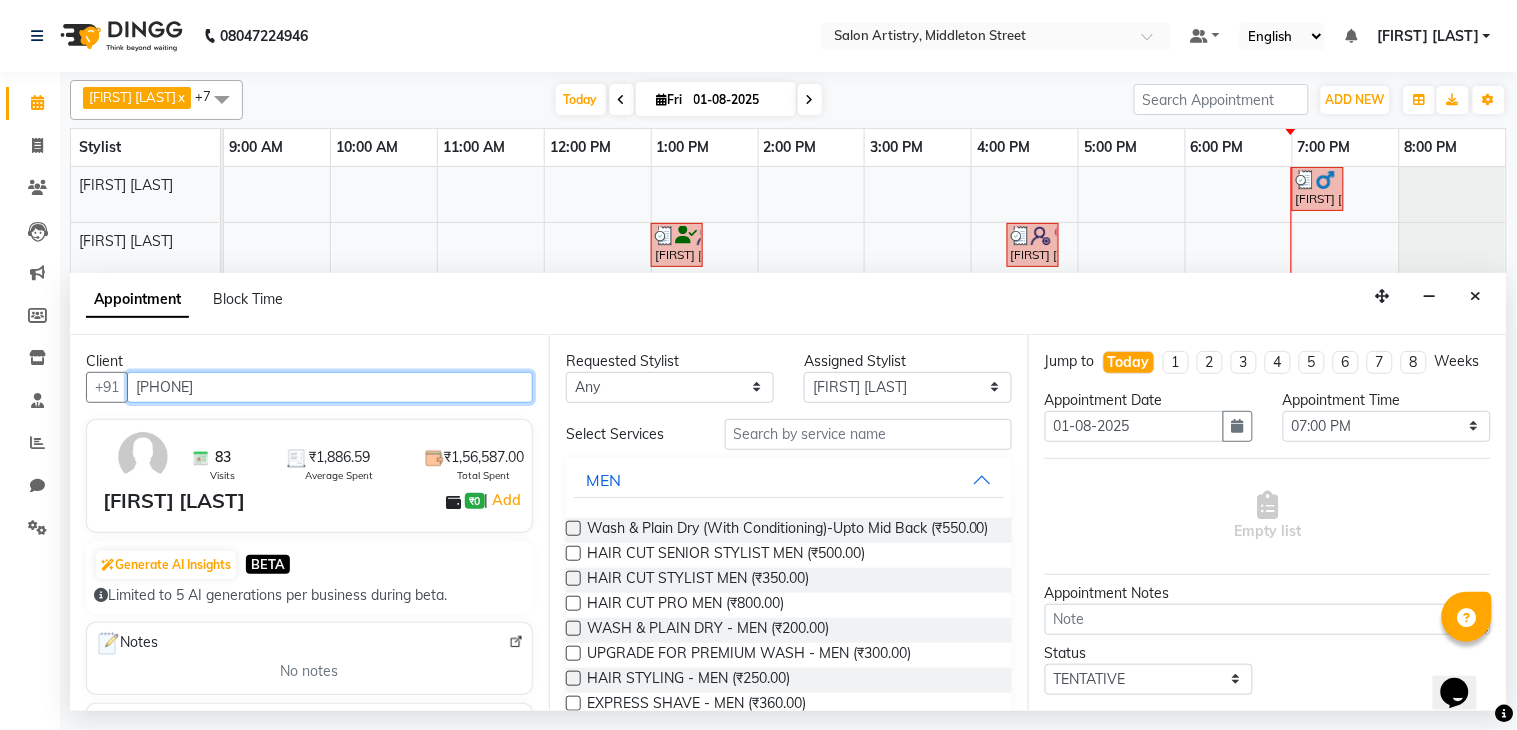 type on "[PHONE]" 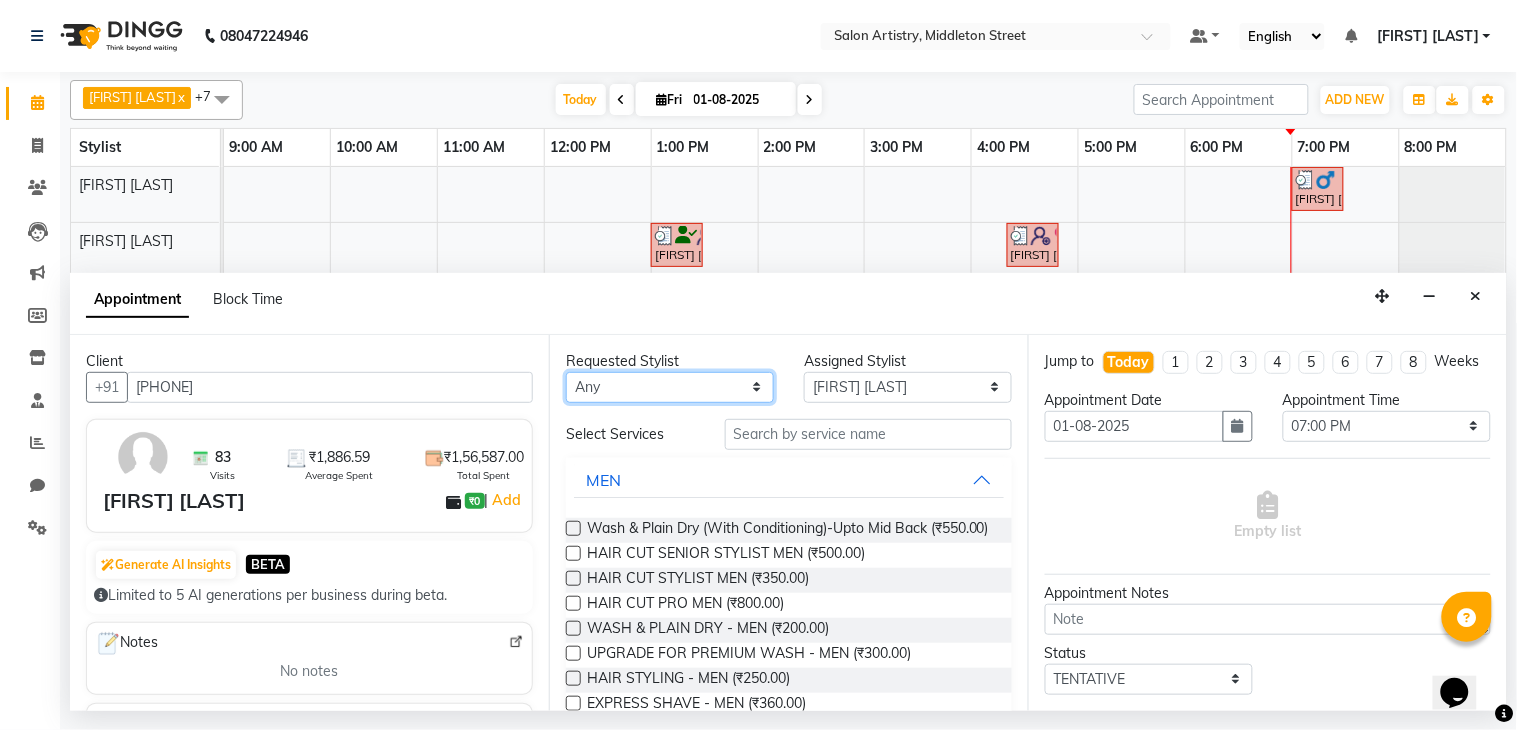 click on "Any Anupriya Ghosh Iqbal Ahmed Irshad Khan Mannu Kumar Gupta Mekhla Bhattacharya Minika Das Puja Debnath Reception Rekha Singh Ricky Das Rony Das Sangeeta Lodh Sharfaraz Ata Waris Simmy Rai Tapasi" at bounding box center (670, 387) 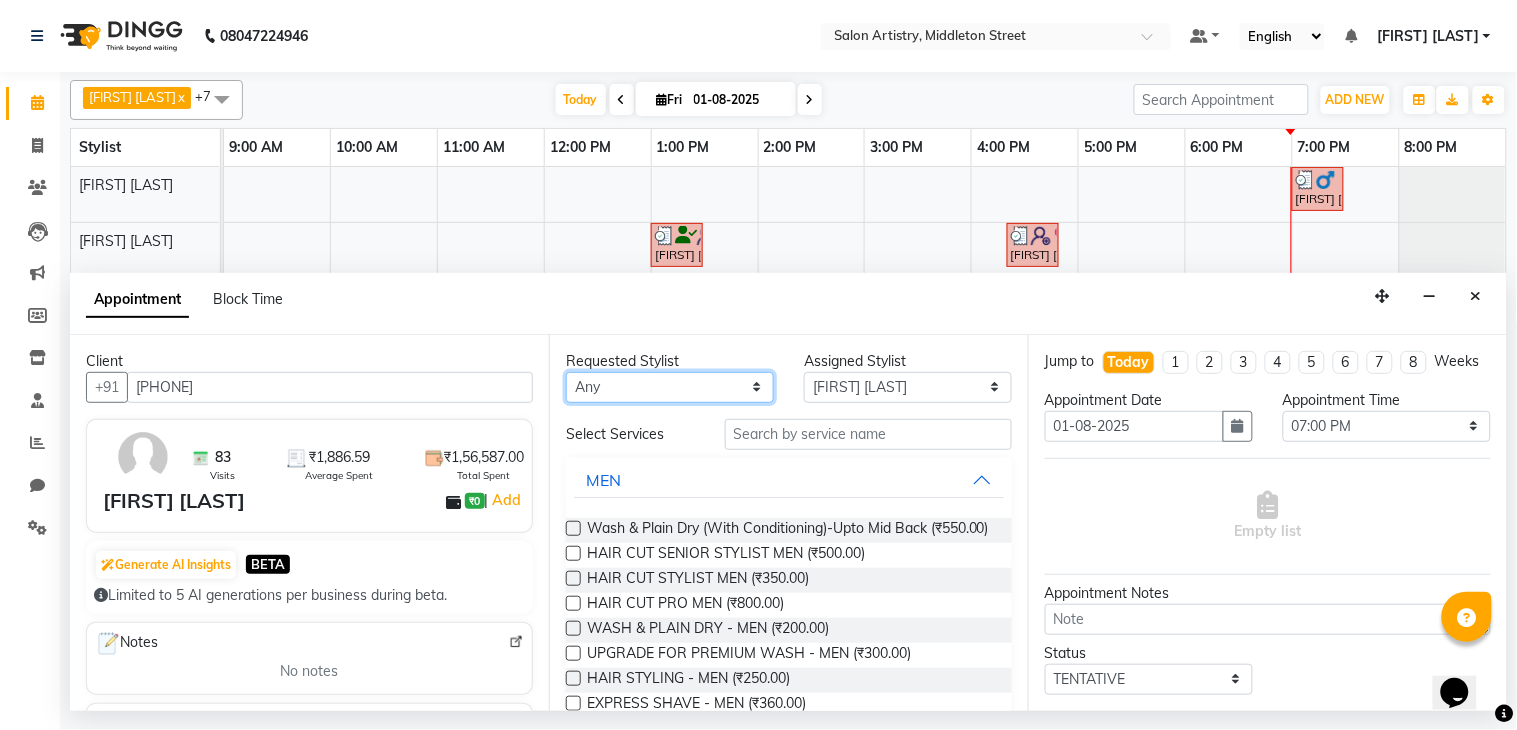 select on "79858" 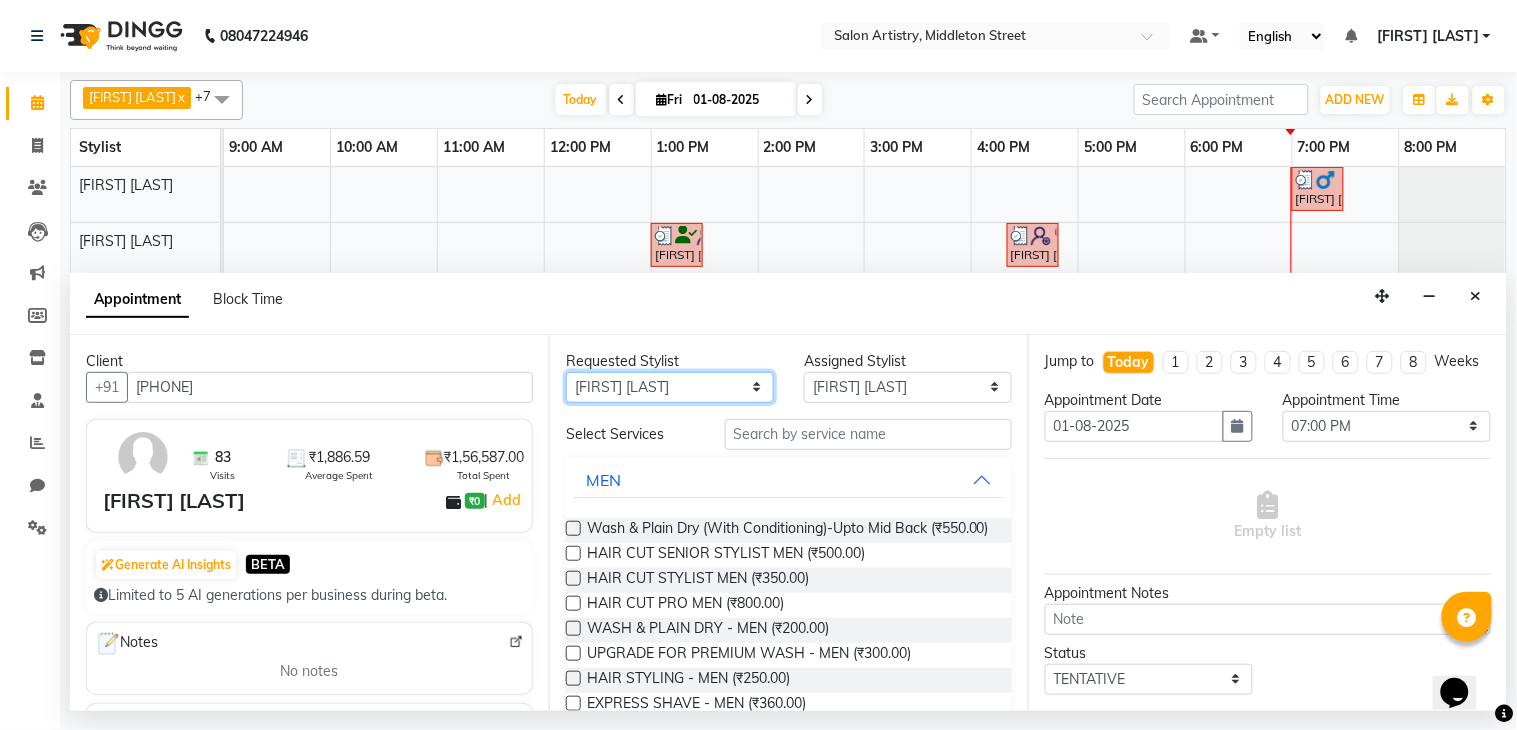 click on "Any Anupriya Ghosh Iqbal Ahmed Irshad Khan Mannu Kumar Gupta Mekhla Bhattacharya Minika Das Puja Debnath Reception Rekha Singh Ricky Das Rony Das Sangeeta Lodh Sharfaraz Ata Waris Simmy Rai Tapasi" at bounding box center (670, 387) 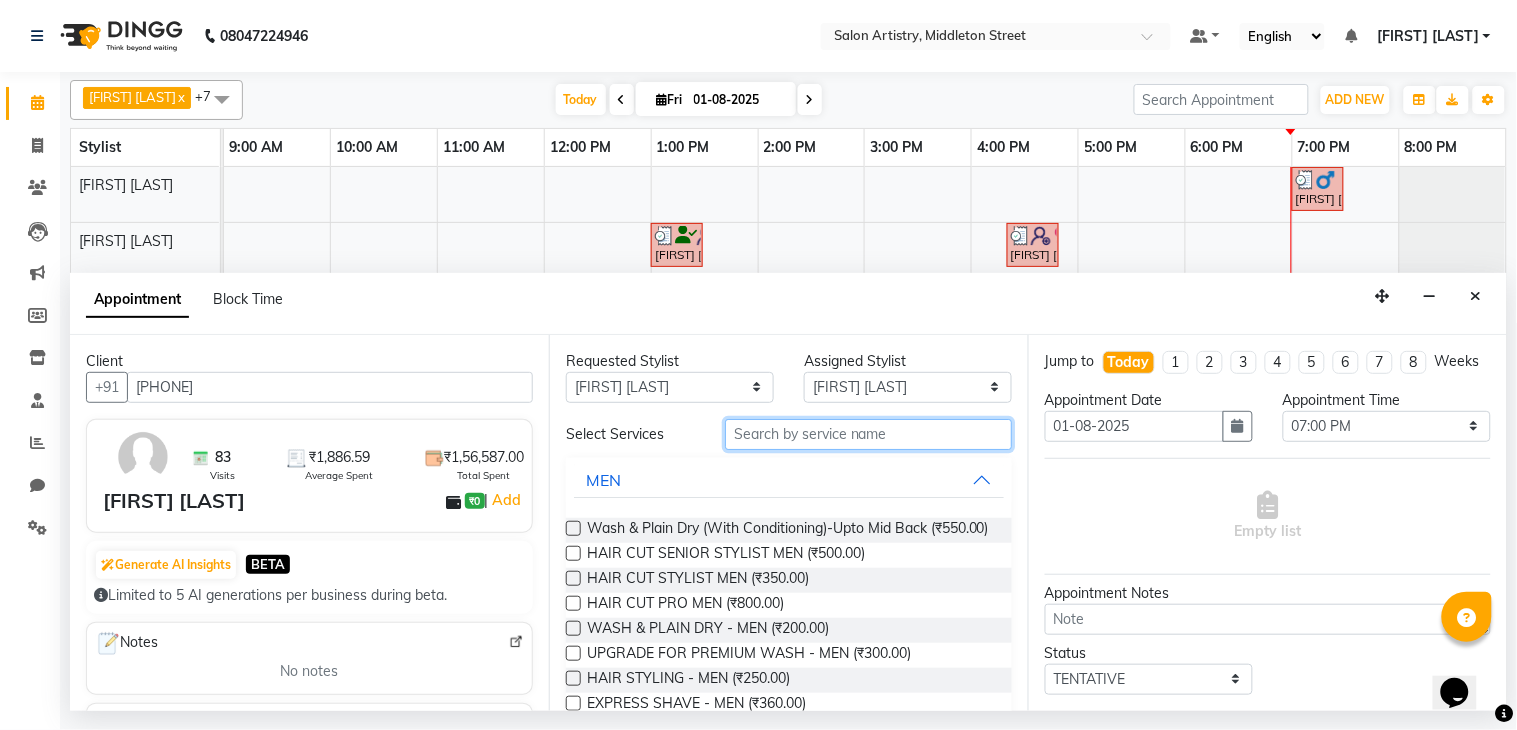 click at bounding box center [868, 434] 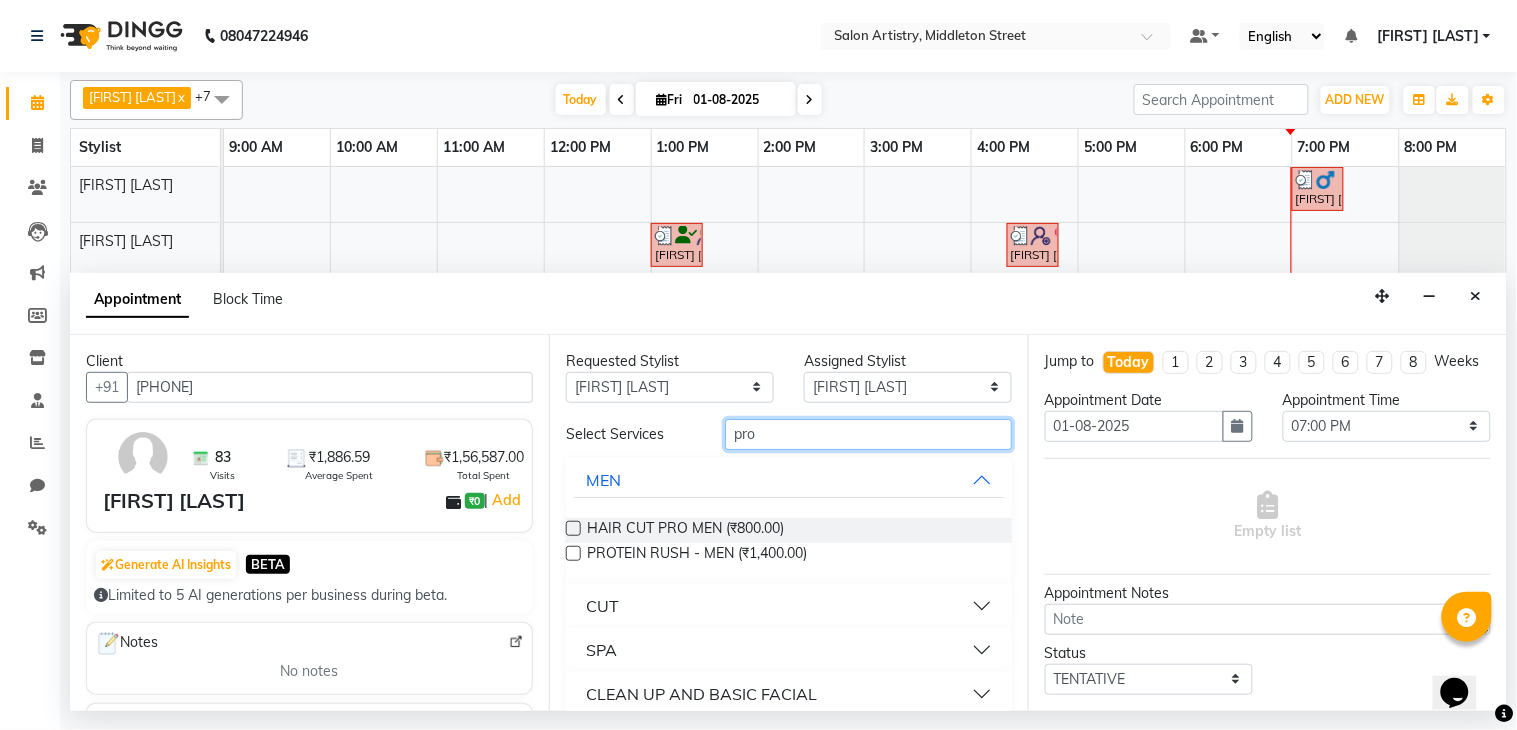type on "pro" 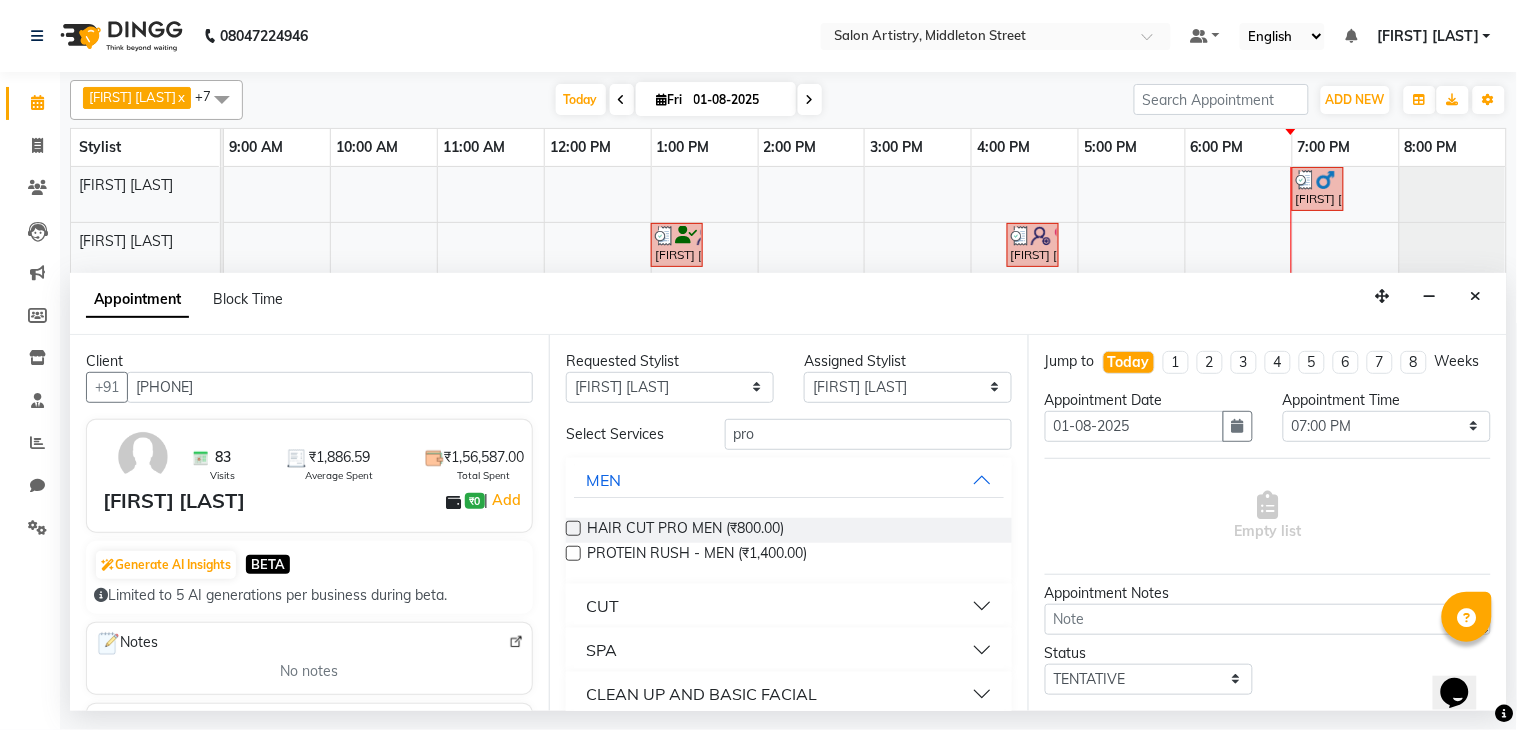 click at bounding box center [573, 528] 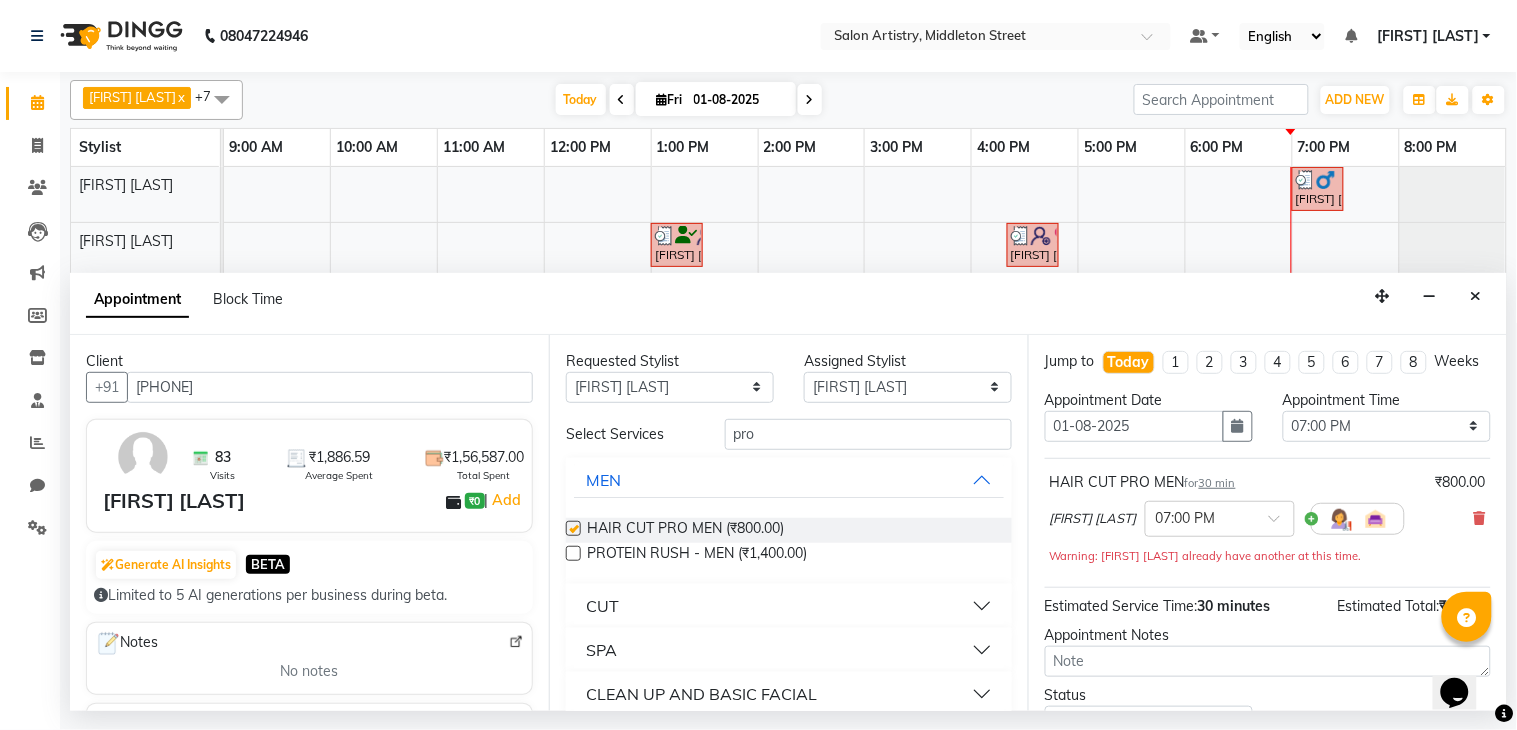 checkbox on "false" 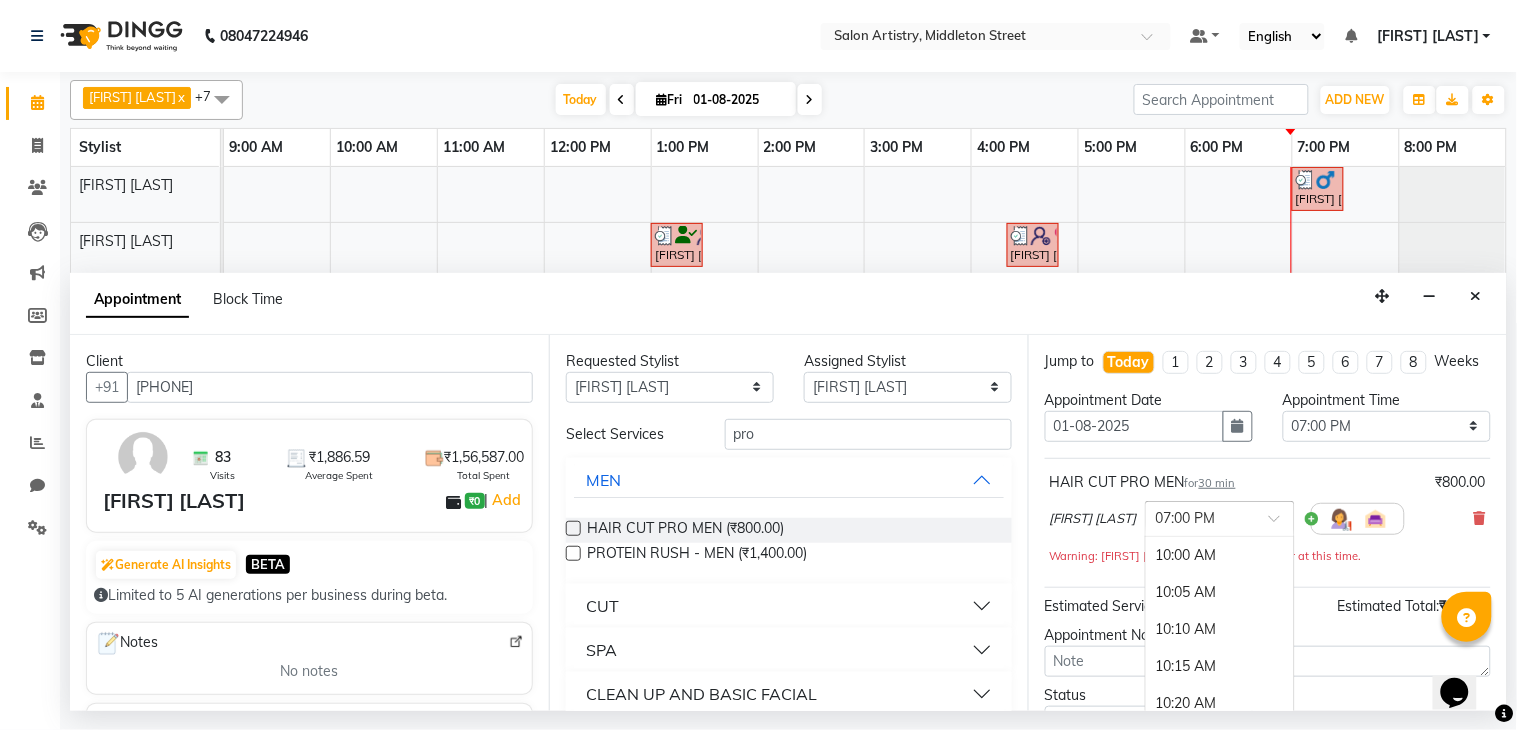 click on "× 07:00 PM" at bounding box center [1186, 518] 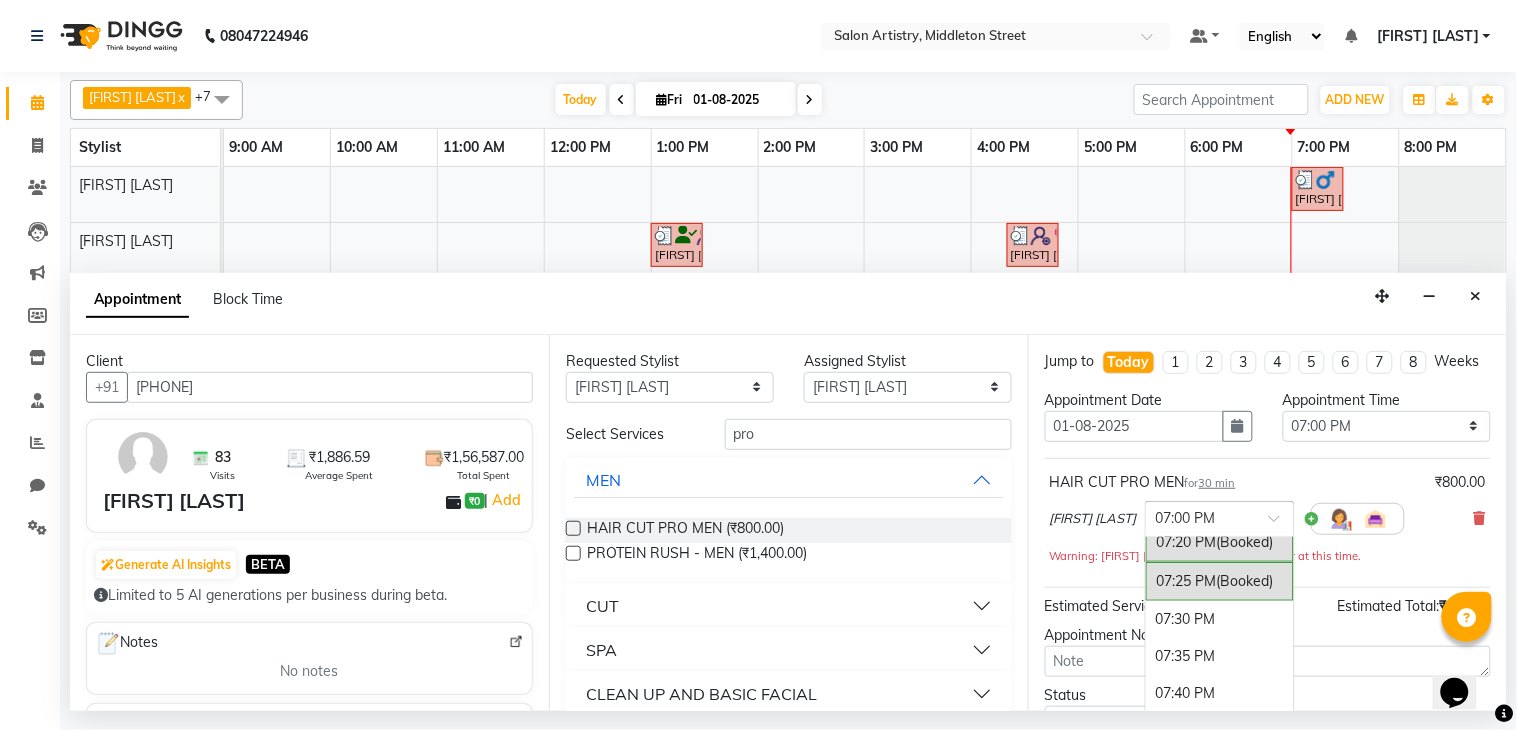 scroll, scrollTop: 4213, scrollLeft: 0, axis: vertical 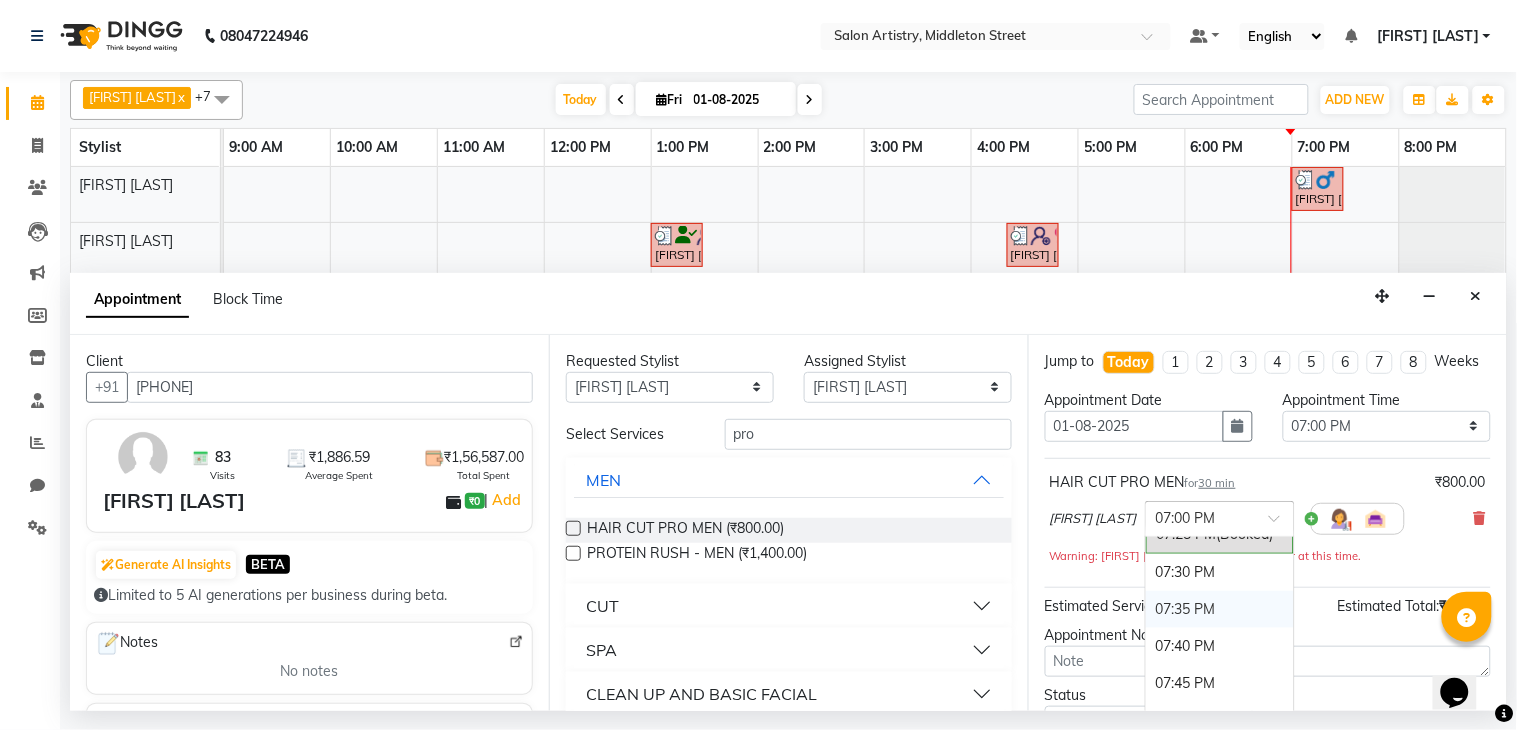 click on "07:35 PM" at bounding box center [1220, 609] 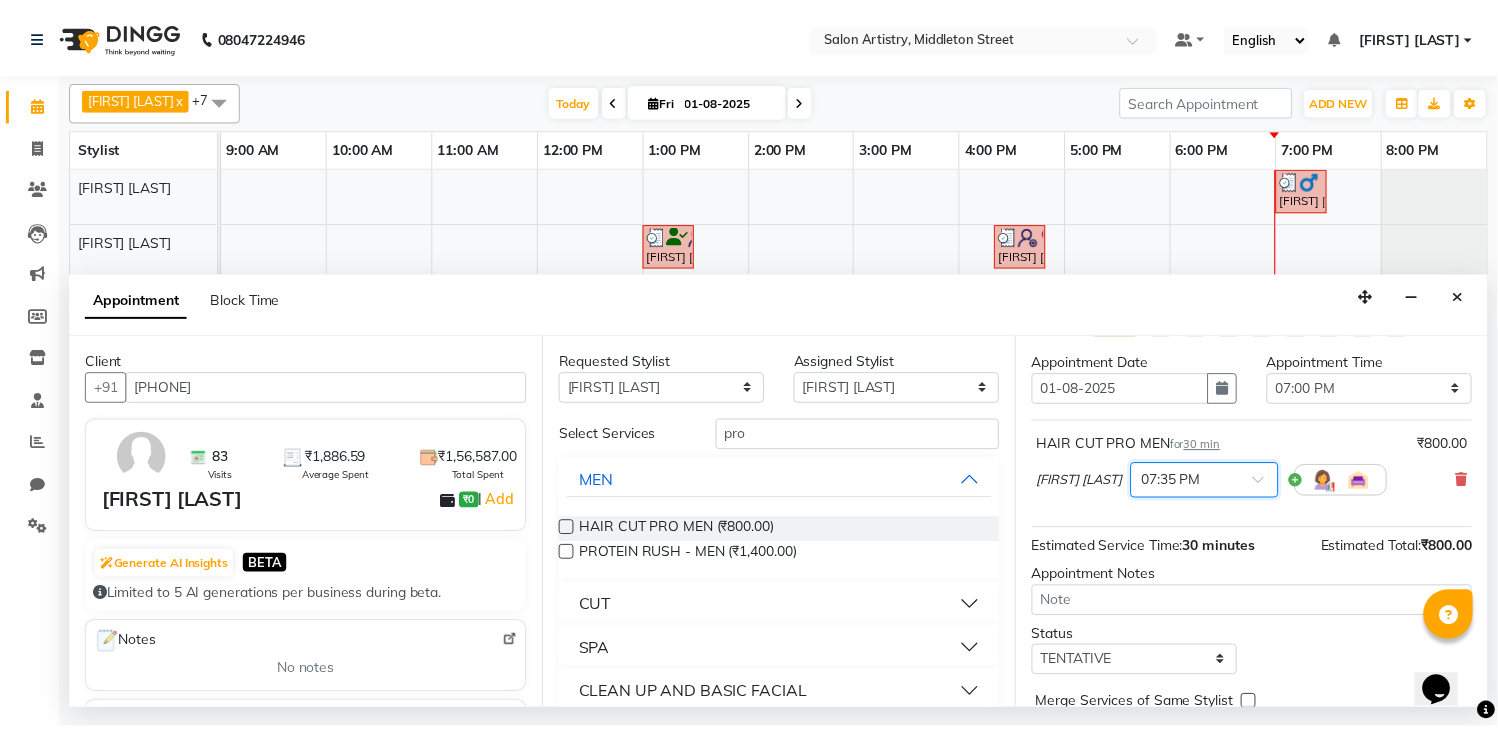 scroll, scrollTop: 150, scrollLeft: 0, axis: vertical 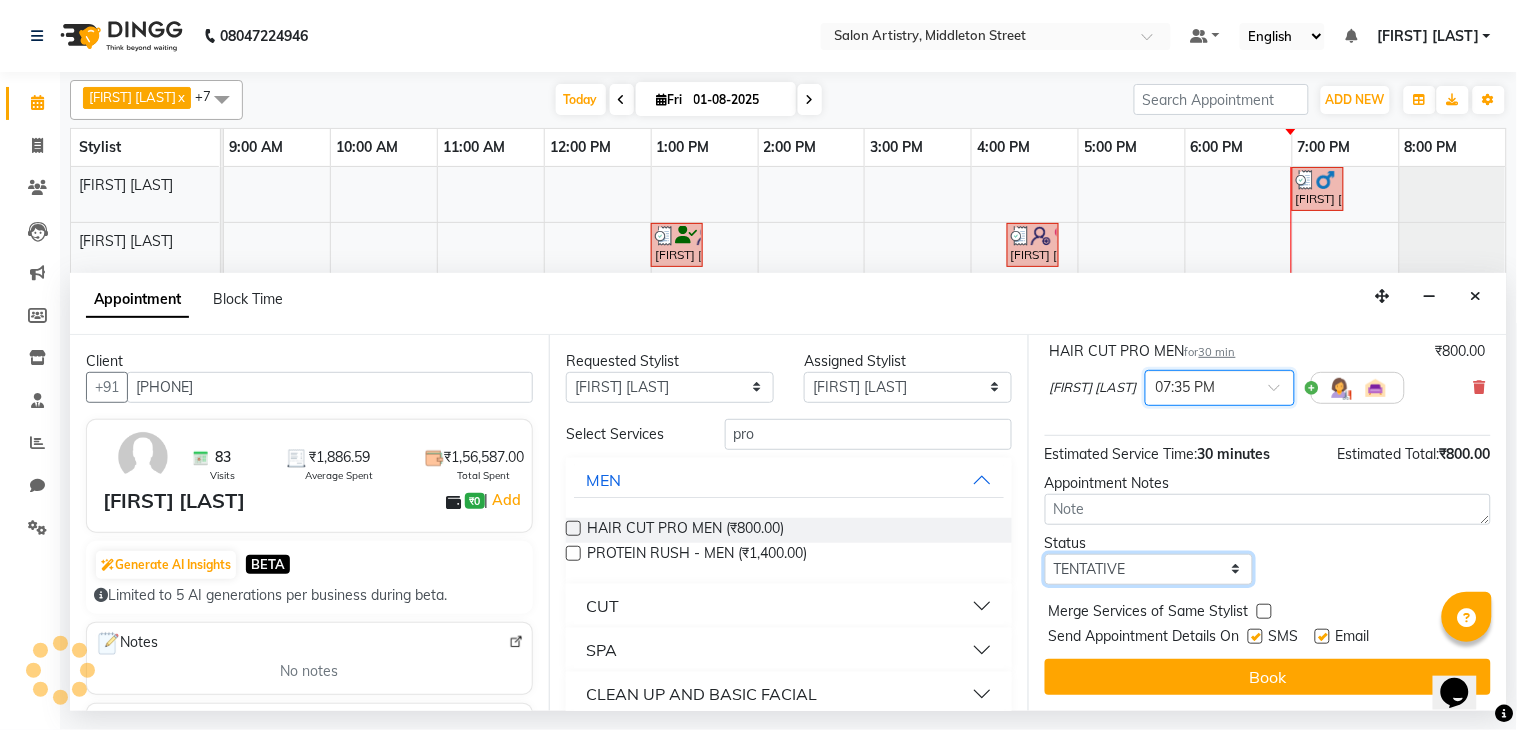 click on "Select TENTATIVE CONFIRM CHECK-IN UPCOMING" at bounding box center [1149, 569] 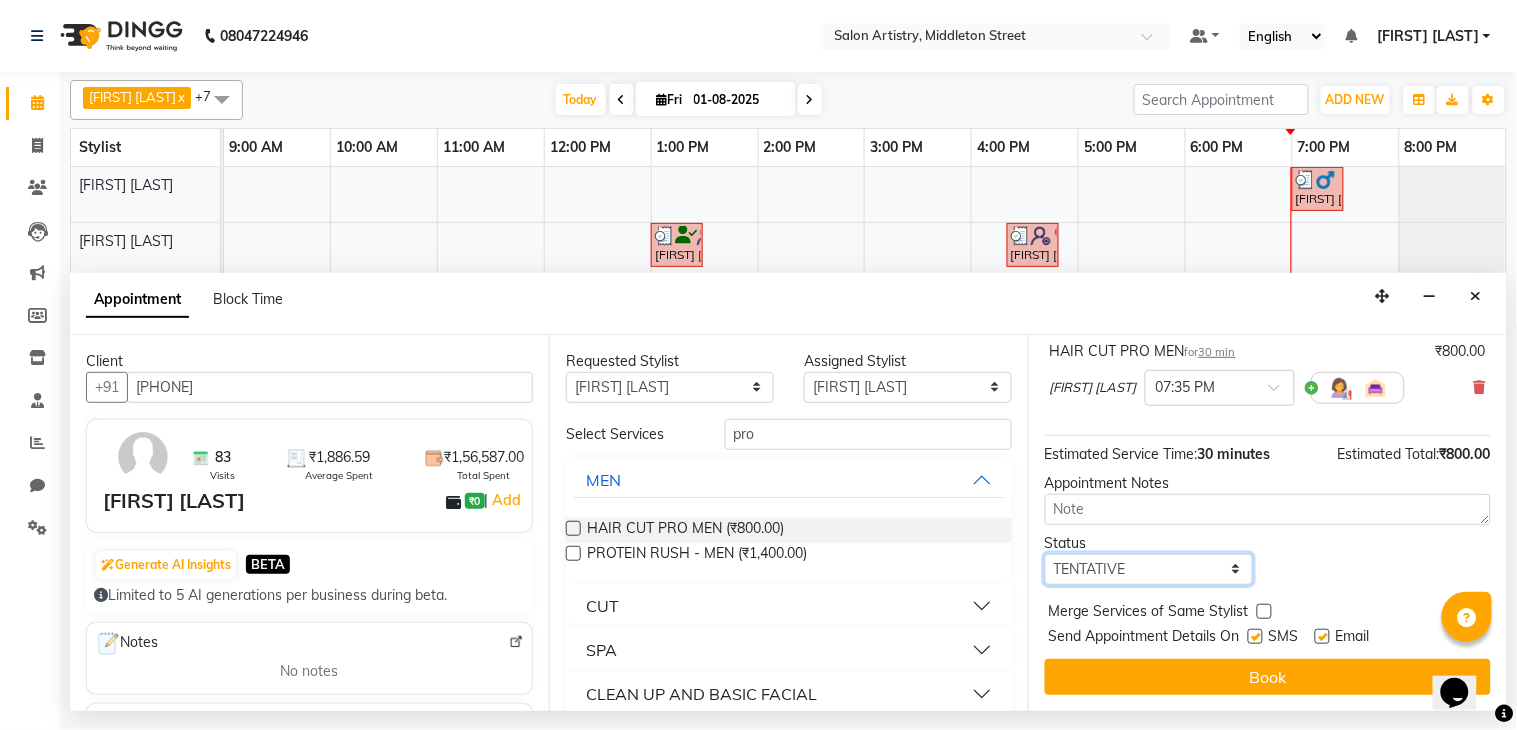 select on "confirm booking" 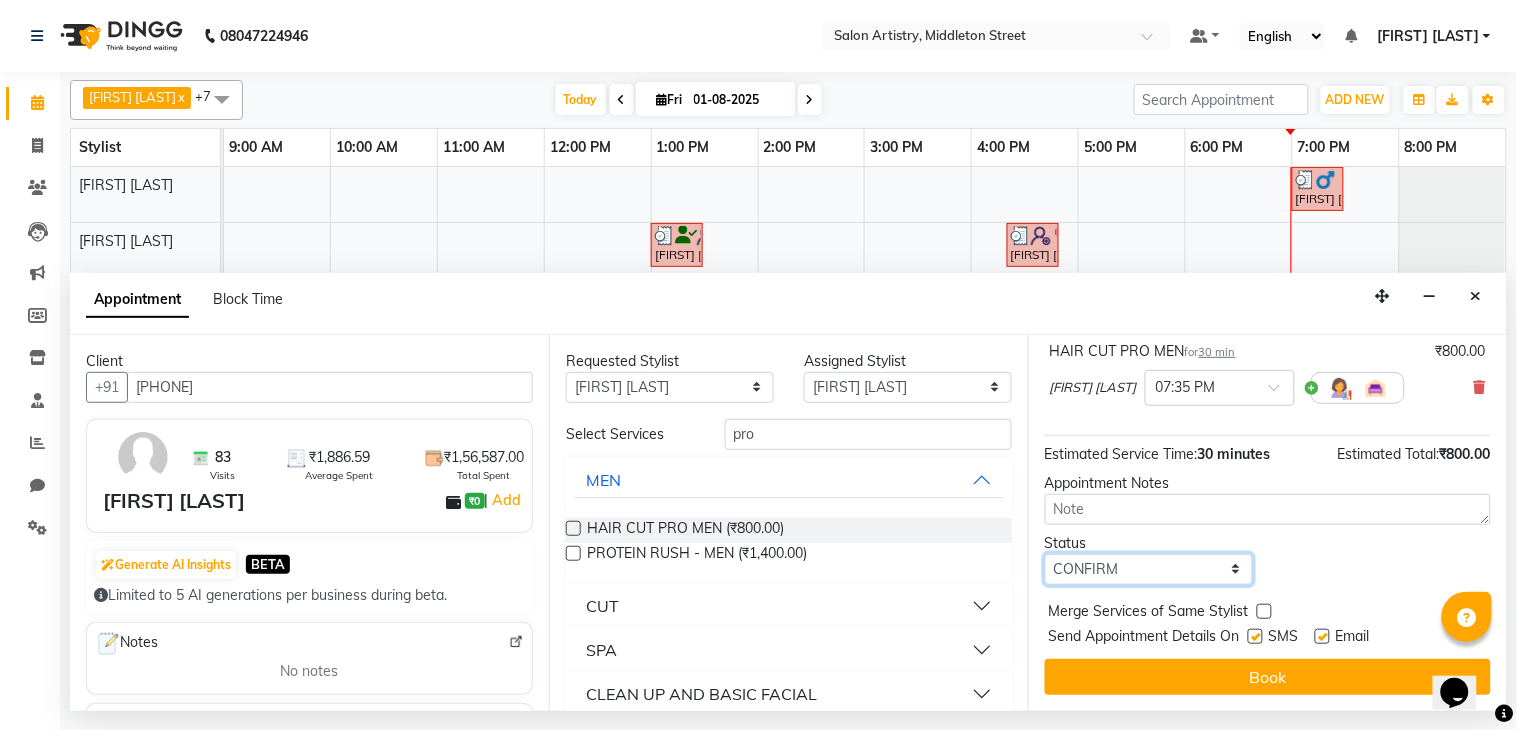 click on "Select TENTATIVE CONFIRM CHECK-IN UPCOMING" at bounding box center [1149, 569] 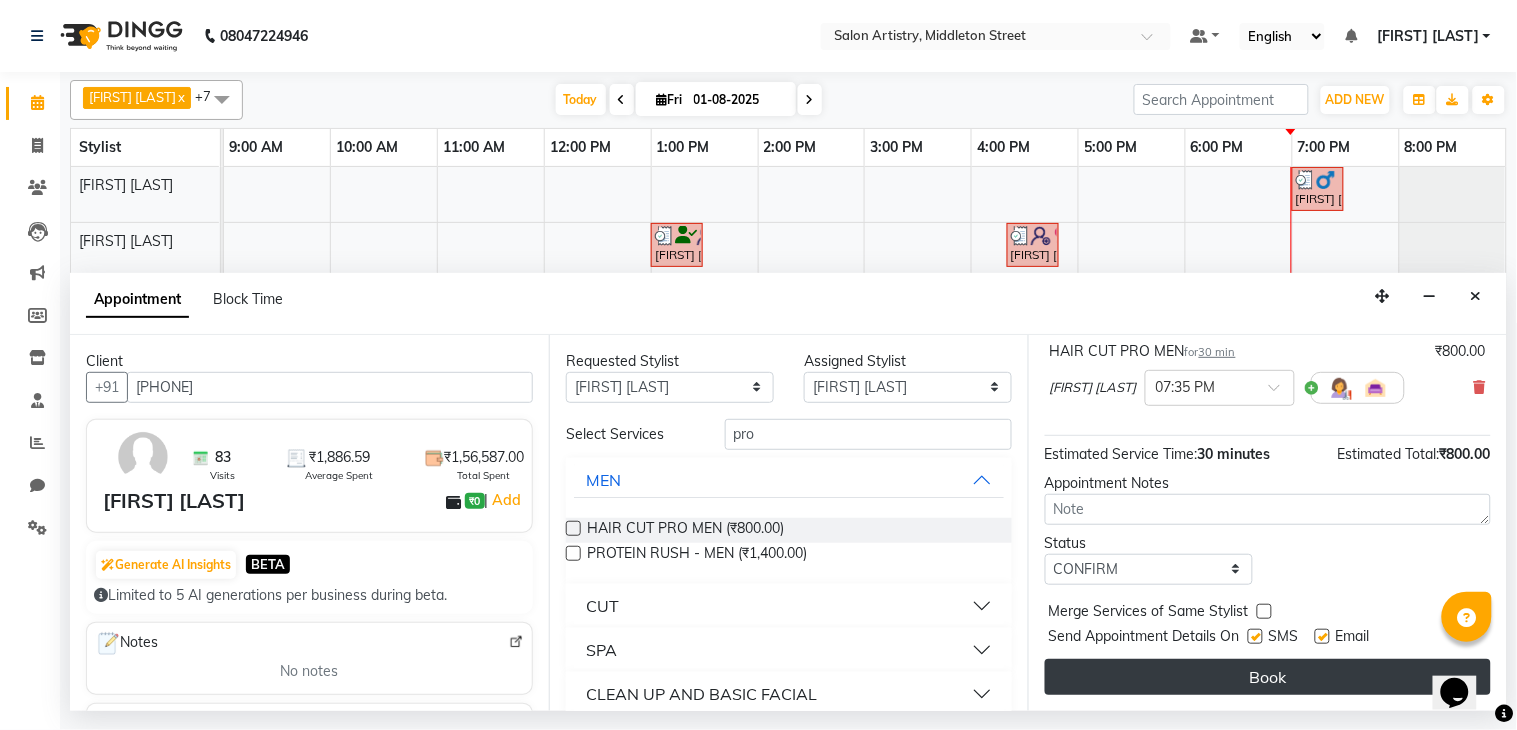 click on "Book" at bounding box center (1268, 677) 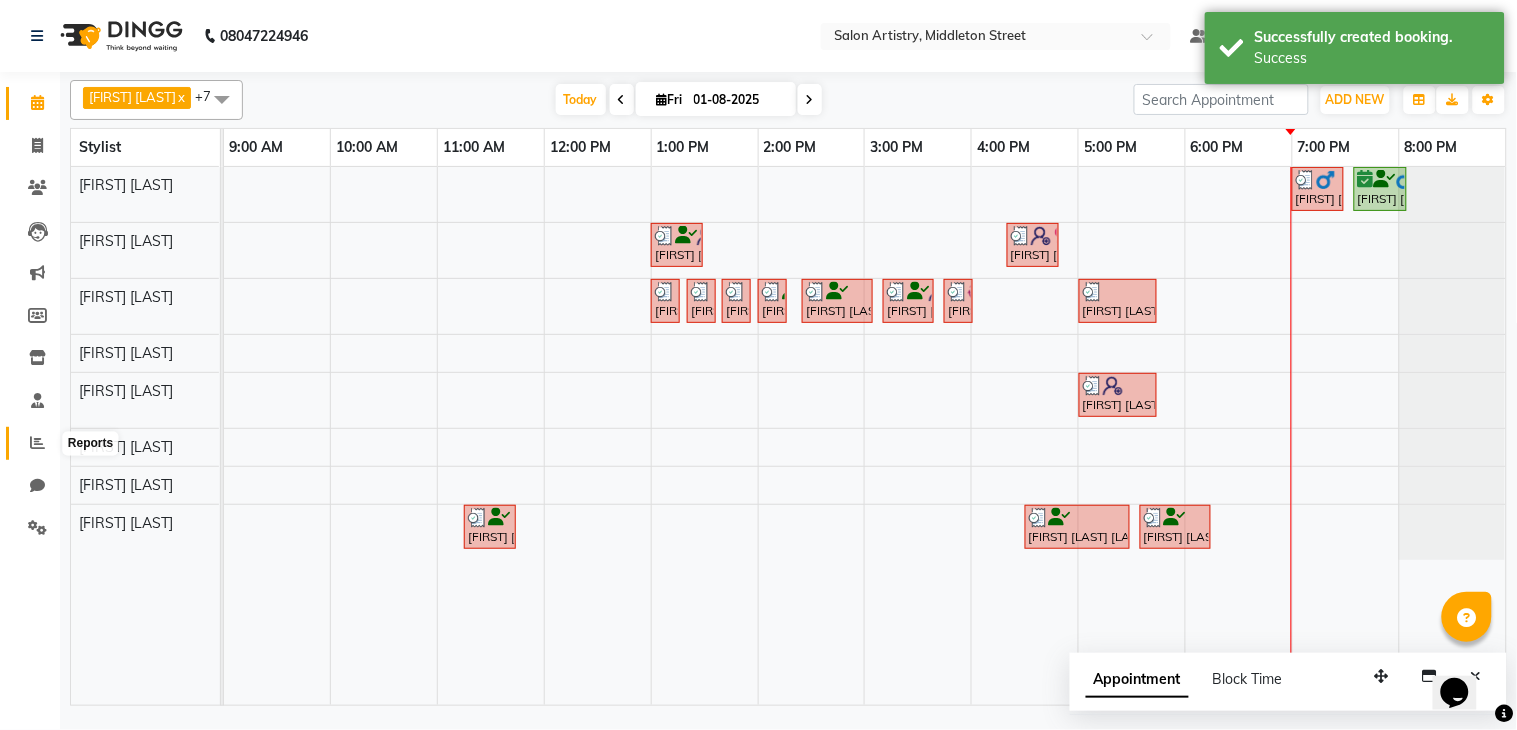 click 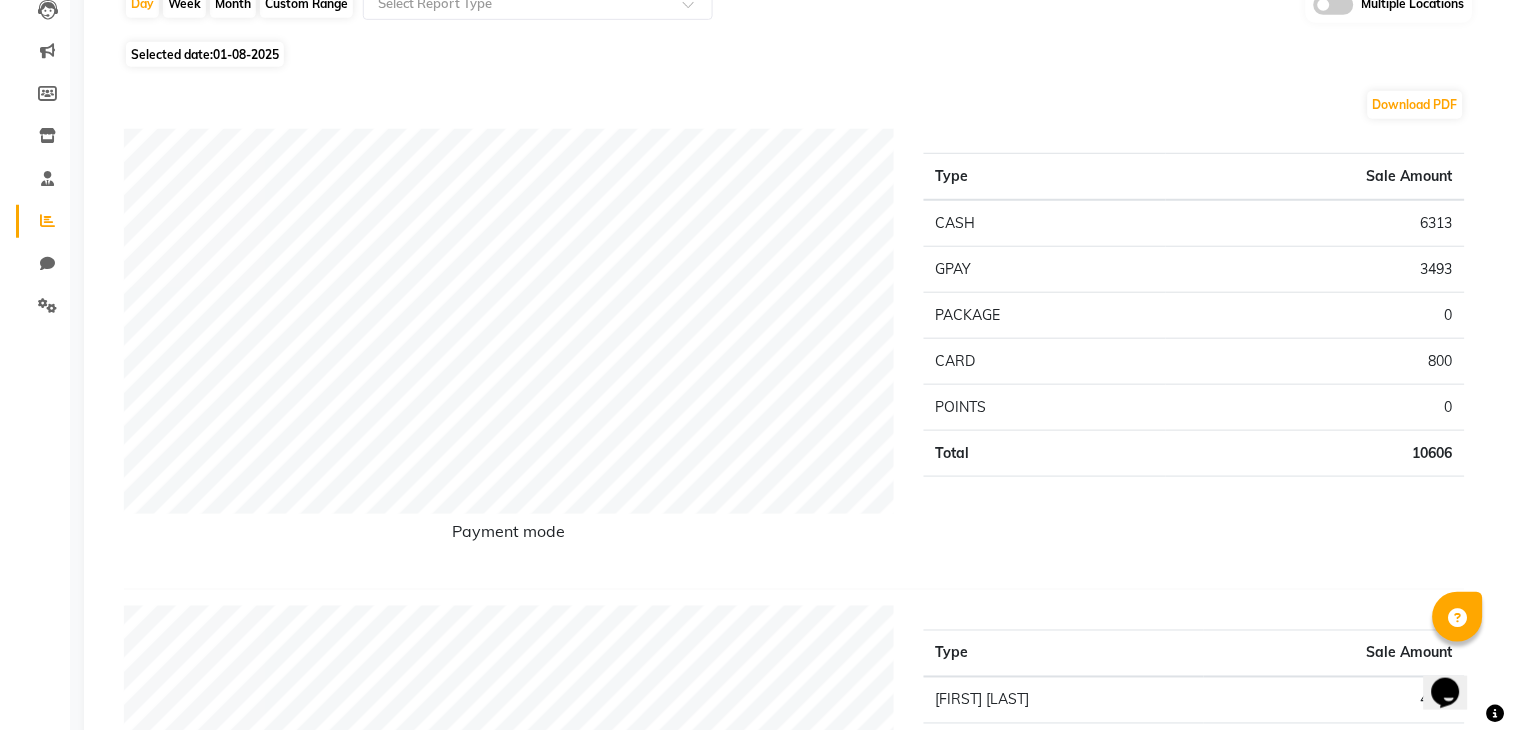 scroll, scrollTop: 0, scrollLeft: 0, axis: both 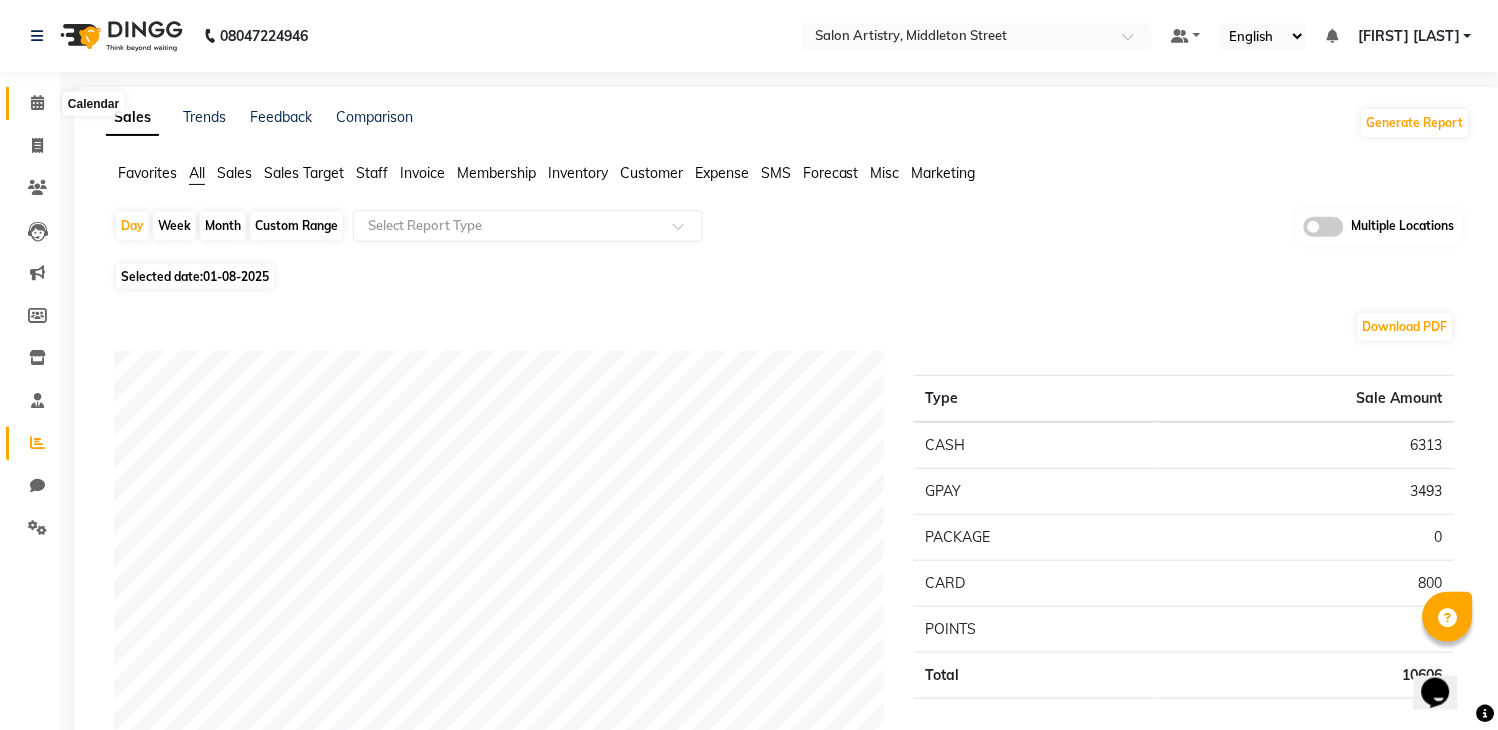 click 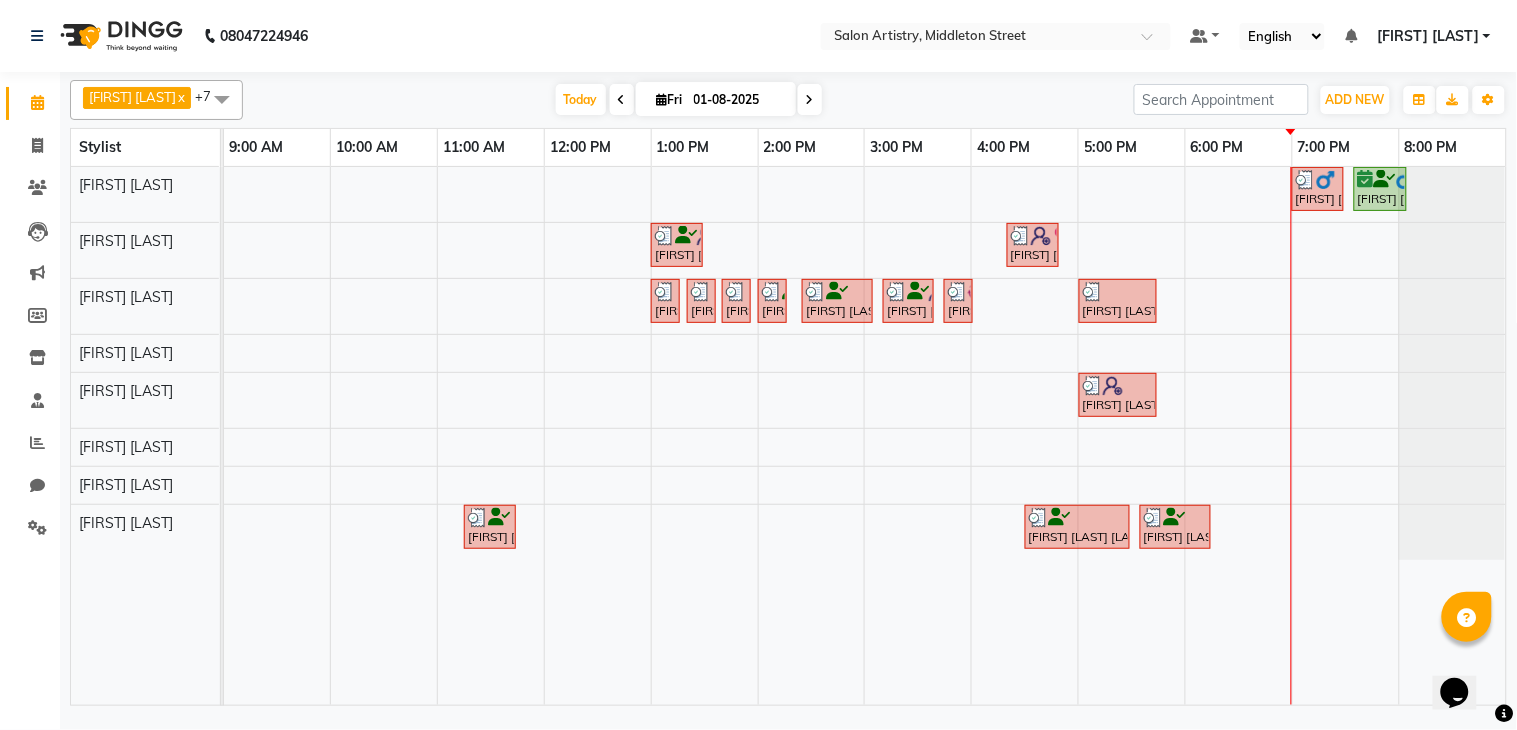 click at bounding box center [810, 99] 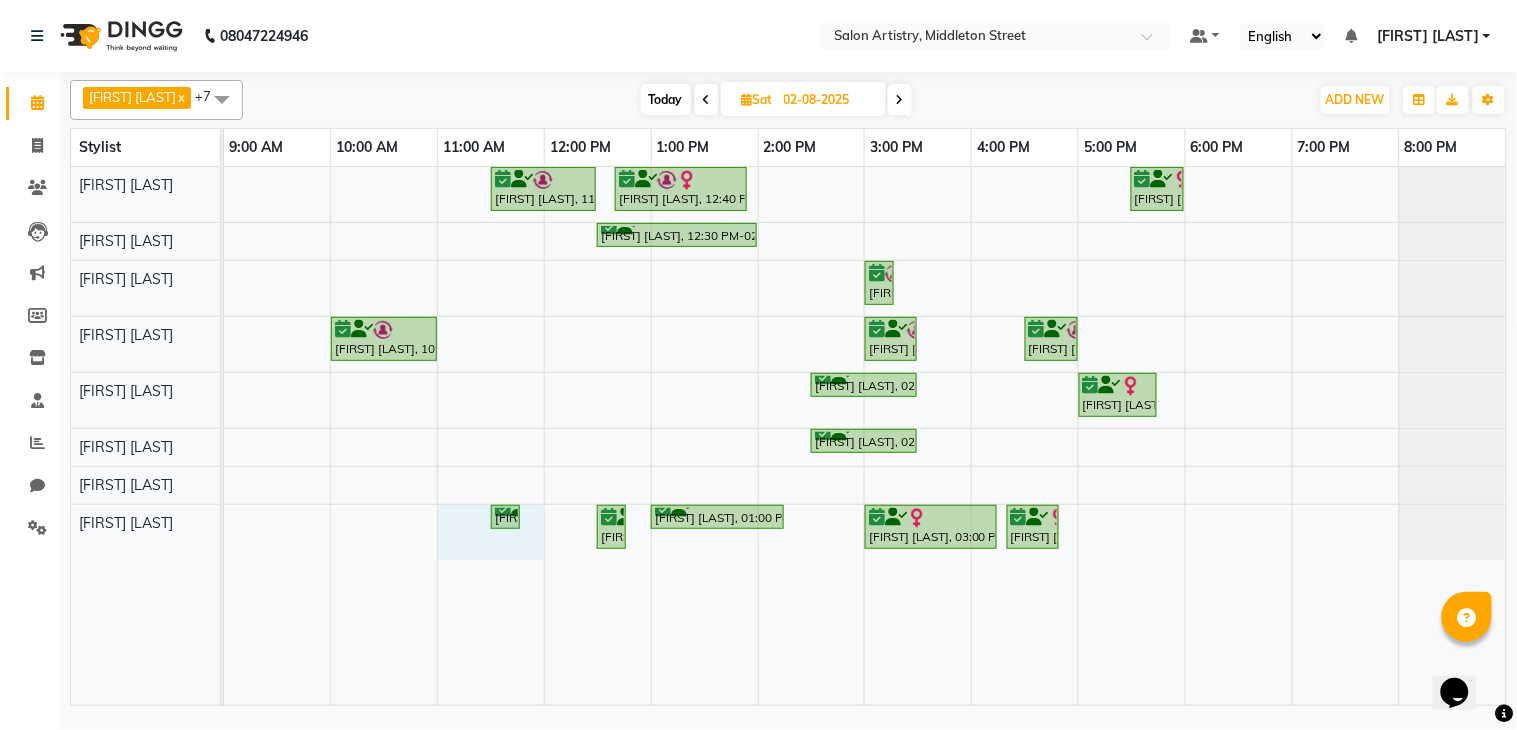 click on "[FIRST] [LAST], 11:30 AM-12:30 PM, Cut - Hair Cut (Pro)_Wash & Conditioning     [FIRST] [LAST], 12:40 PM-01:55 PM, Hair Colour - Root Touch Up (Without Ammonia)     [FIRST] [LAST], 05:30 PM-06:00 PM, Wash & Plain Dry (With Conditioning)-Upto Mid Back     [FIRST] [LAST], 12:30 PM-02:00 PM, Facial - Radiance - The Therapist Recommended     [FIRST] [LAST], 03:00 PM-03:10 PM, Threading - Eyebrows     [FIRST] [LAST], 10:00 AM-11:00 AM, ESSENTIAL REJUVENATING TREATMENT - DANDRUFF-MEN     [FIRST] [LAST], 03:00 PM-03:30 PM, HAIR CUT SENIOR STYLIST MEN     [FIRST] [LAST], 04:30 PM-05:00 PM, Cut - Hair Cut Child (Under 12 Years)_Wash & Conditioning     [FIRST] [LAST], 02:30 PM-03:30 PM, Anti Tan Pedicure     [FIRST] [LAST], 05:00 PM-05:45 PM, Regular Pedicure     [FIRST] [LAST], 02:30 PM-03:30 PM, Anti Tan Menicure     [FIRST] [LAST], 11:30 AM-11:40 AM, Threading - Eyebrows     [FIRST] [LAST], 12:30 PM-12:40 PM, Threading - Eyebrows     [FIRST] [LAST], 01:00 PM-02:15 PM, Facial-Gold Ritual" at bounding box center (865, 436) 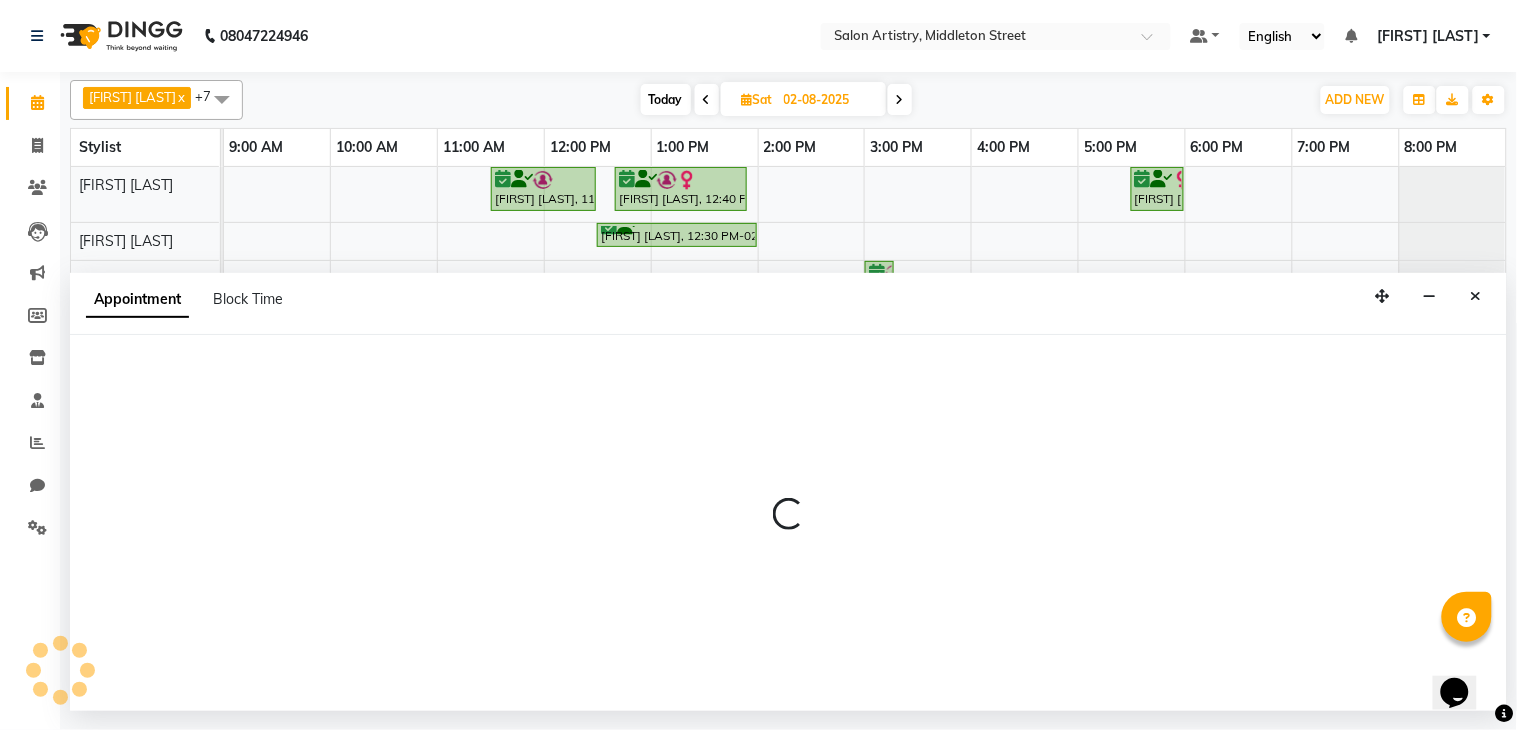 select on "79865" 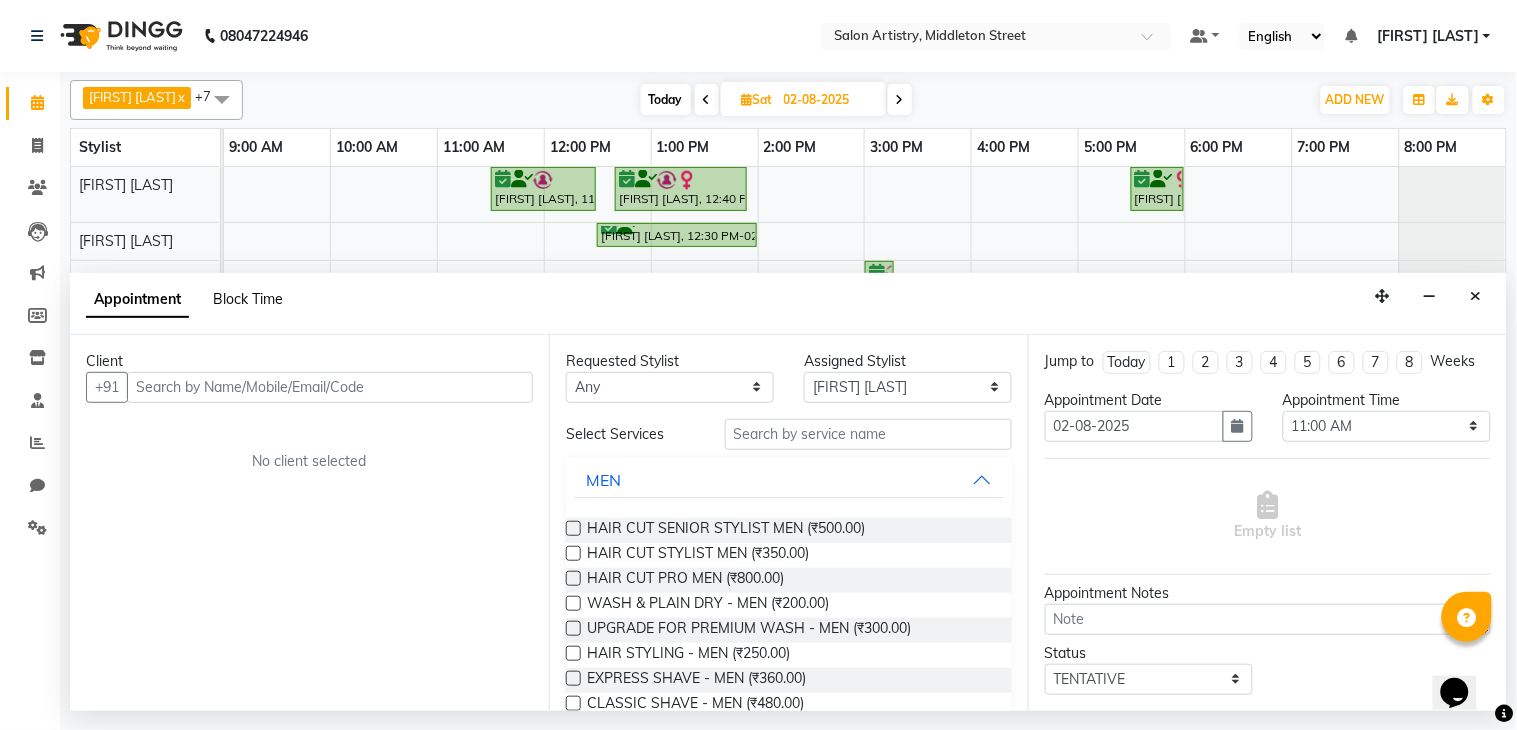 click on "Block Time" at bounding box center (248, 299) 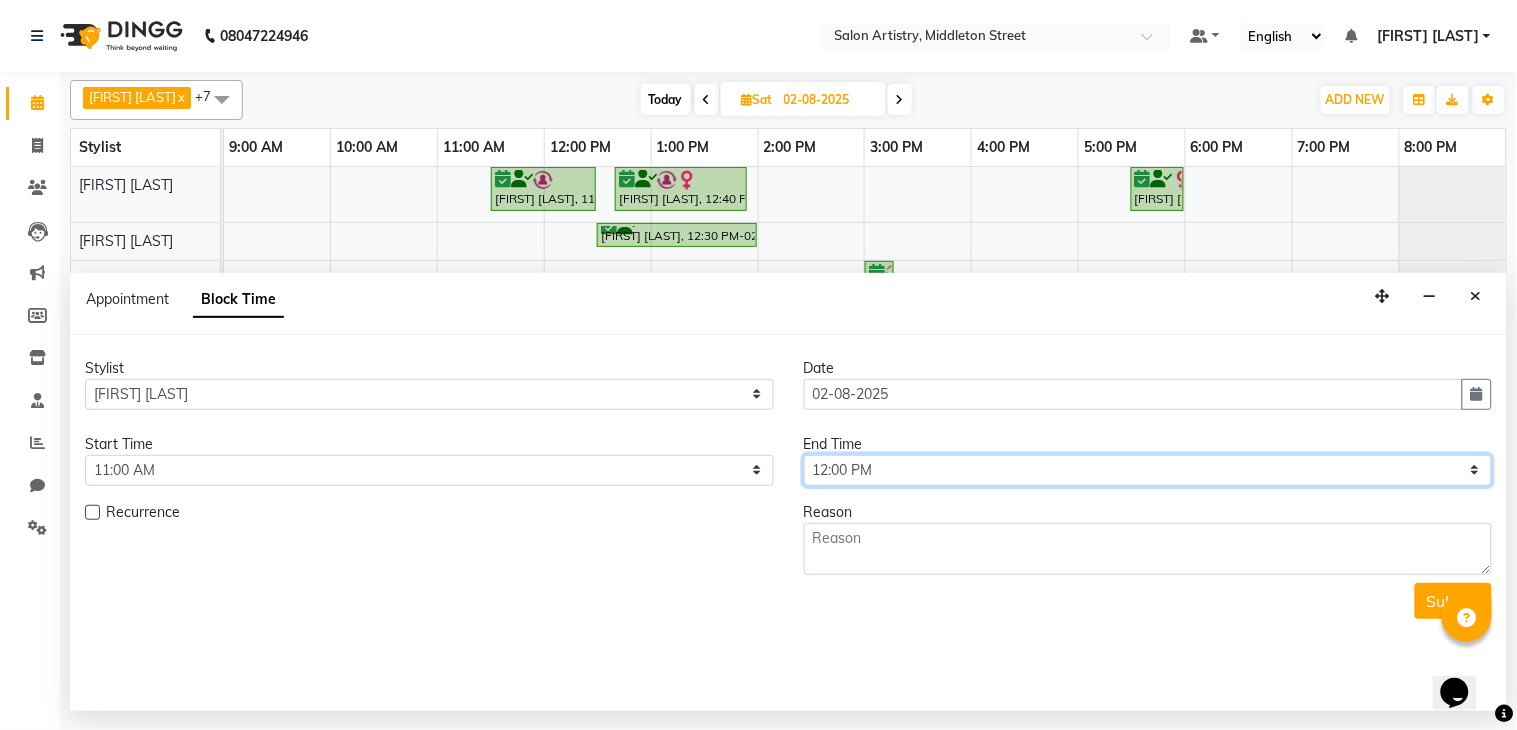 click on "Select 10:00 AM 10:05 AM 10:10 AM 10:15 AM 10:20 AM 10:25 AM 10:30 AM 10:35 AM 10:40 AM 10:45 AM 10:50 AM 10:55 AM 11:00 AM 11:05 AM 11:10 AM 11:15 AM 11:20 AM 11:25 AM 11:30 AM 11:35 AM 11:40 AM 11:45 AM 11:50 AM 11:55 AM 12:00 PM 12:05 PM 12:10 PM 12:15 PM 12:20 PM 12:25 PM 12:30 PM 12:35 PM 12:40 PM 12:45 PM 12:50 PM 12:55 PM 01:00 PM 01:05 PM 01:10 PM 01:15 PM 01:20 PM 01:25 PM 01:30 PM 01:35 PM 01:40 PM 01:45 PM 01:50 PM 01:55 PM 02:00 PM 02:05 PM 02:10 PM 02:15 PM 02:20 PM 02:25 PM 02:30 PM 02:35 PM 02:40 PM 02:45 PM 02:50 PM 02:55 PM 03:00 PM 03:05 PM 03:10 PM 03:15 PM 03:20 PM 03:25 PM 03:30 PM 03:35 PM 03:40 PM 03:45 PM 03:50 PM 03:55 PM 04:00 PM 04:05 PM 04:10 PM 04:15 PM 04:20 PM 04:25 PM 04:30 PM 04:35 PM 04:40 PM 04:45 PM 04:50 PM 04:55 PM 05:00 PM 05:05 PM 05:10 PM 05:15 PM 05:20 PM 05:25 PM 05:30 PM 05:35 PM 05:40 PM 05:45 PM 05:50 PM 05:55 PM 06:00 PM 06:05 PM 06:10 PM 06:15 PM 06:20 PM 06:25 PM 06:30 PM 06:35 PM 06:40 PM 06:45 PM 06:50 PM 06:55 PM 07:00 PM 07:05 PM 07:10 PM 07:15 PM 07:20 PM" at bounding box center (1148, 470) 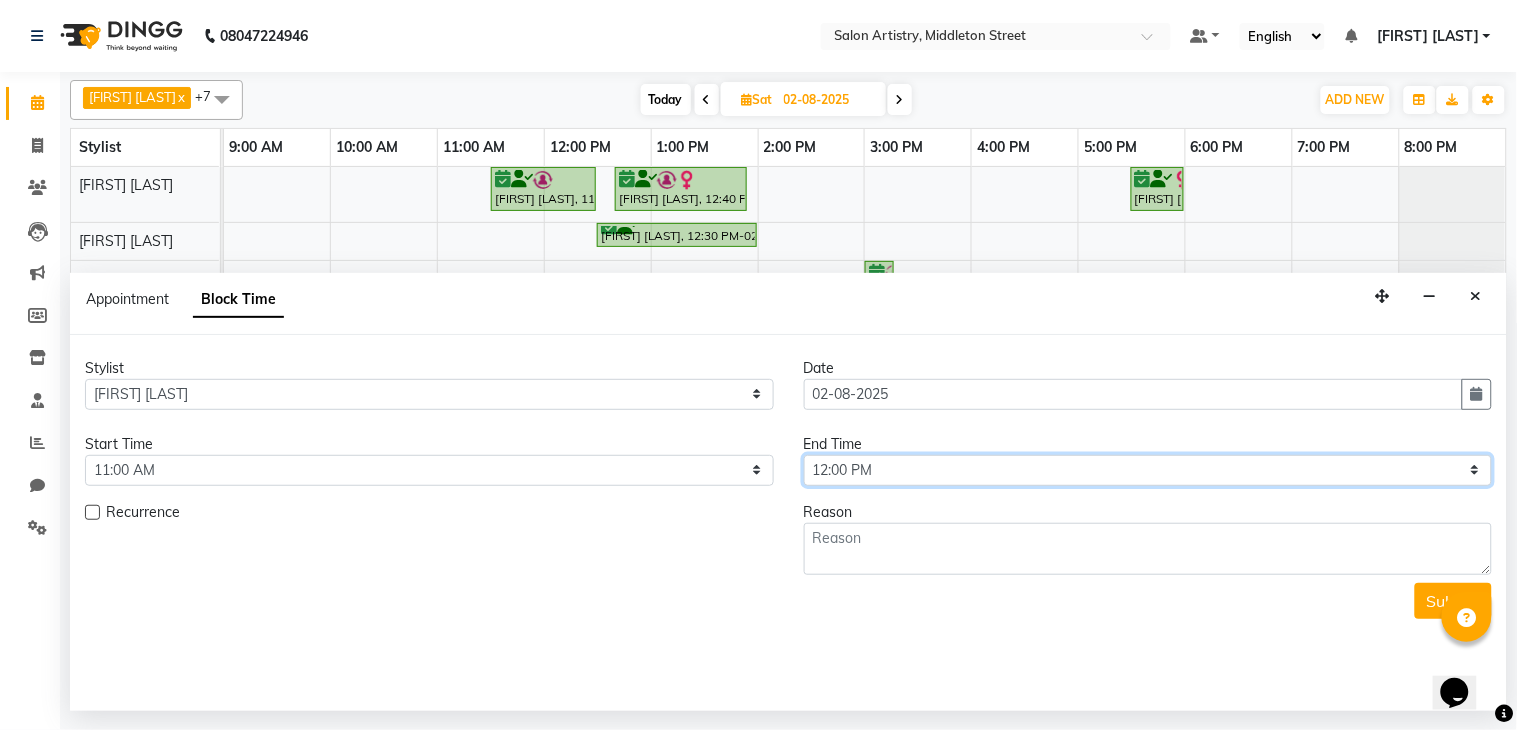 select on "690" 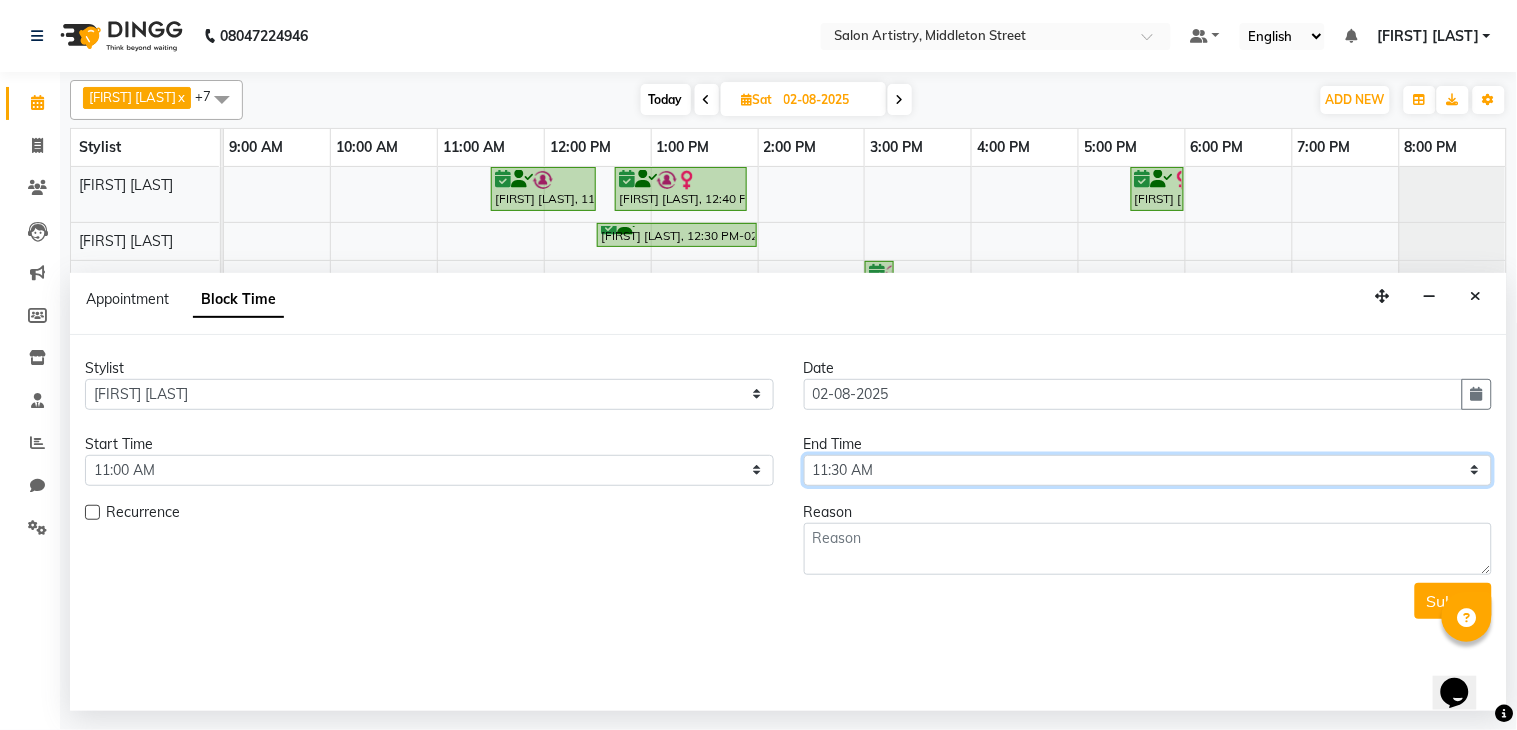 click on "Select 10:00 AM 10:05 AM 10:10 AM 10:15 AM 10:20 AM 10:25 AM 10:30 AM 10:35 AM 10:40 AM 10:45 AM 10:50 AM 10:55 AM 11:00 AM 11:05 AM 11:10 AM 11:15 AM 11:20 AM 11:25 AM 11:30 AM 11:35 AM 11:40 AM 11:45 AM 11:50 AM 11:55 AM 12:00 PM 12:05 PM 12:10 PM 12:15 PM 12:20 PM 12:25 PM 12:30 PM 12:35 PM 12:40 PM 12:45 PM 12:50 PM 12:55 PM 01:00 PM 01:05 PM 01:10 PM 01:15 PM 01:20 PM 01:25 PM 01:30 PM 01:35 PM 01:40 PM 01:45 PM 01:50 PM 01:55 PM 02:00 PM 02:05 PM 02:10 PM 02:15 PM 02:20 PM 02:25 PM 02:30 PM 02:35 PM 02:40 PM 02:45 PM 02:50 PM 02:55 PM 03:00 PM 03:05 PM 03:10 PM 03:15 PM 03:20 PM 03:25 PM 03:30 PM 03:35 PM 03:40 PM 03:45 PM 03:50 PM 03:55 PM 04:00 PM 04:05 PM 04:10 PM 04:15 PM 04:20 PM 04:25 PM 04:30 PM 04:35 PM 04:40 PM 04:45 PM 04:50 PM 04:55 PM 05:00 PM 05:05 PM 05:10 PM 05:15 PM 05:20 PM 05:25 PM 05:30 PM 05:35 PM 05:40 PM 05:45 PM 05:50 PM 05:55 PM 06:00 PM 06:05 PM 06:10 PM 06:15 PM 06:20 PM 06:25 PM 06:30 PM 06:35 PM 06:40 PM 06:45 PM 06:50 PM 06:55 PM 07:00 PM 07:05 PM 07:10 PM 07:15 PM 07:20 PM" at bounding box center [1148, 470] 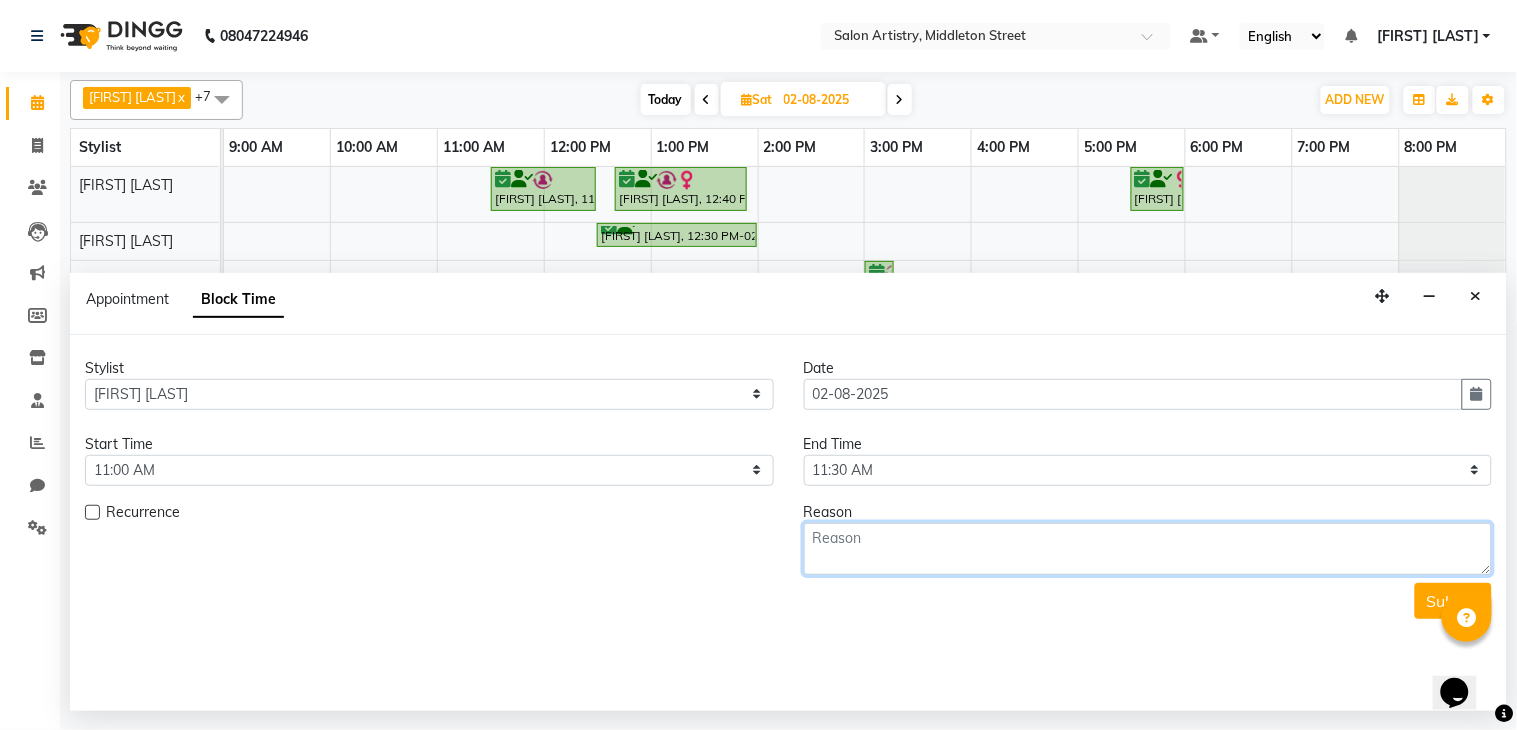 click at bounding box center (1148, 549) 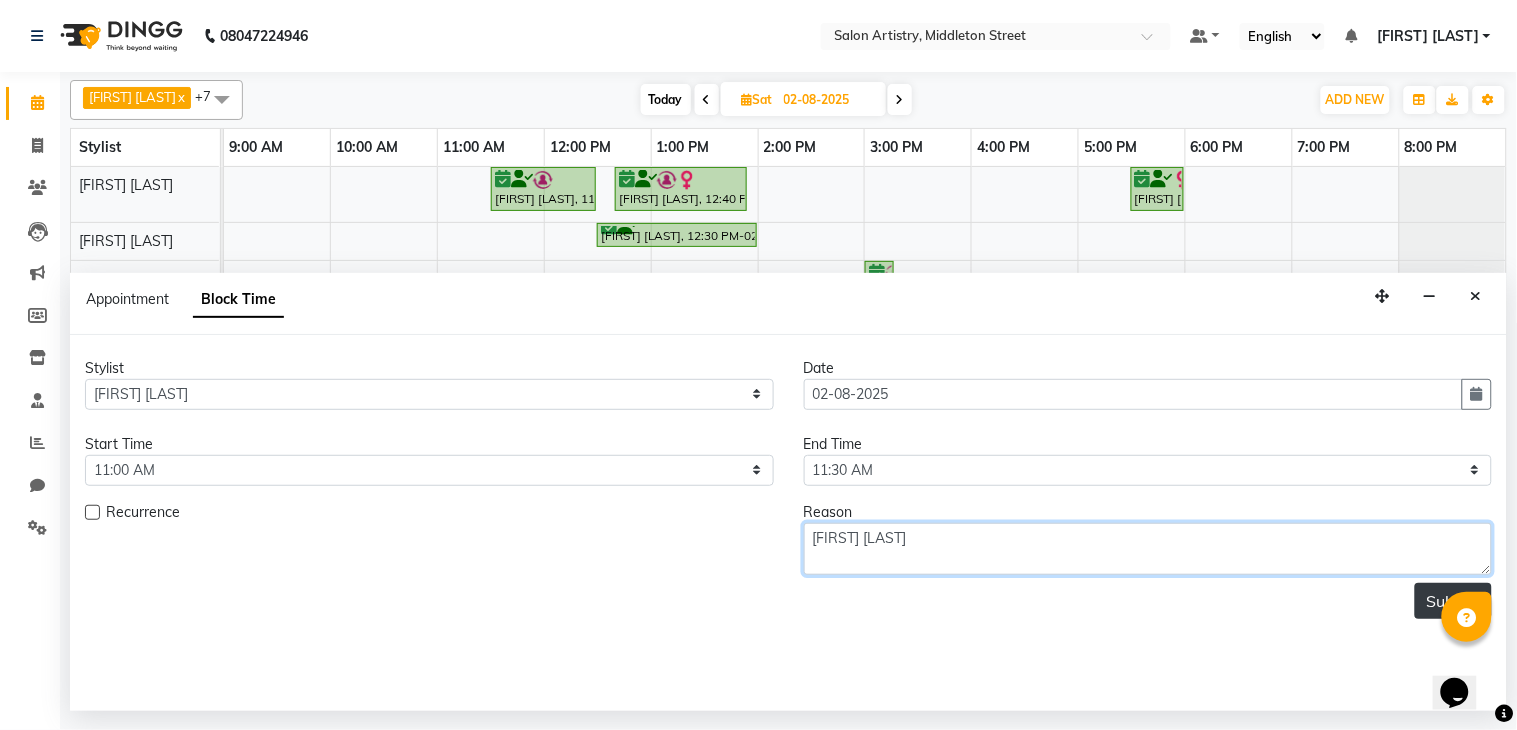 type on "[FIRST] [LAST]" 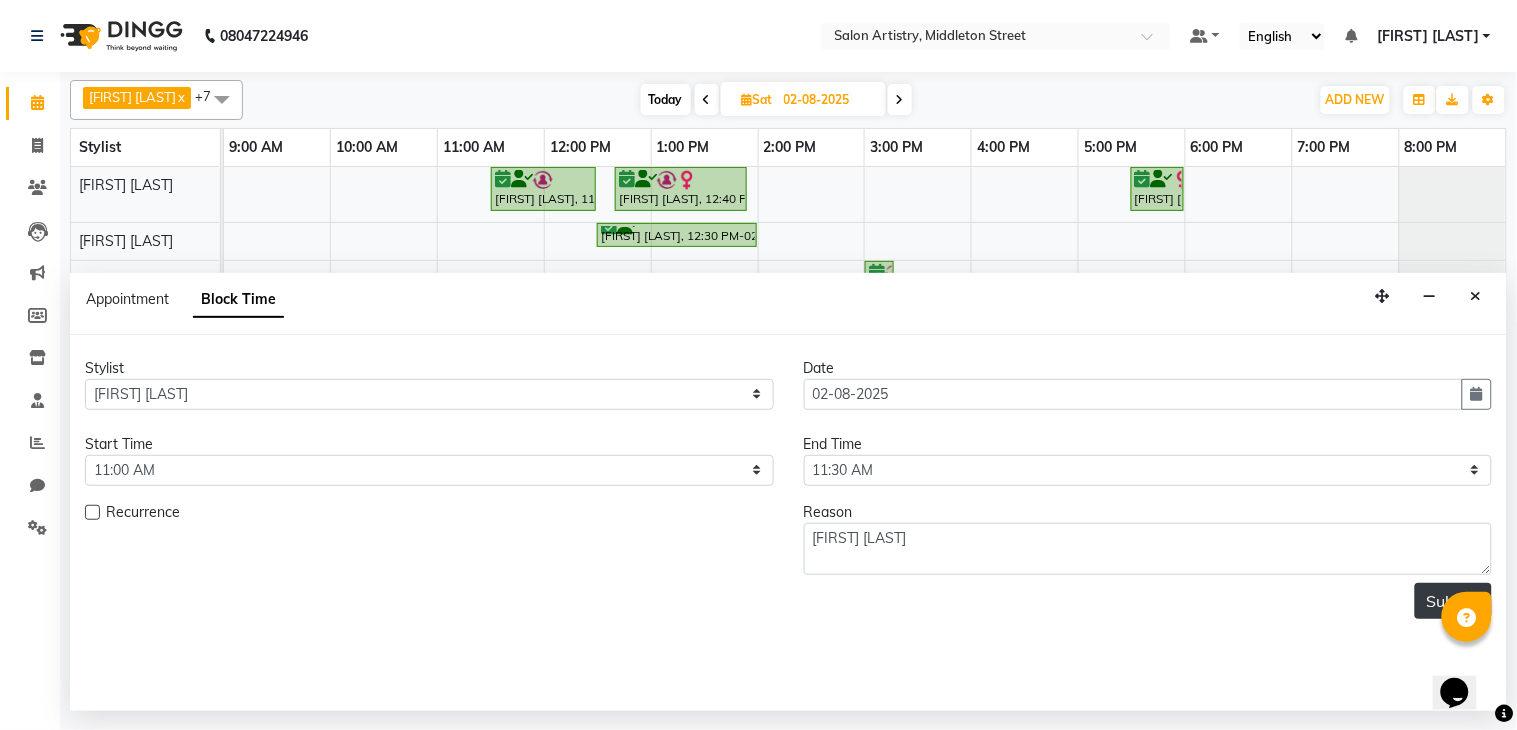 click on "Submit" at bounding box center [1453, 601] 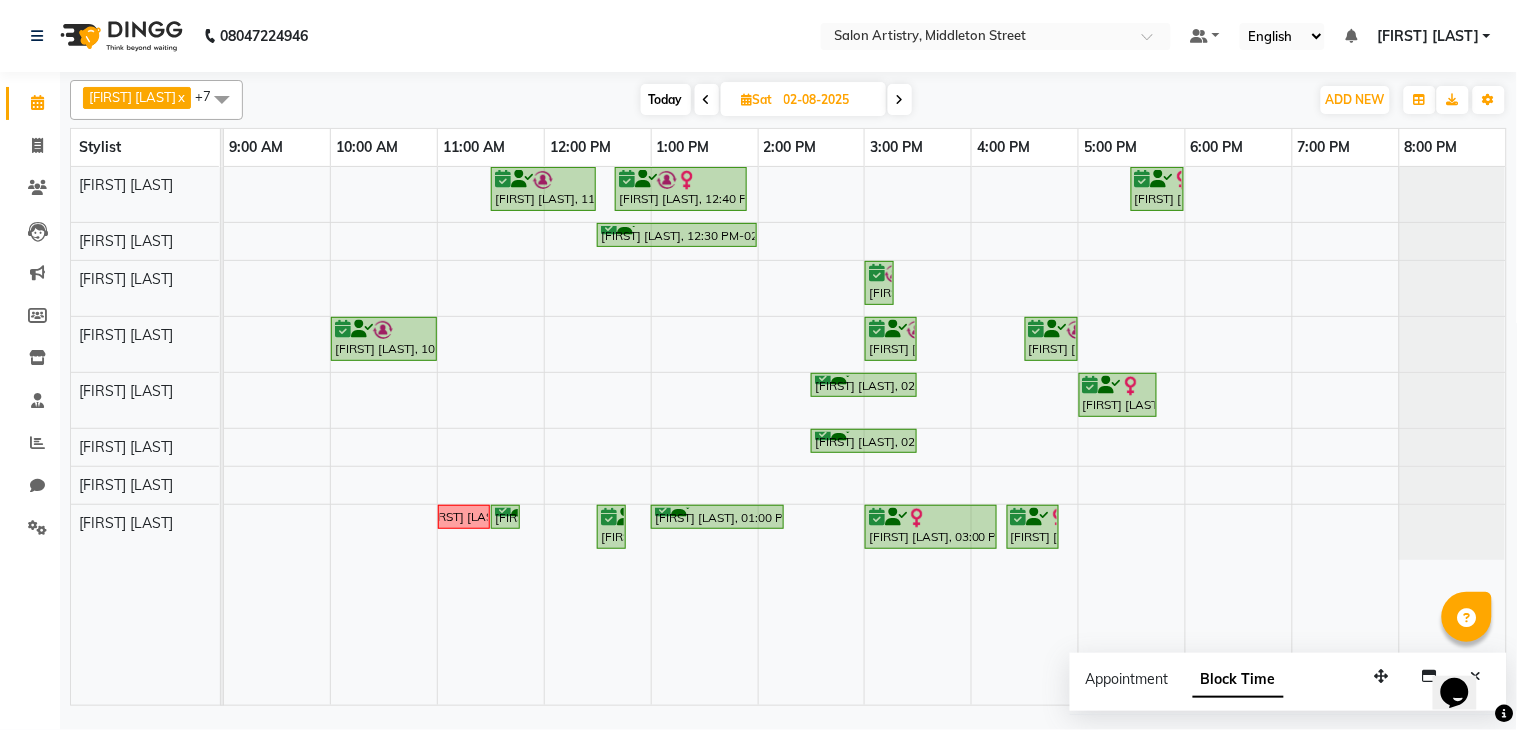 click at bounding box center [707, 99] 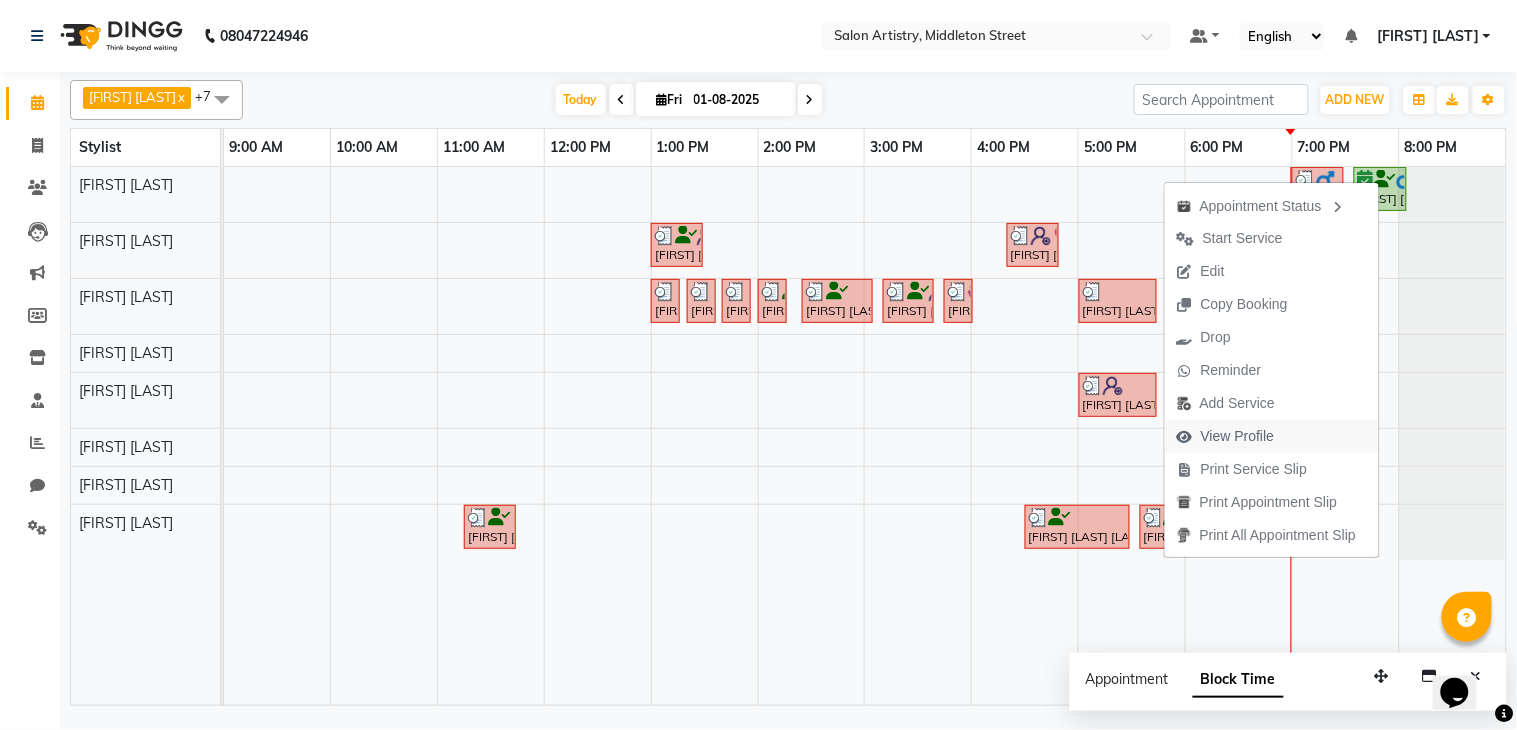 click on "View Profile" at bounding box center [1238, 436] 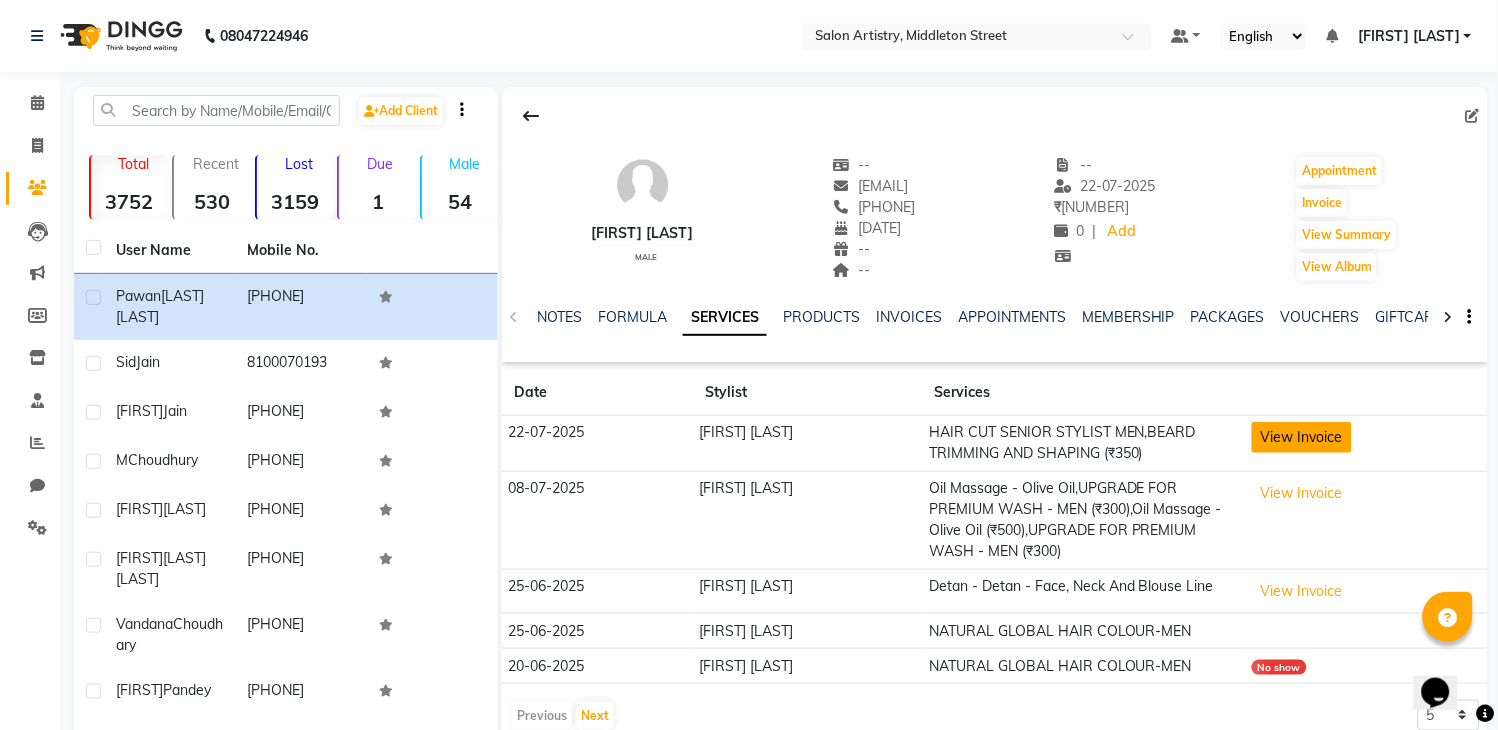click on "View Invoice" 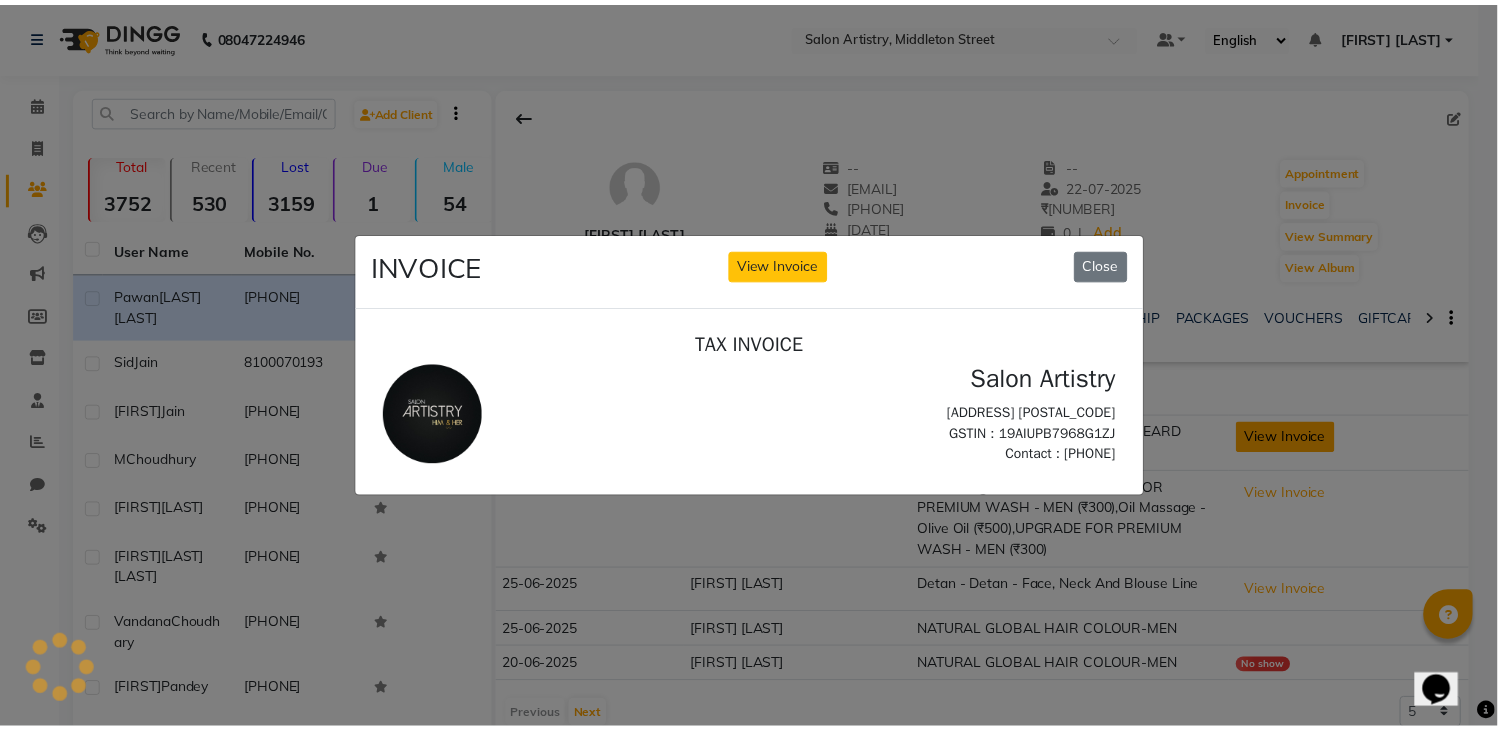 scroll, scrollTop: 0, scrollLeft: 0, axis: both 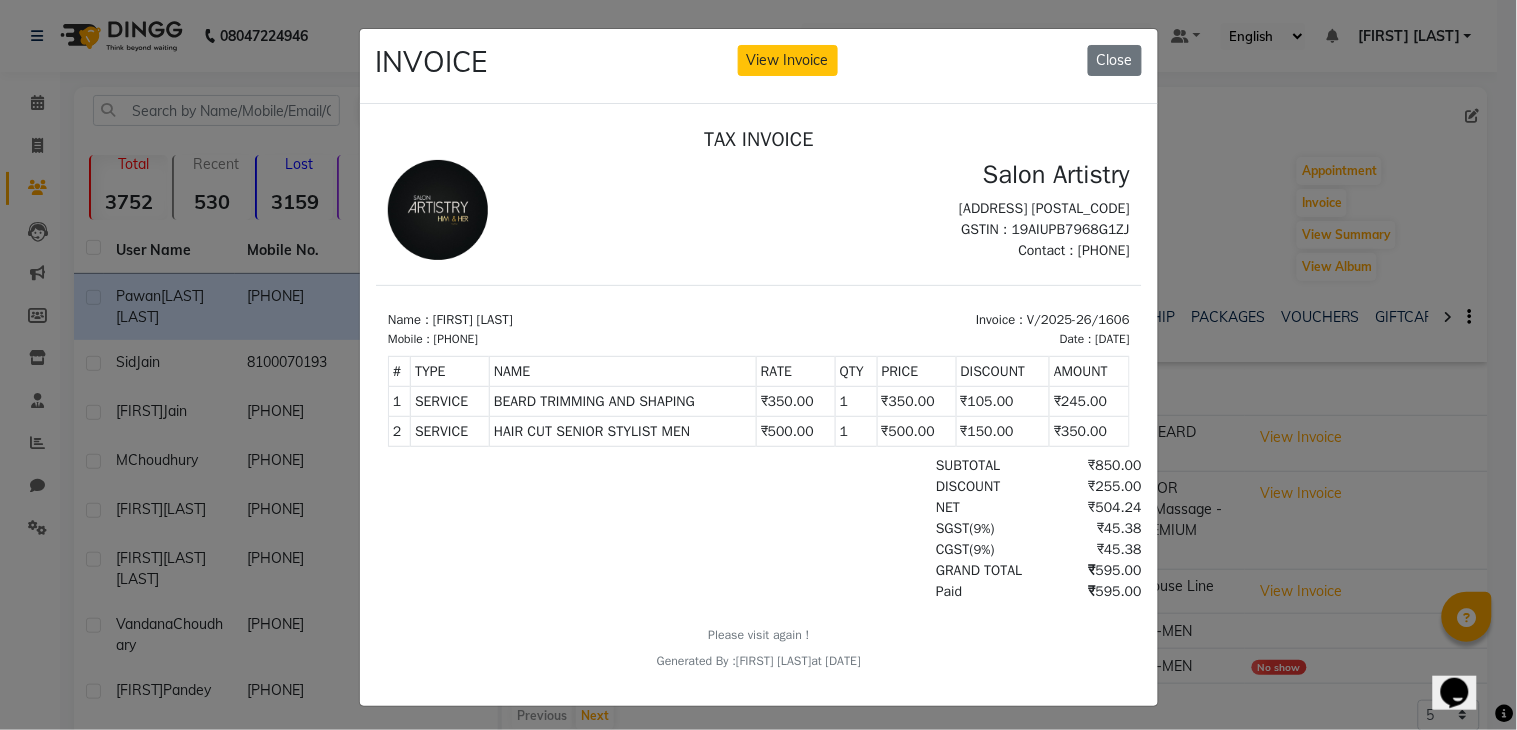 click on "INVOICE View Invoice Close" 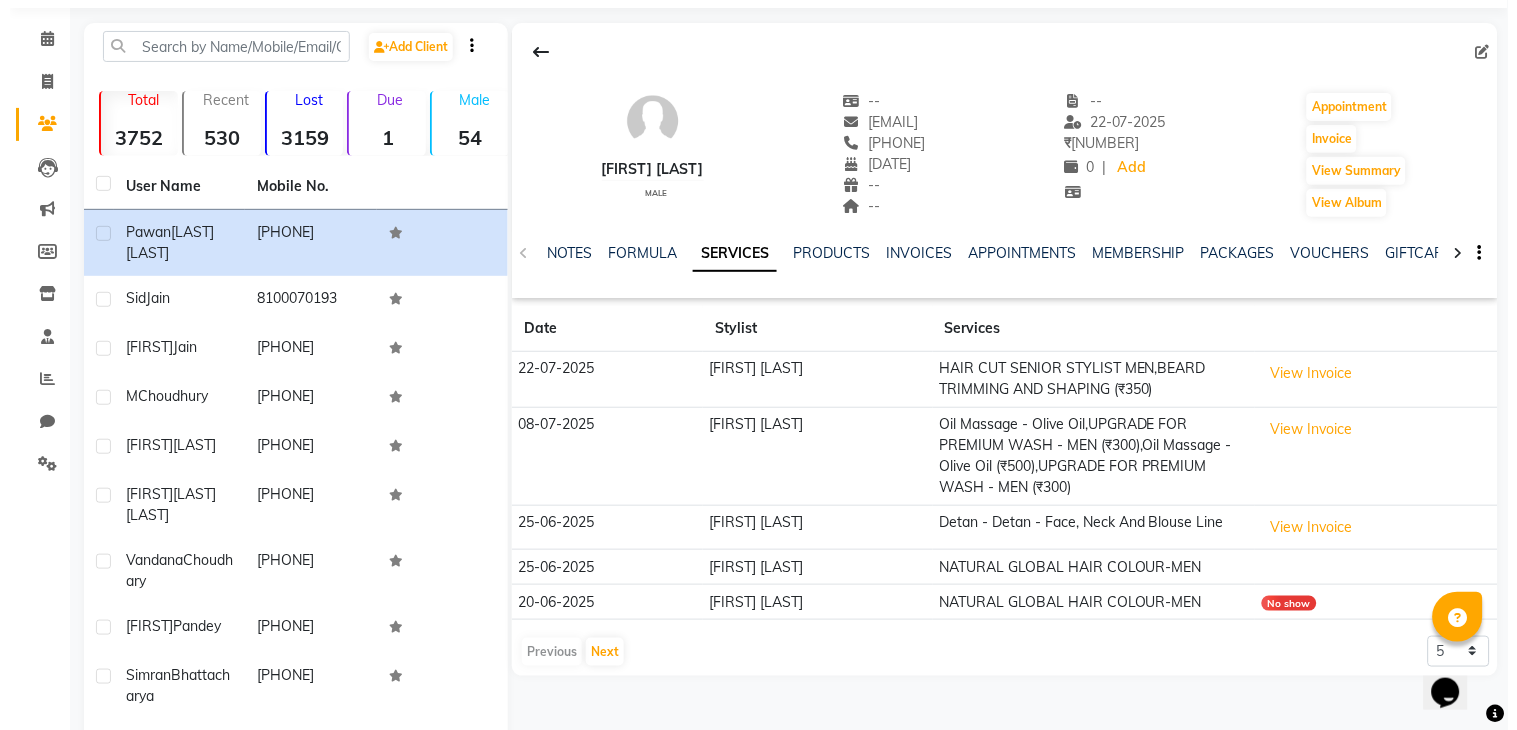 scroll, scrollTop: 0, scrollLeft: 0, axis: both 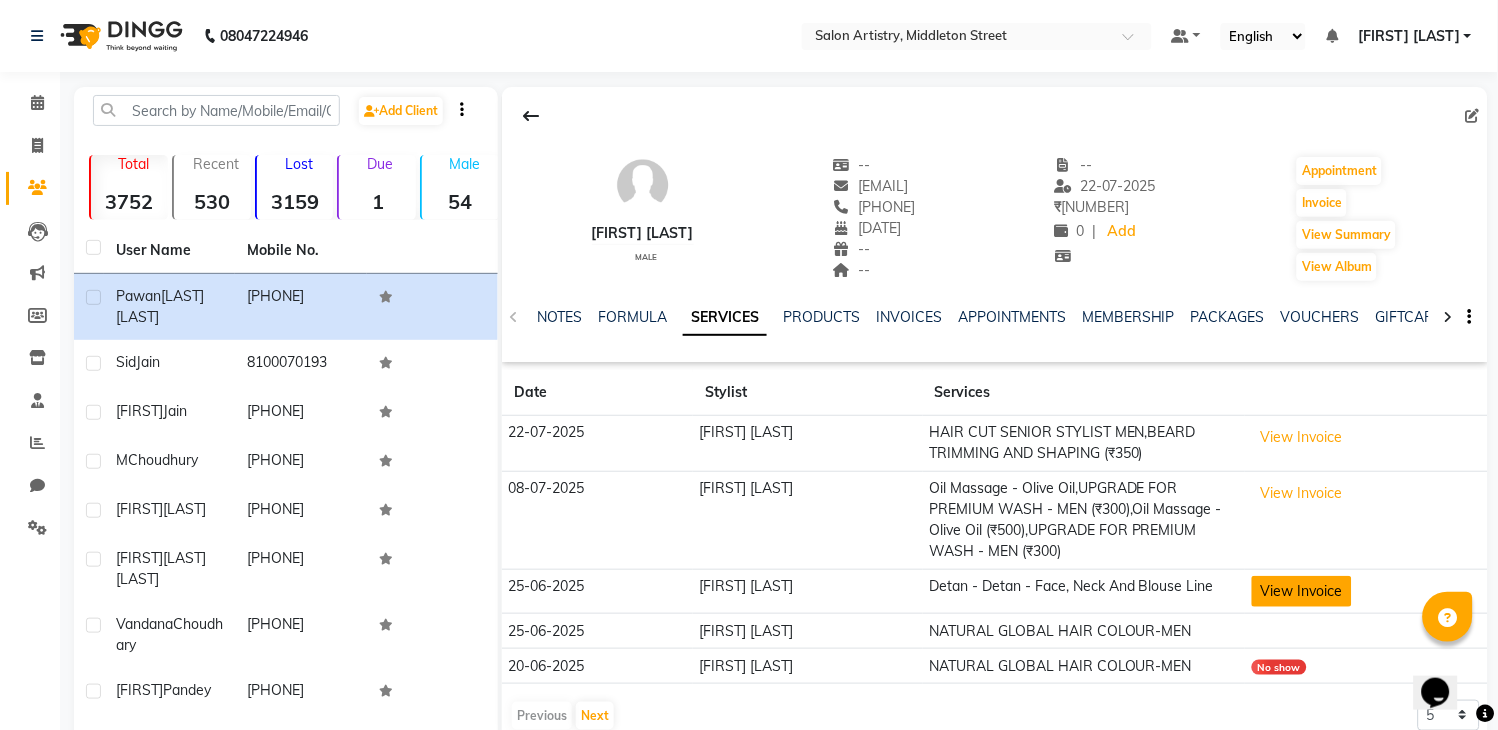 click on "View Invoice" 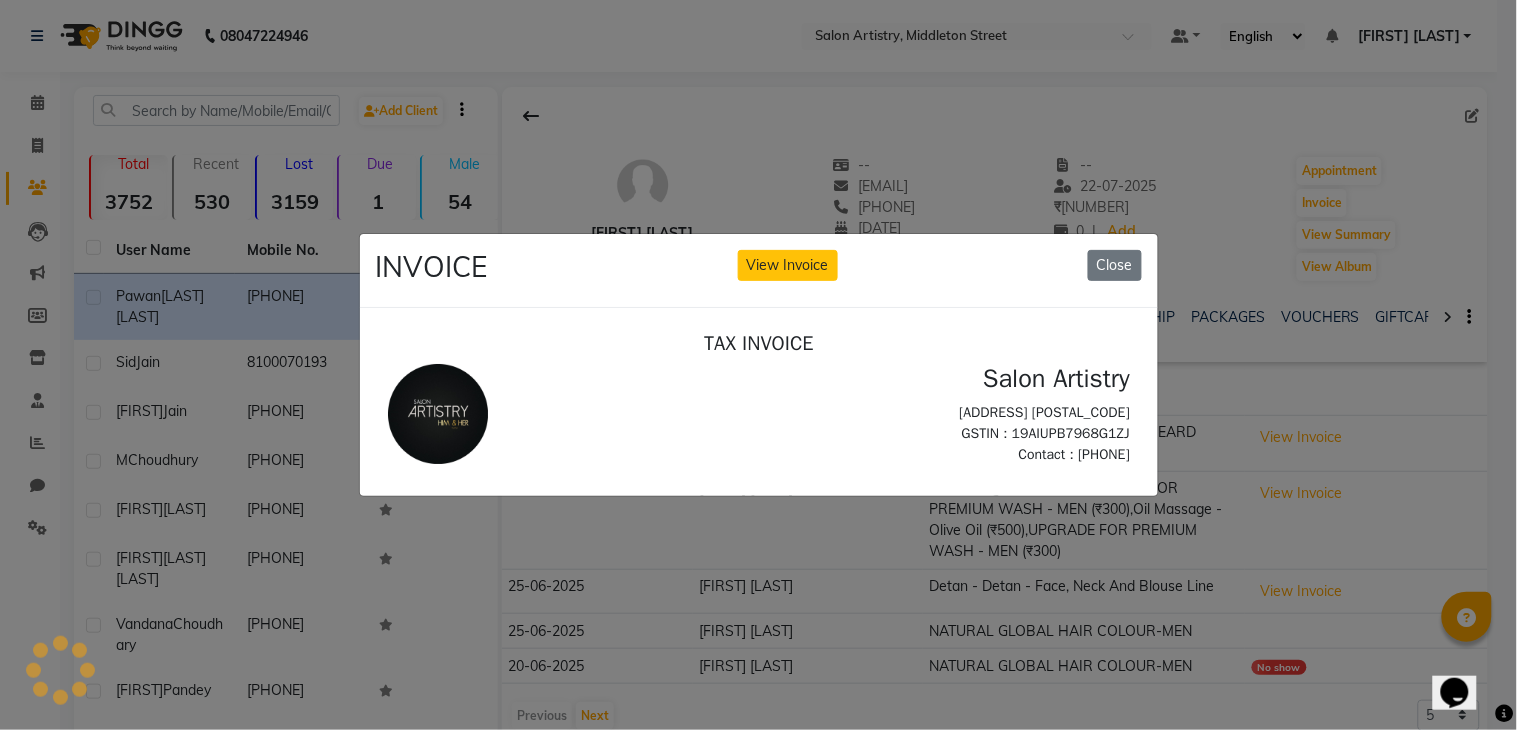 scroll, scrollTop: 0, scrollLeft: 0, axis: both 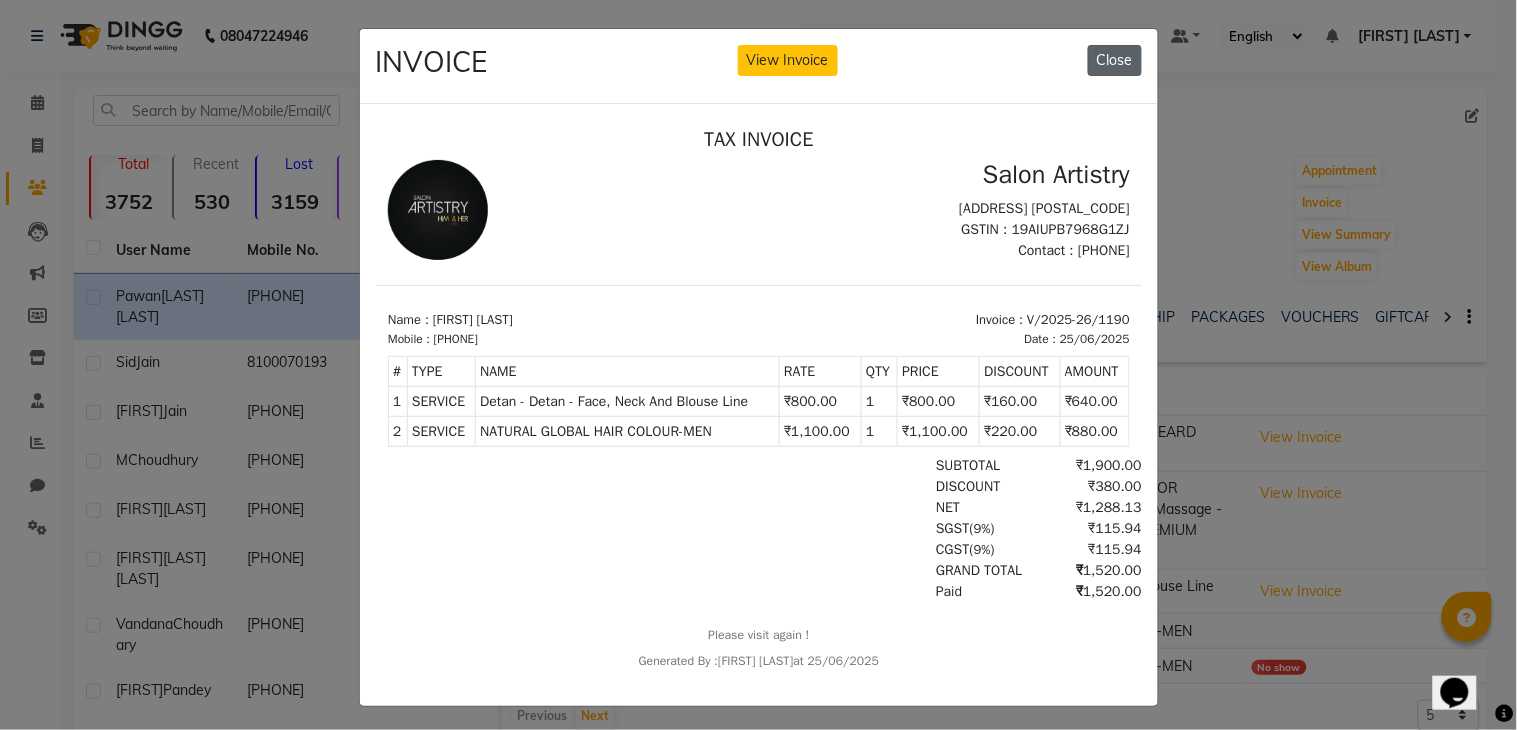 click on "Close" 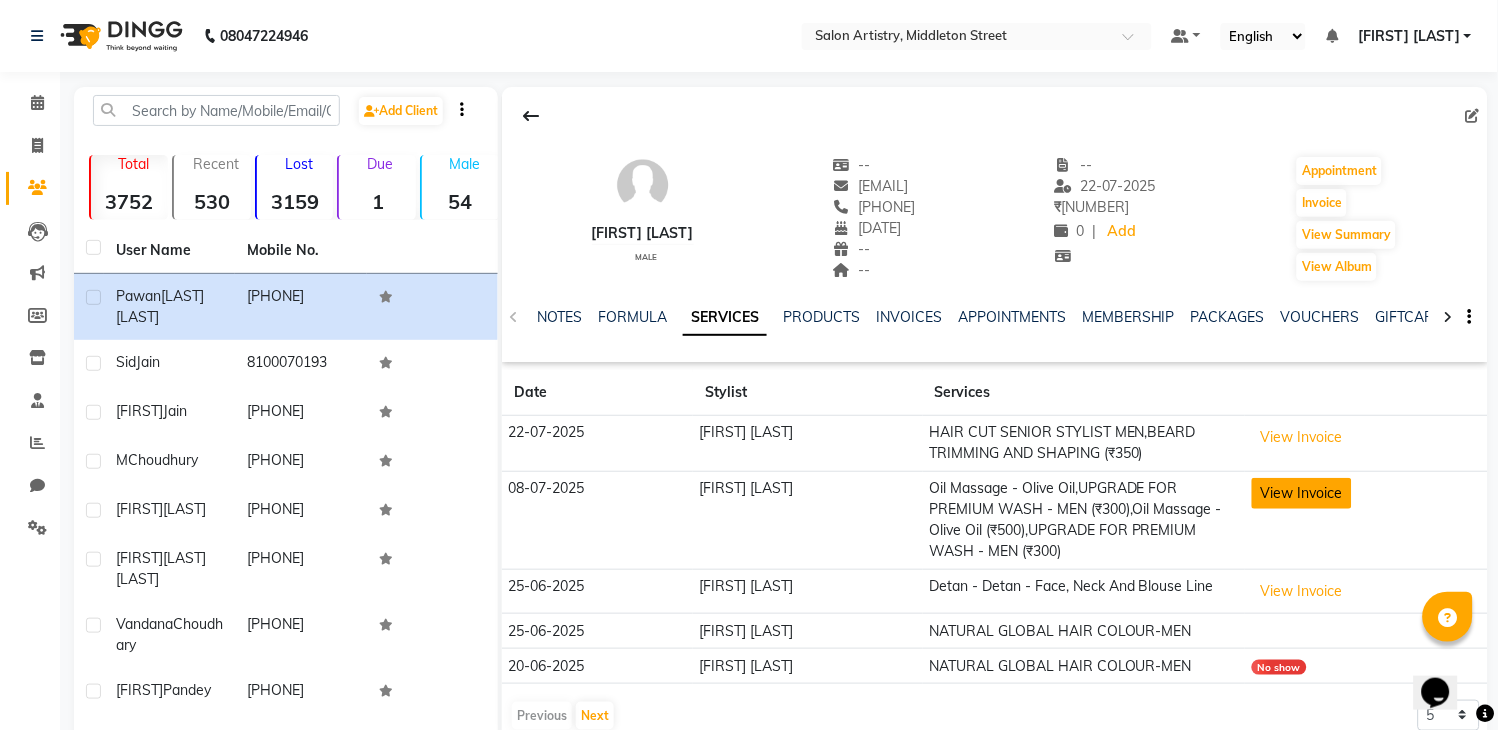 click on "View Invoice" 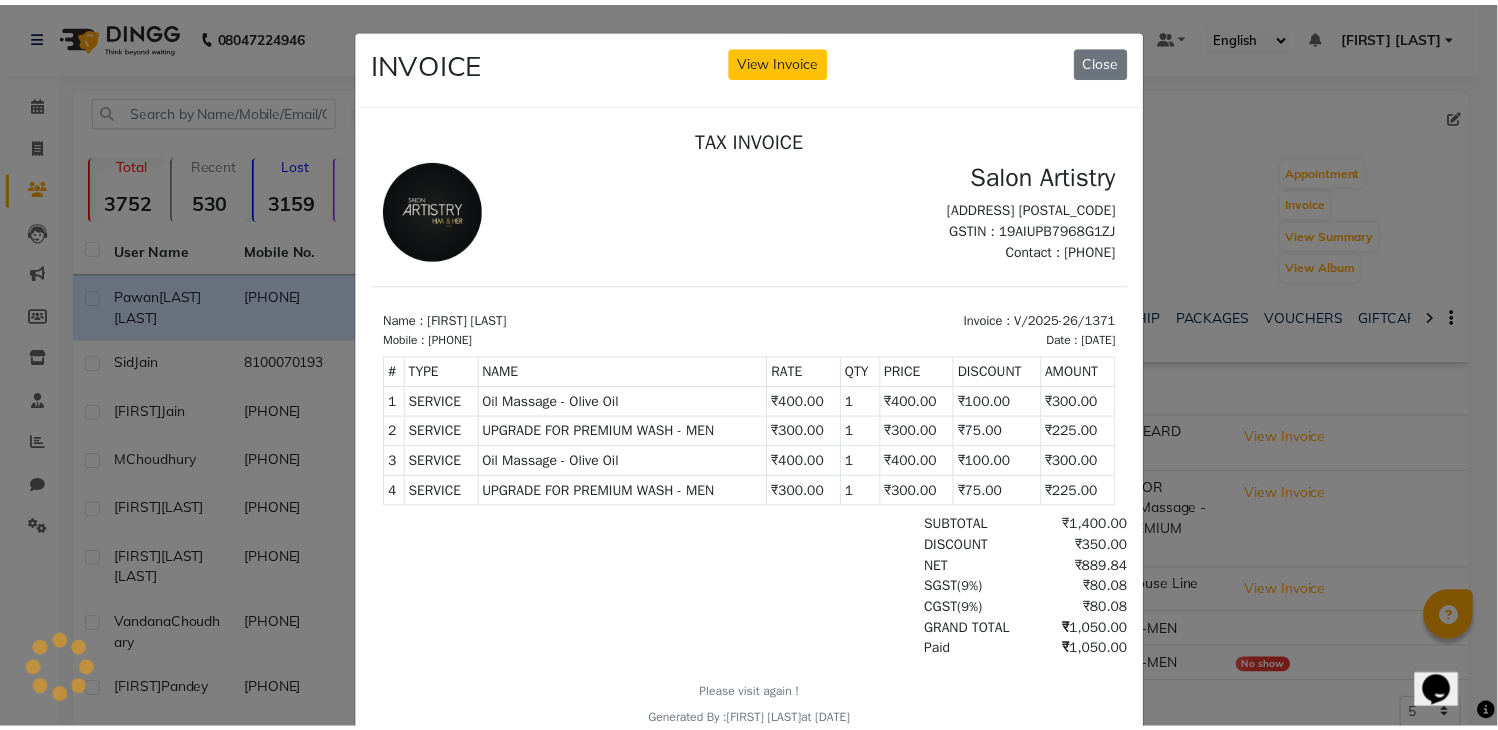 scroll, scrollTop: 0, scrollLeft: 0, axis: both 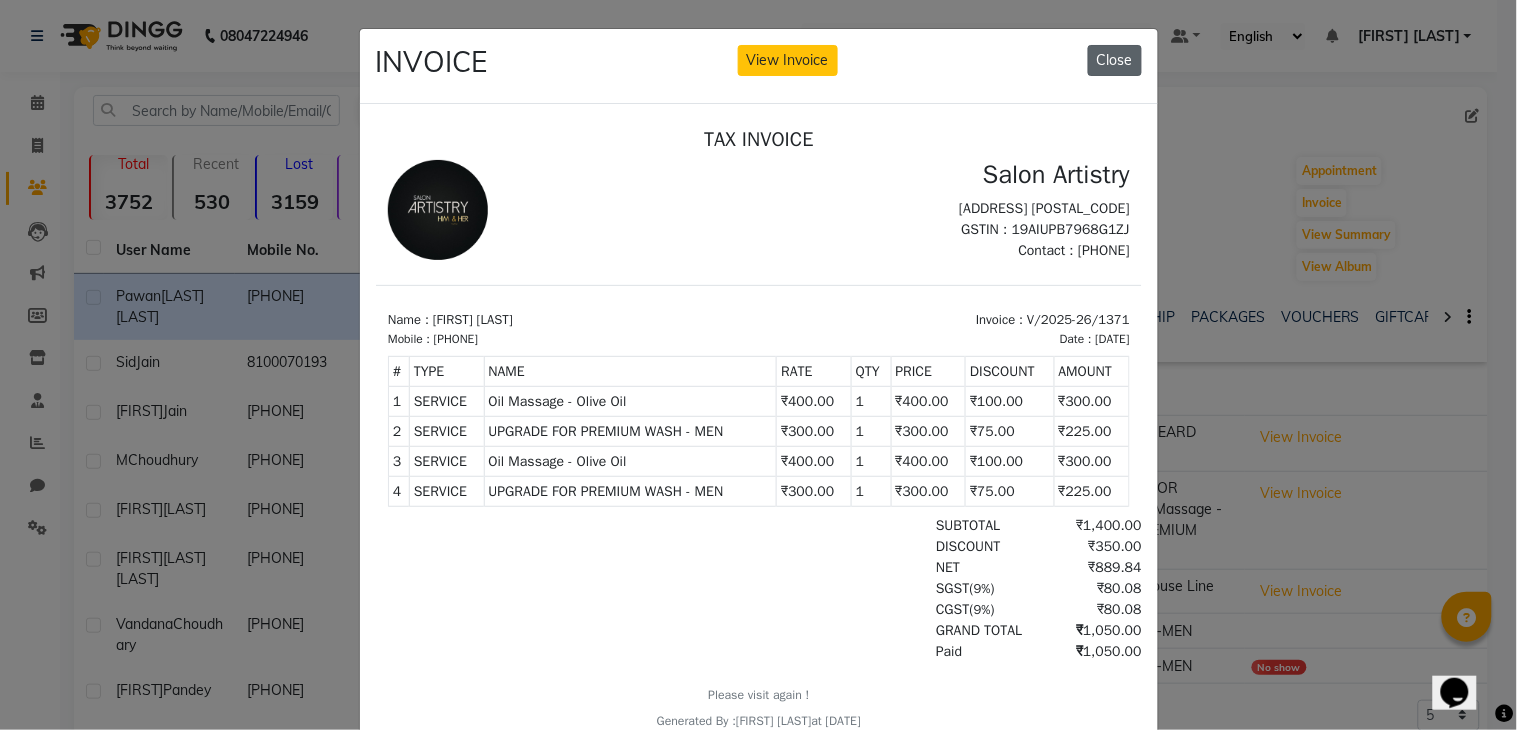click on "Close" 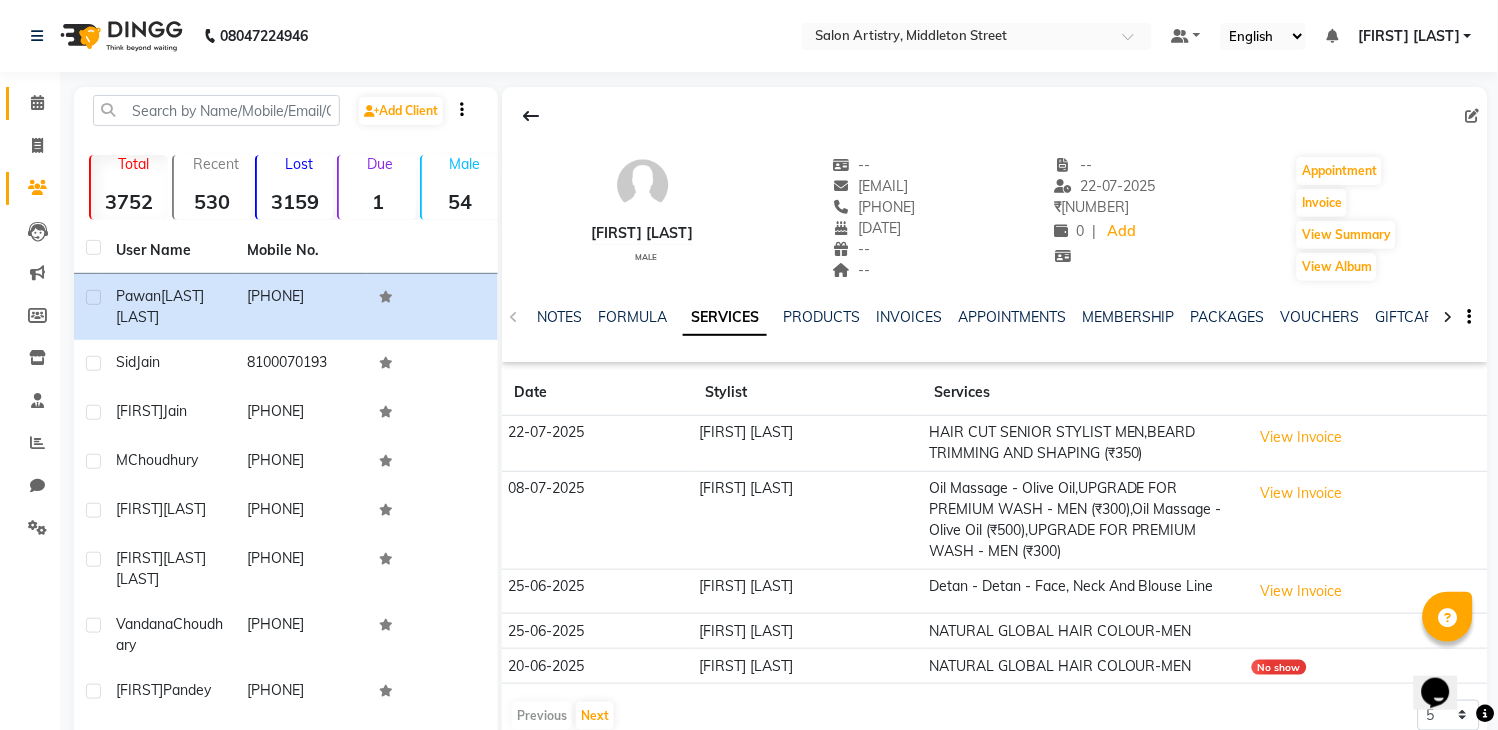 click on "Calendar" 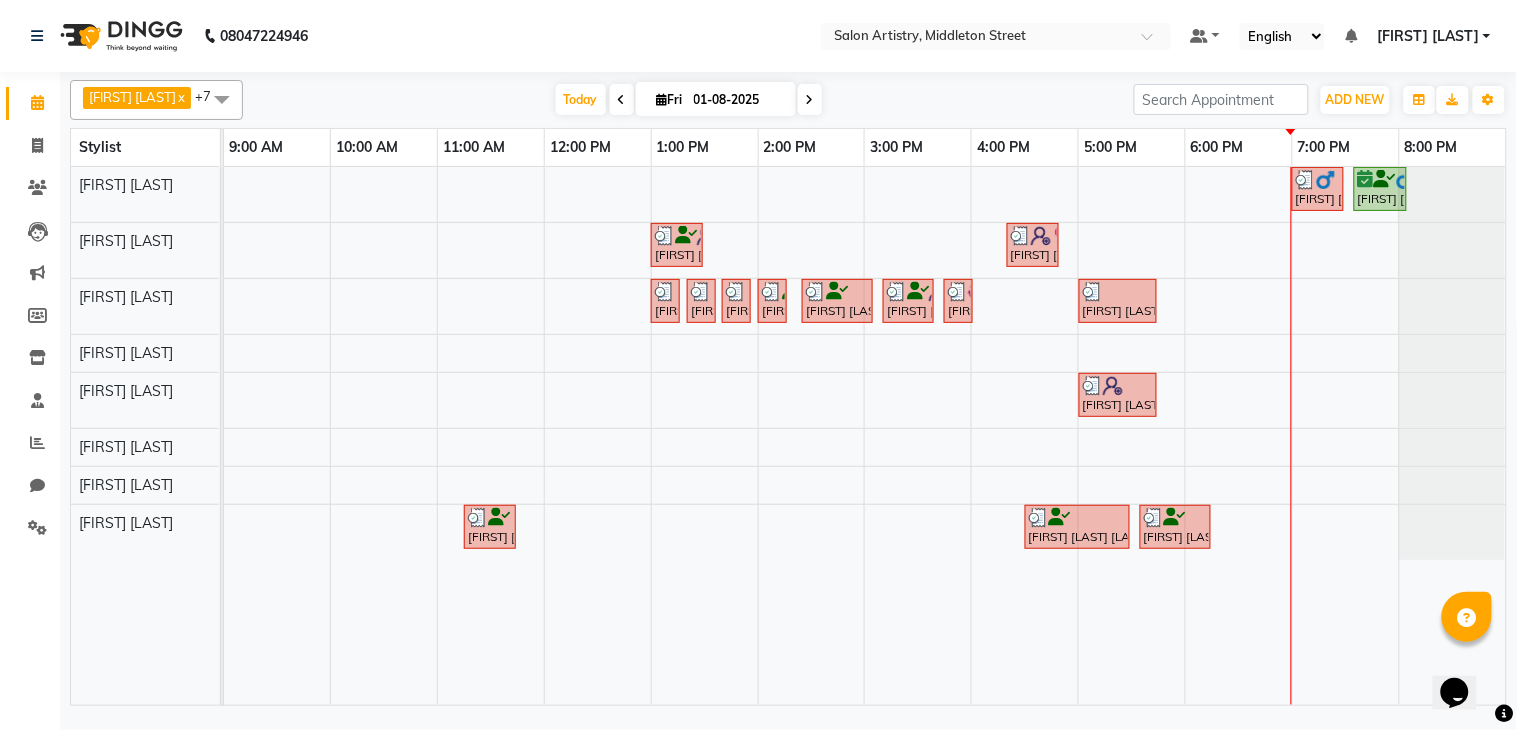 click at bounding box center [810, 100] 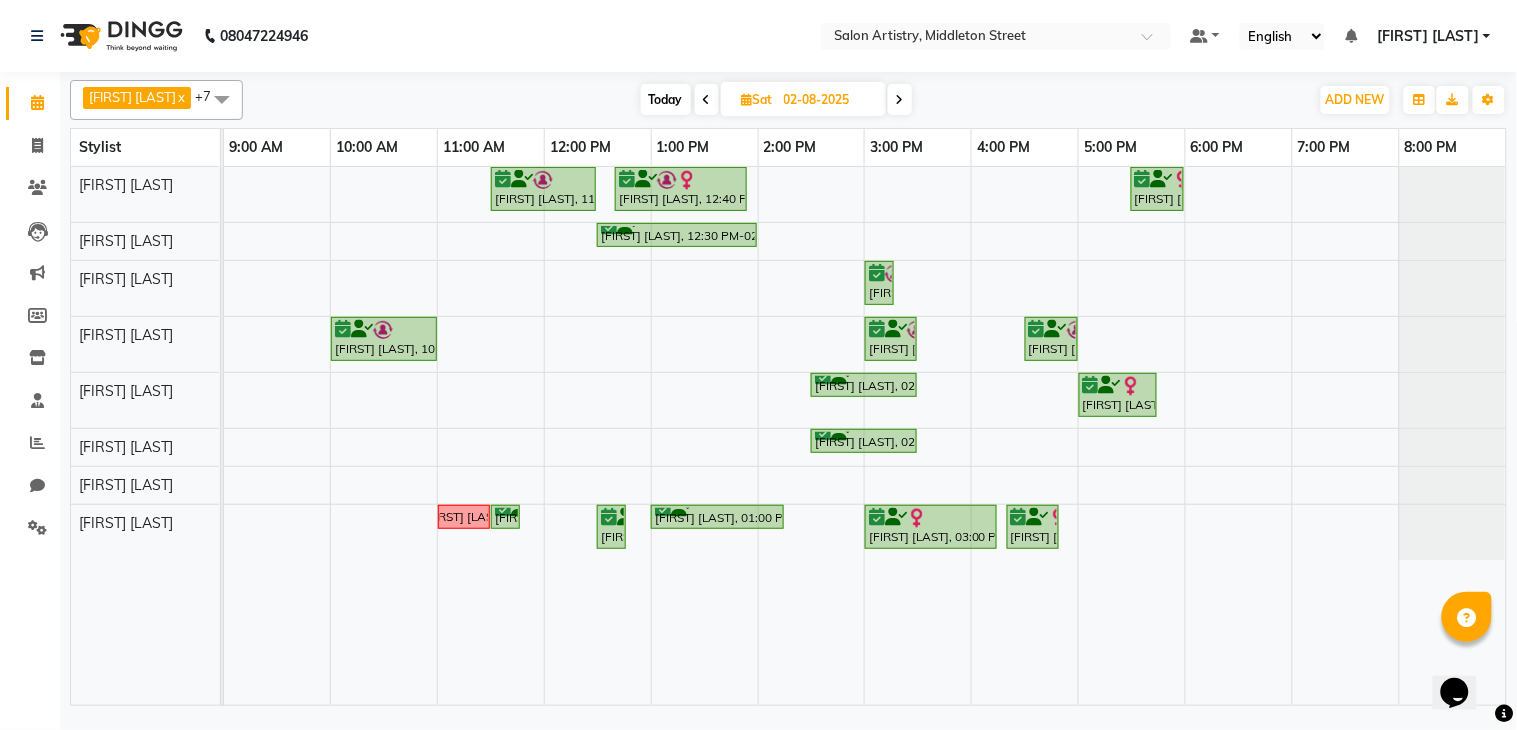 click at bounding box center (900, 100) 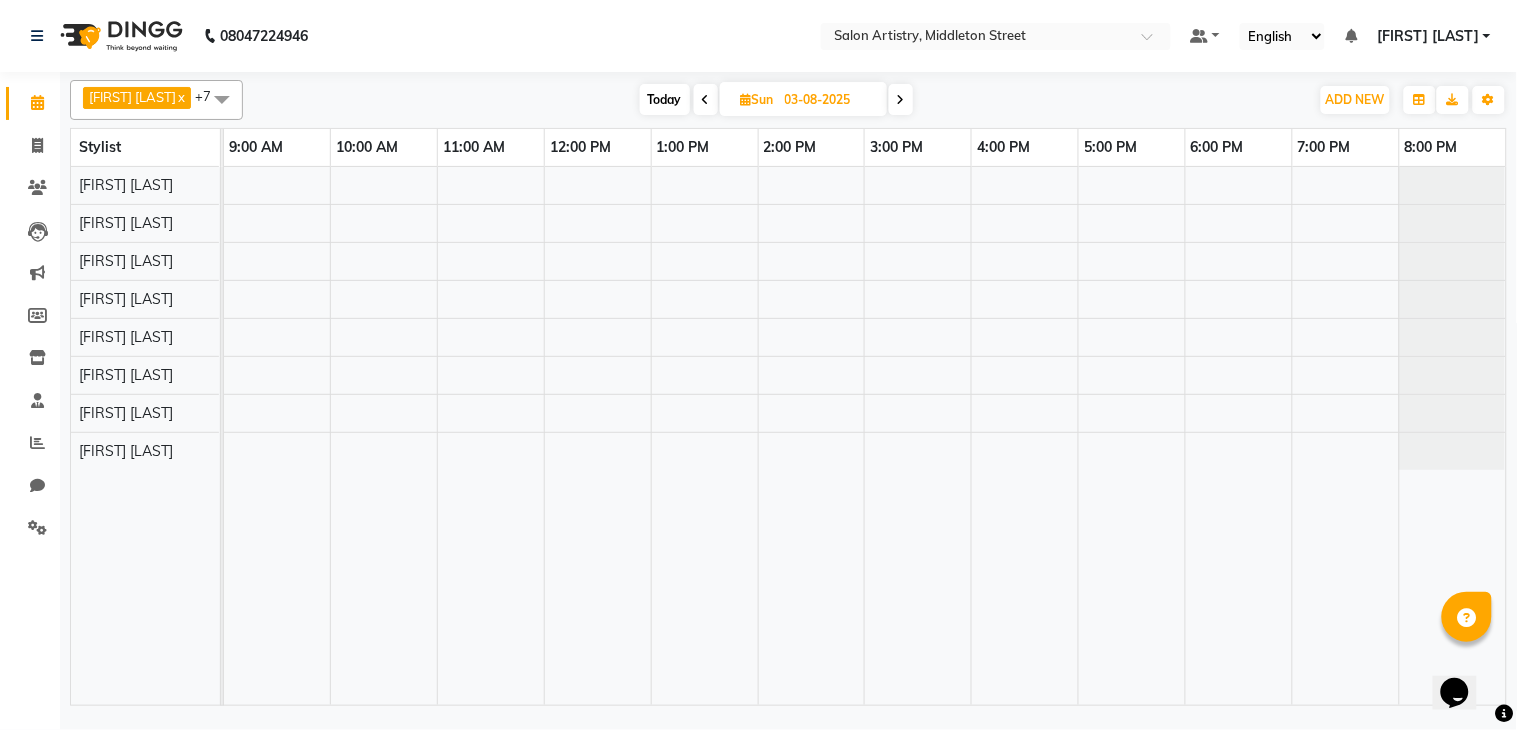 click on "[FIRST] [LAST] x [FIRST] [LAST] x [FIRST] [LAST] x [FIRST] [LAST] x [FIRST] [LAST] x [FIRST] [LAST] x [FIRST] [LAST] x [FIRST] [LAST] x +7 Select All [FIRST] [LAST] [FIRST] [LAST] [FIRST] [LAST] [FIRST] [LAST] [FIRST] [LAST] [FIRST] [LAST] [FIRST] [LAST] [FIRST] [LAST] [FIRST] [LAST] [FIRST] [LAST] [FIRST] [LAST] [FIRST] [LAST] [FIRST] [LAST] [FIRST] [LAST] Today  Sun 03-08-2025 Toggle Dropdown Add Appointment Add Invoice Add Expense Add Attendance Add Client Add Transaction Toggle Dropdown Add Appointment Add Invoice Add Expense Add Attendance Add Client ADD NEW Toggle Dropdown Add Appointment Add Invoice Add Expense Add Attendance Add Client Add Transaction [FIRST] [LAST] x [FIRST] [LAST] x [FIRST] [LAST] x [FIRST] [LAST] x [FIRST] [LAST] x [FIRST] [LAST] x [FIRST] [LAST] x [FIRST] [LAST] x +7 Select All [FIRST] [LAST] [FIRST] [LAST] [FIRST] [LAST] [FIRST] [LAST] [FIRST] [LAST] [FIRST] [LAST] [FIRST] [LAST] [FIRST] [LAST] [FIRST] [LAST] [FIRST] [LAST] [FIRST] [LAST] [FIRST] [LAST] [FIRST] [LAST] Group By  Staff View   Room View  View as List" at bounding box center [788, 100] 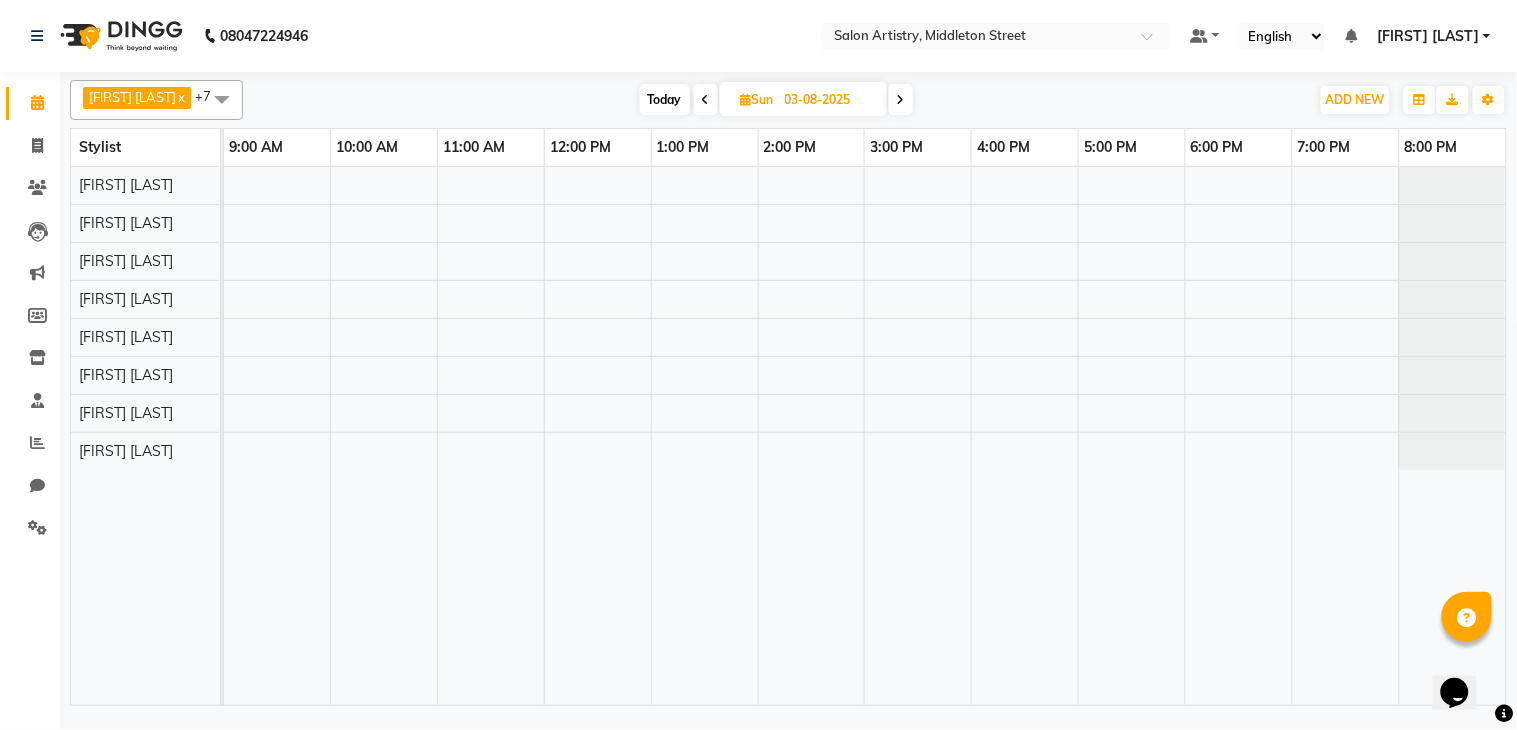 click on "Today" at bounding box center (665, 99) 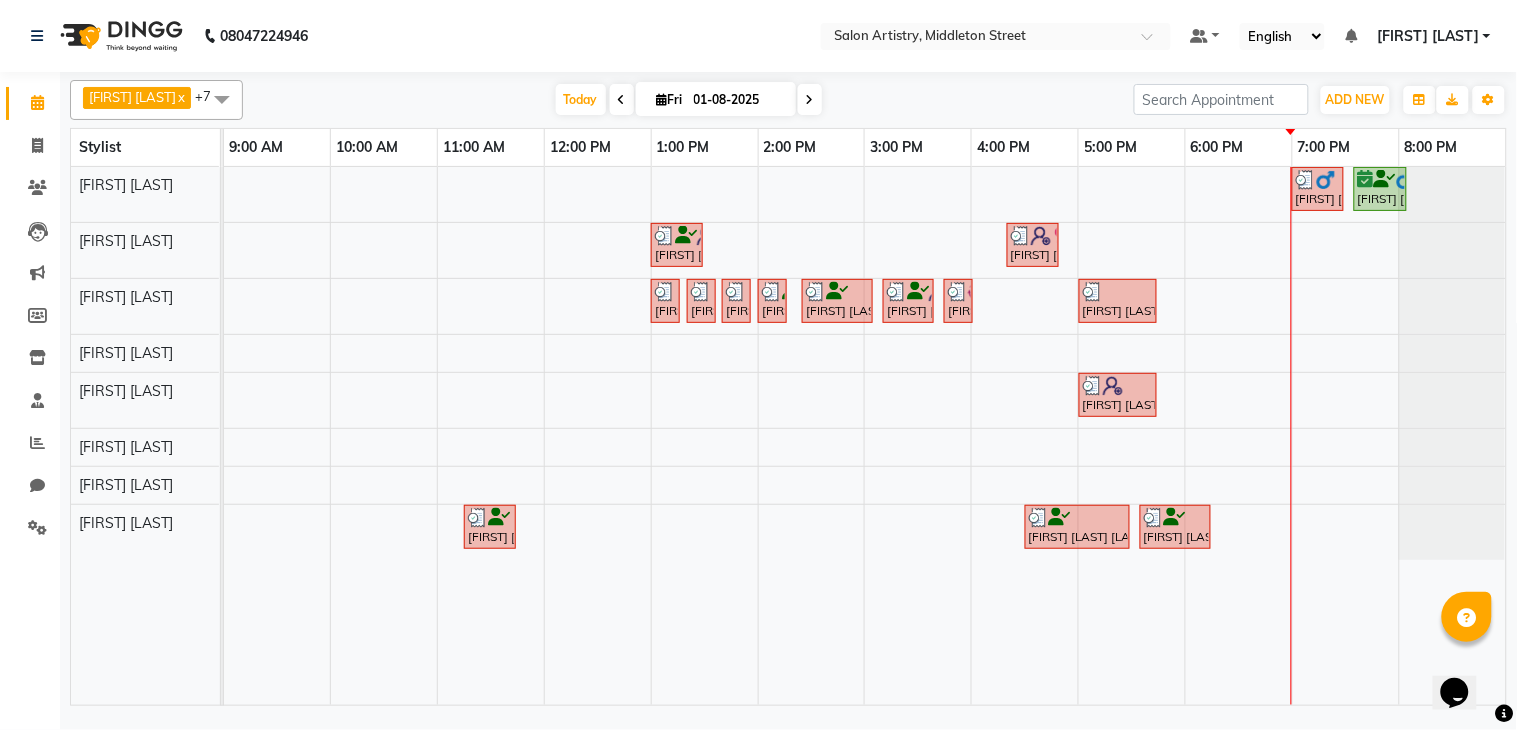 click at bounding box center (810, 100) 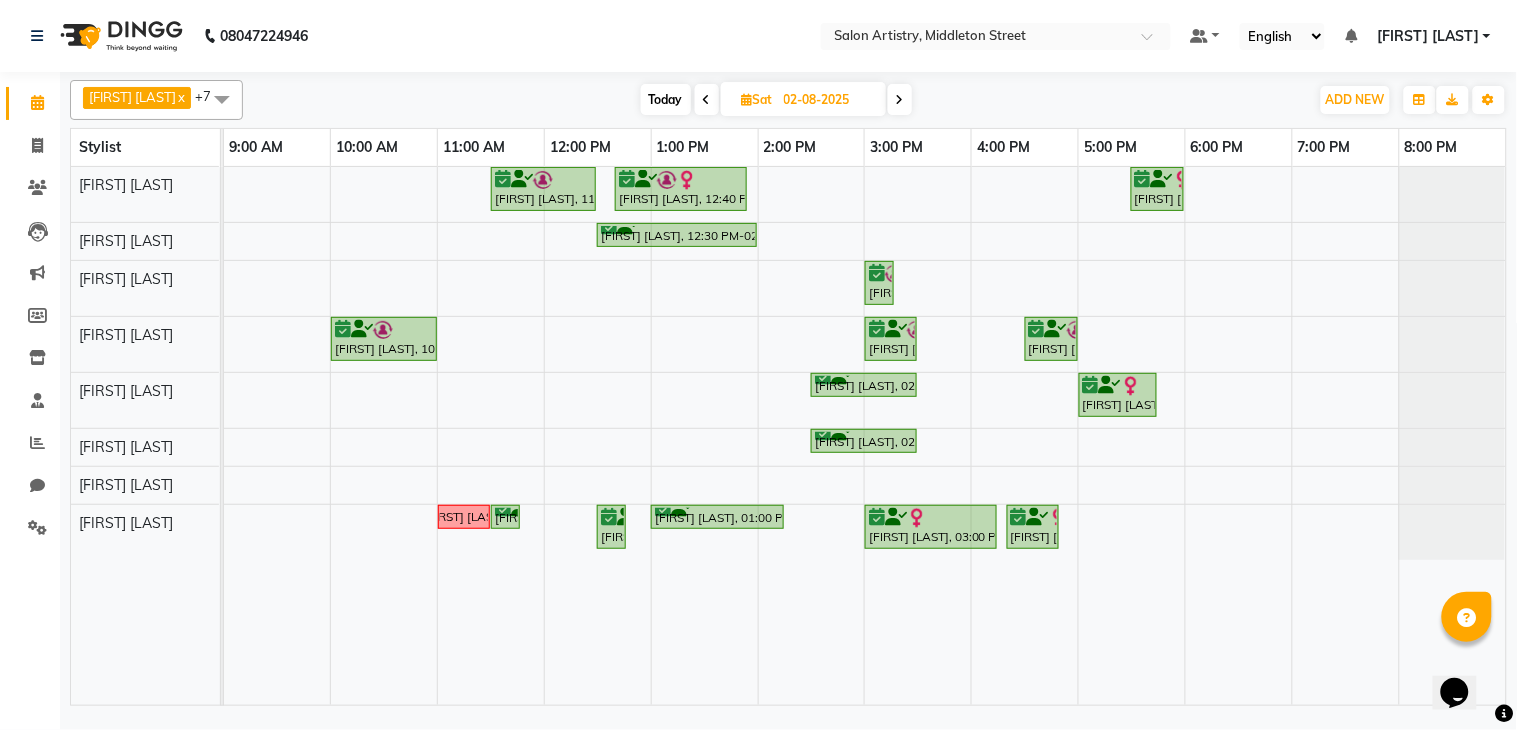 click at bounding box center (900, 99) 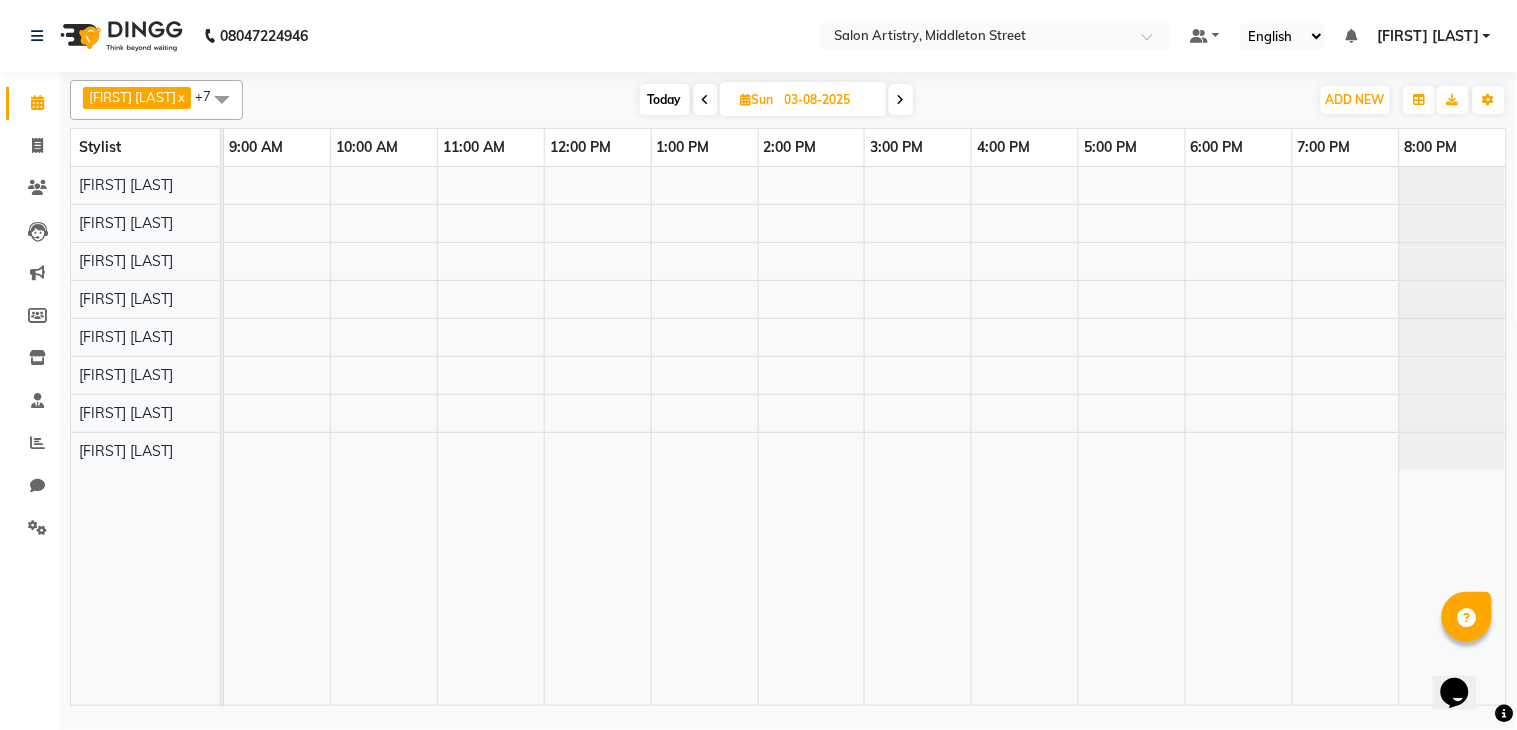 click at bounding box center (901, 99) 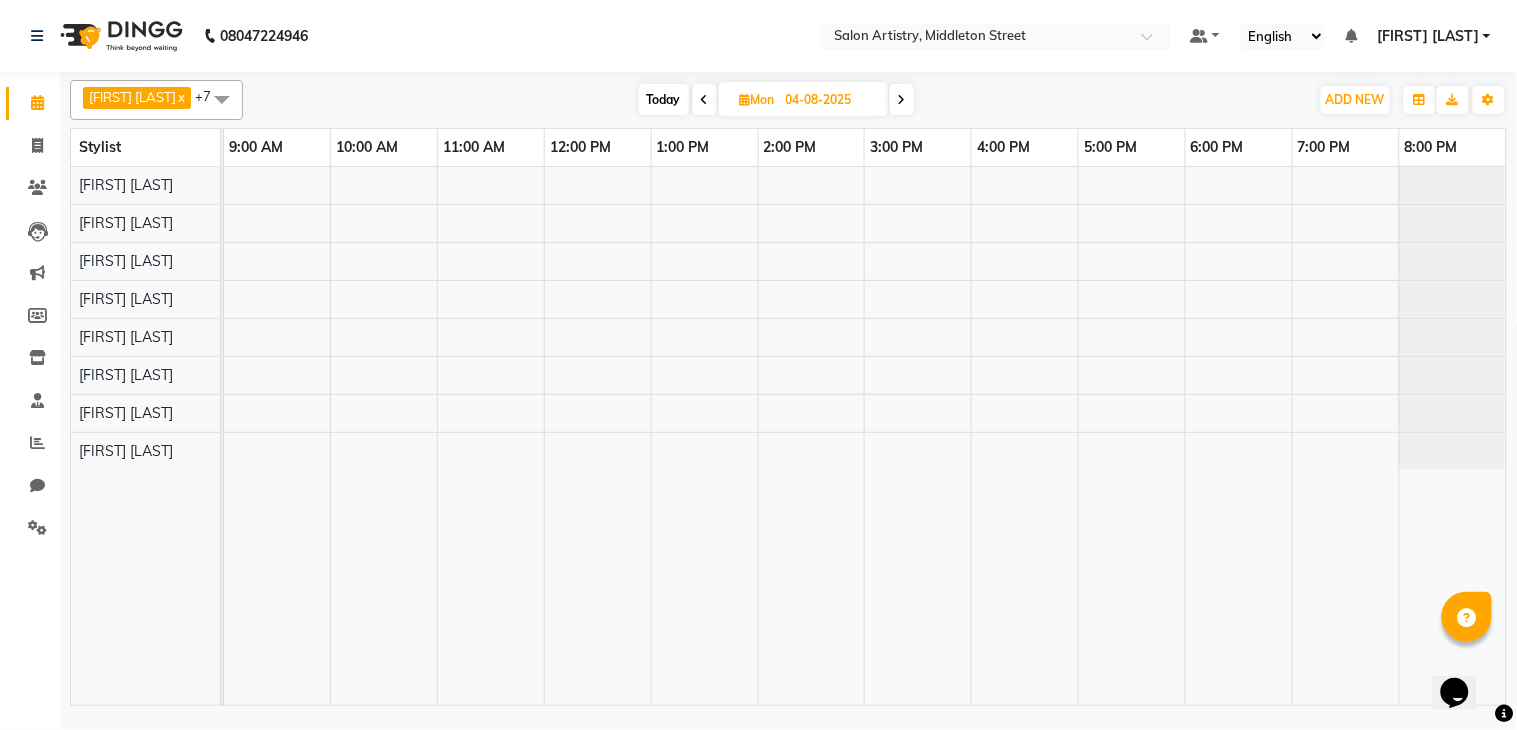 click at bounding box center (902, 99) 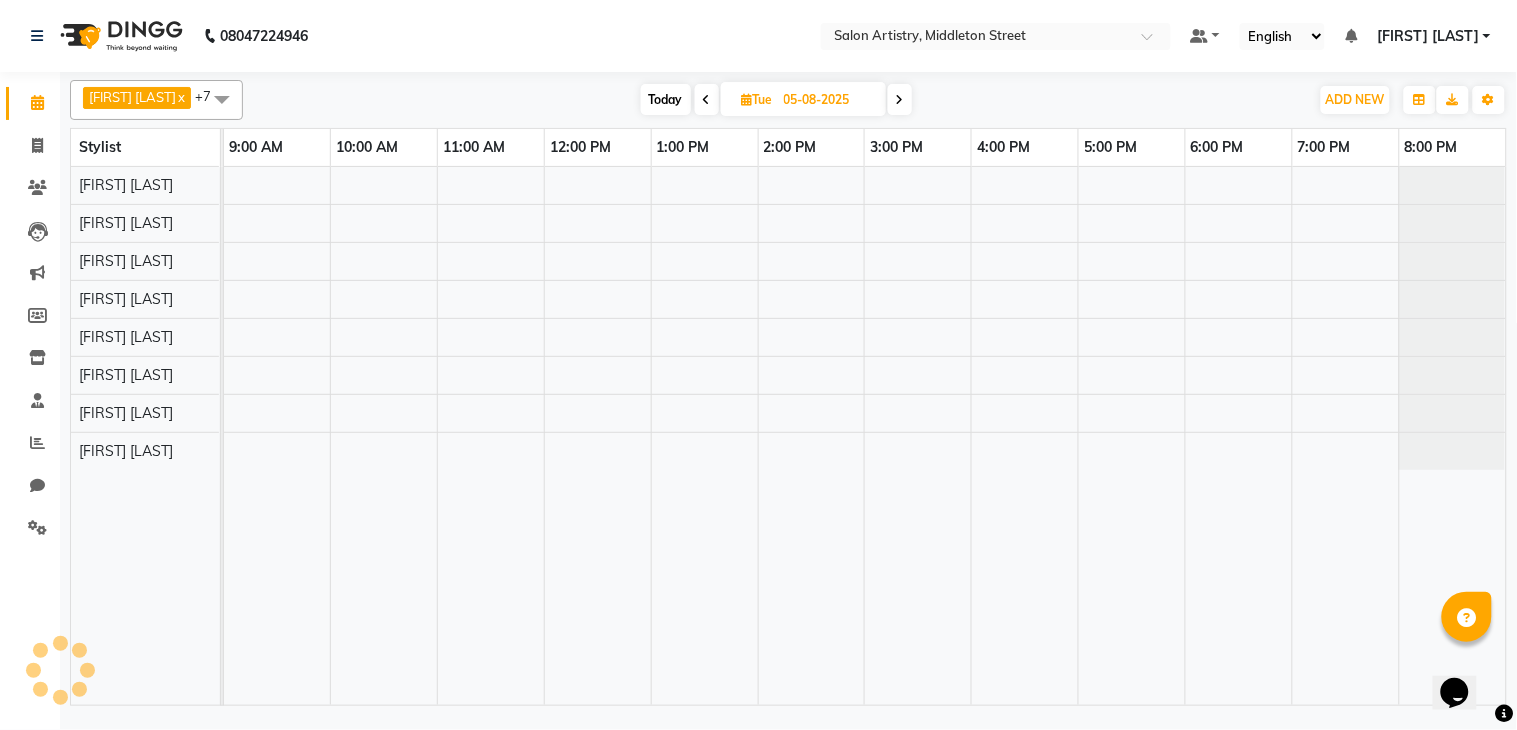 click at bounding box center [900, 99] 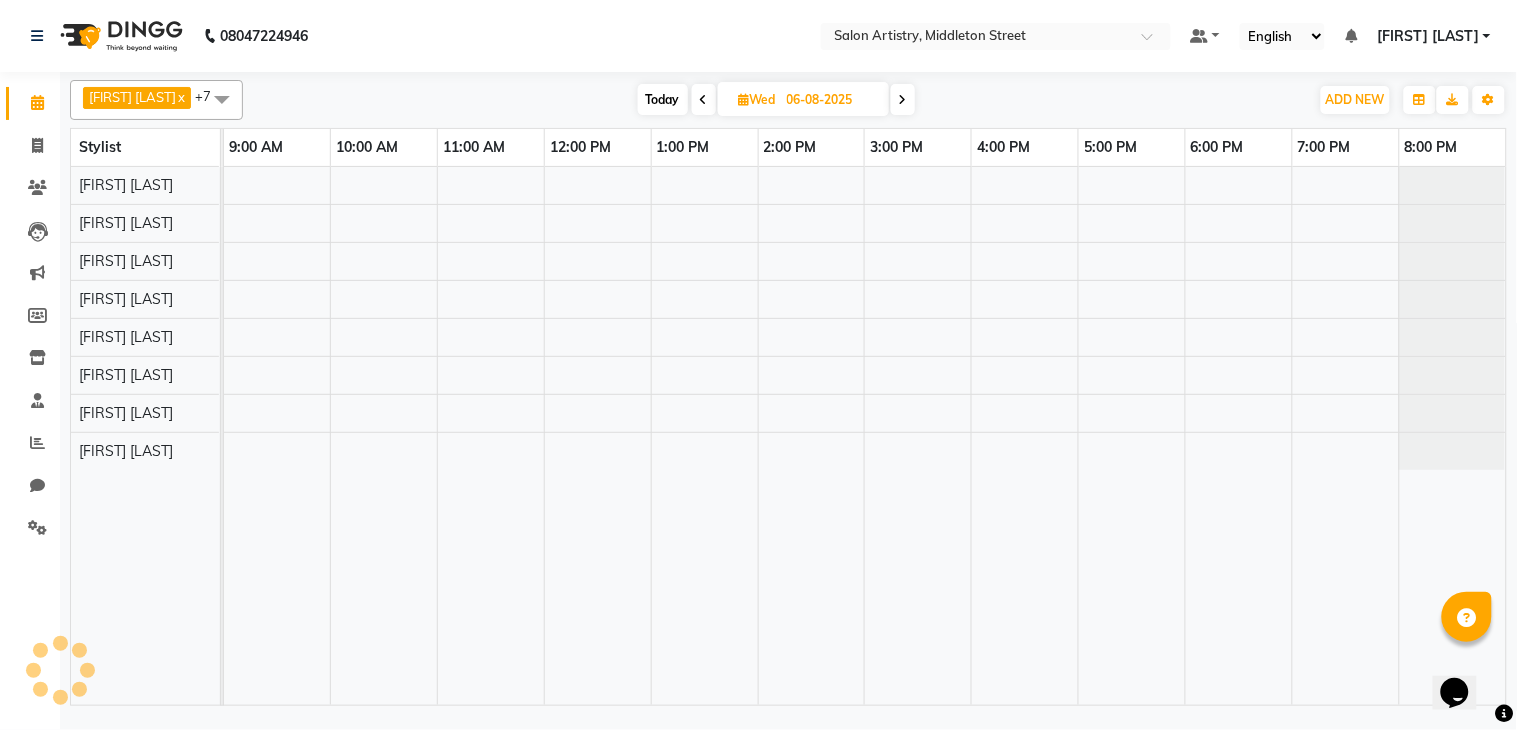 click at bounding box center [903, 99] 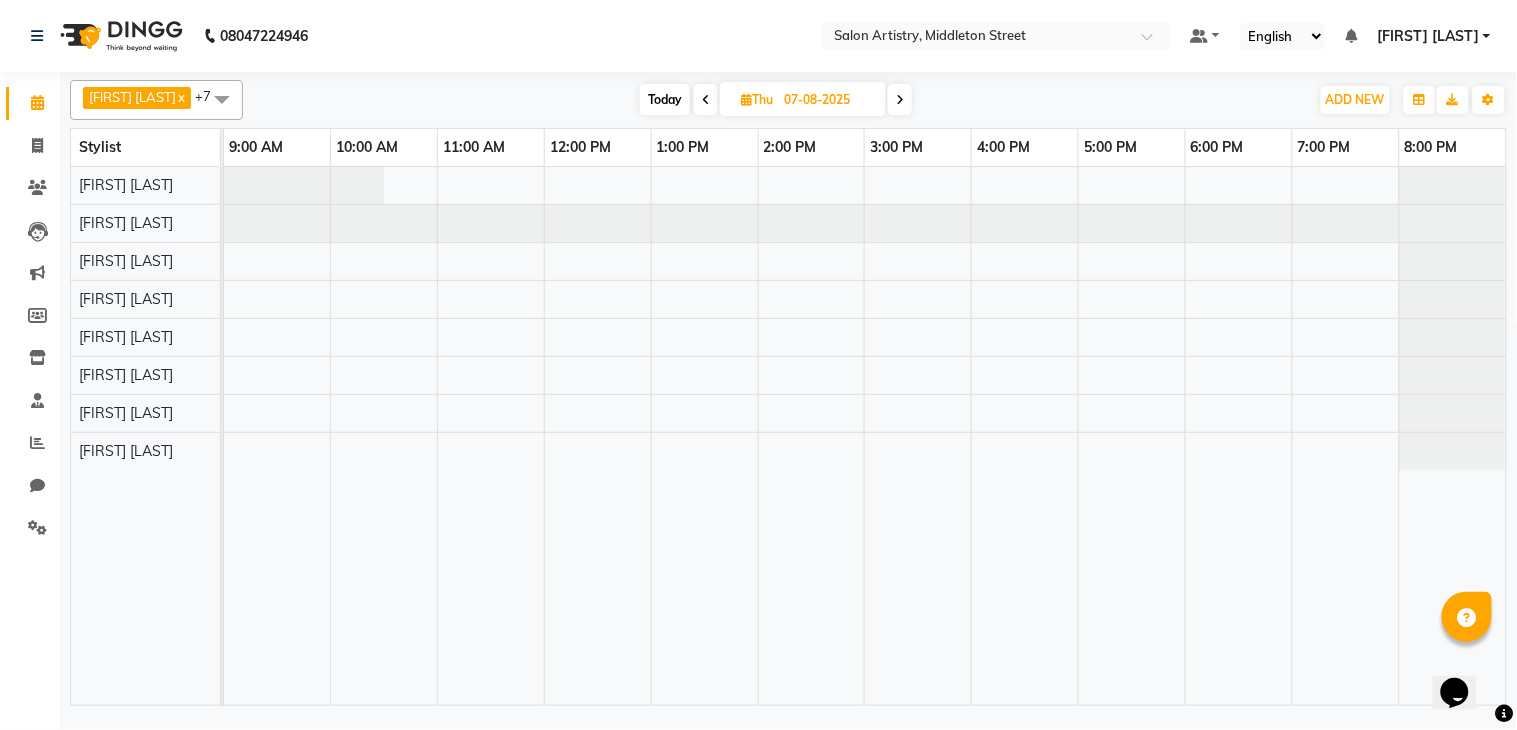 click at bounding box center (900, 99) 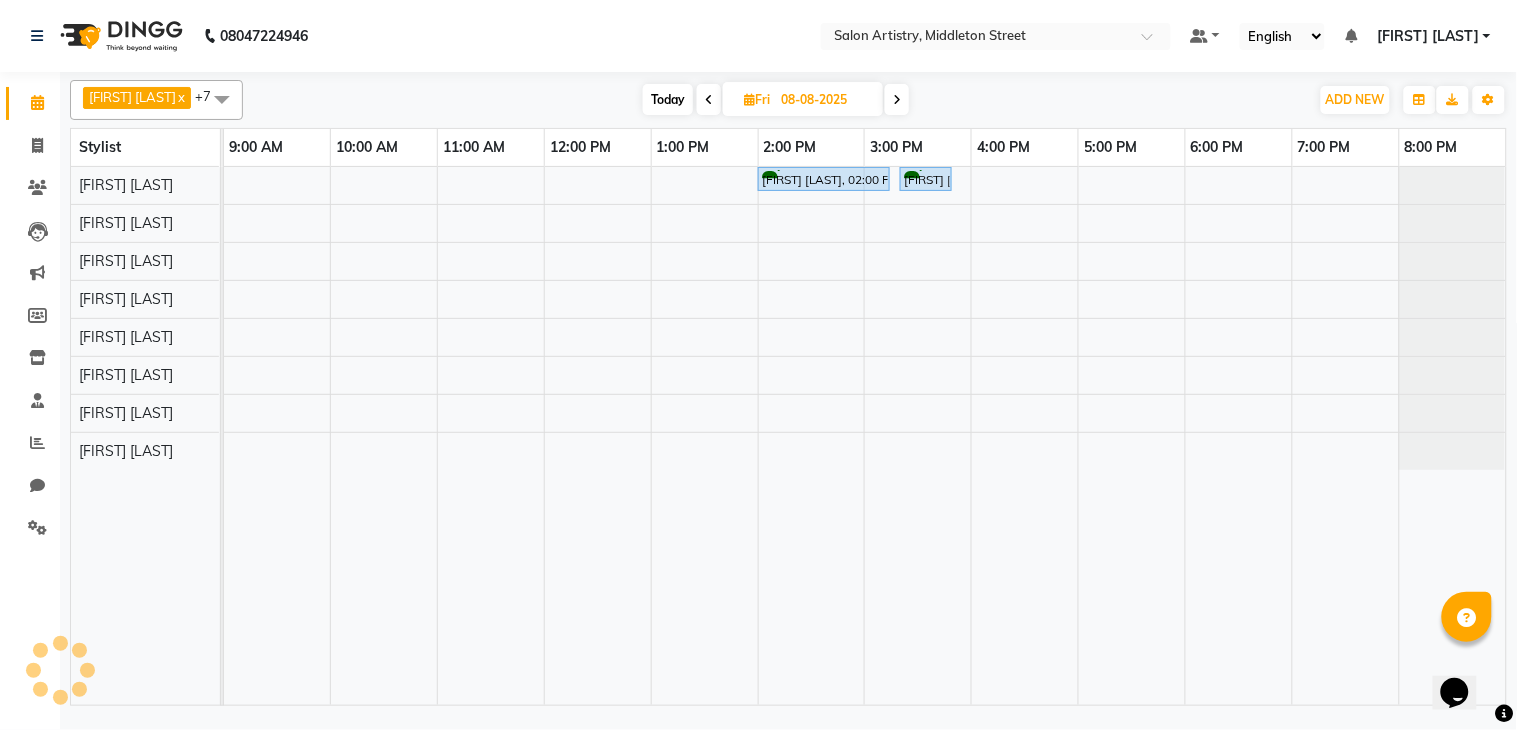 click at bounding box center (897, 100) 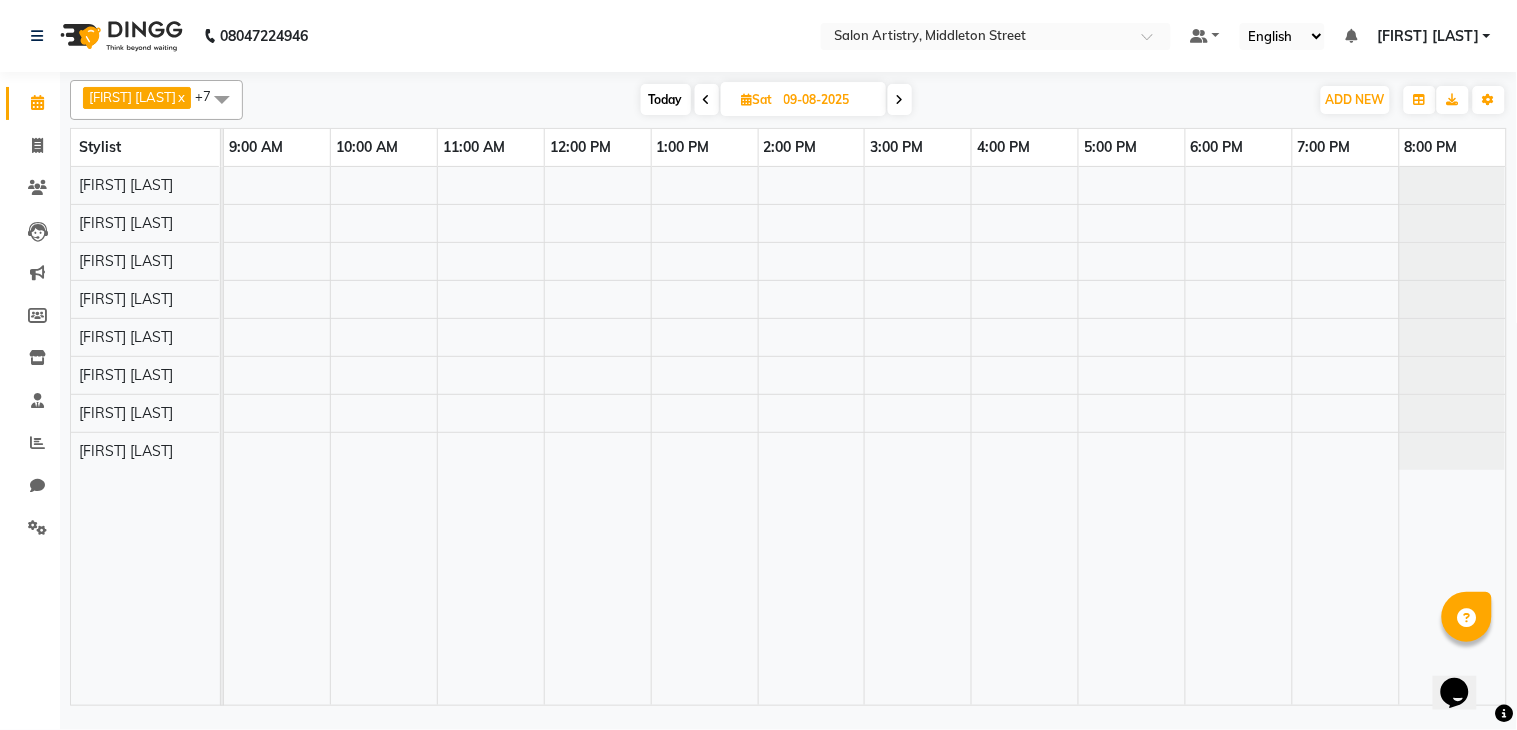 click at bounding box center (707, 99) 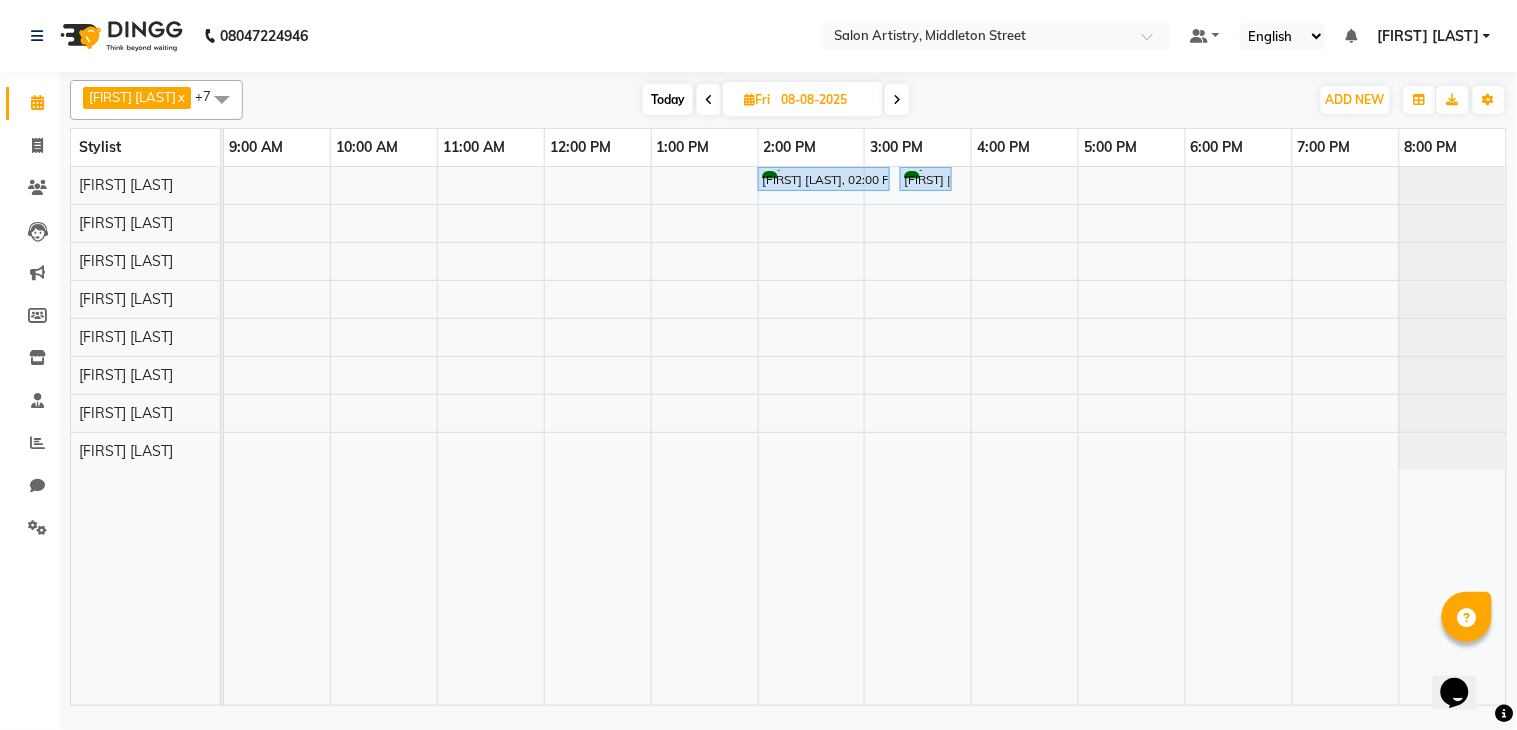click at bounding box center (897, 100) 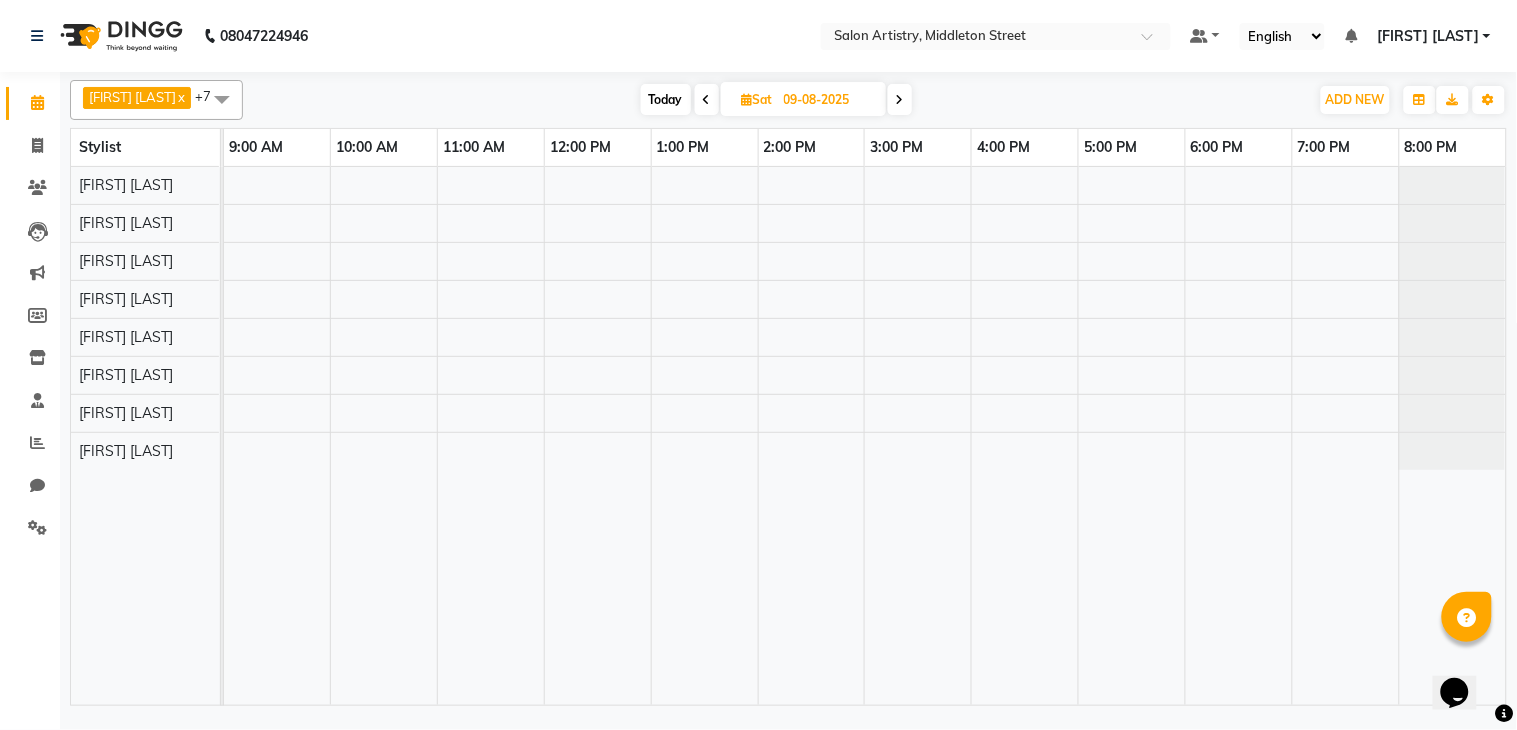 click at bounding box center [900, 100] 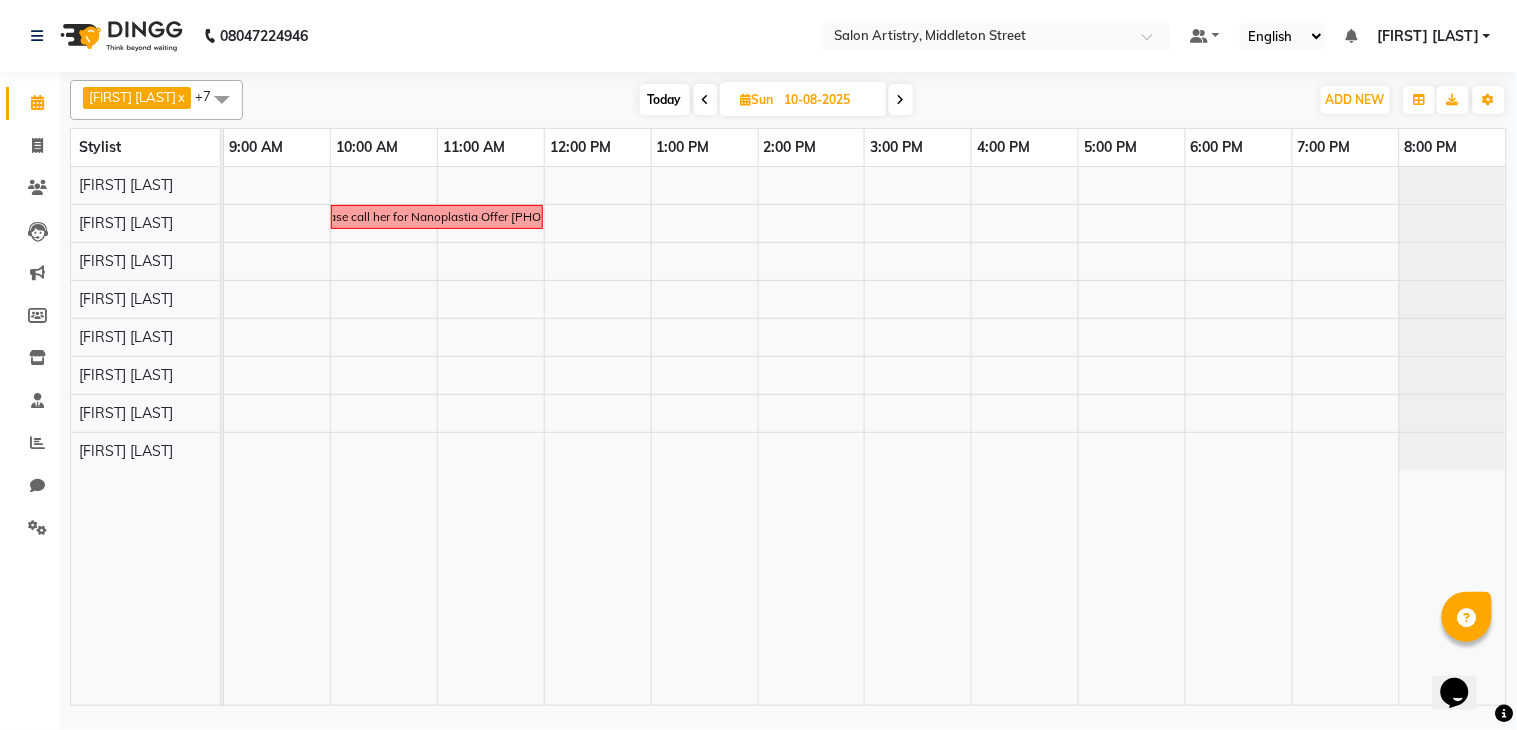 click at bounding box center (901, 100) 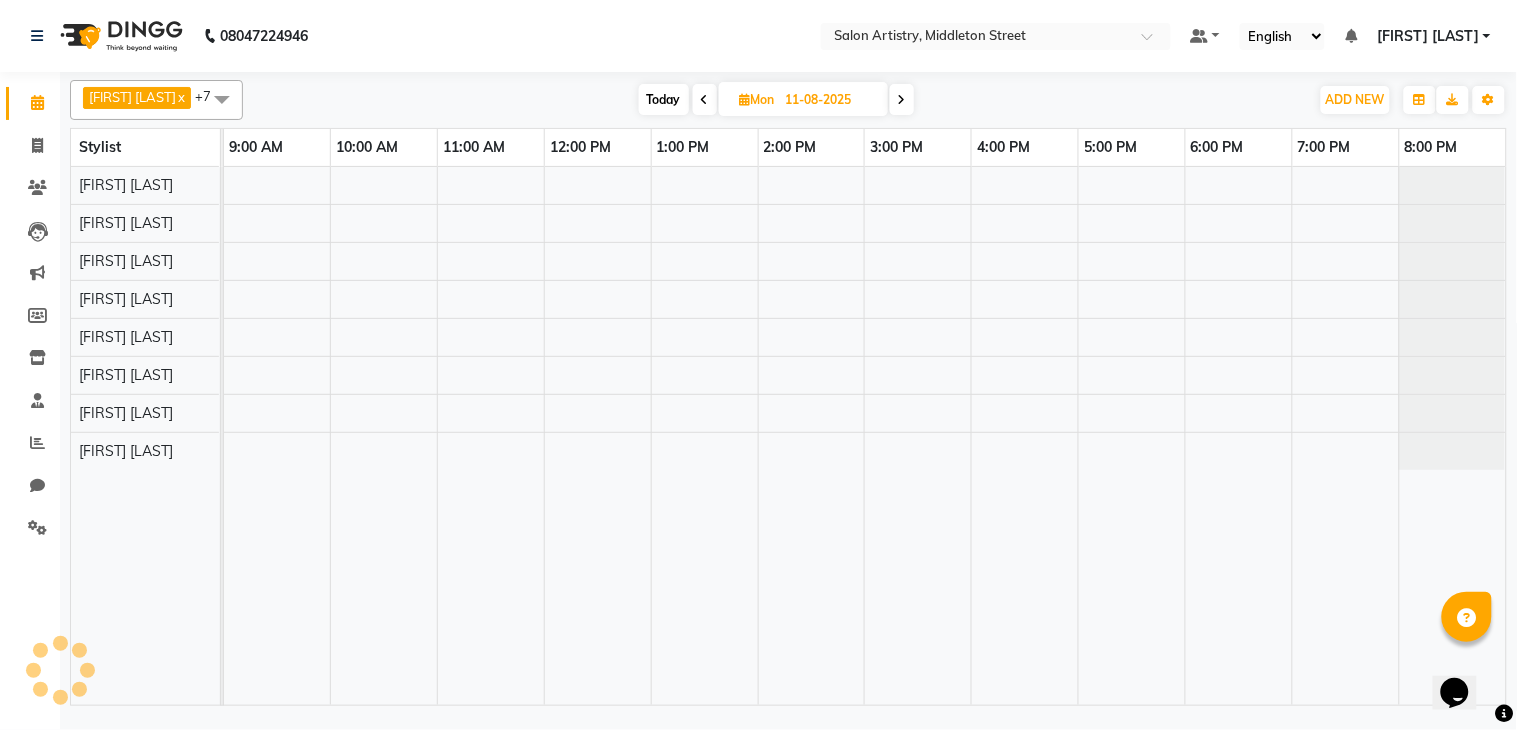 click at bounding box center (902, 99) 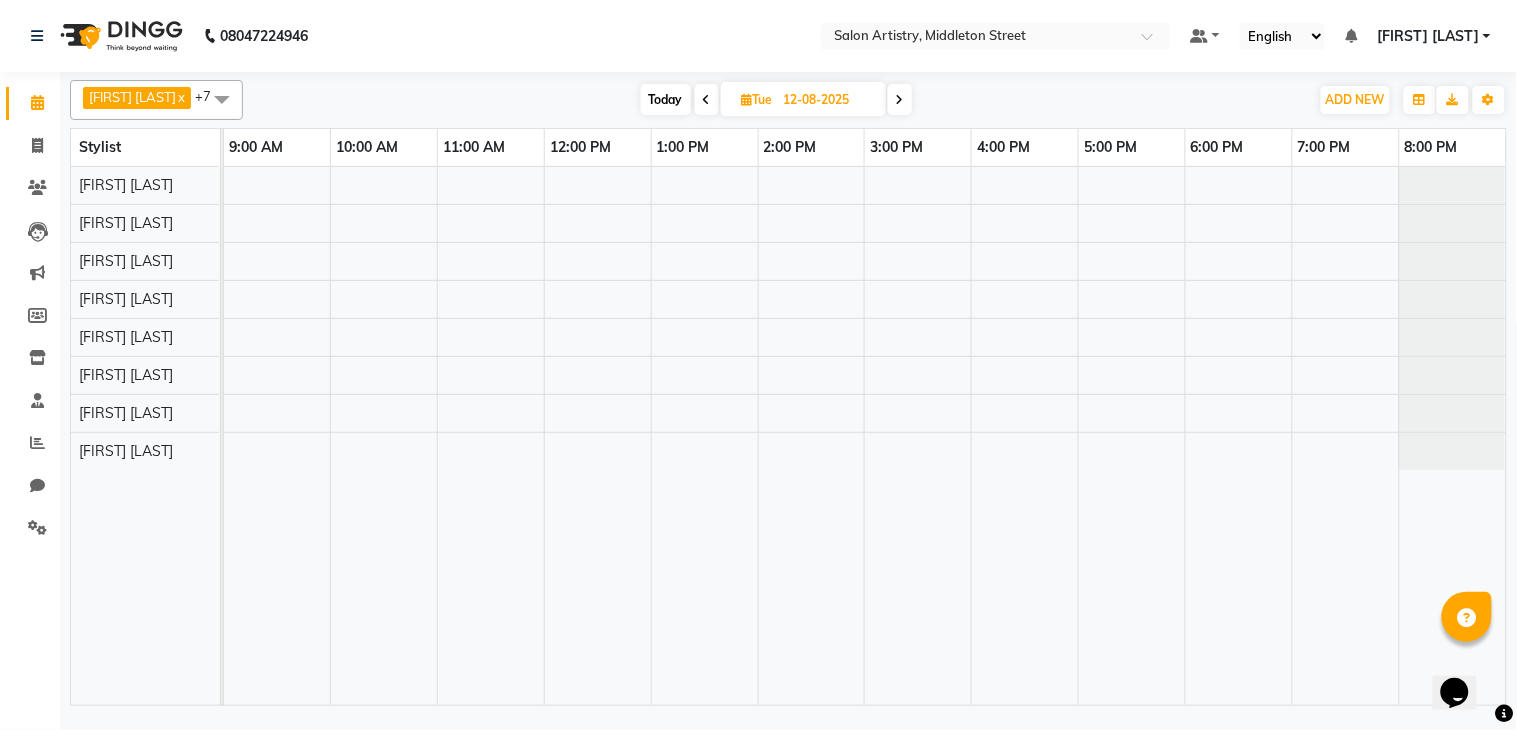 click on "Today" at bounding box center [666, 99] 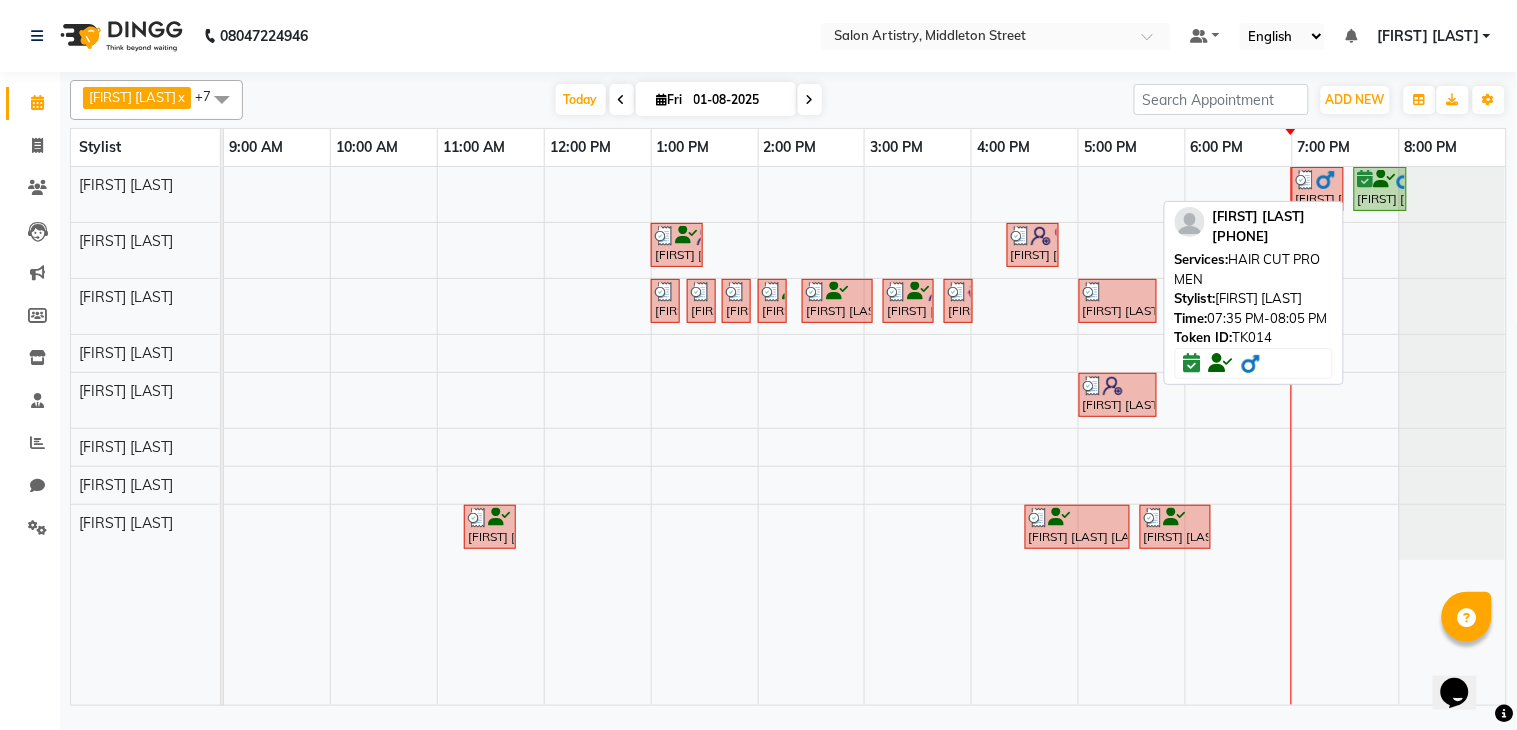 click at bounding box center (1366, 179) 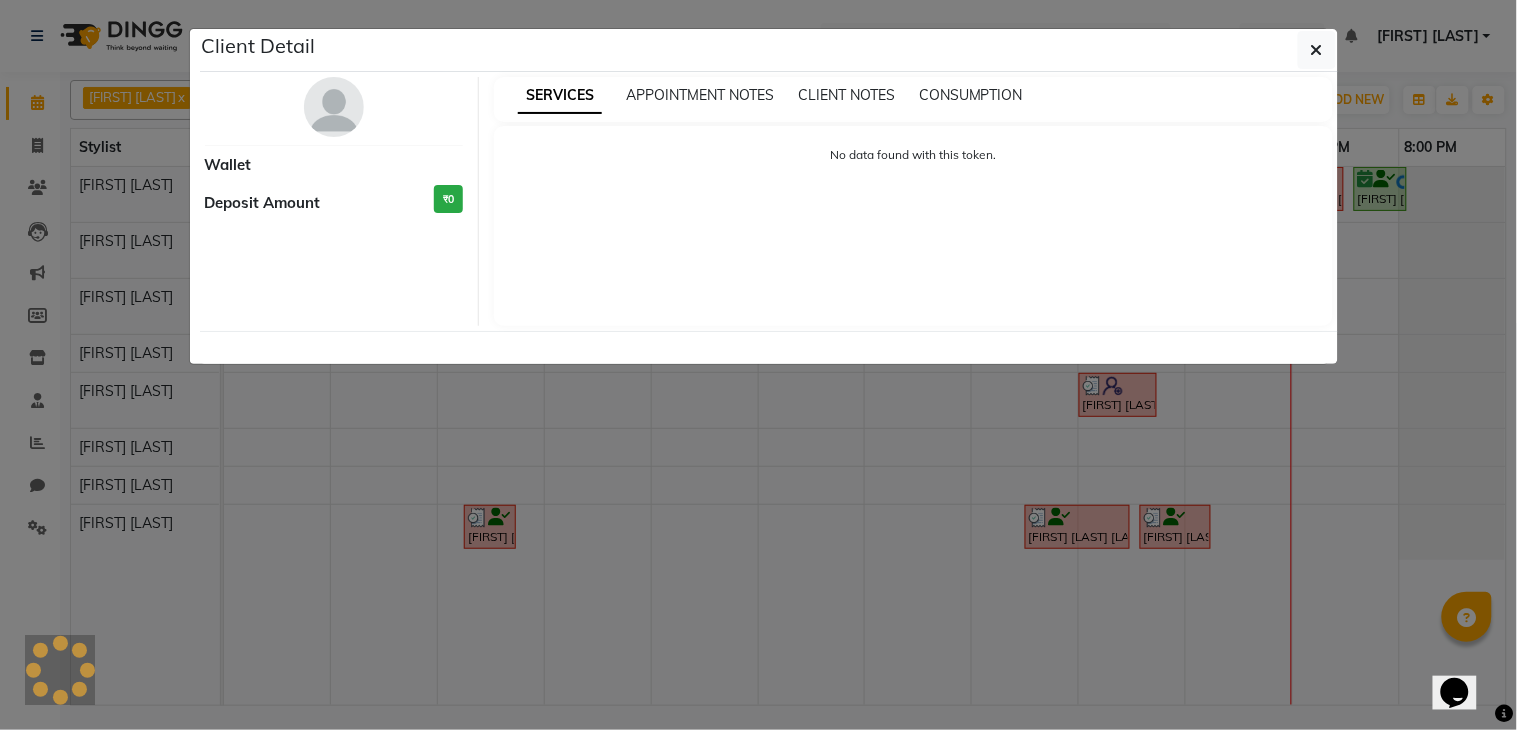 select on "6" 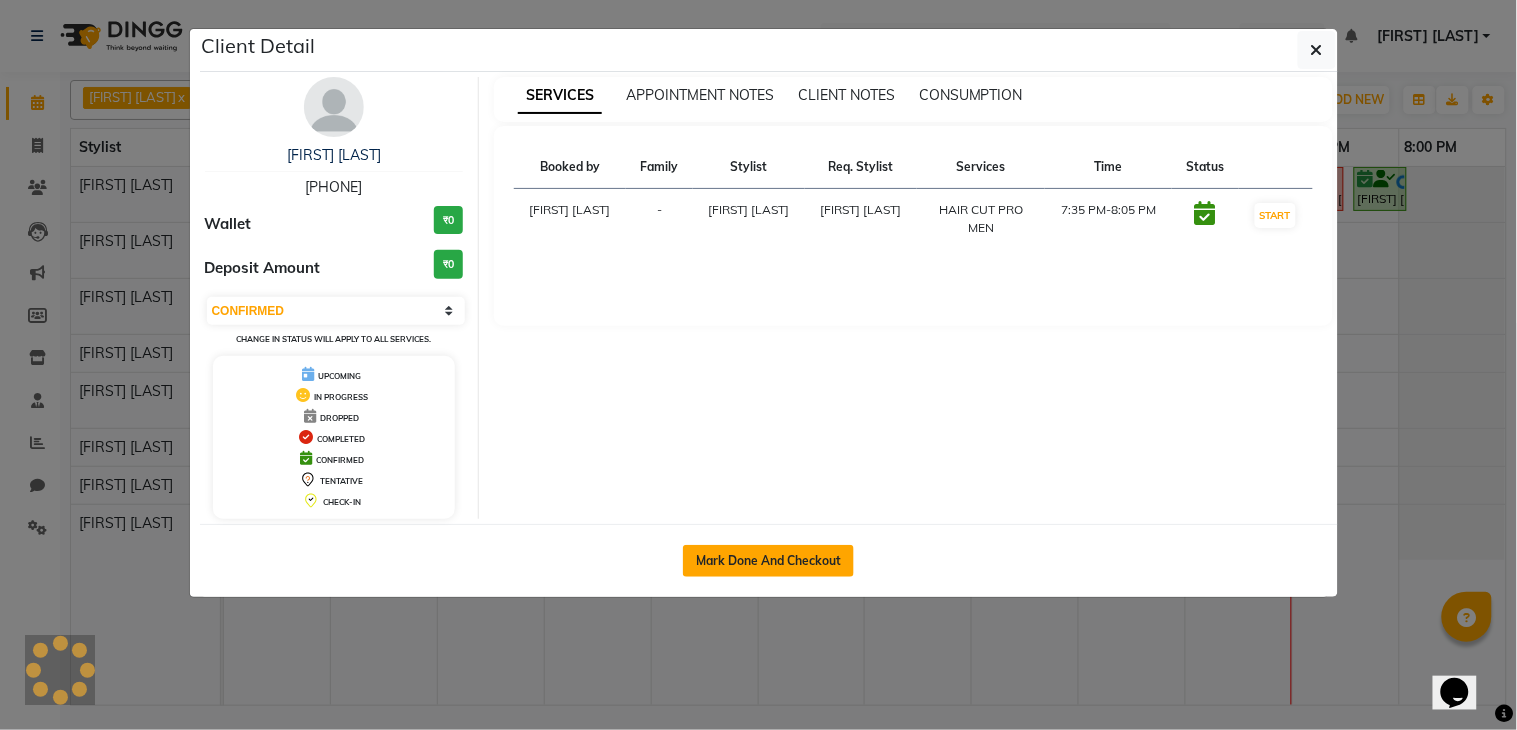 click on "Mark Done And Checkout" 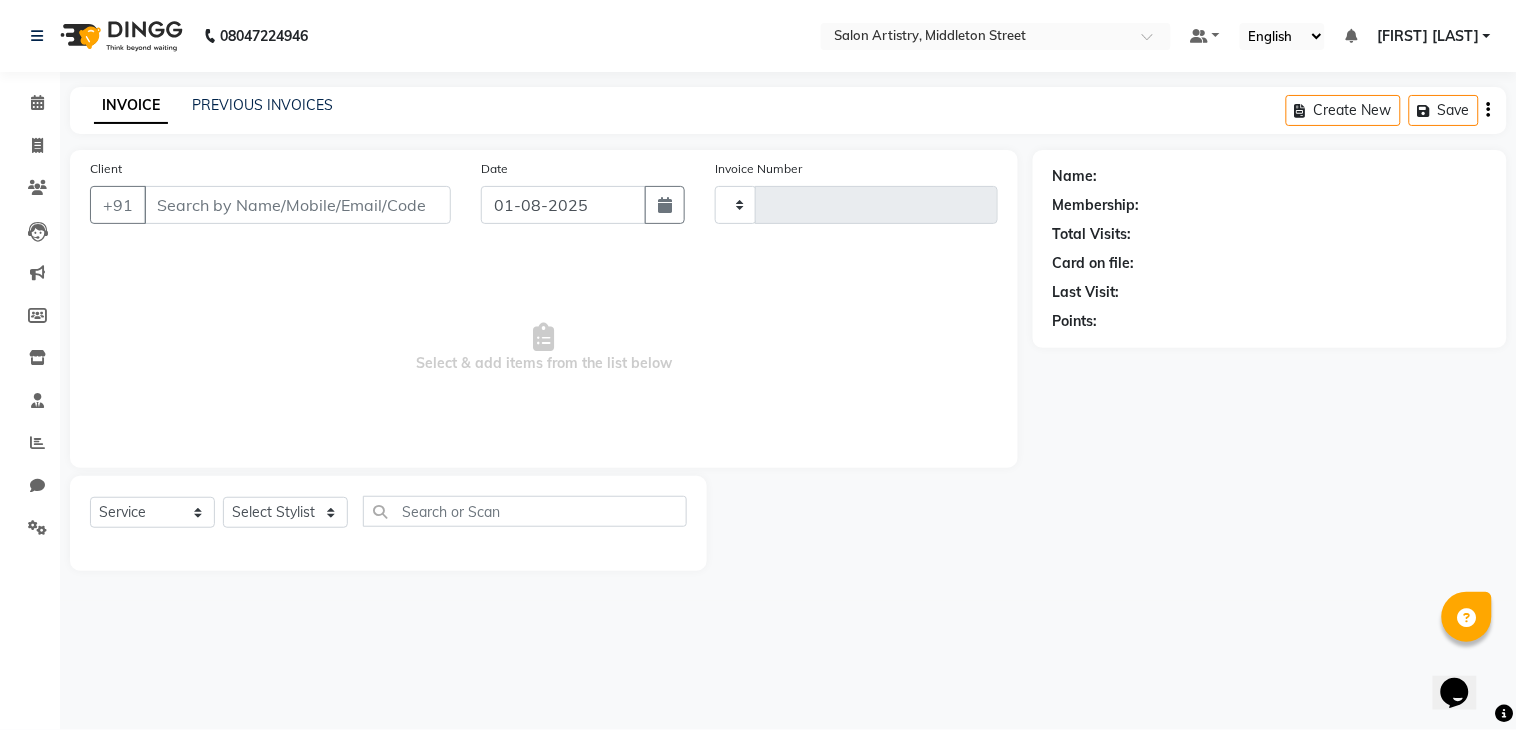 type on "1762" 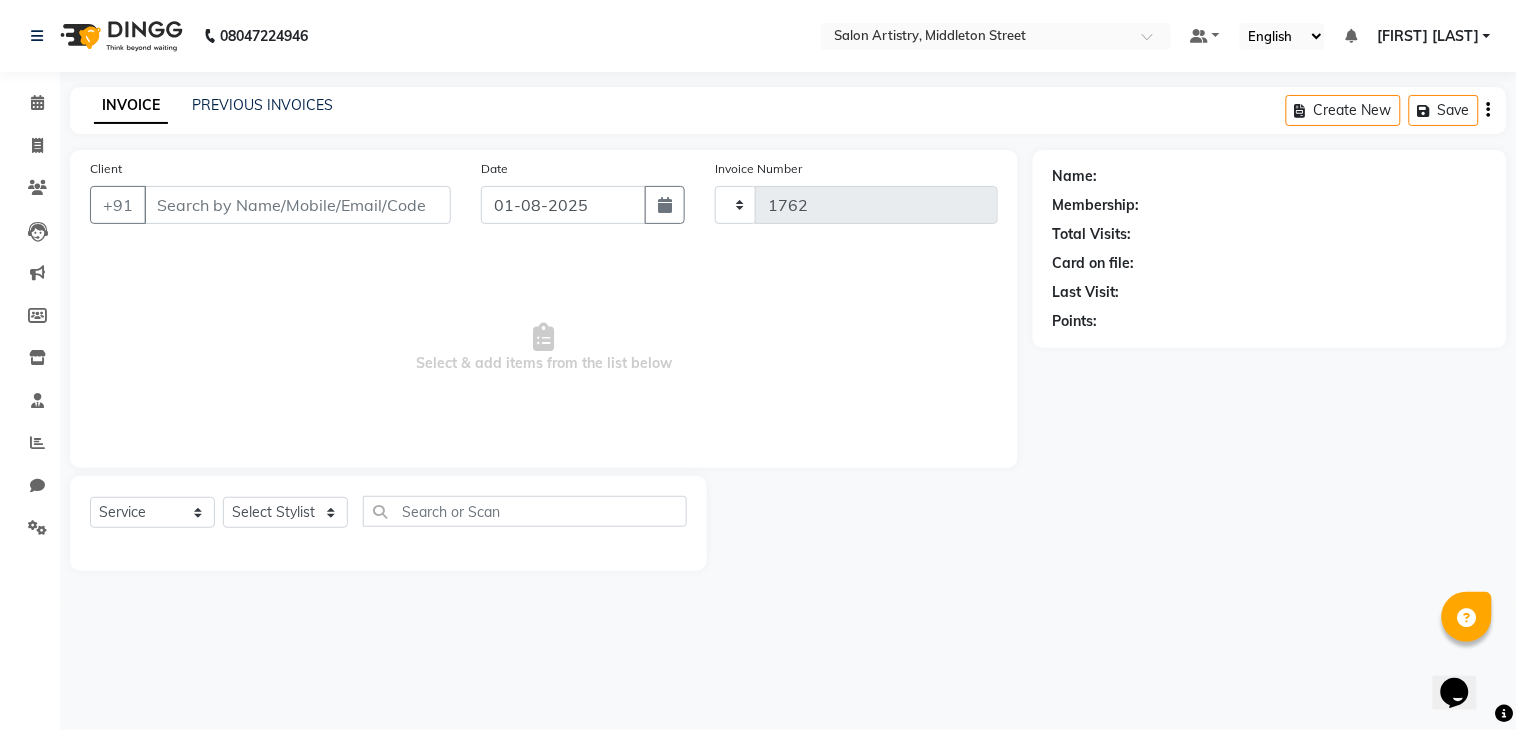 select on "8285" 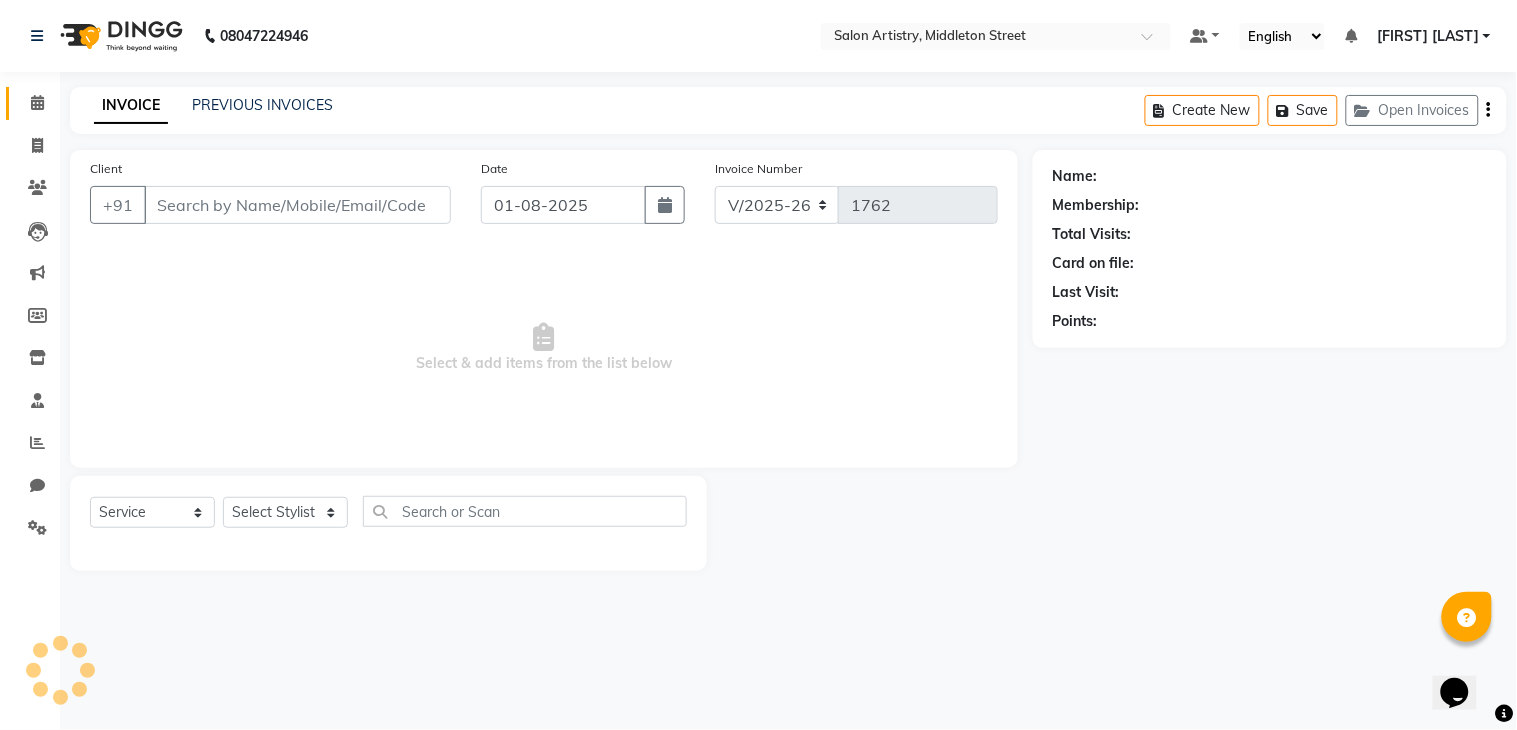 select on "79865" 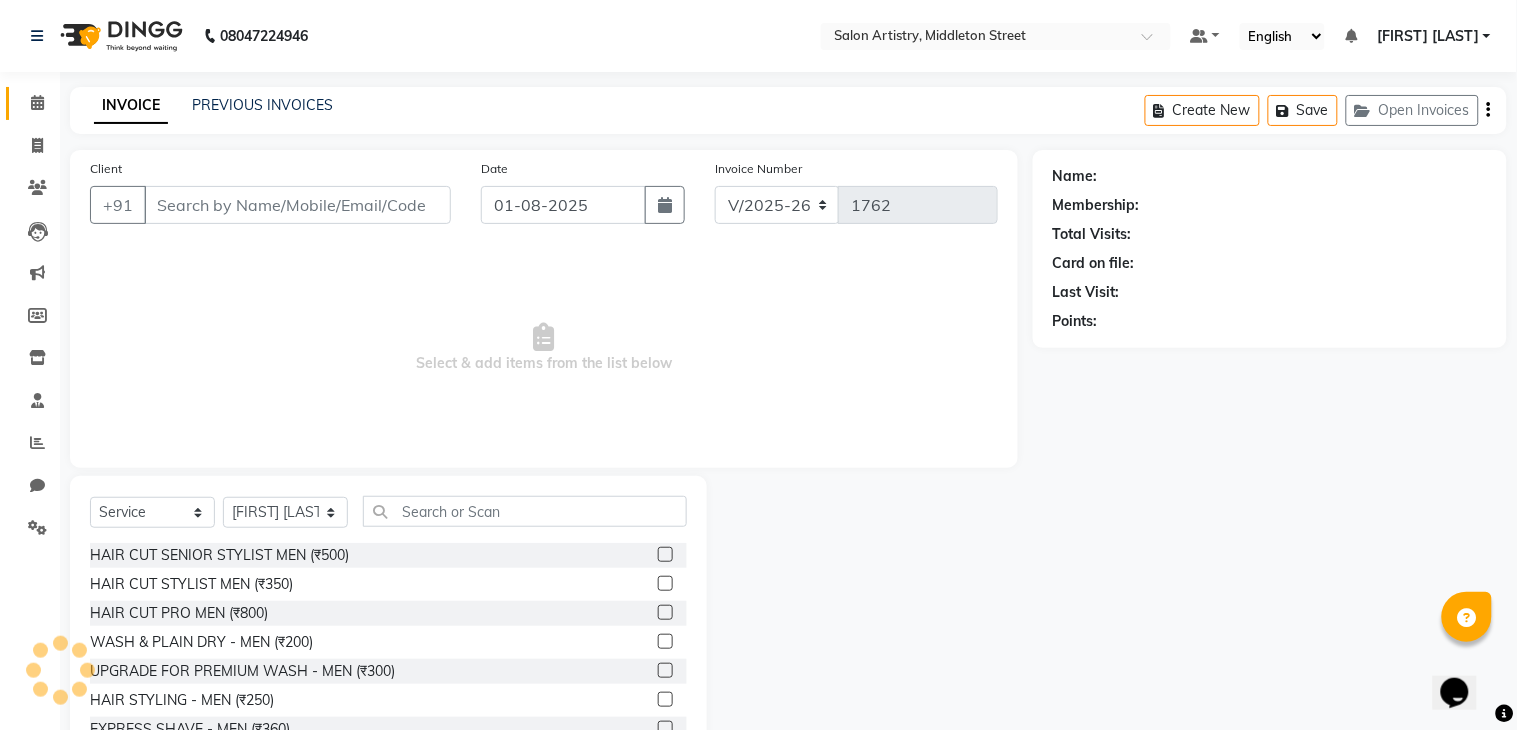 type on "[PHONE]" 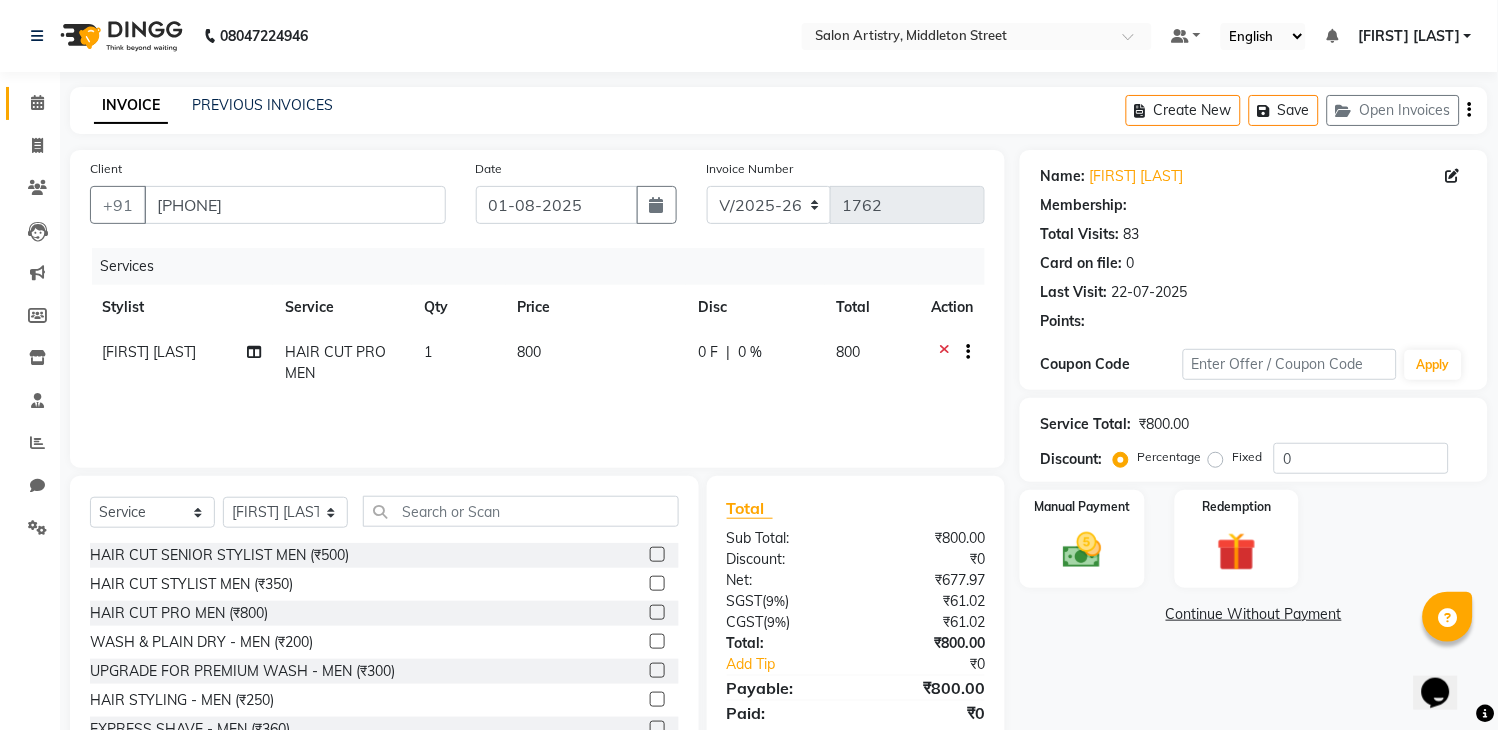 select on "1: Object" 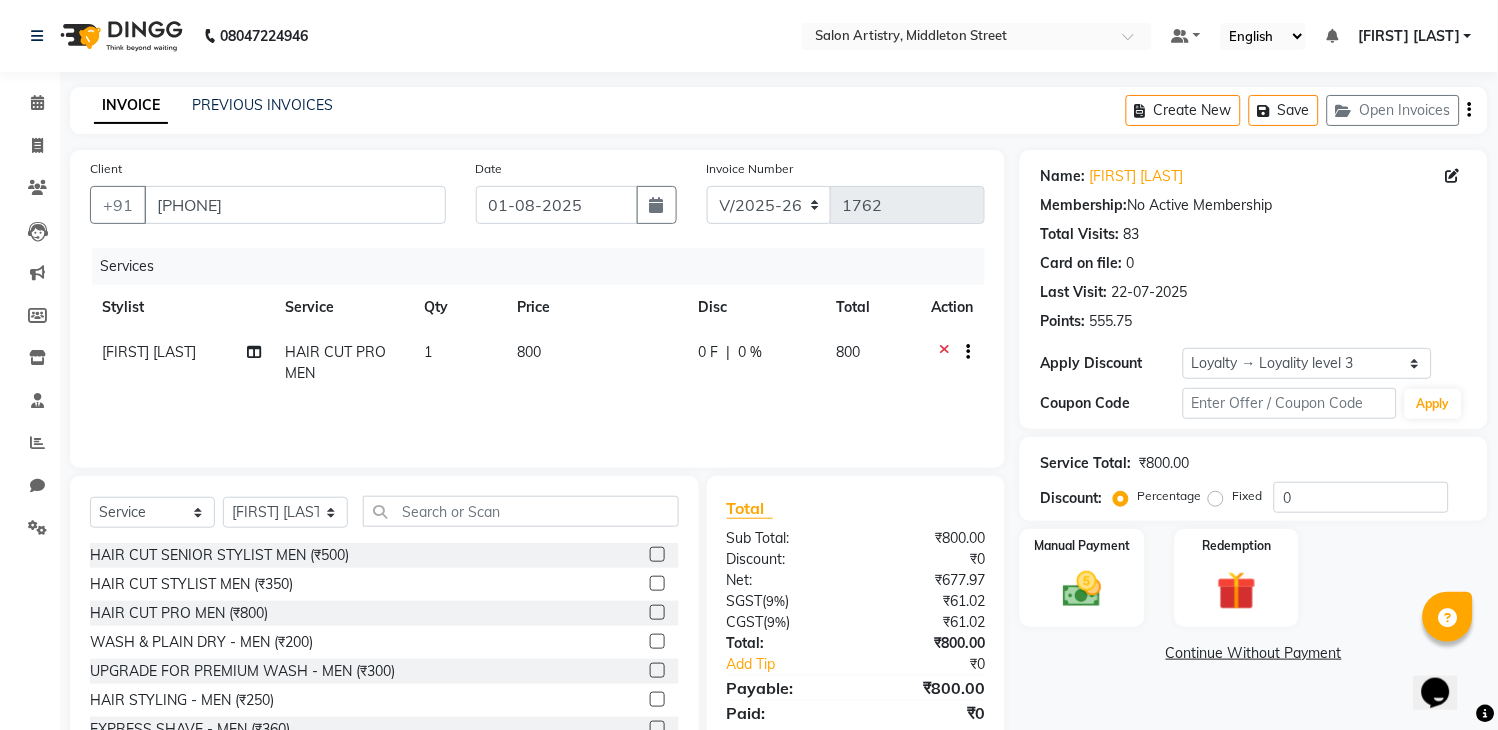 click on "0 F | 0 %" 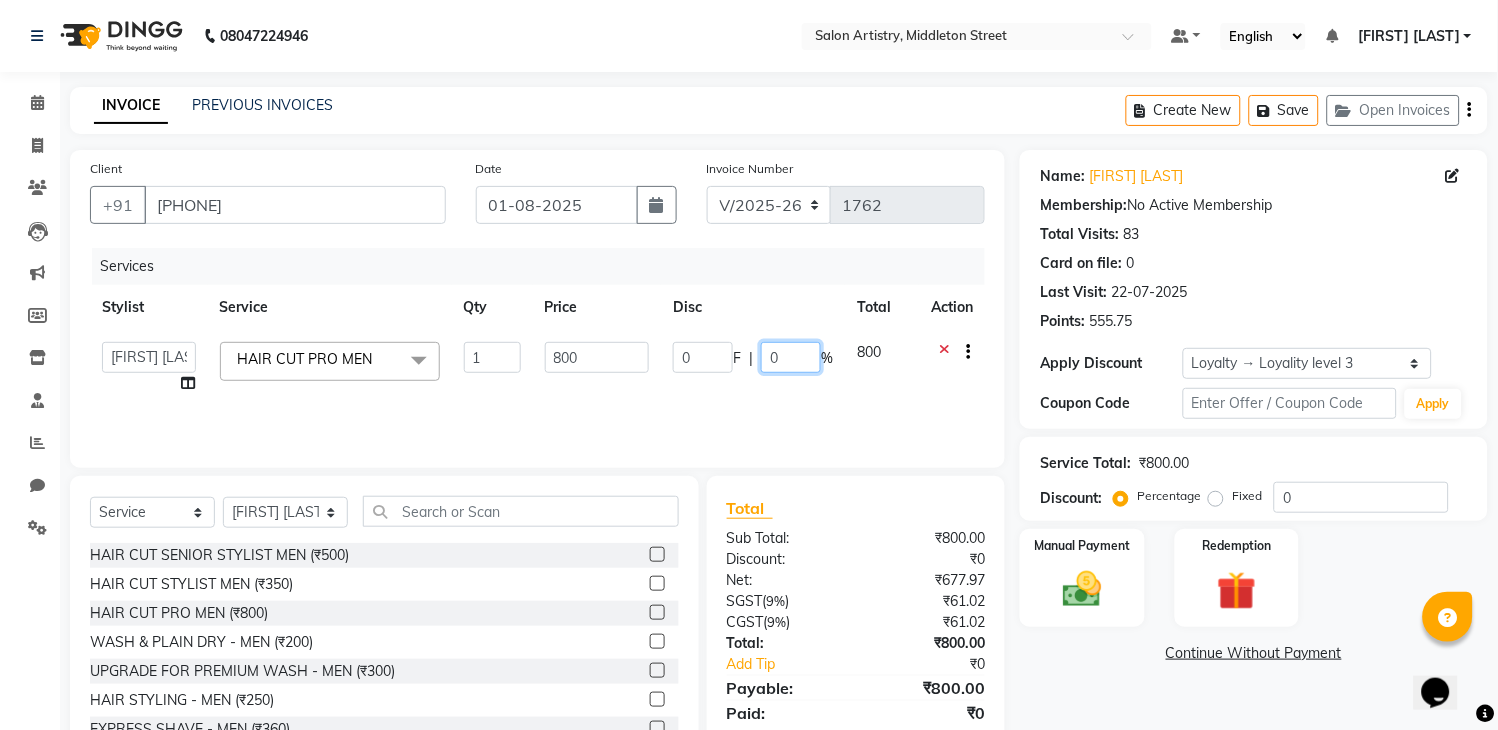 click on "0" 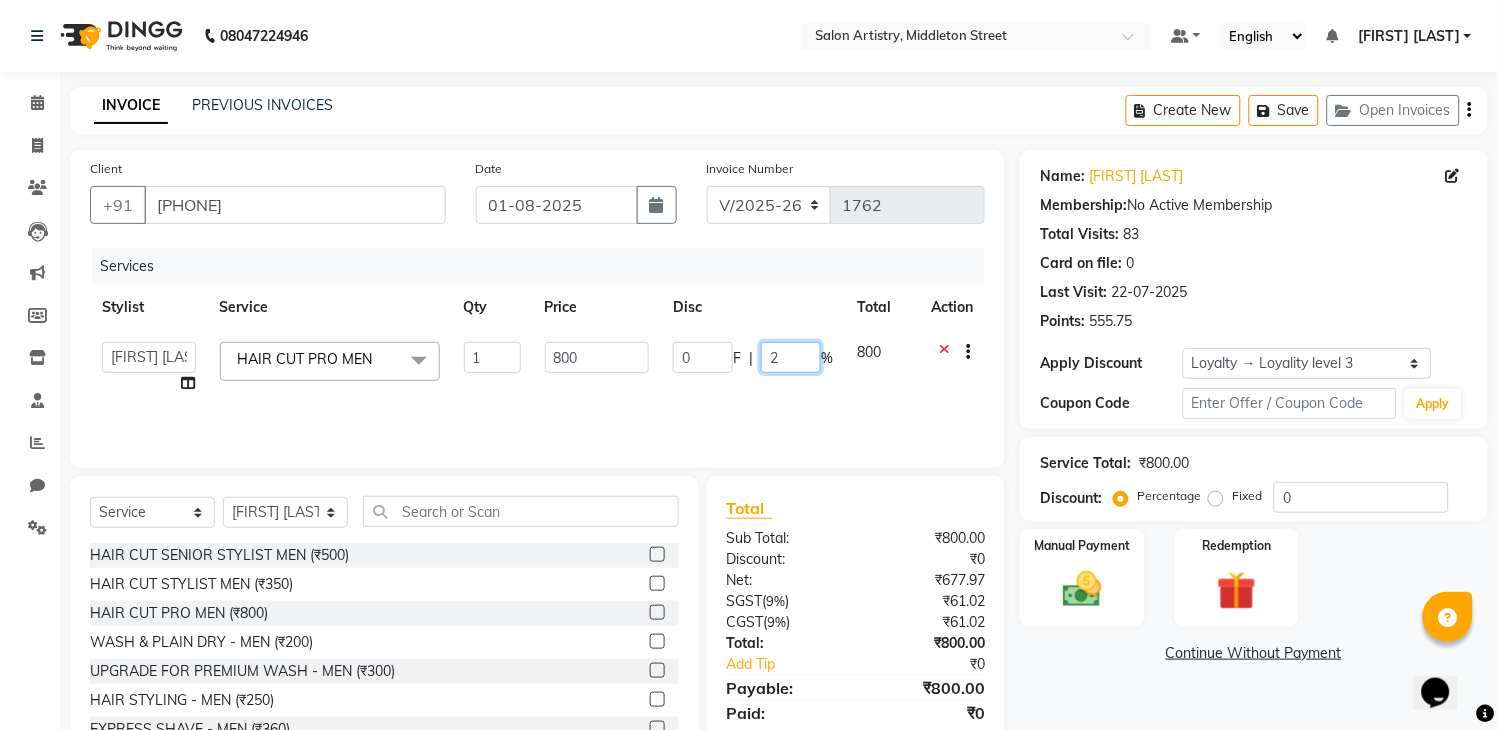 type on "25" 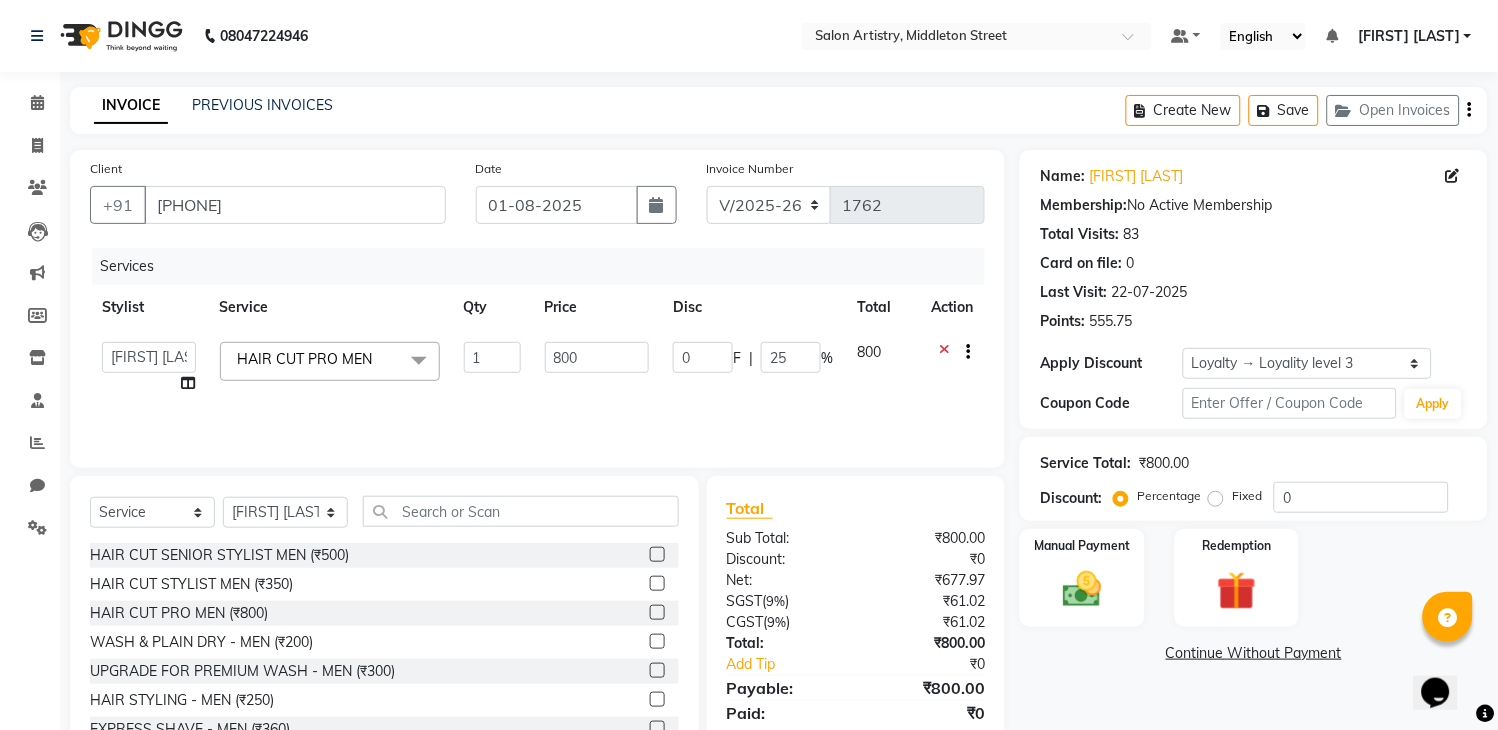 click on "INVOICE PREVIOUS INVOICES Create New   Save   Open Invoices" 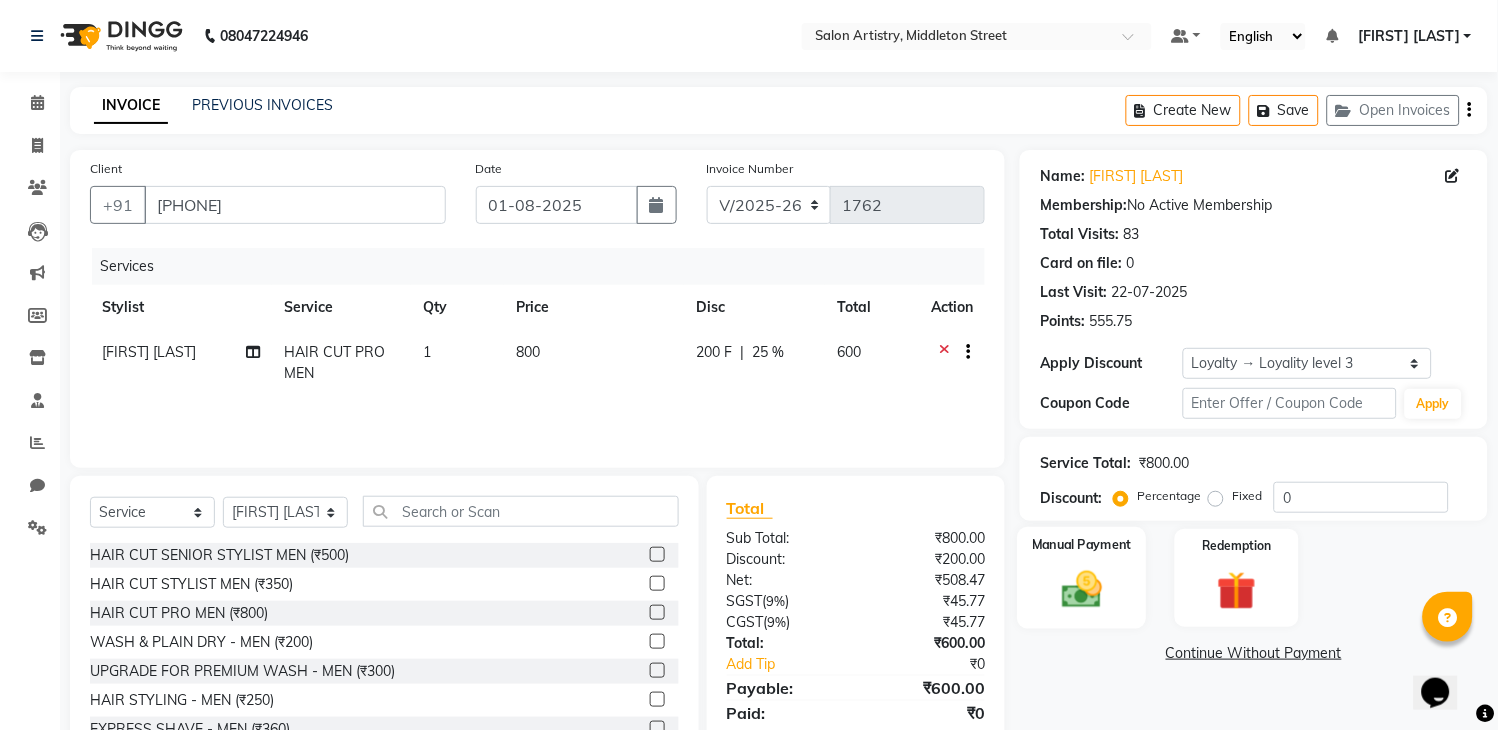 click 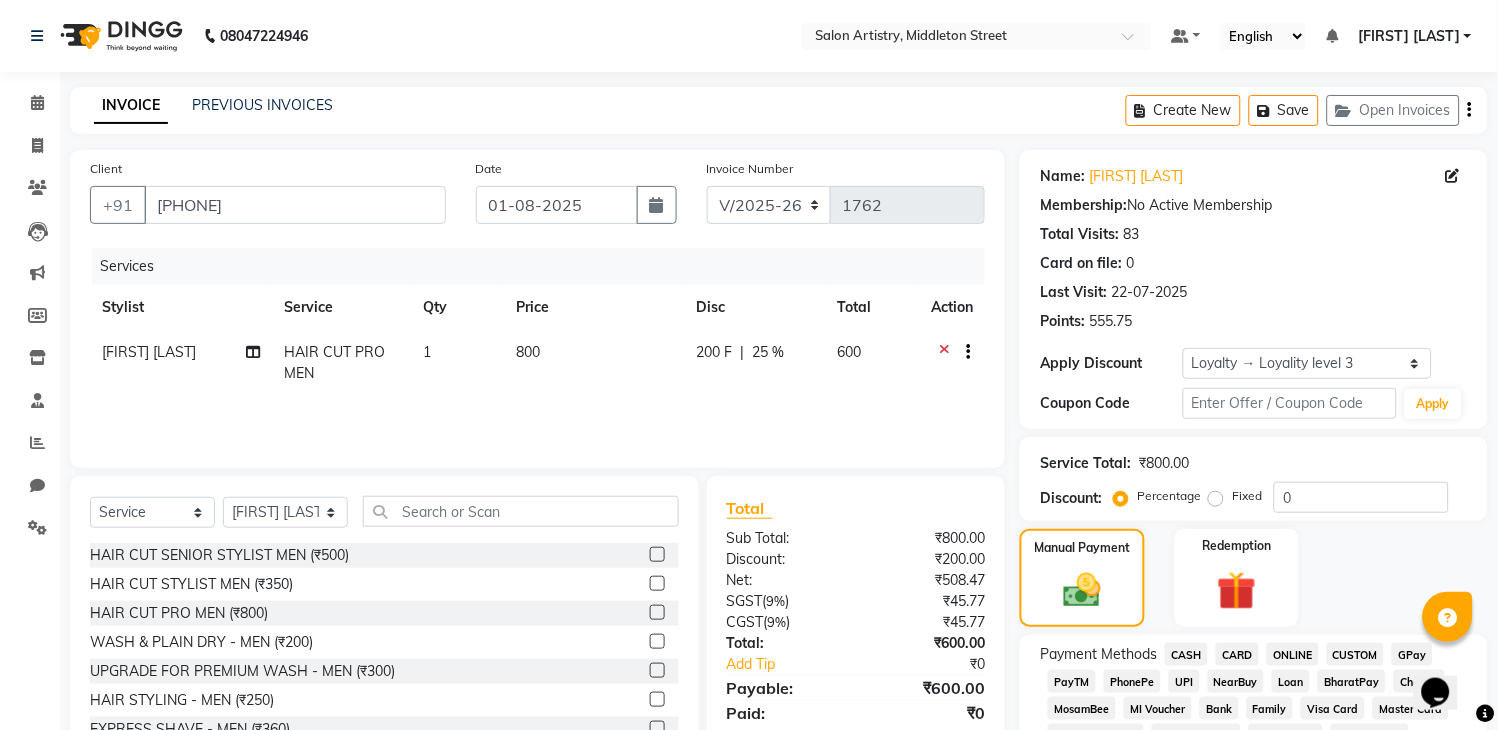 click on "PayTM" 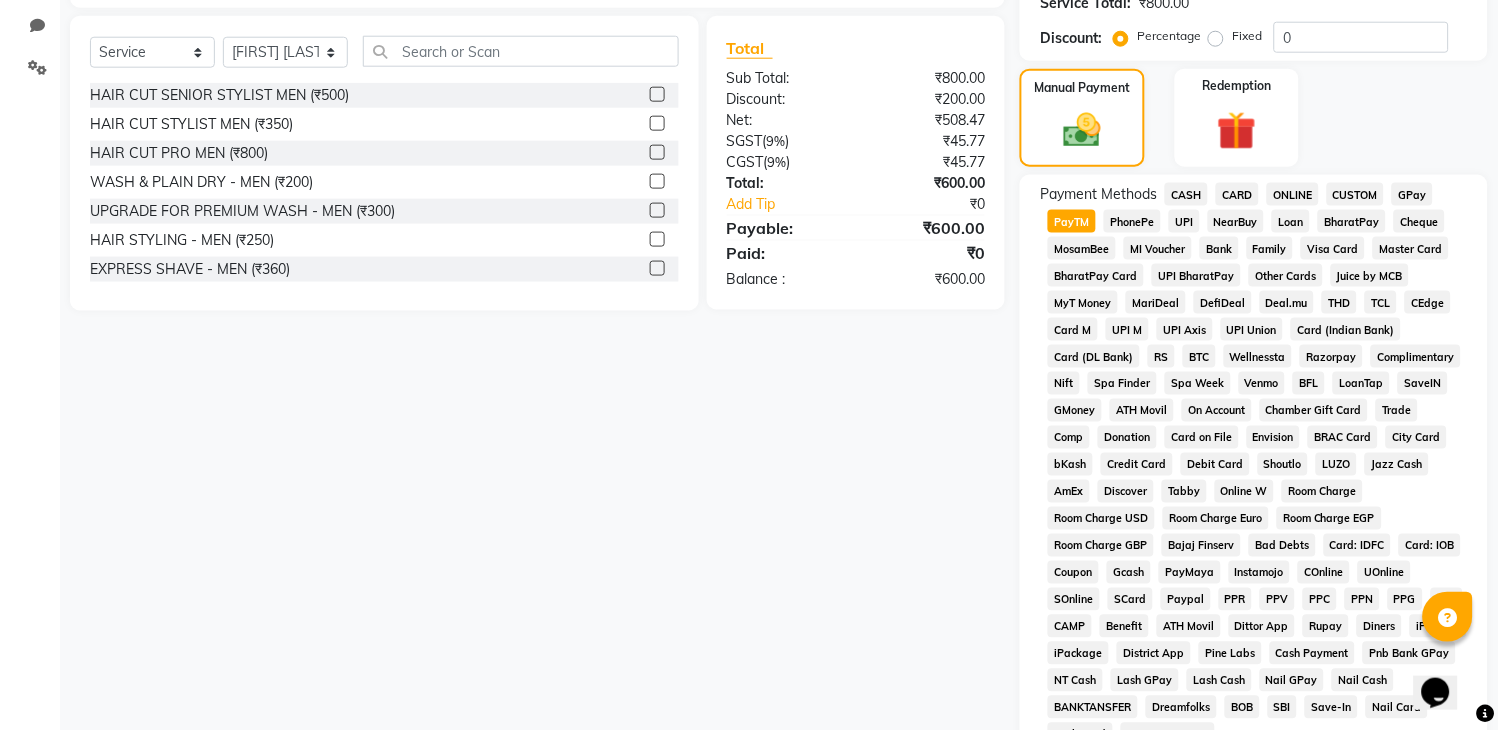 scroll, scrollTop: 666, scrollLeft: 0, axis: vertical 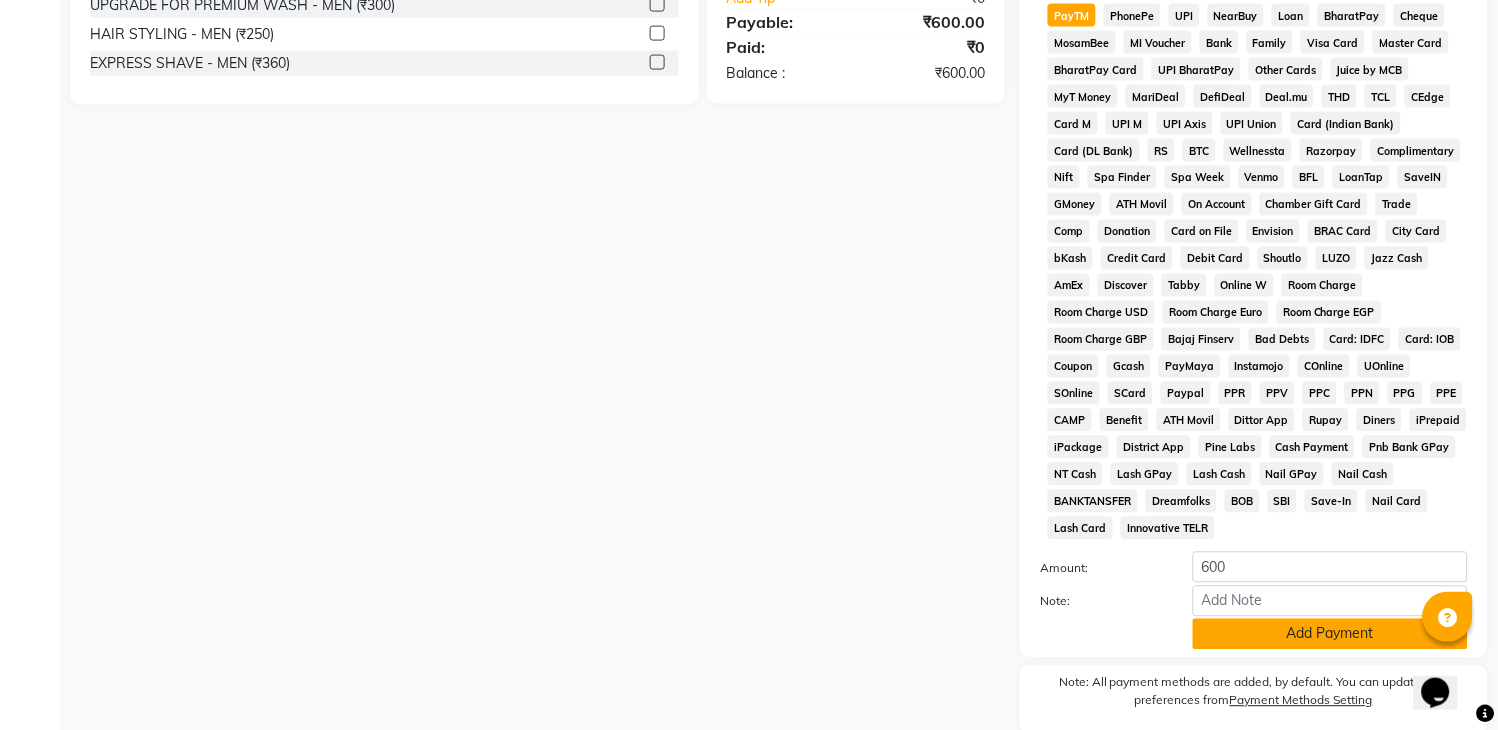 click on "Add Payment" 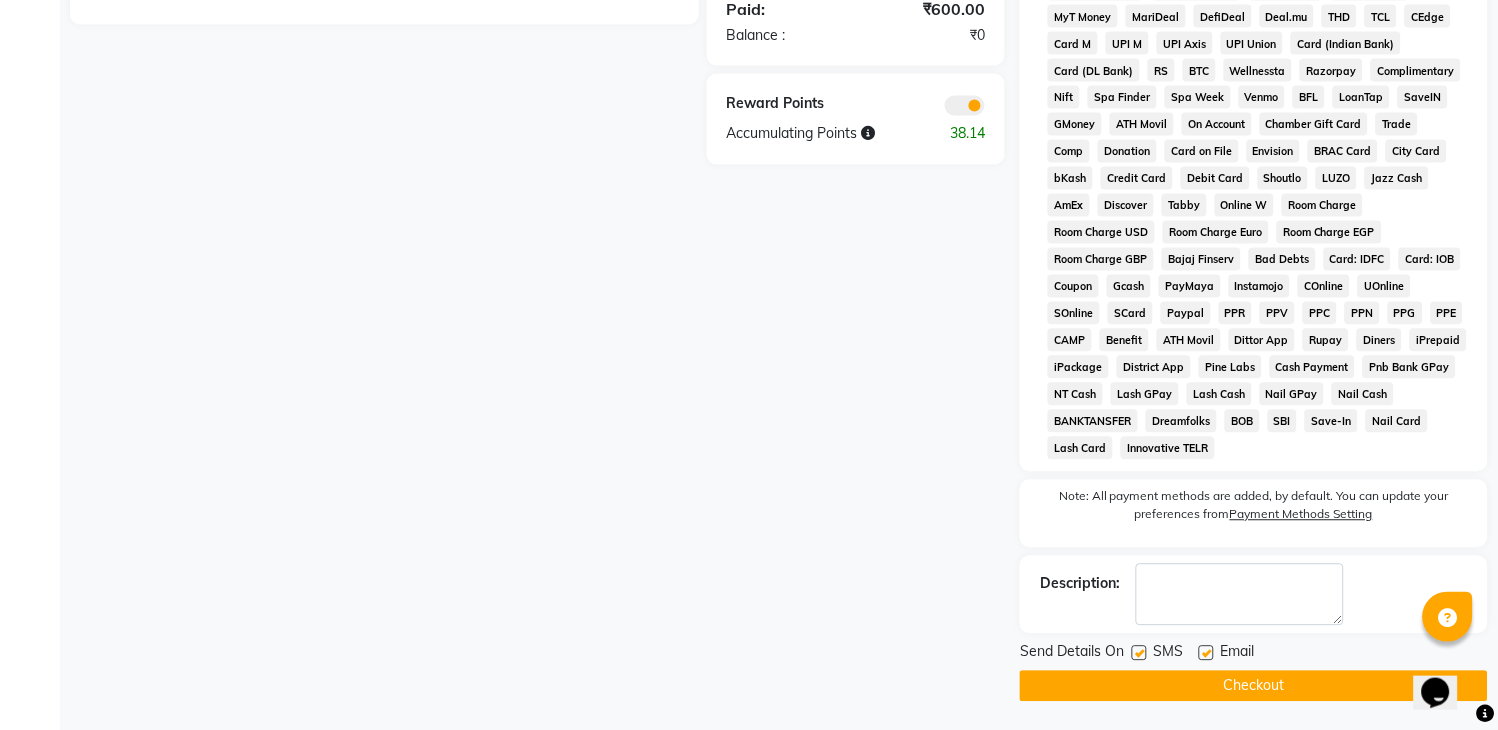scroll, scrollTop: 753, scrollLeft: 0, axis: vertical 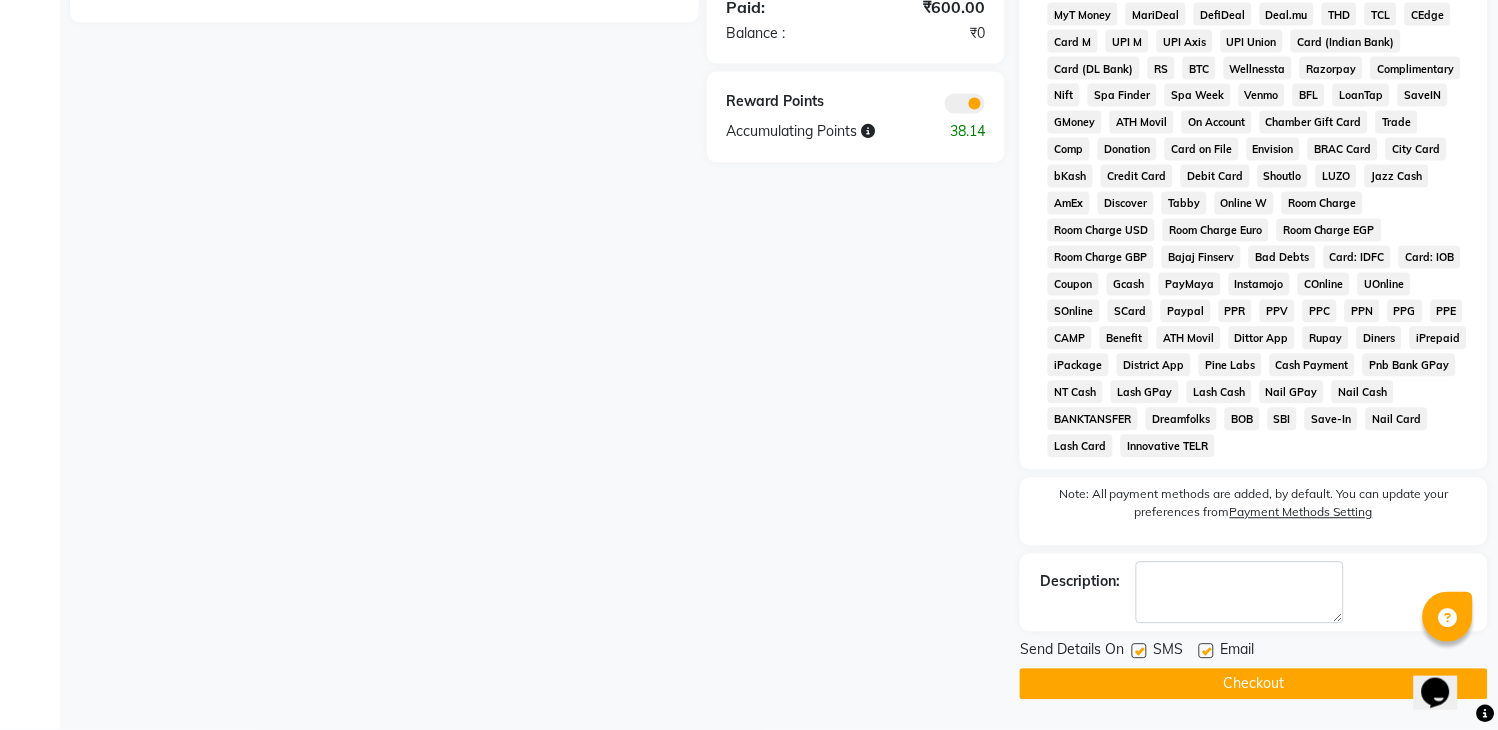click on "Checkout" 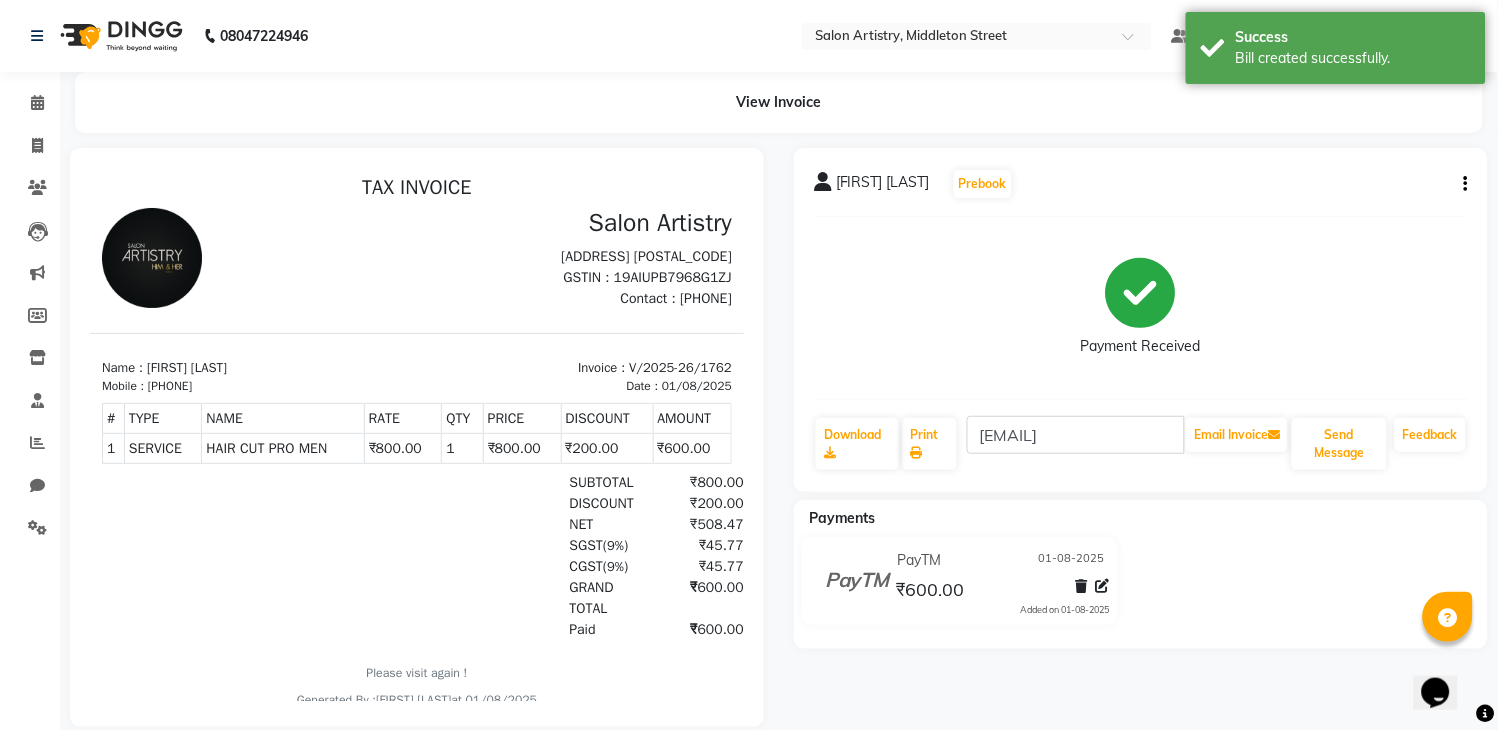scroll, scrollTop: 0, scrollLeft: 0, axis: both 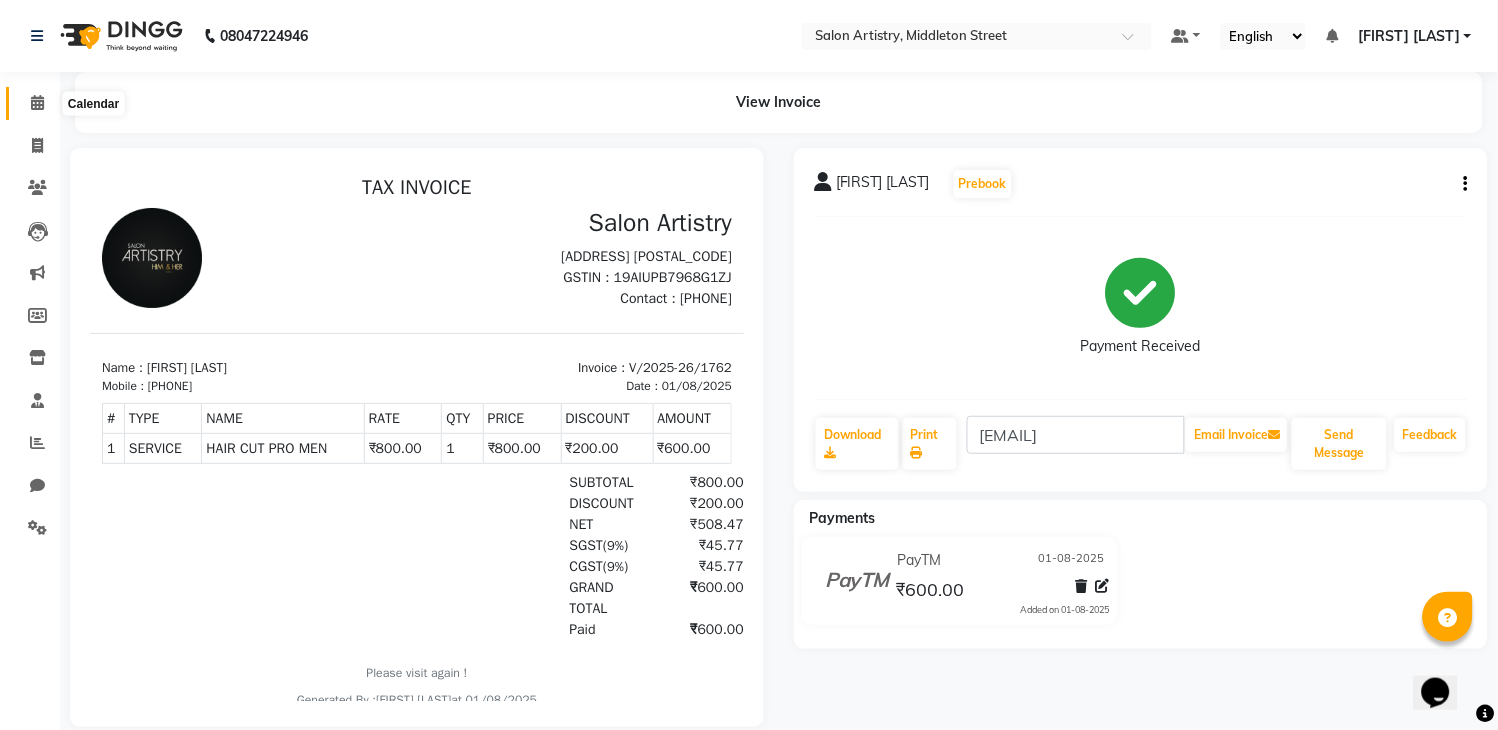 click 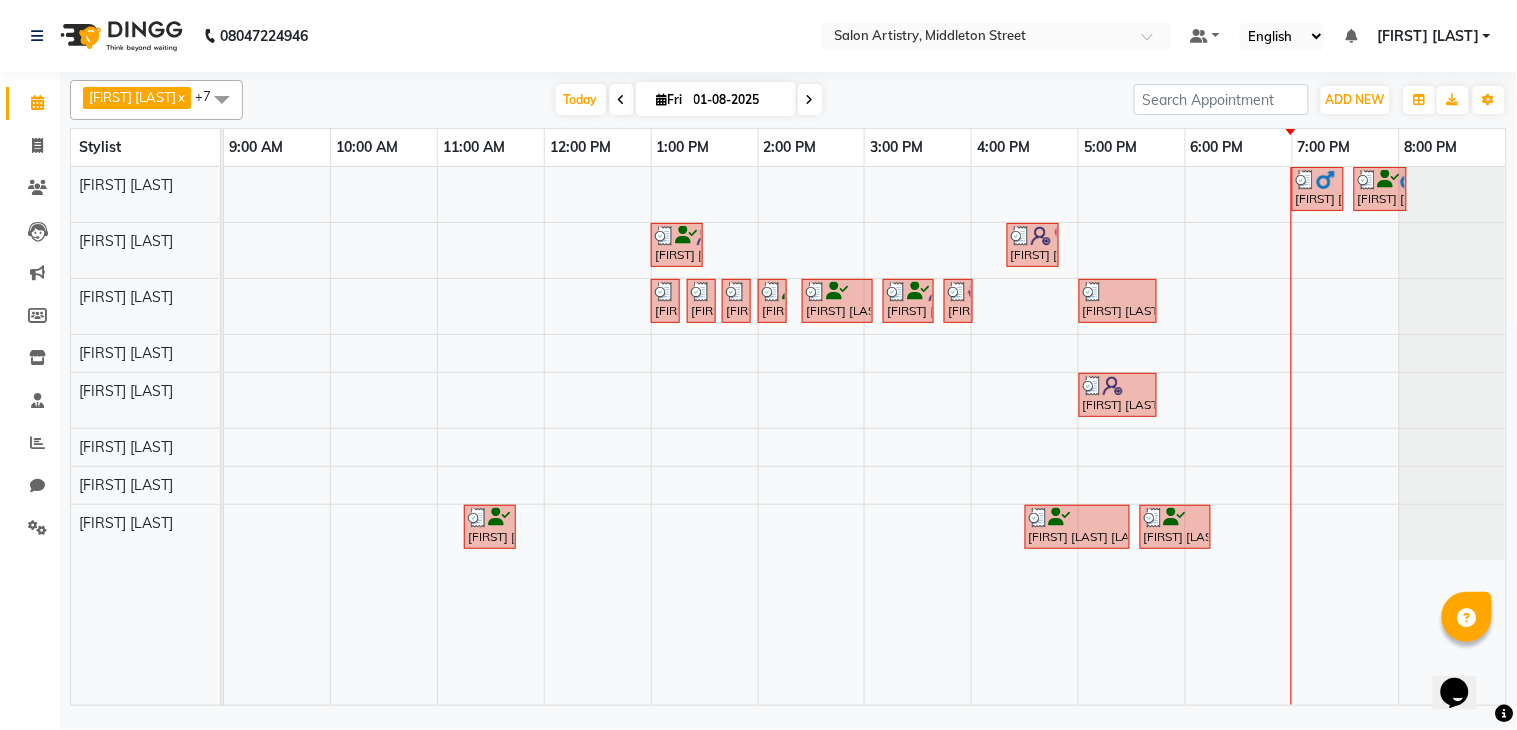 click at bounding box center (810, 99) 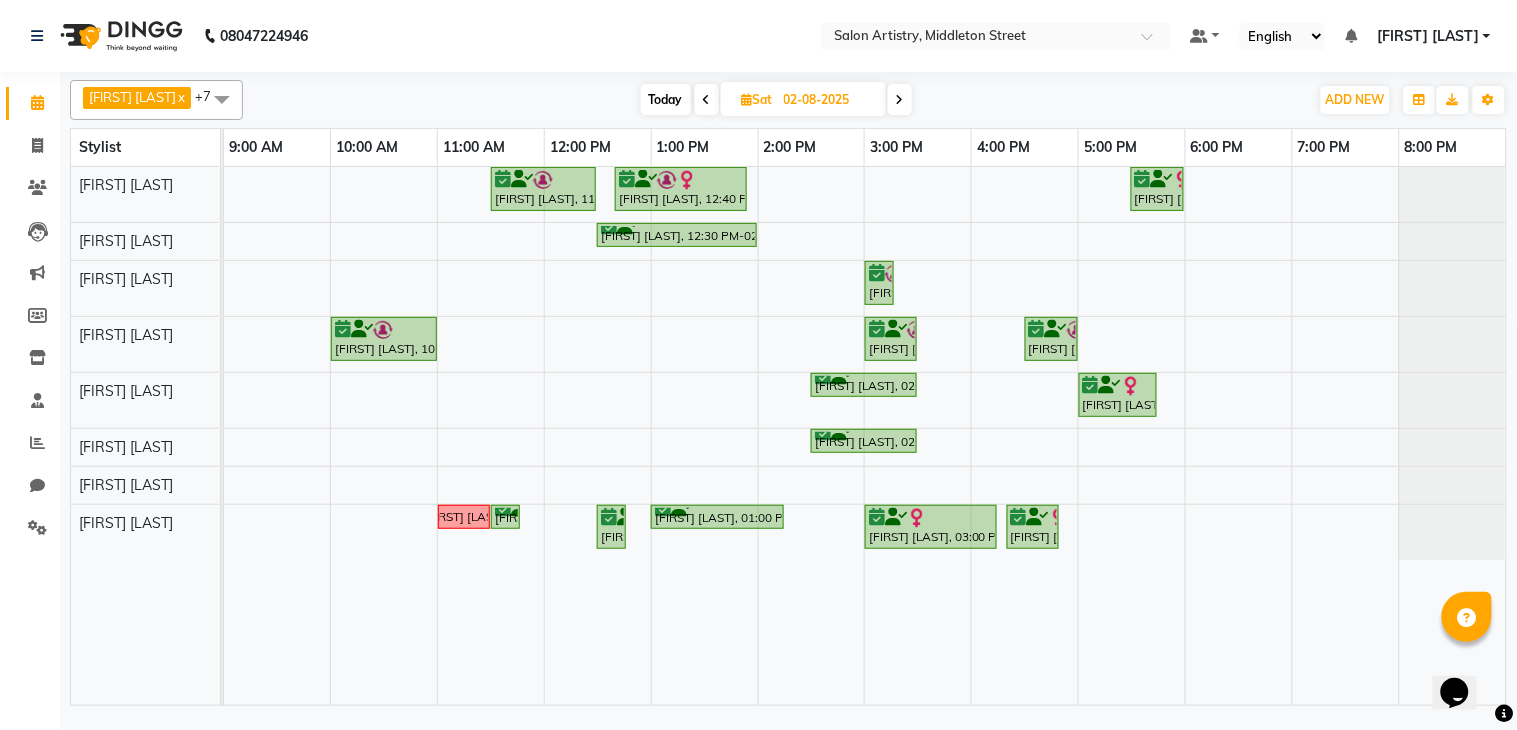 click at bounding box center (707, 99) 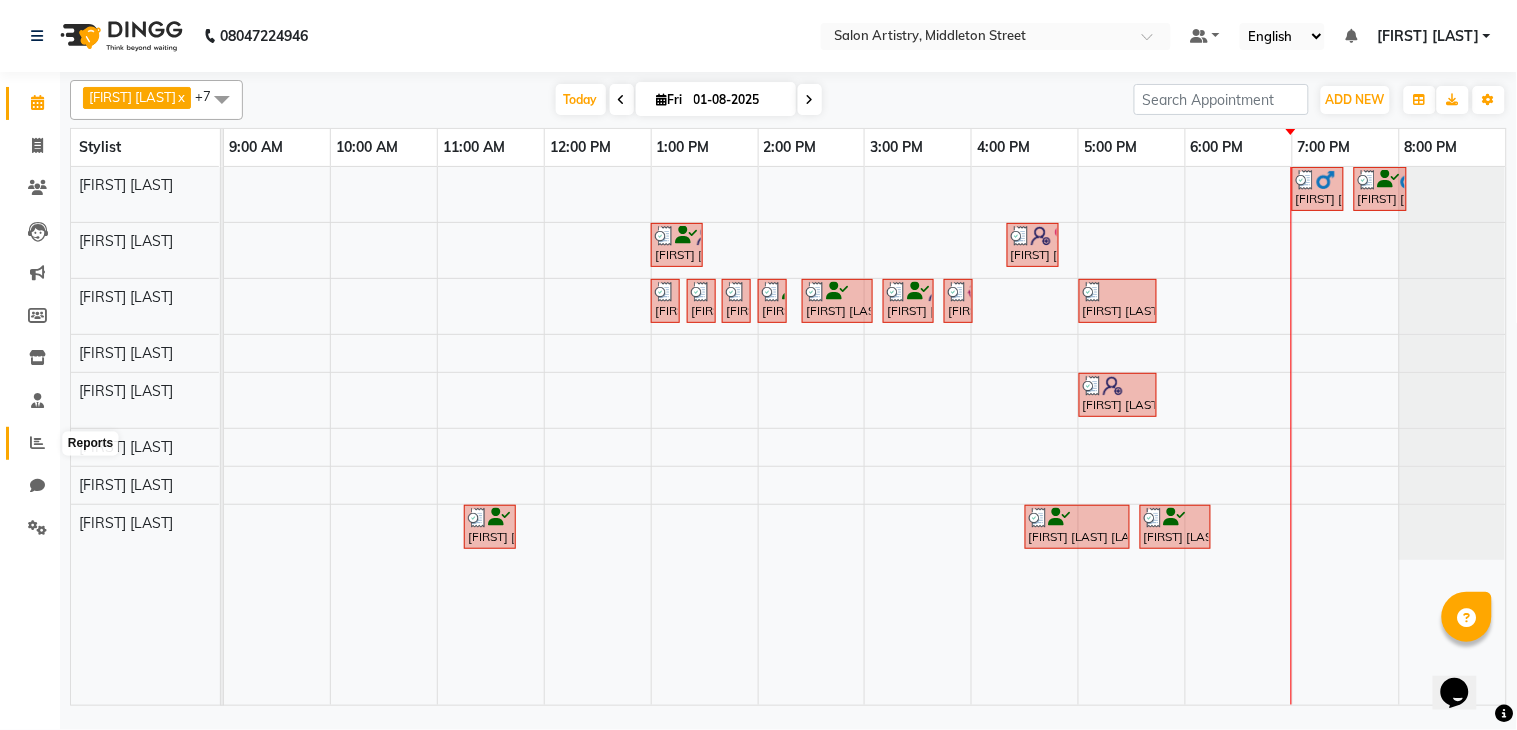 click 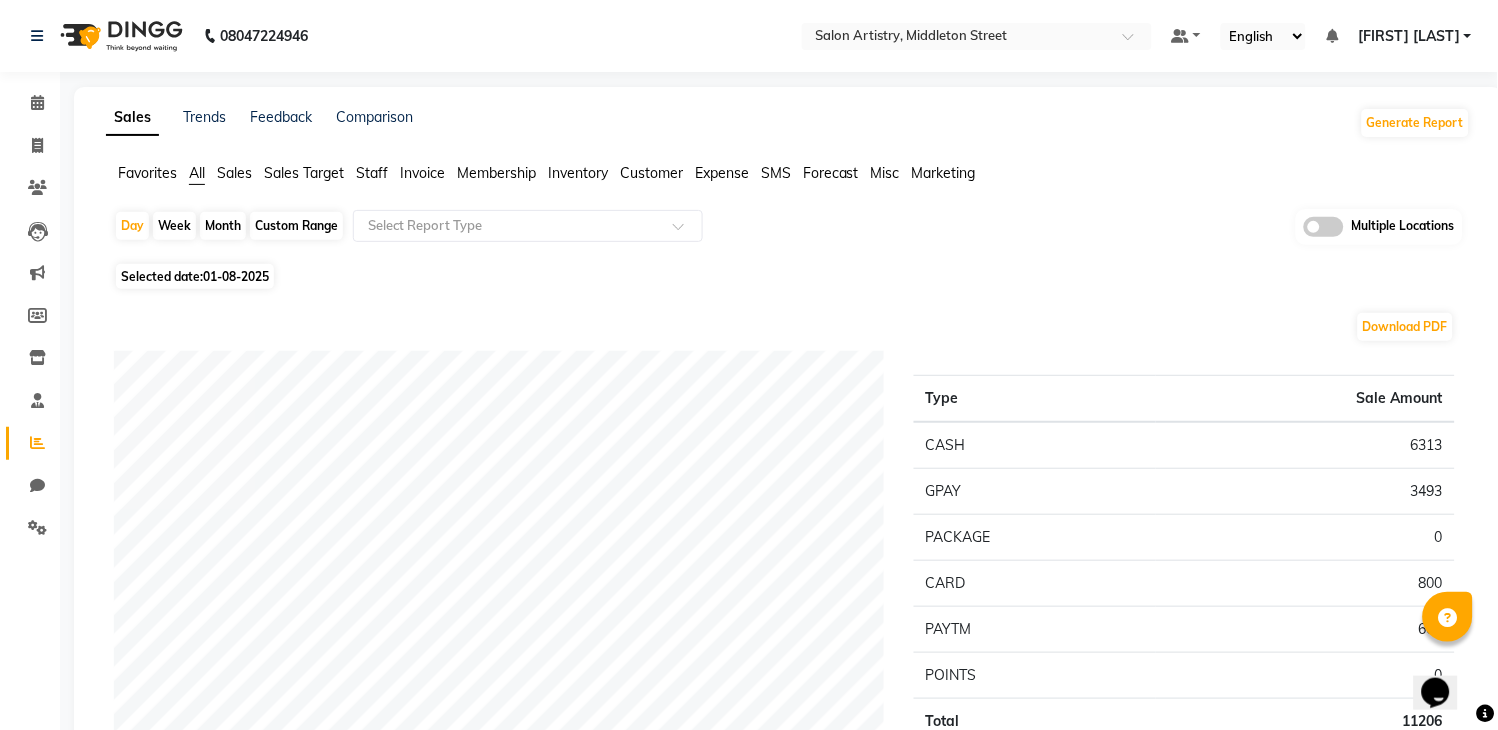 click on "Staff" 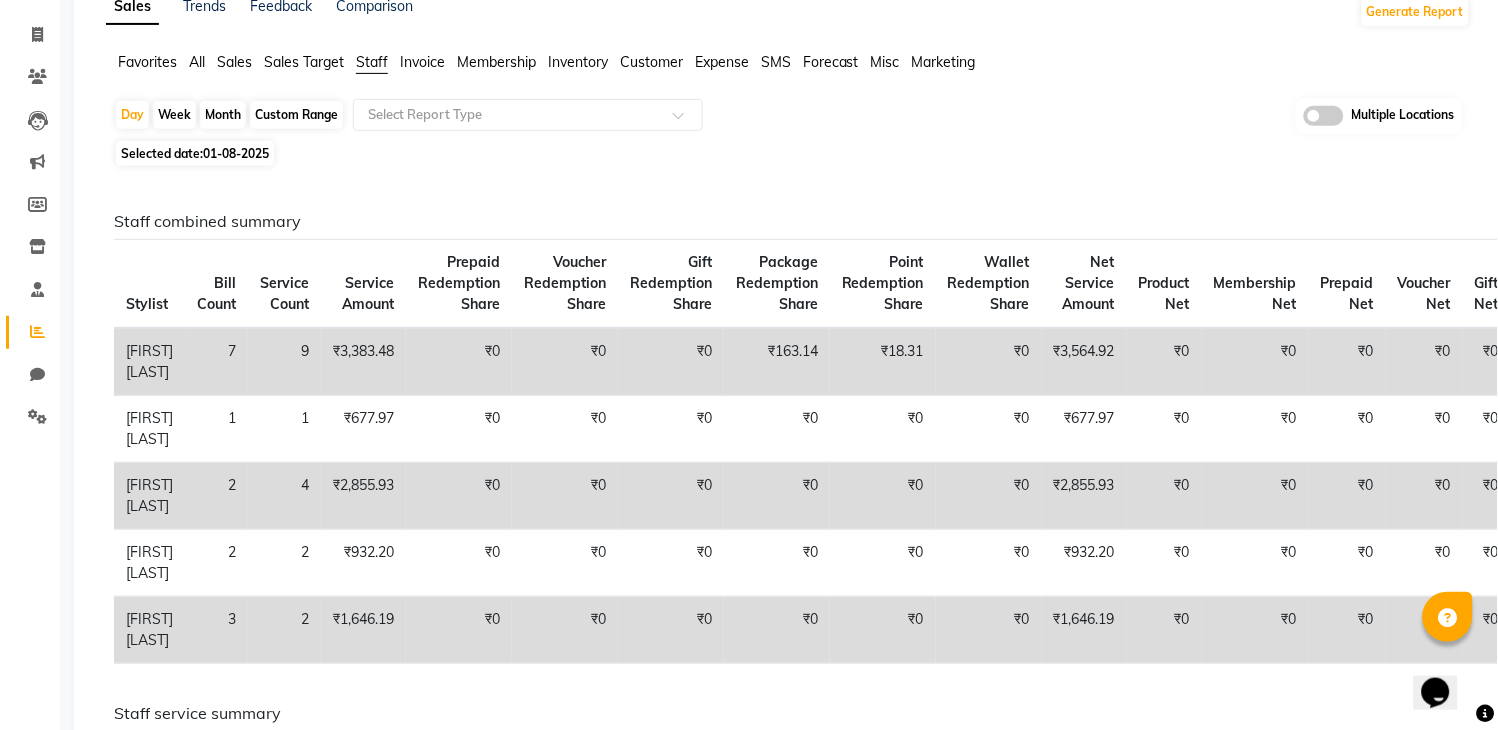 scroll, scrollTop: 0, scrollLeft: 0, axis: both 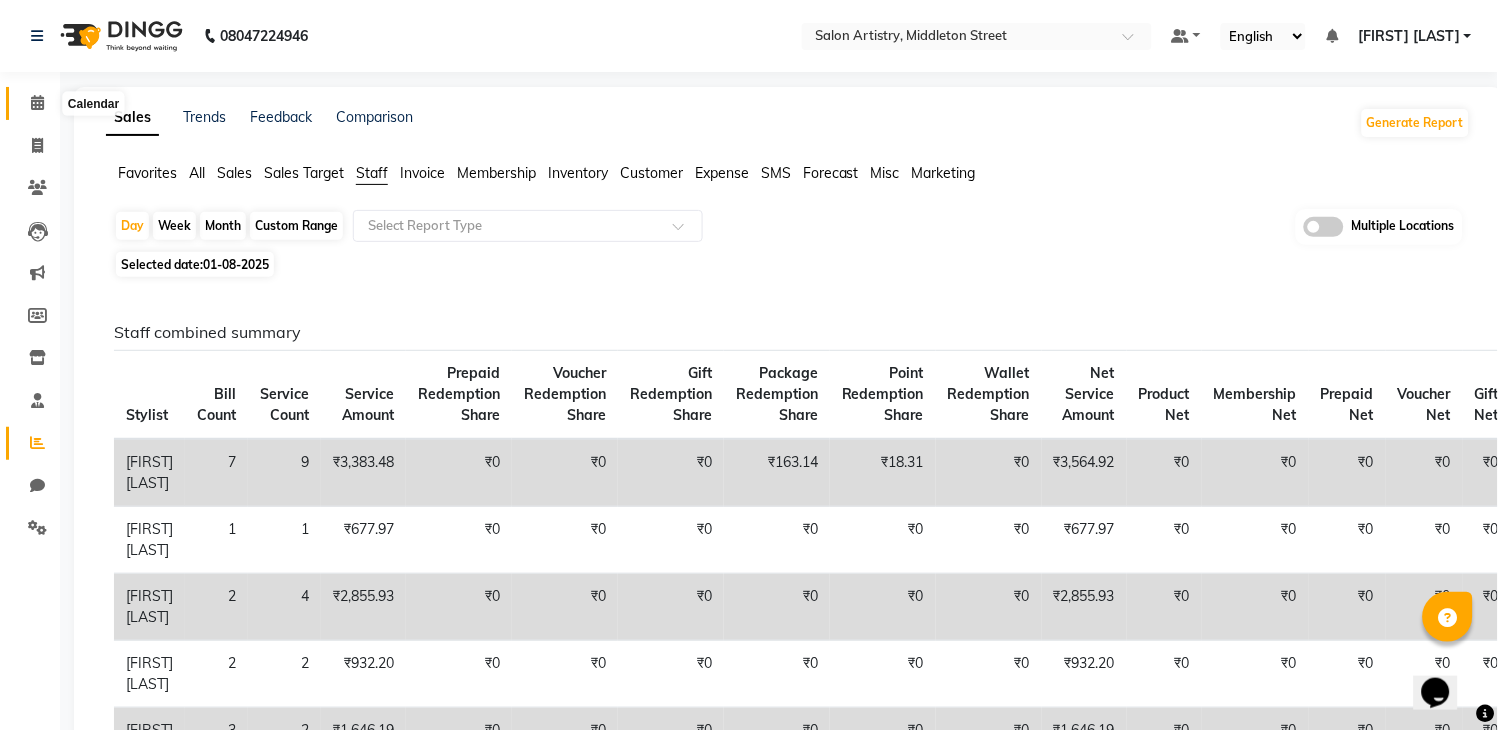 click 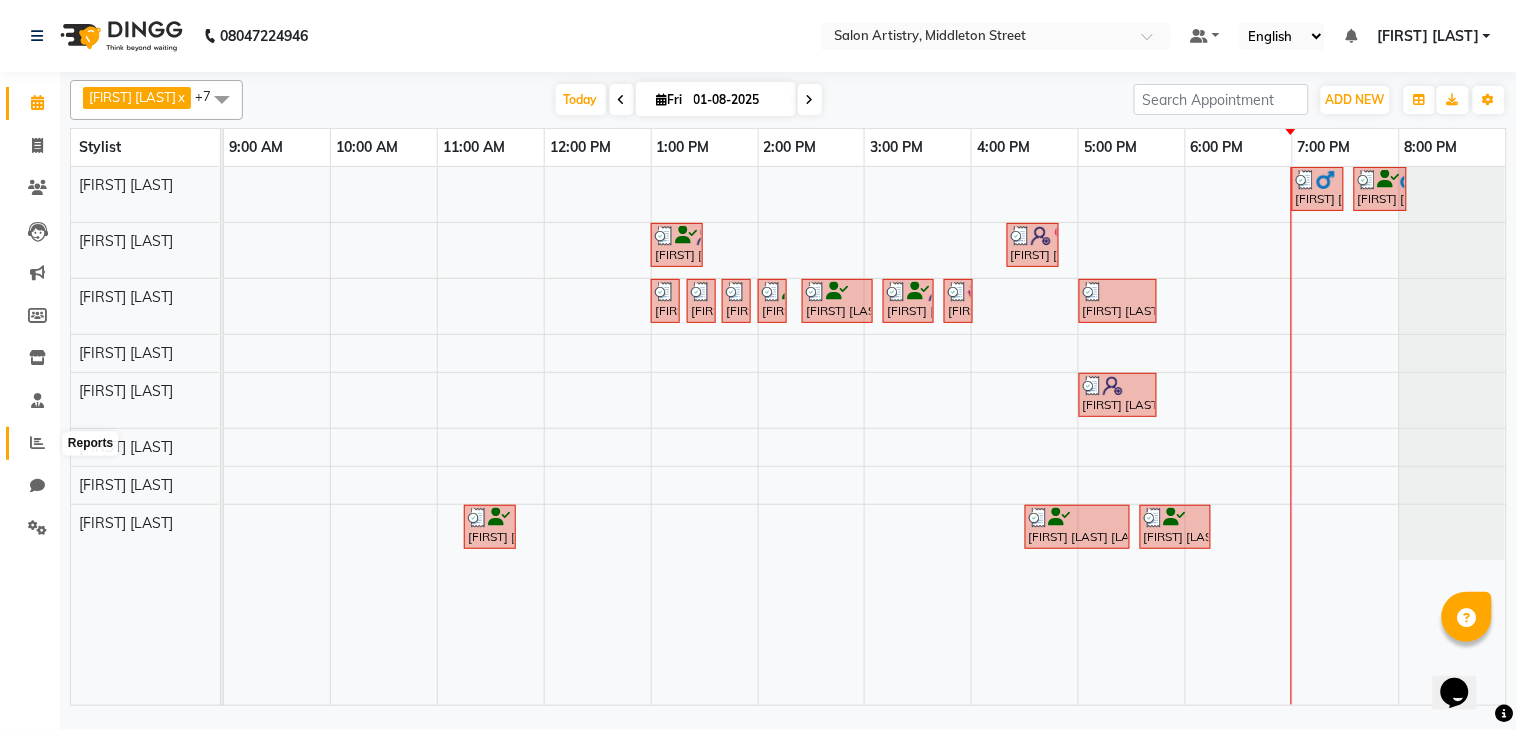 click 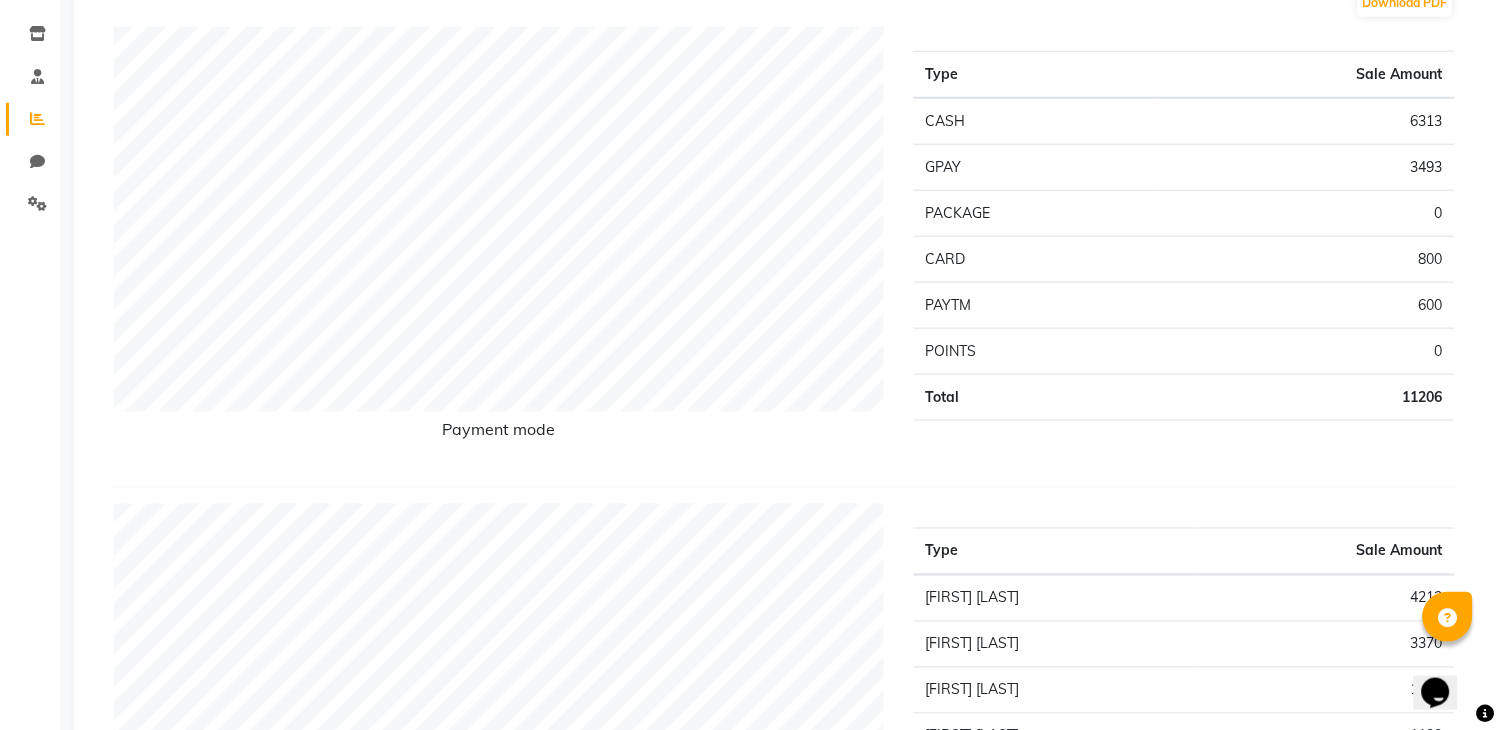 scroll, scrollTop: 333, scrollLeft: 0, axis: vertical 